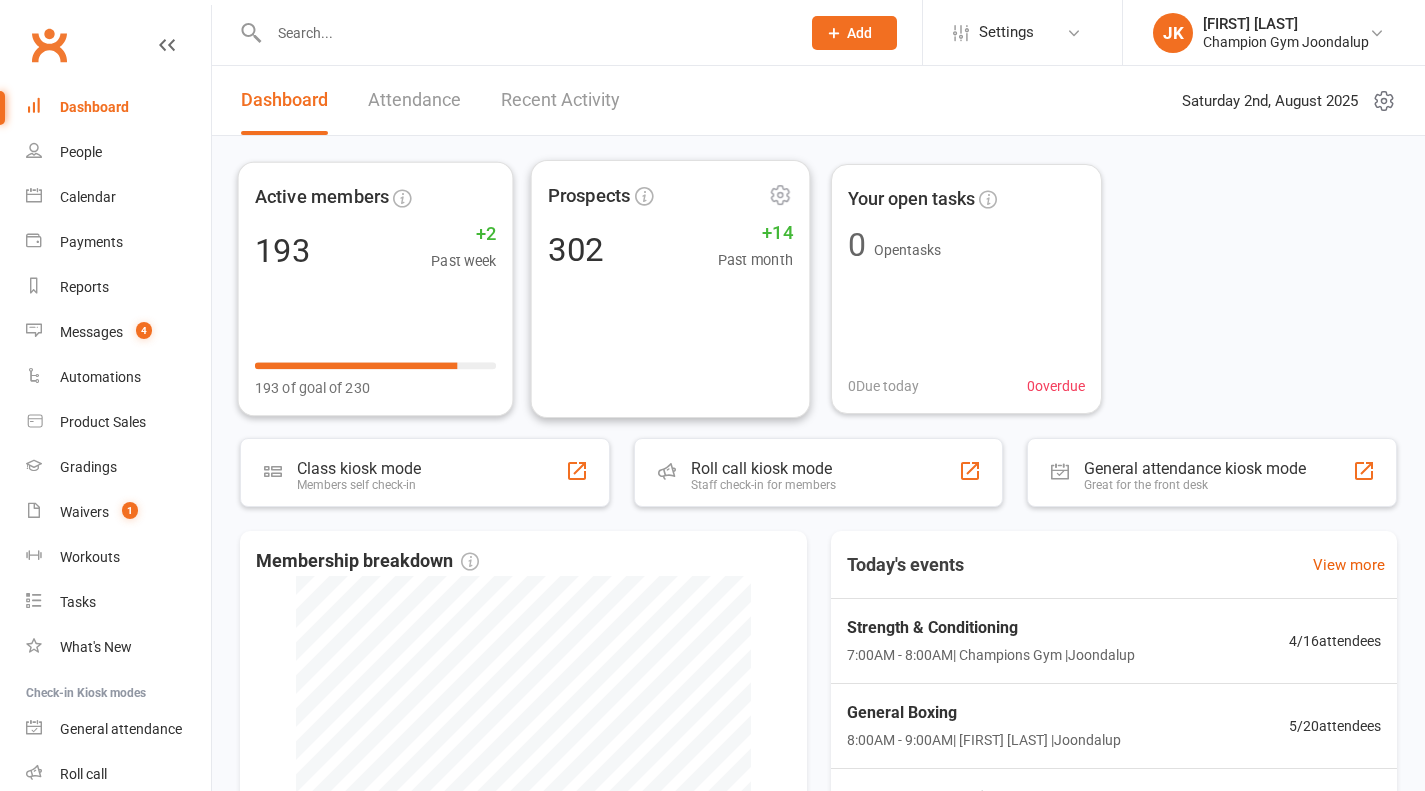 scroll, scrollTop: 0, scrollLeft: 0, axis: both 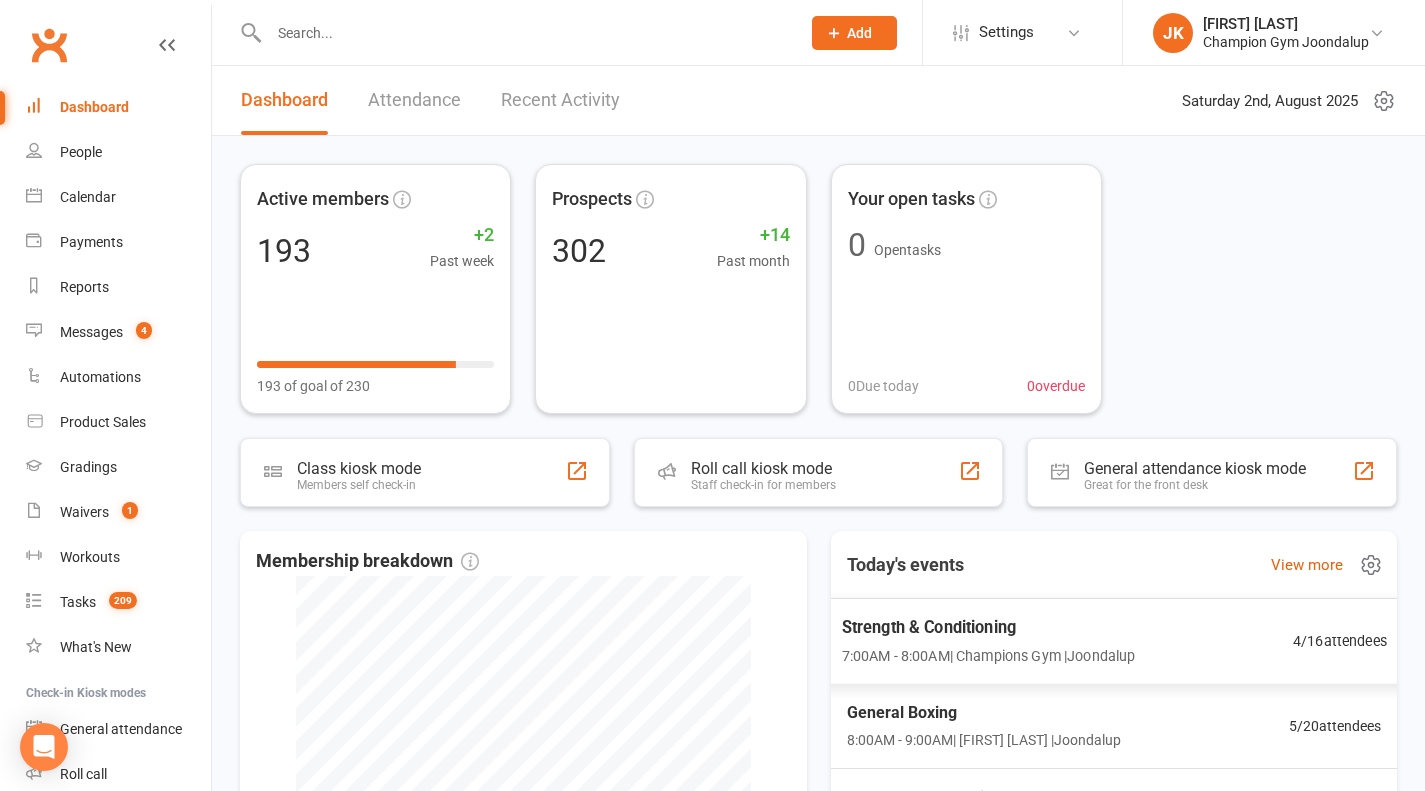 click on "Strength & Conditioning" at bounding box center [988, 627] 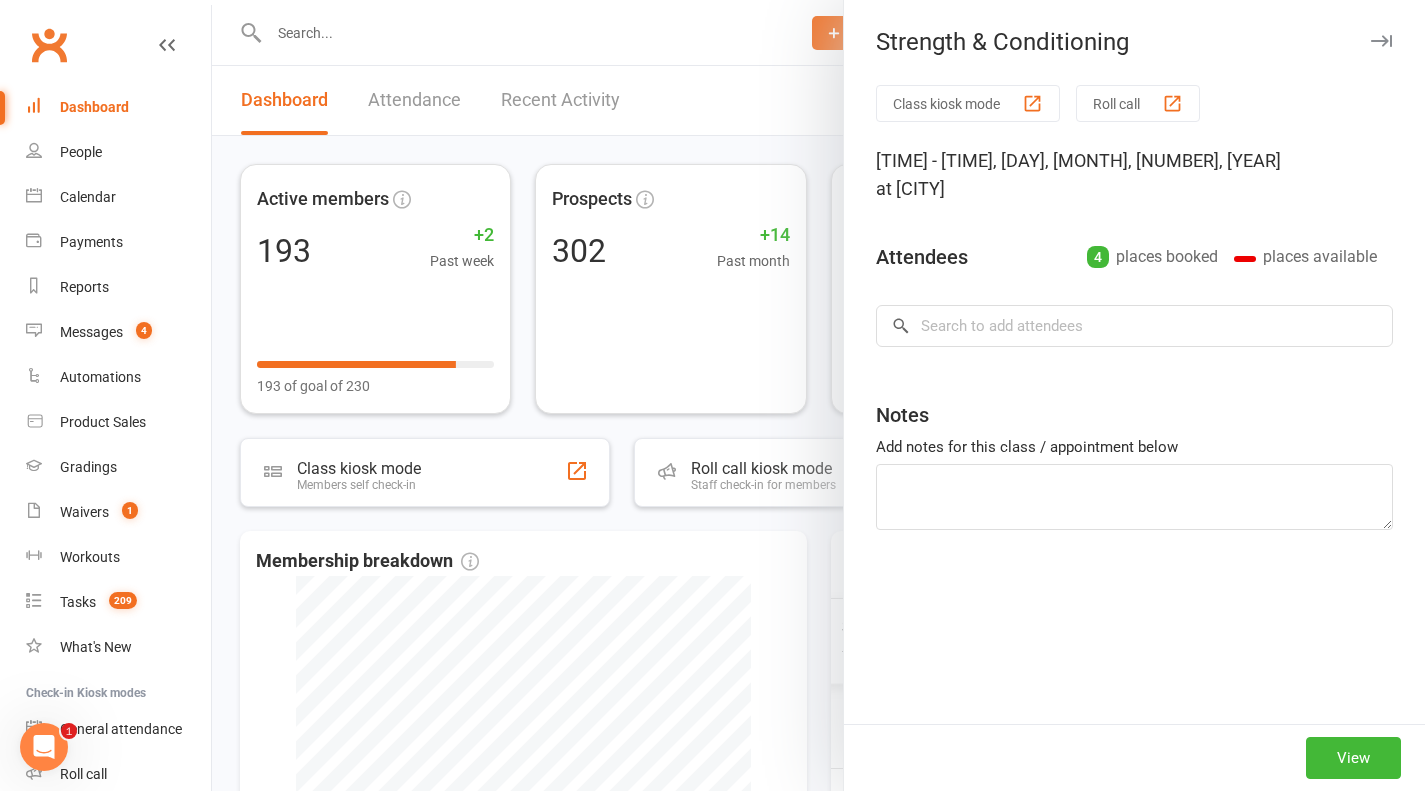 scroll, scrollTop: 0, scrollLeft: 0, axis: both 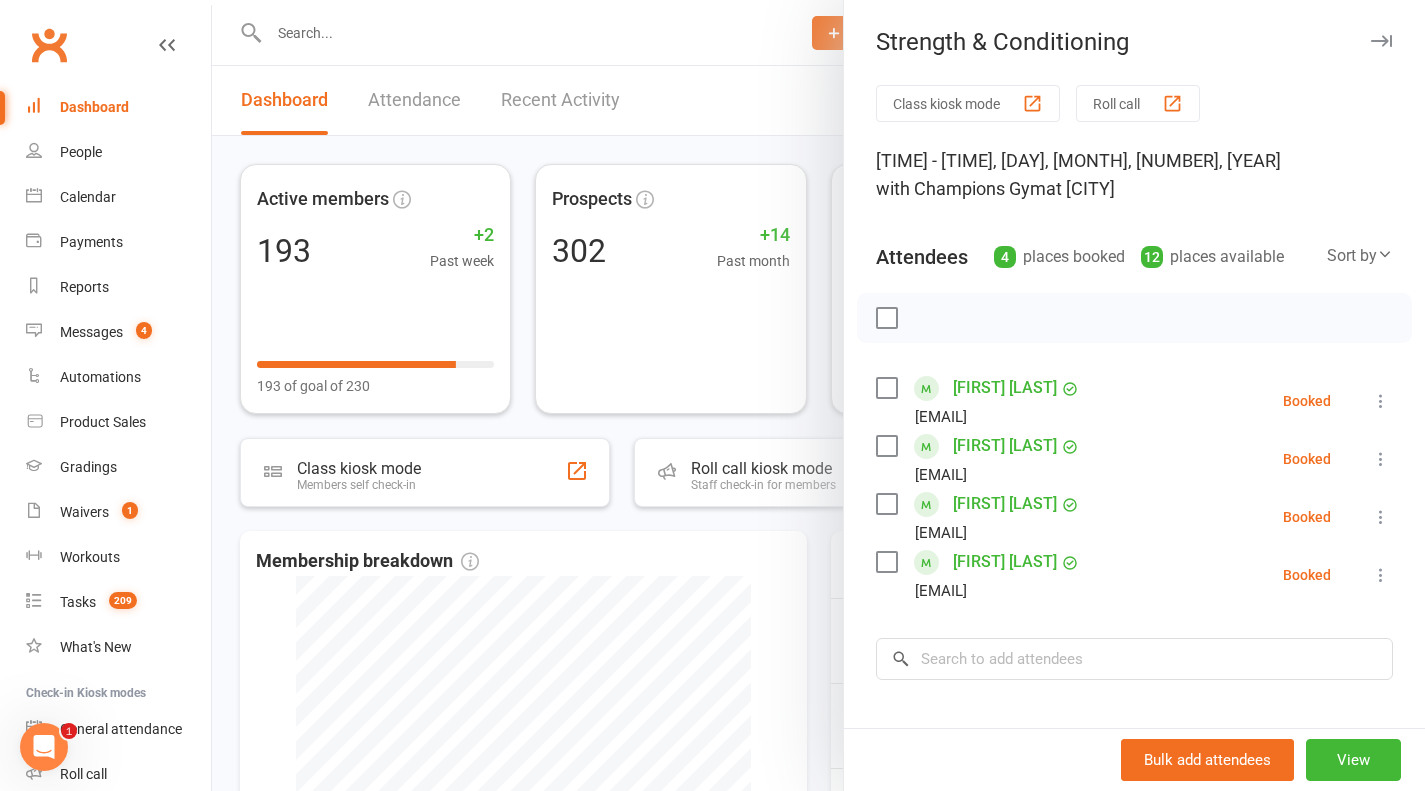 click at bounding box center [818, 395] 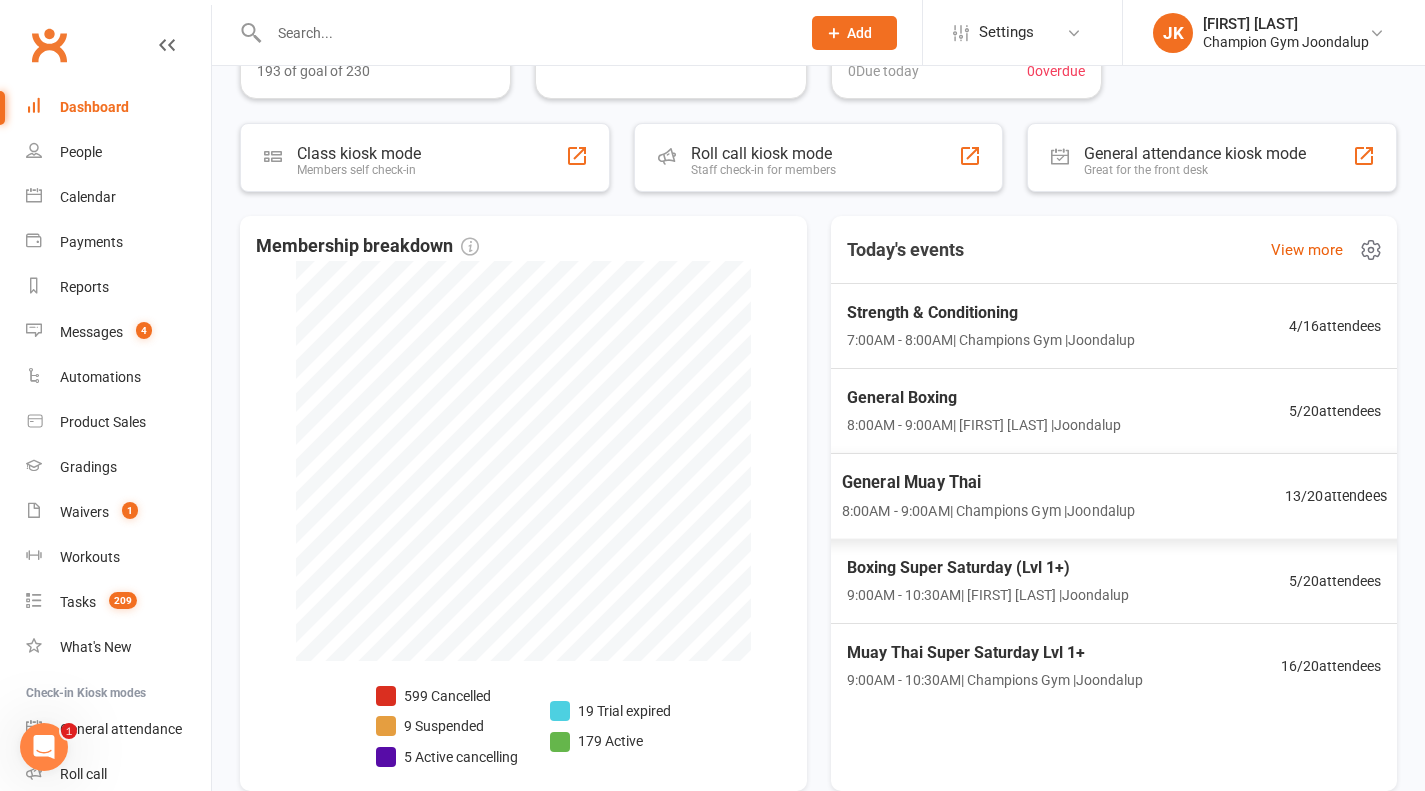 scroll, scrollTop: 316, scrollLeft: 0, axis: vertical 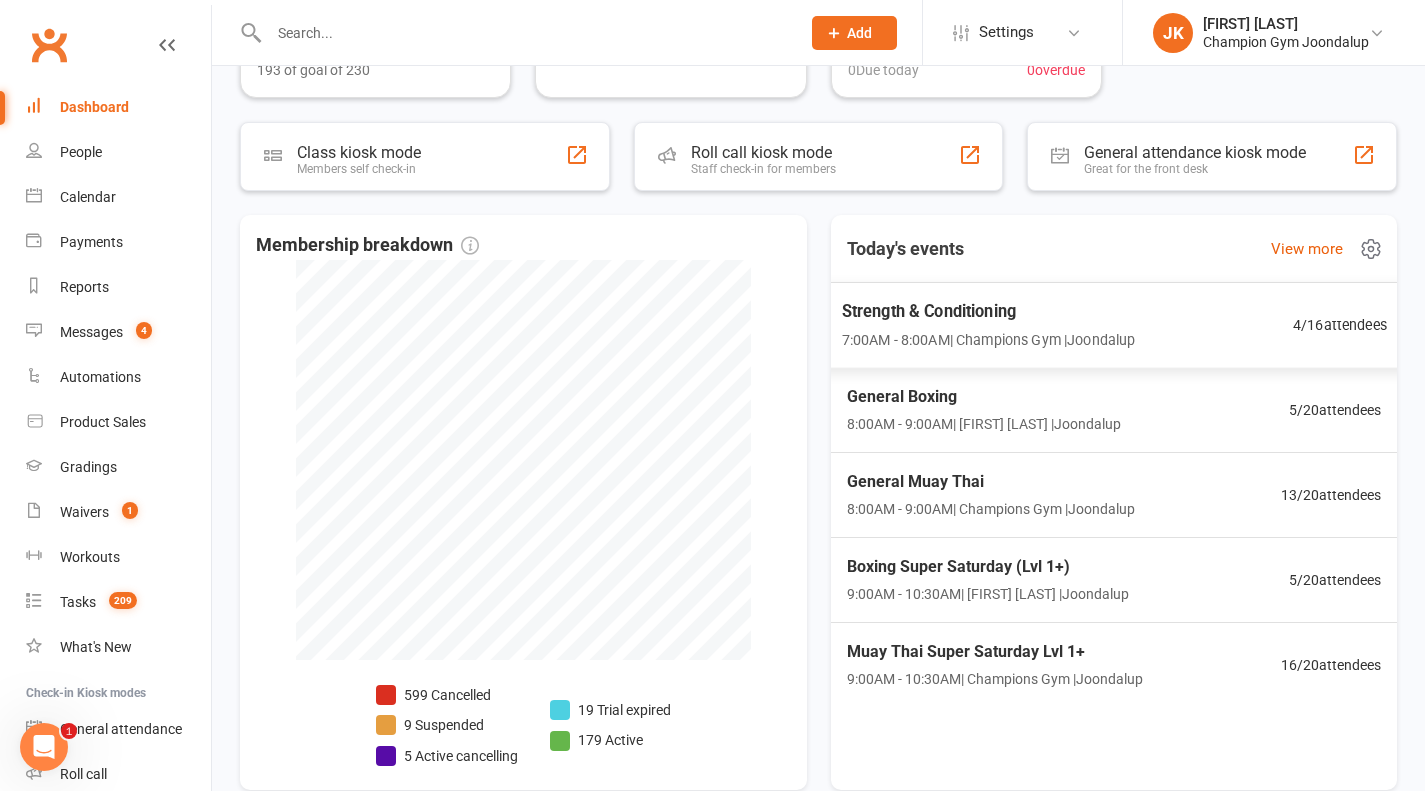 click on "Strength & Conditioning 7:00AM - 8:00AM  |   Champions Gym |  Joondalup 4  /  16  attendees" at bounding box center (1114, 325) 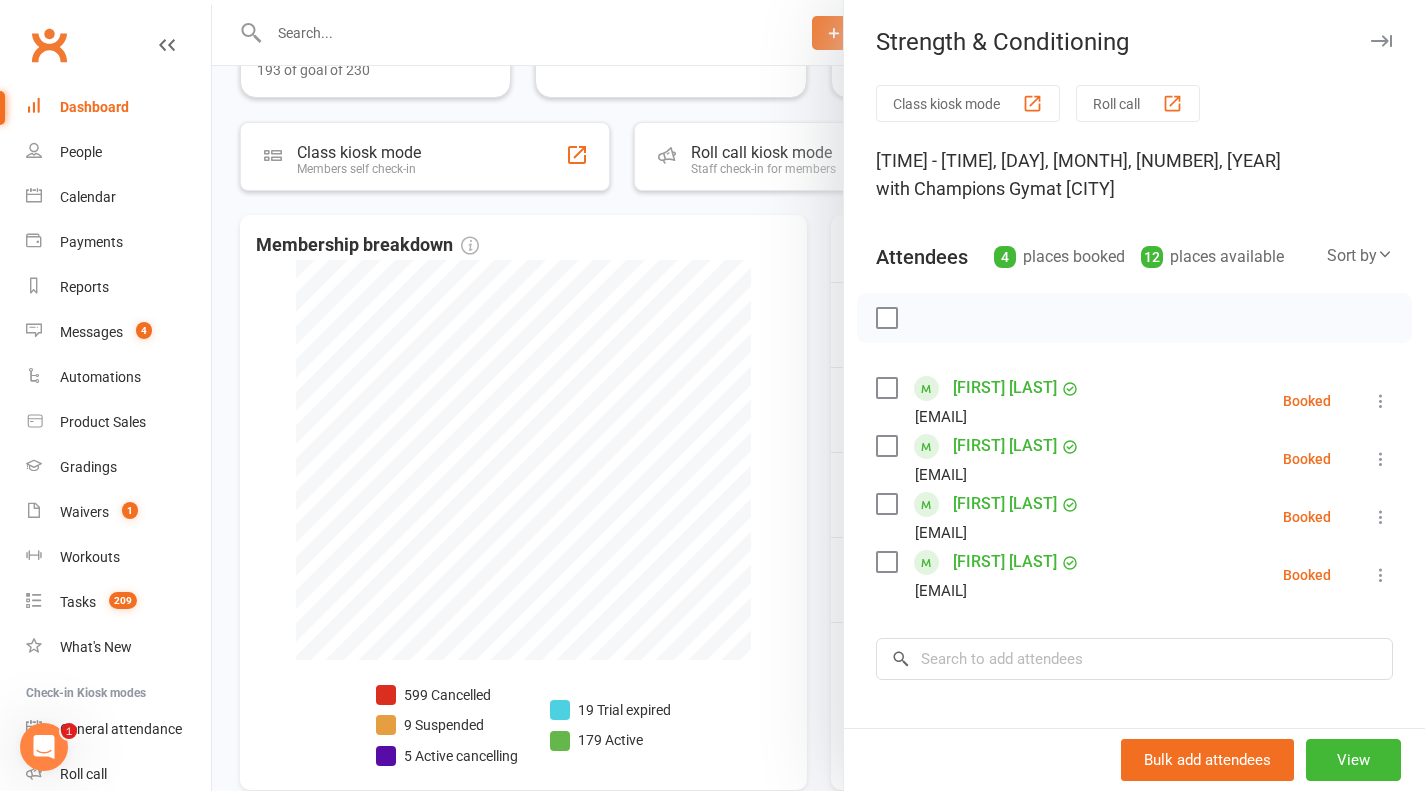 click on "Roll call" at bounding box center [1138, 103] 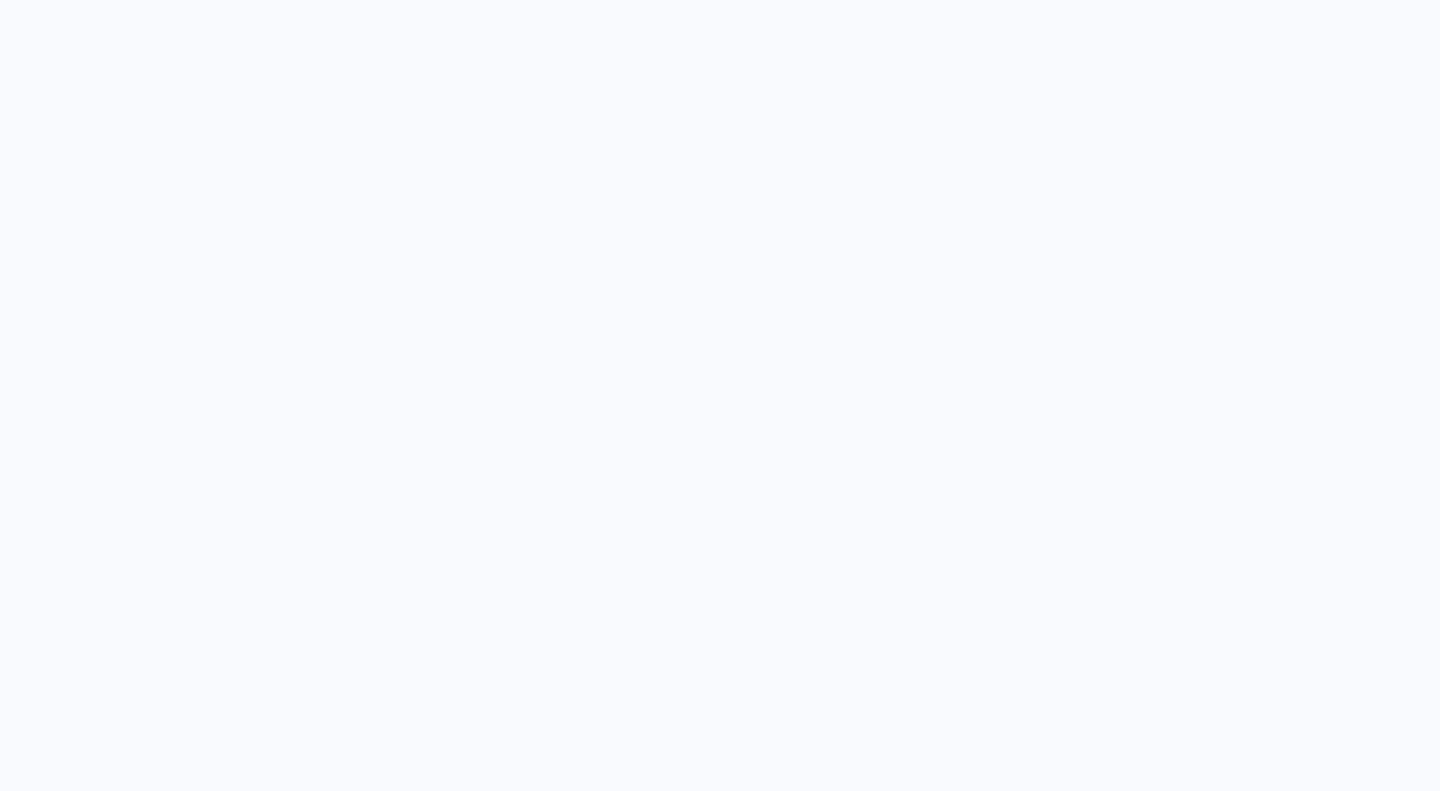 scroll, scrollTop: 0, scrollLeft: 0, axis: both 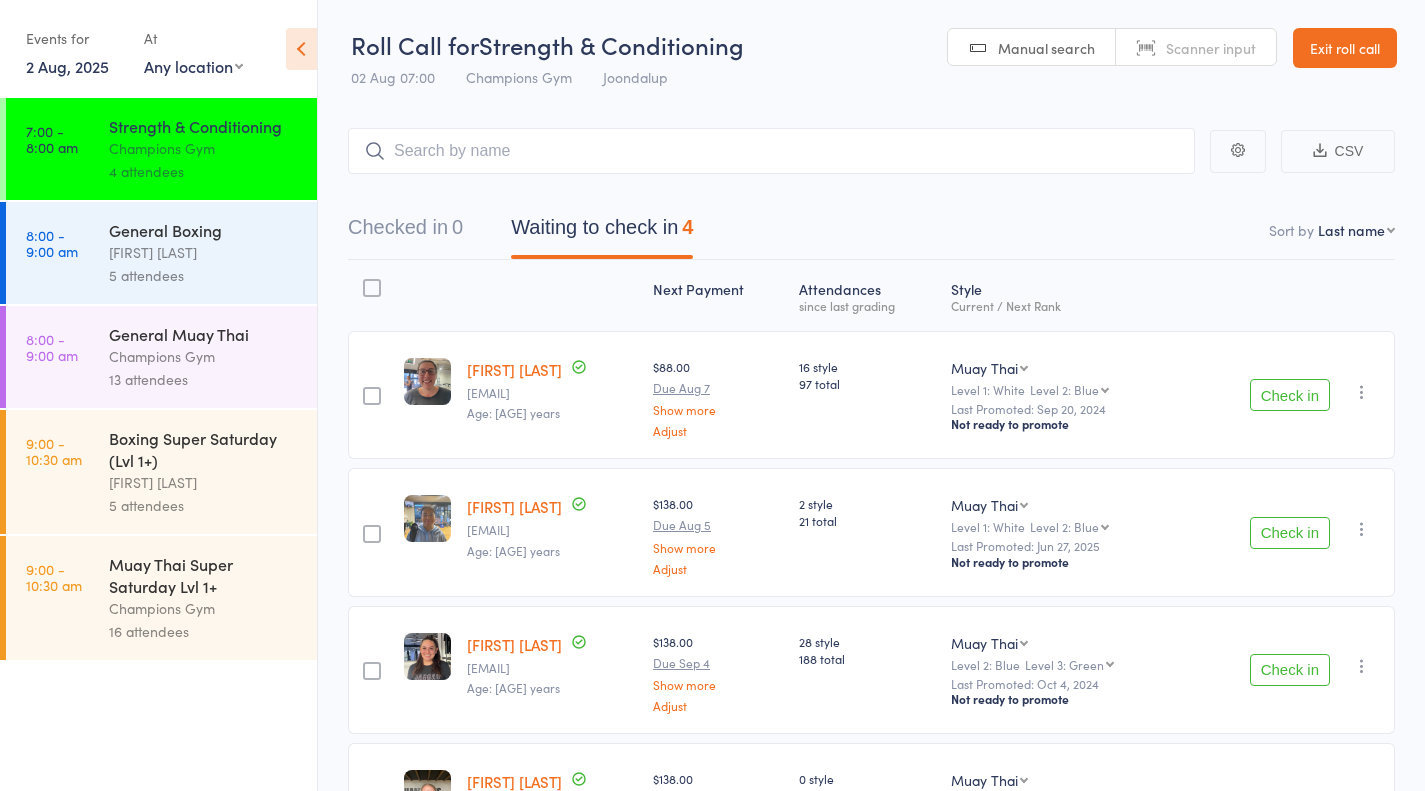 click on "Check in" at bounding box center [1290, 395] 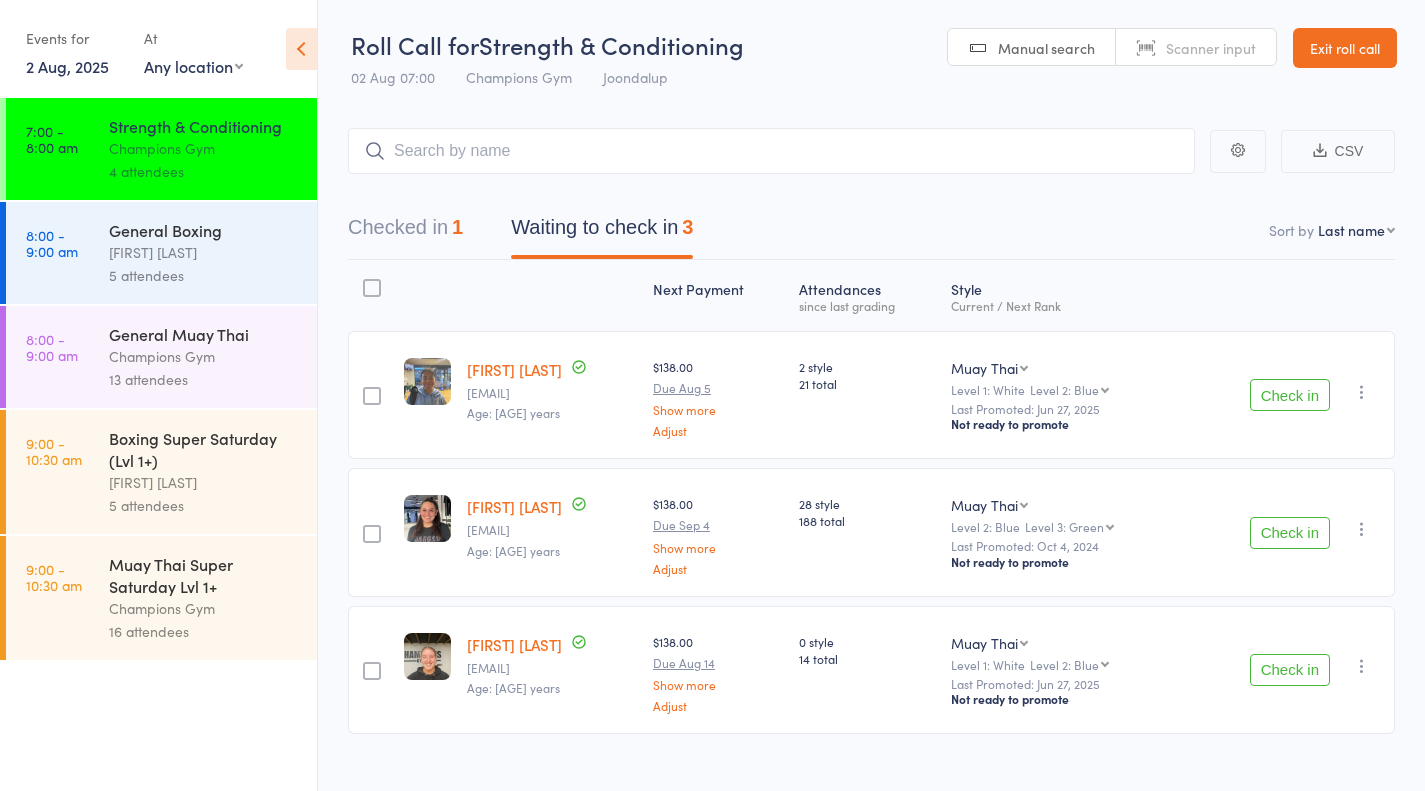 scroll, scrollTop: 30, scrollLeft: 0, axis: vertical 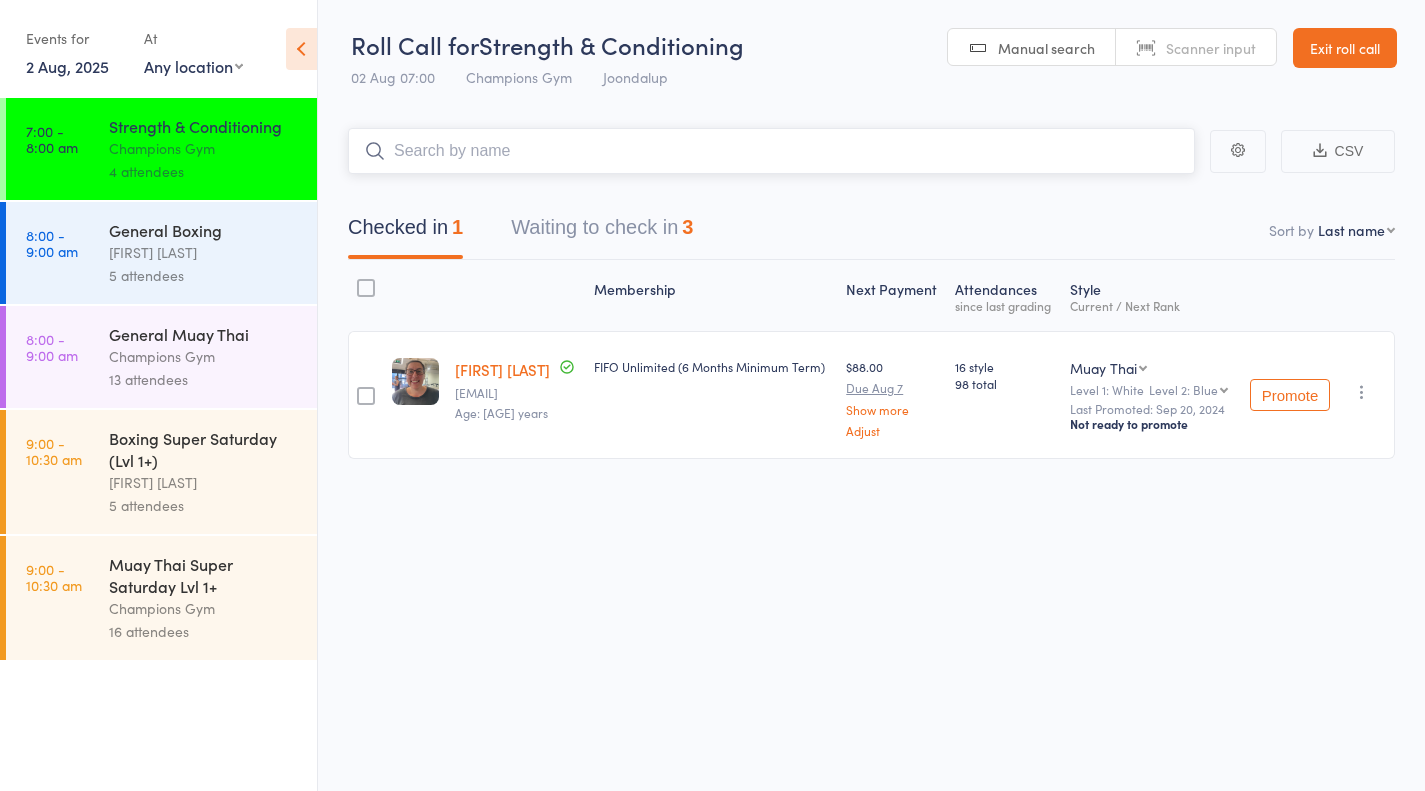 click on "Waiting to check in  3" at bounding box center (602, 232) 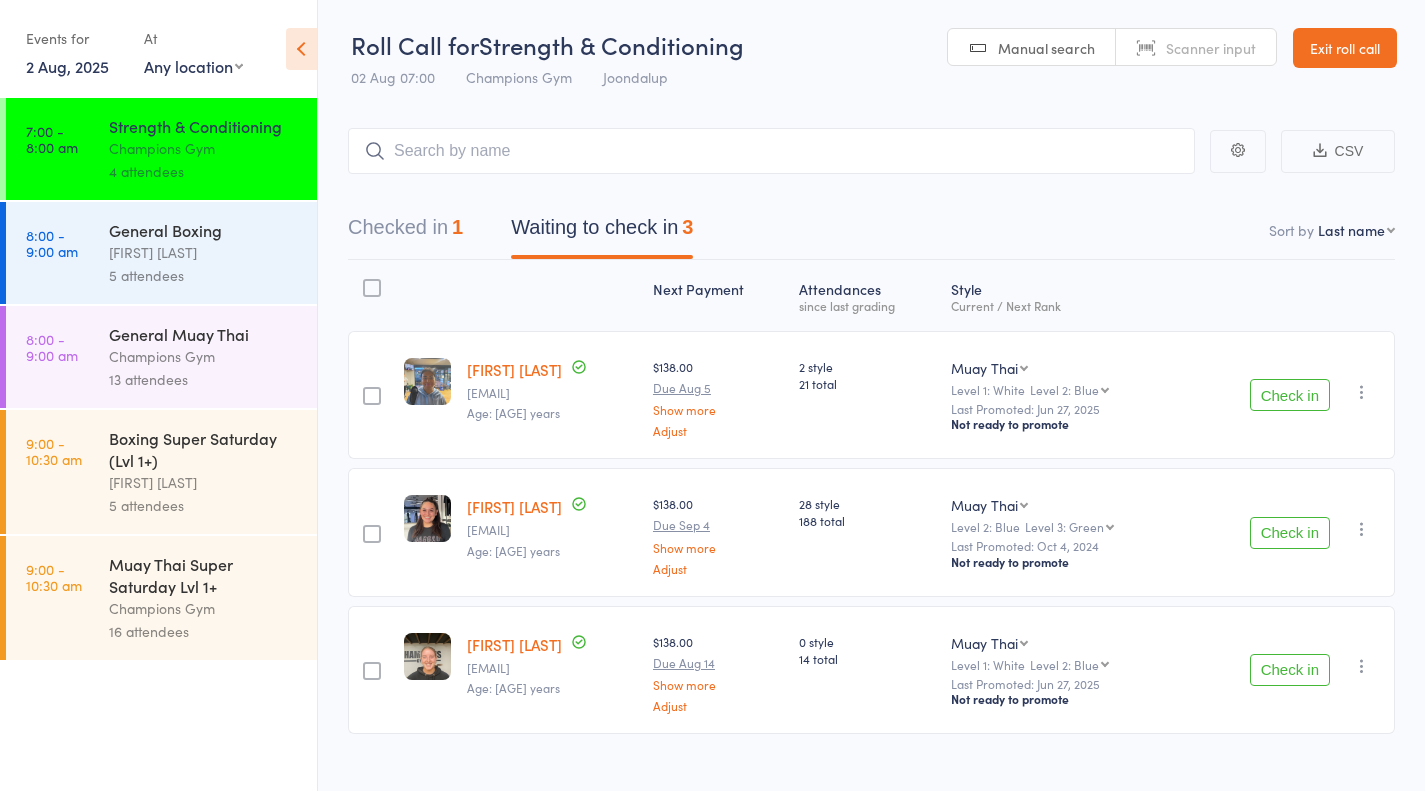 click on "Check in" at bounding box center [1290, 395] 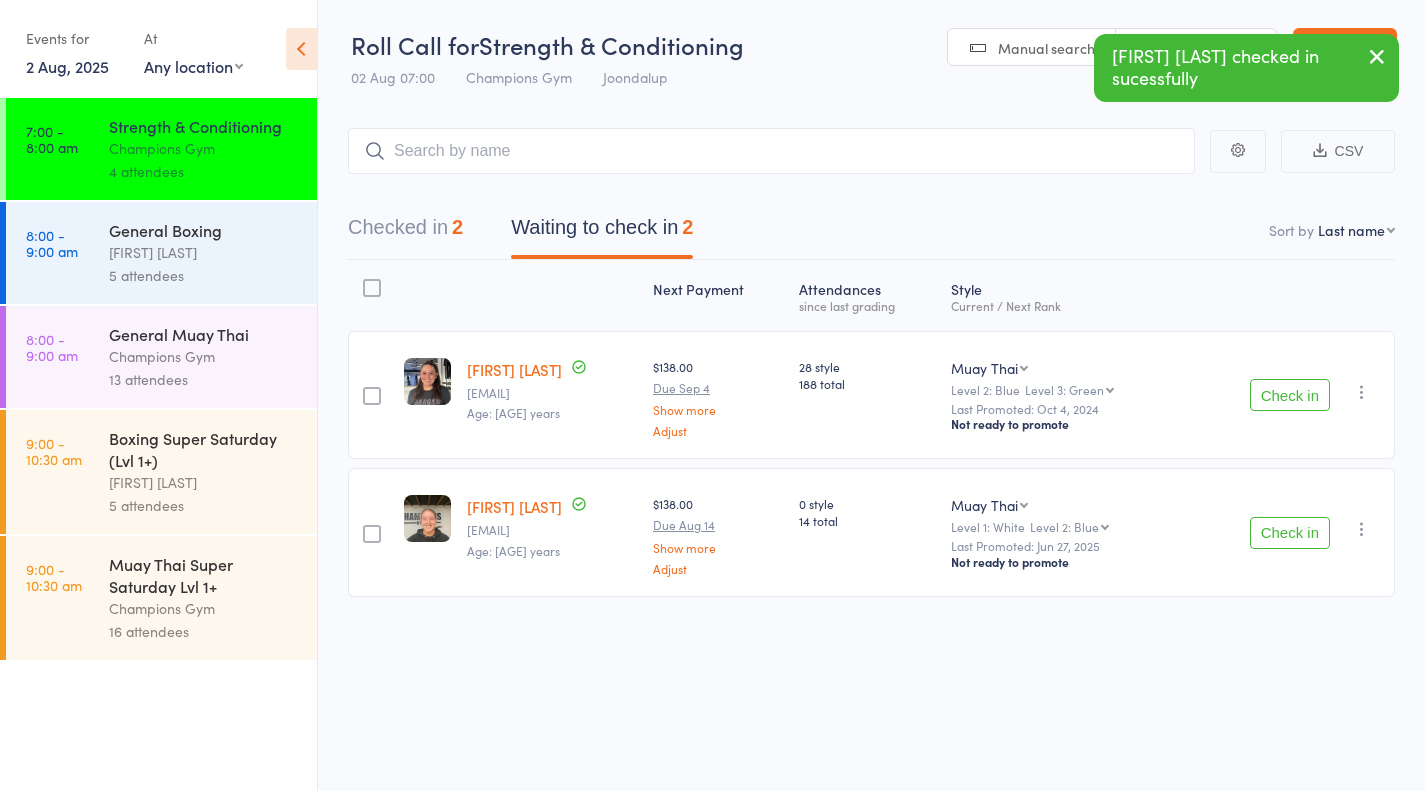 click on "13 attendees" at bounding box center (204, 379) 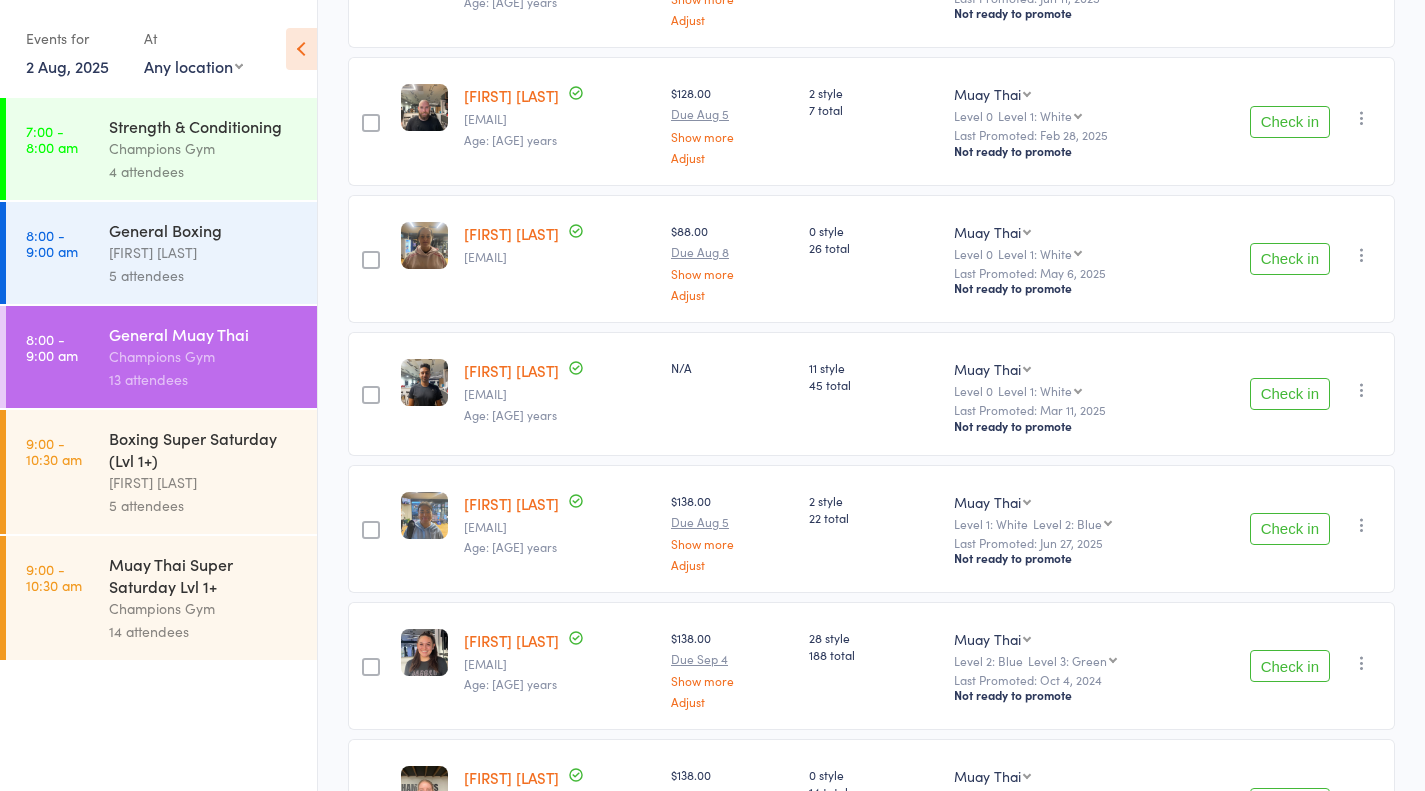 scroll, scrollTop: 417, scrollLeft: 0, axis: vertical 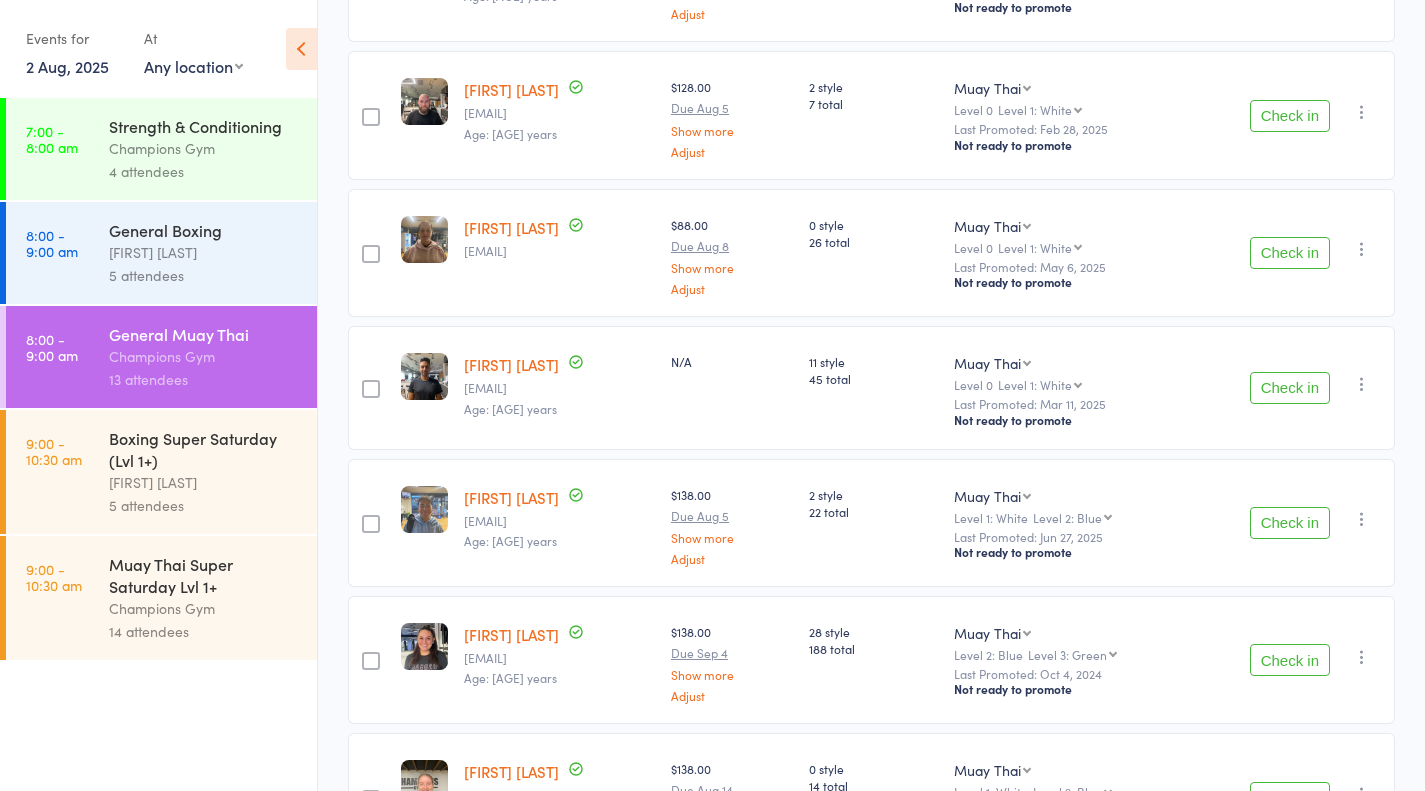 click on "Check in" at bounding box center (1290, 523) 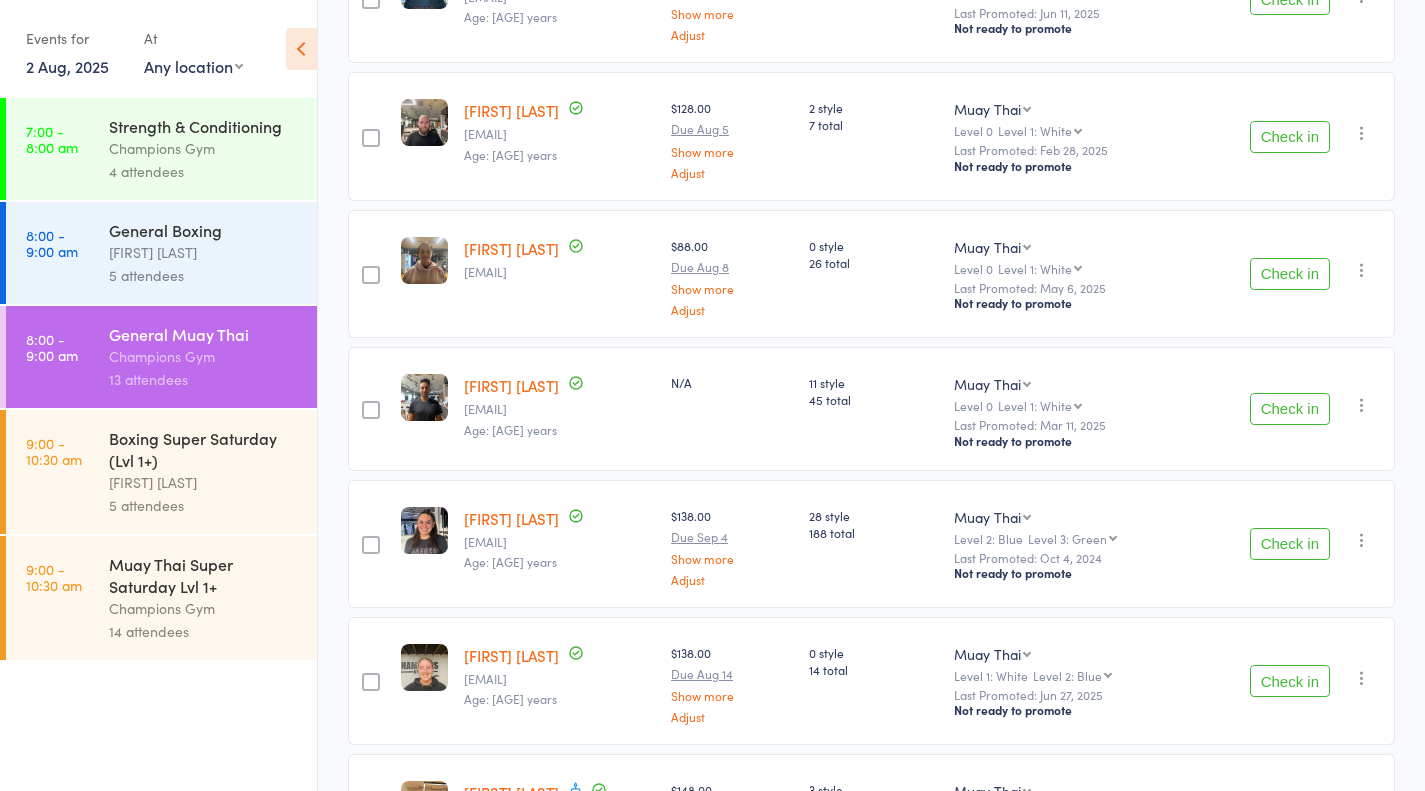scroll, scrollTop: 0, scrollLeft: 0, axis: both 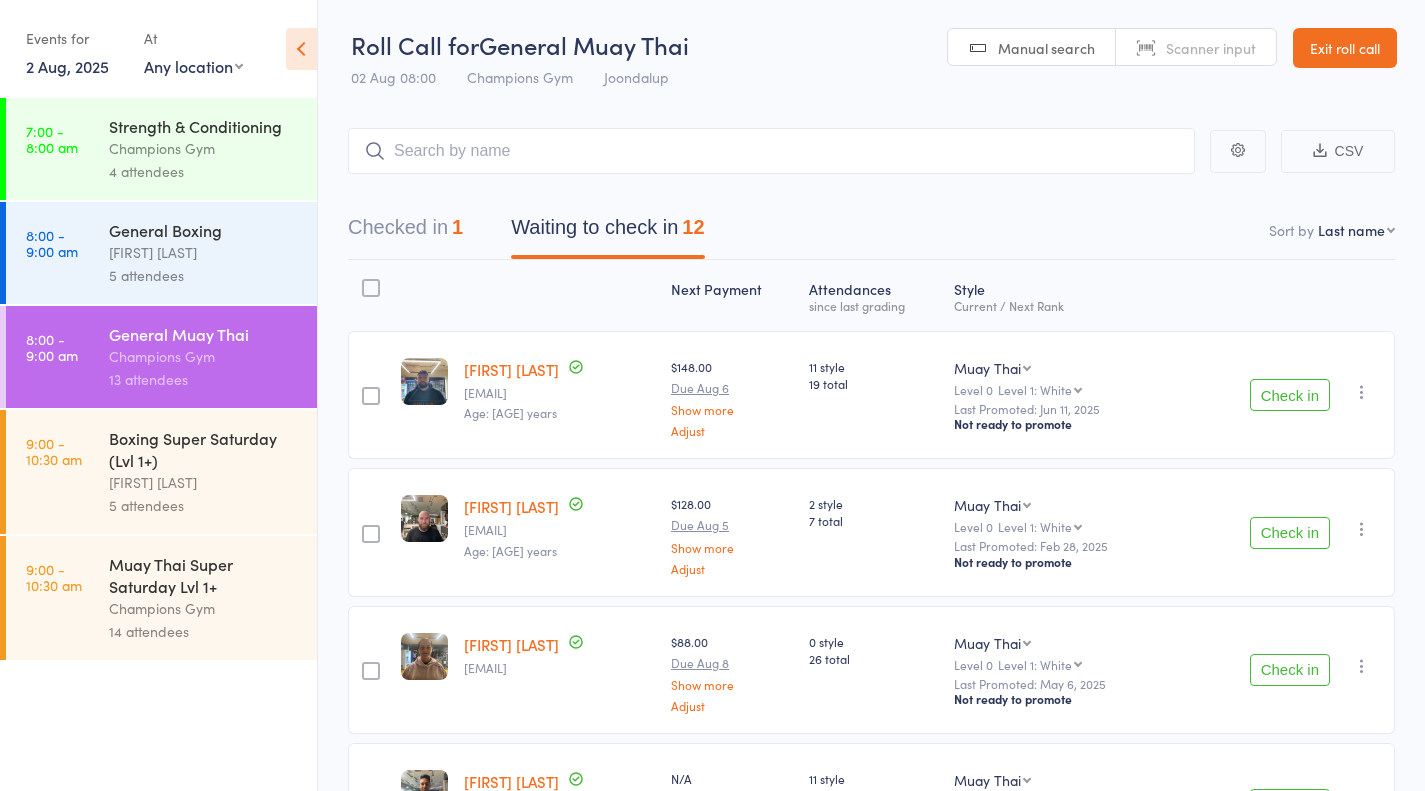 click on "[FIRST] [LAST]" at bounding box center (204, 482) 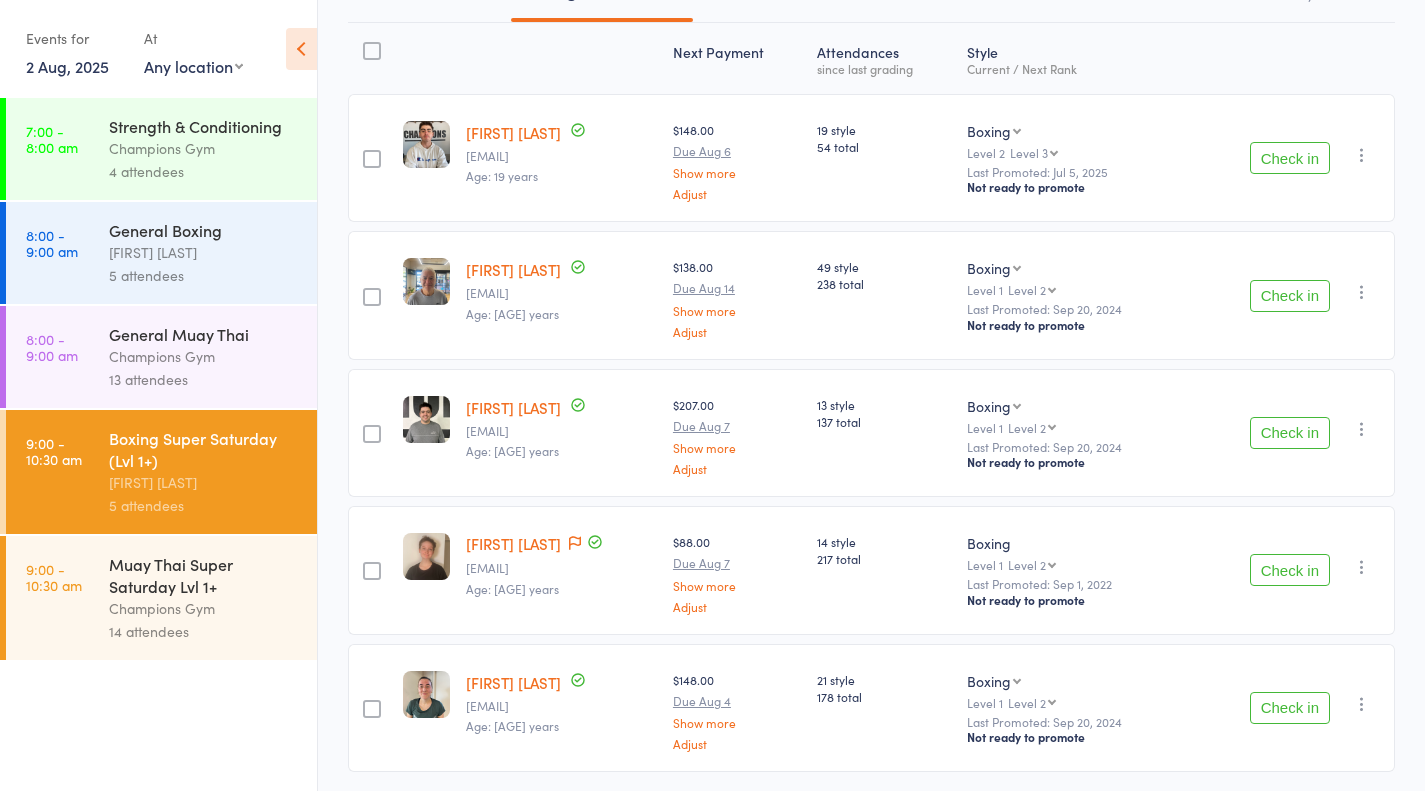 click on "14 attendees" at bounding box center (204, 631) 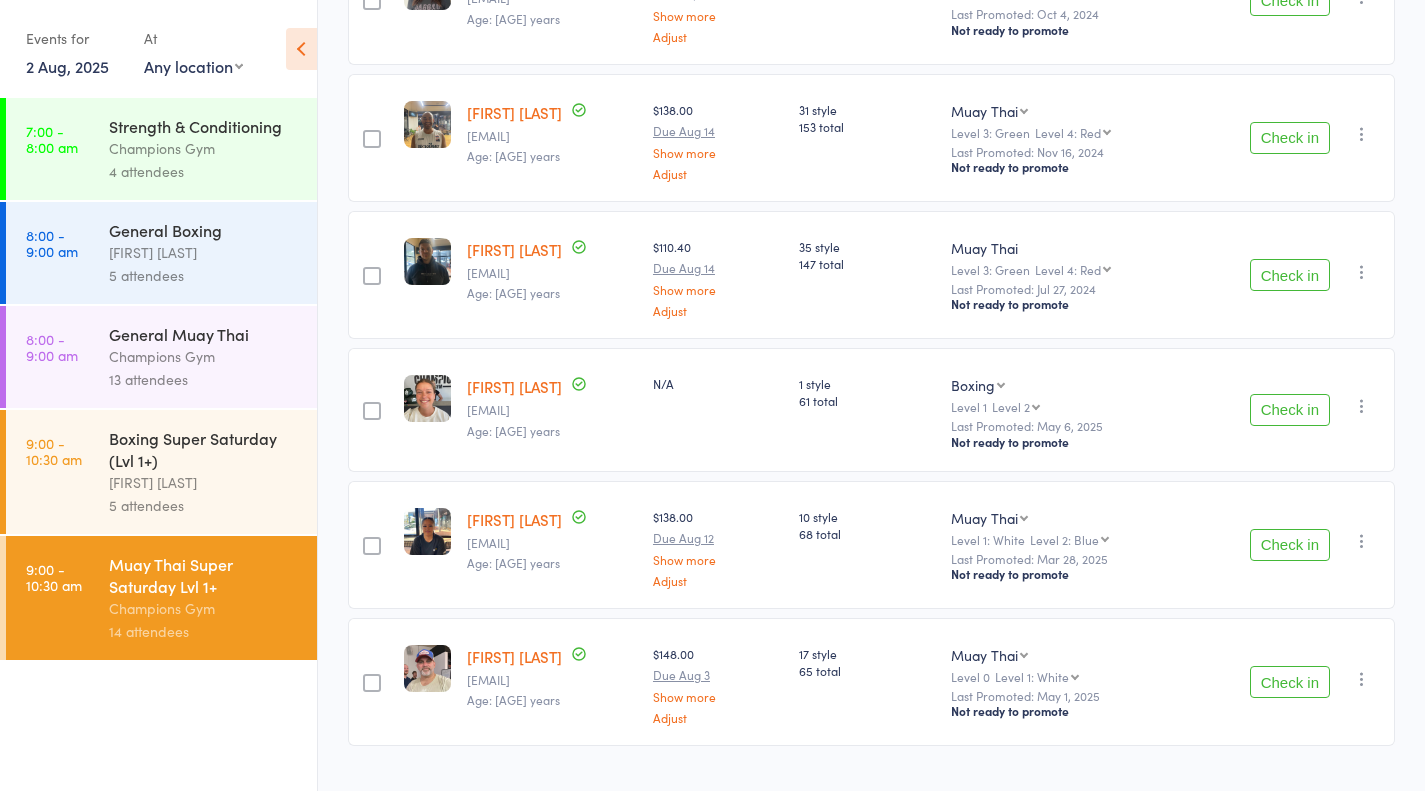 scroll, scrollTop: 1490, scrollLeft: 0, axis: vertical 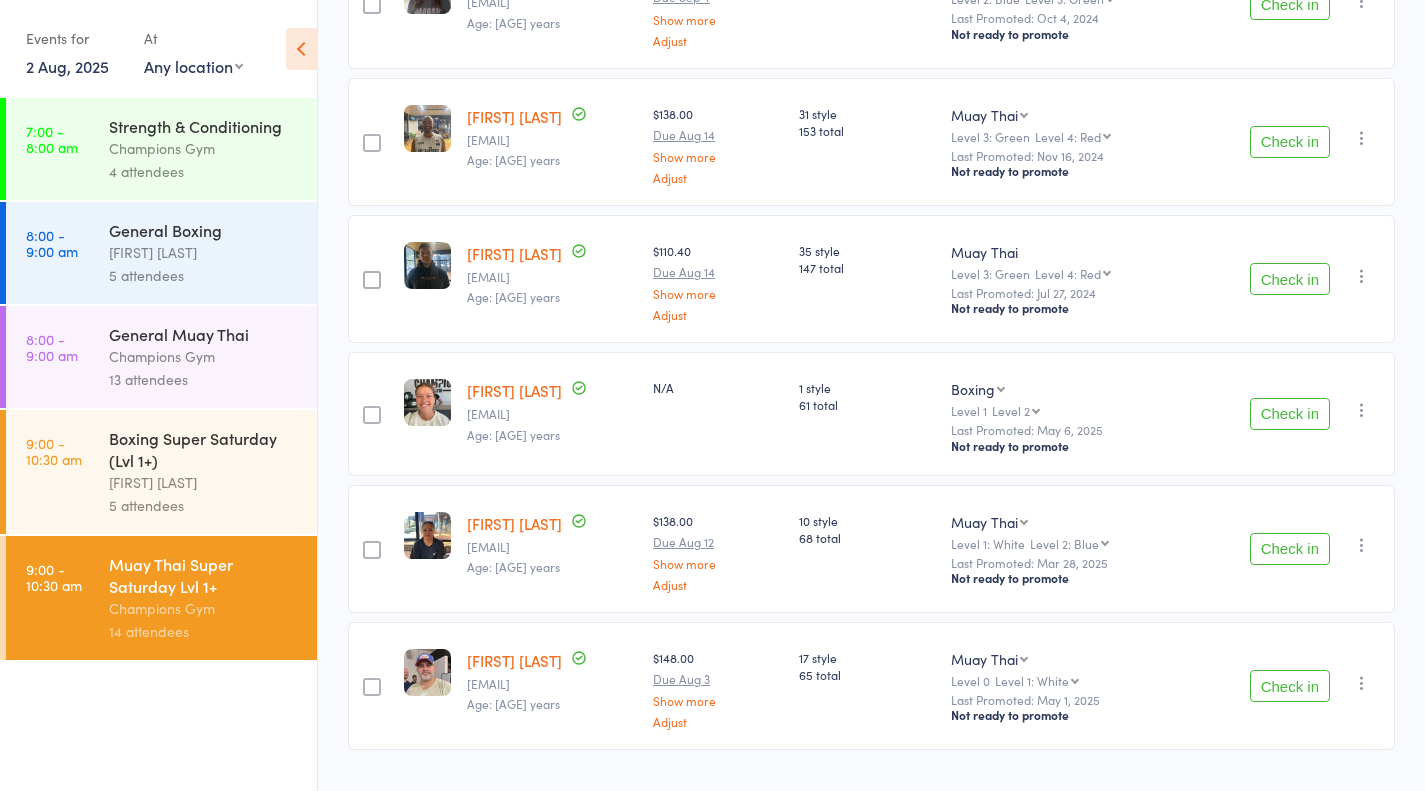 click on "Champions Gym" at bounding box center (204, 148) 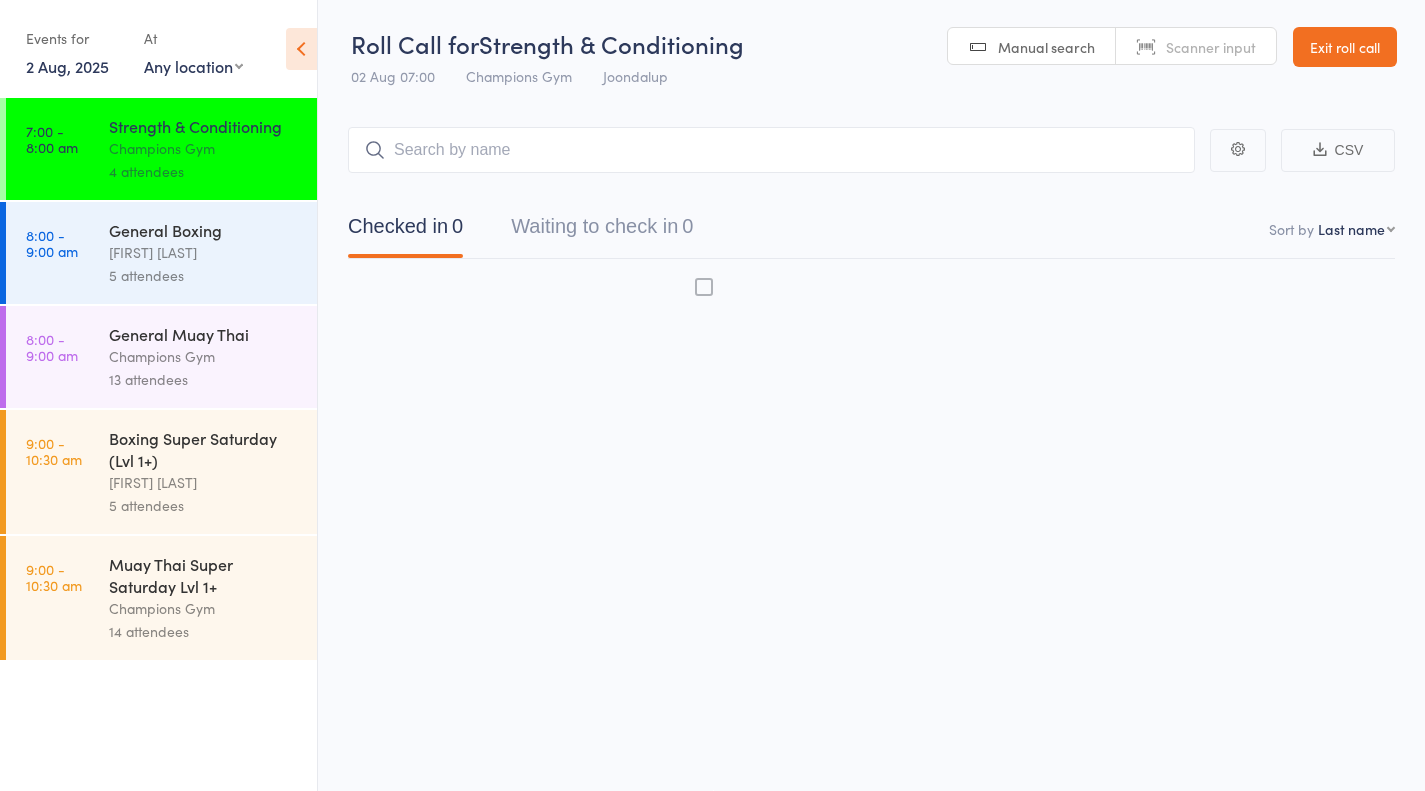 scroll, scrollTop: 0, scrollLeft: 0, axis: both 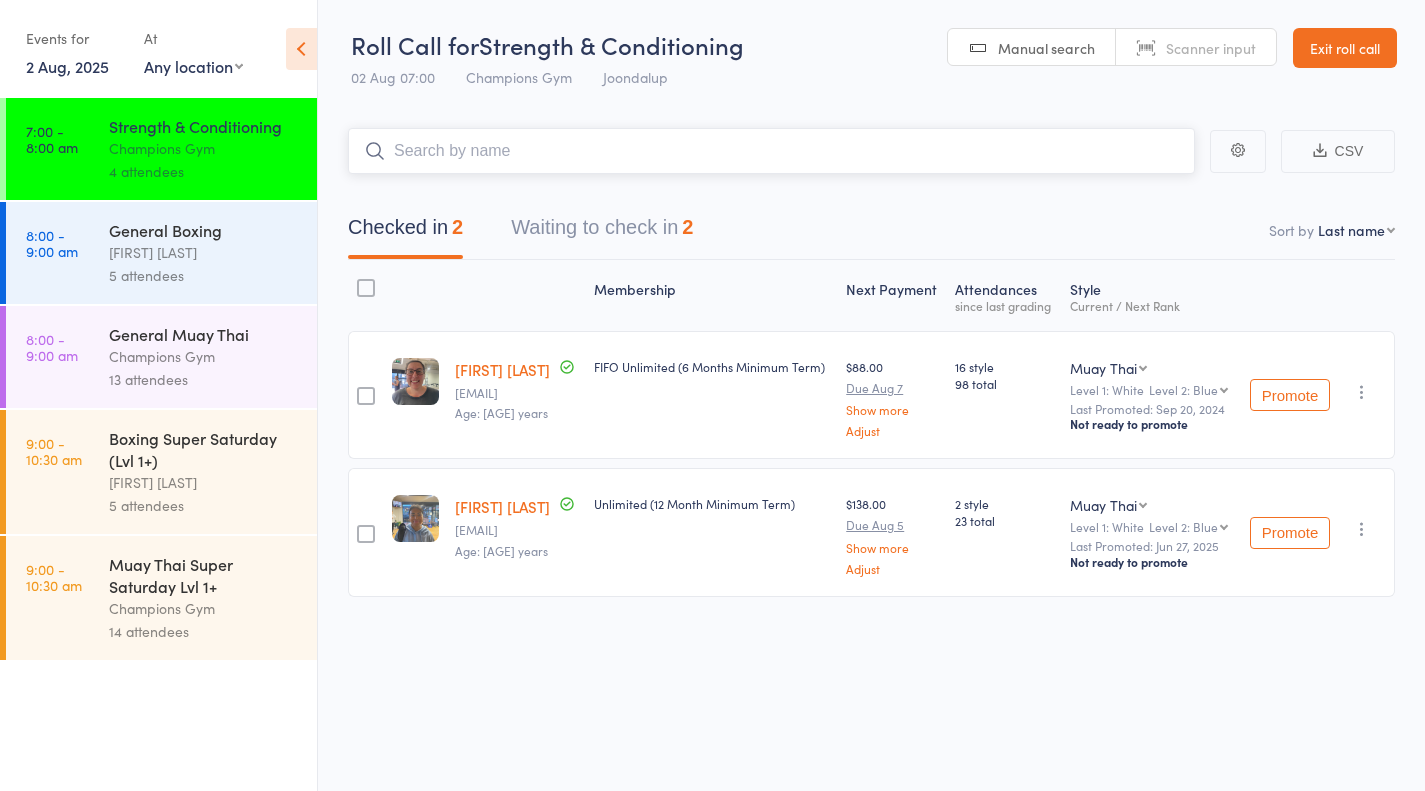 click on "Waiting to check in  2" at bounding box center (602, 232) 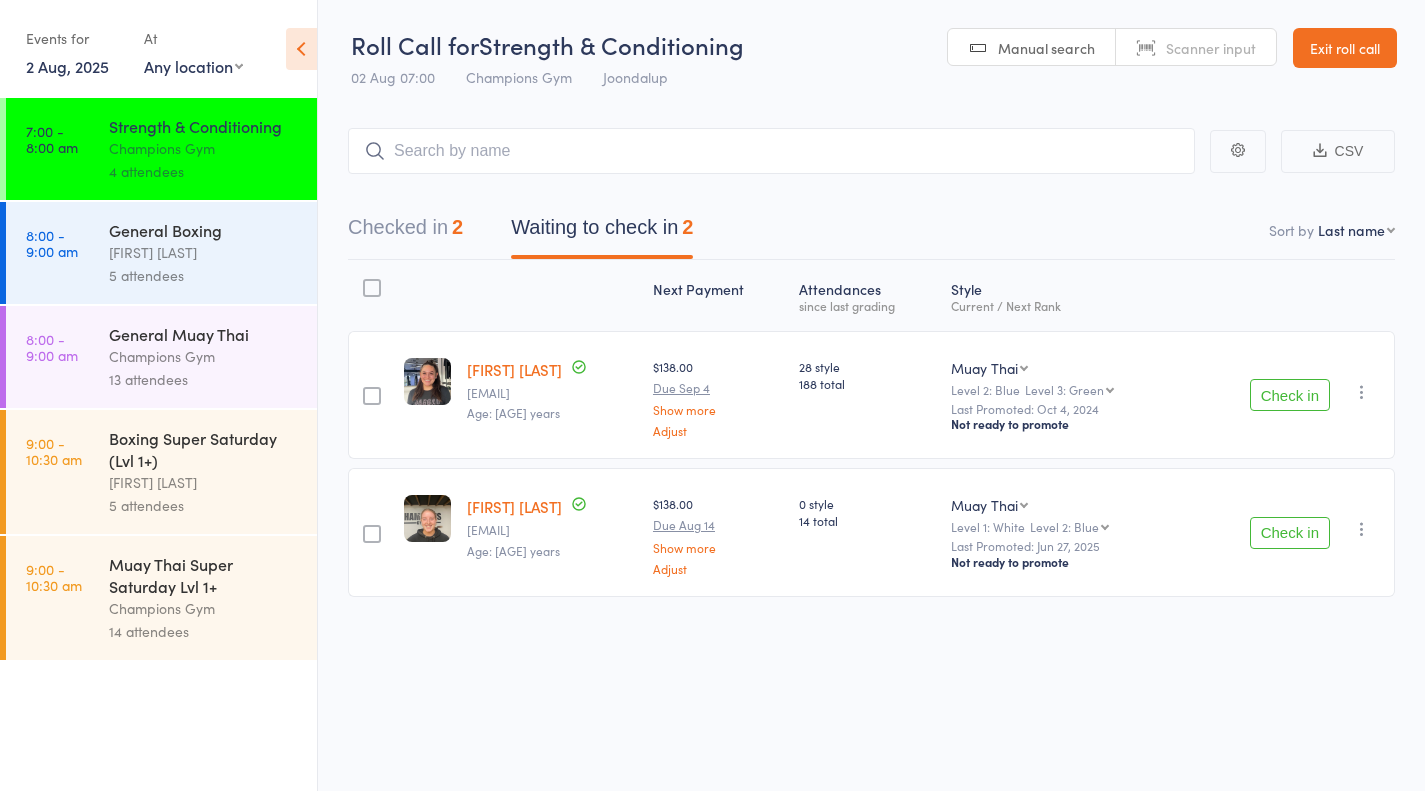 click on "Check in" at bounding box center [1290, 395] 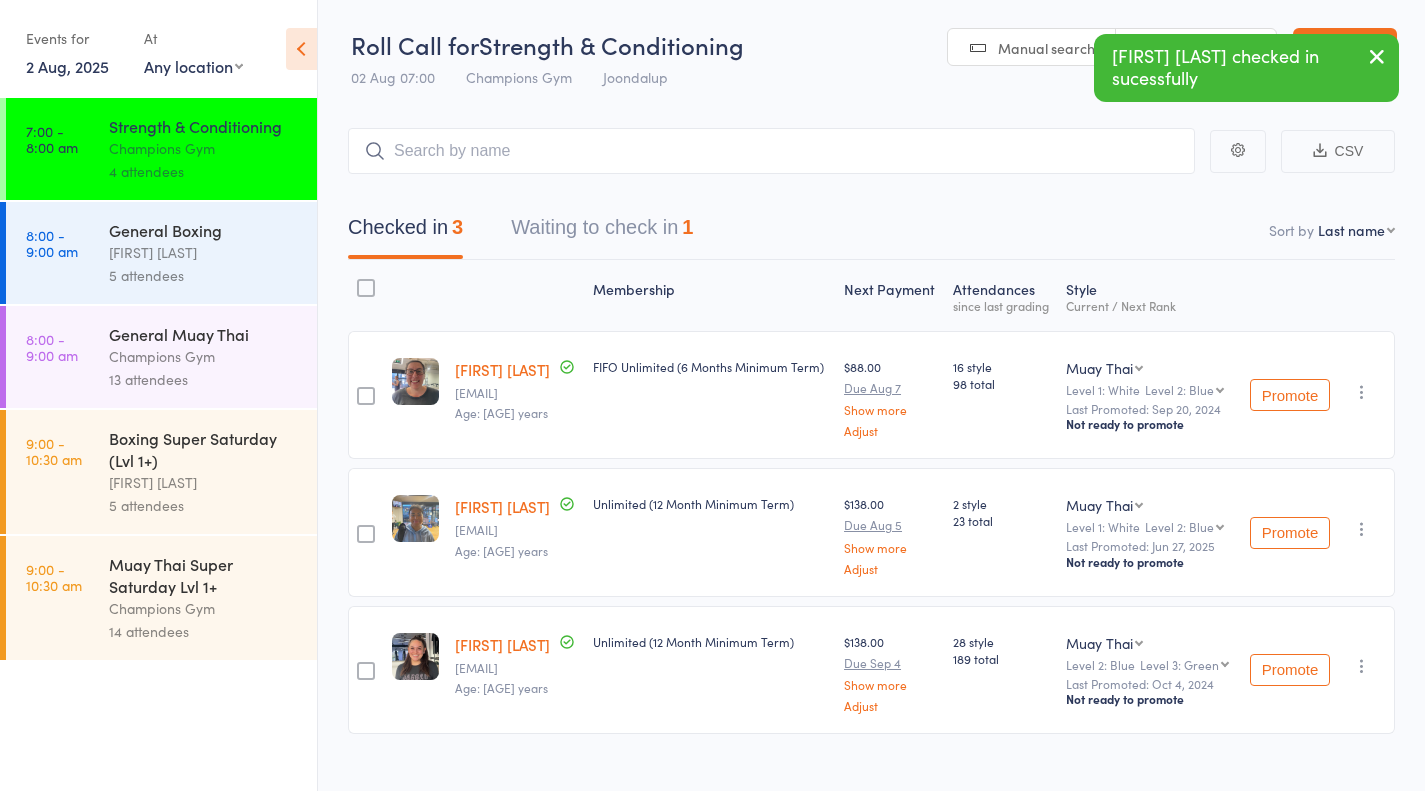 click on "Nicole Paterson" at bounding box center (502, 644) 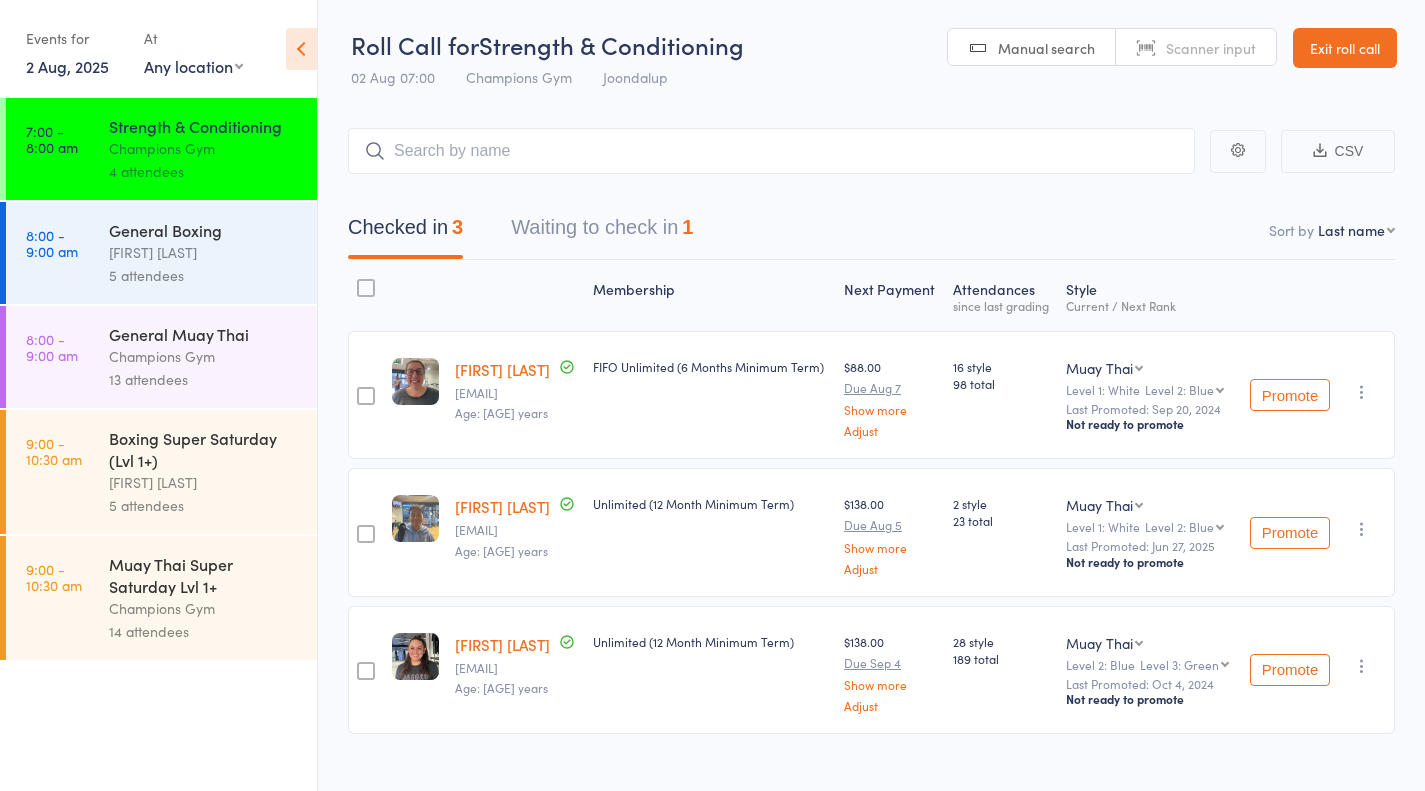 click on "5 attendees" at bounding box center (204, 275) 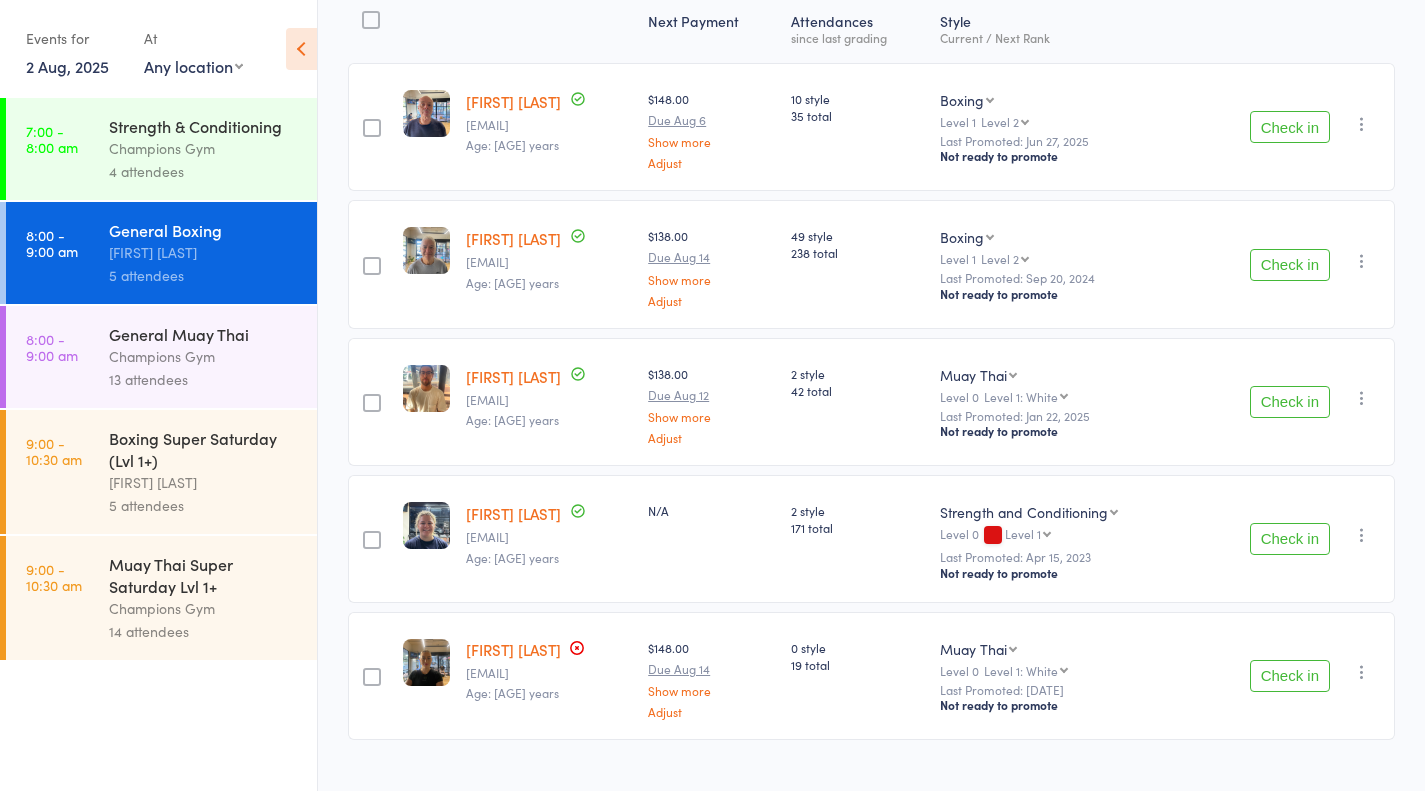 scroll, scrollTop: 269, scrollLeft: 0, axis: vertical 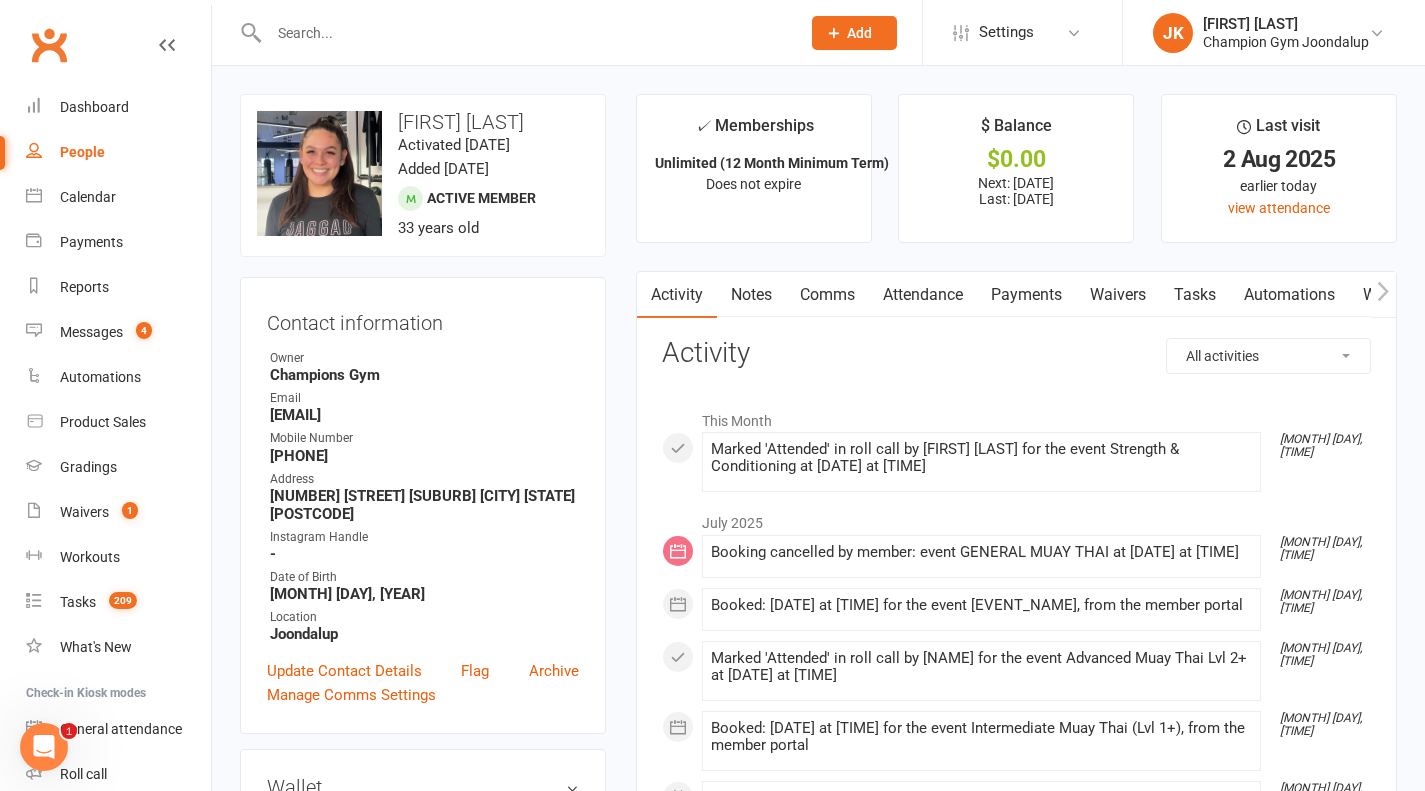 click on "Attendance" at bounding box center (923, 295) 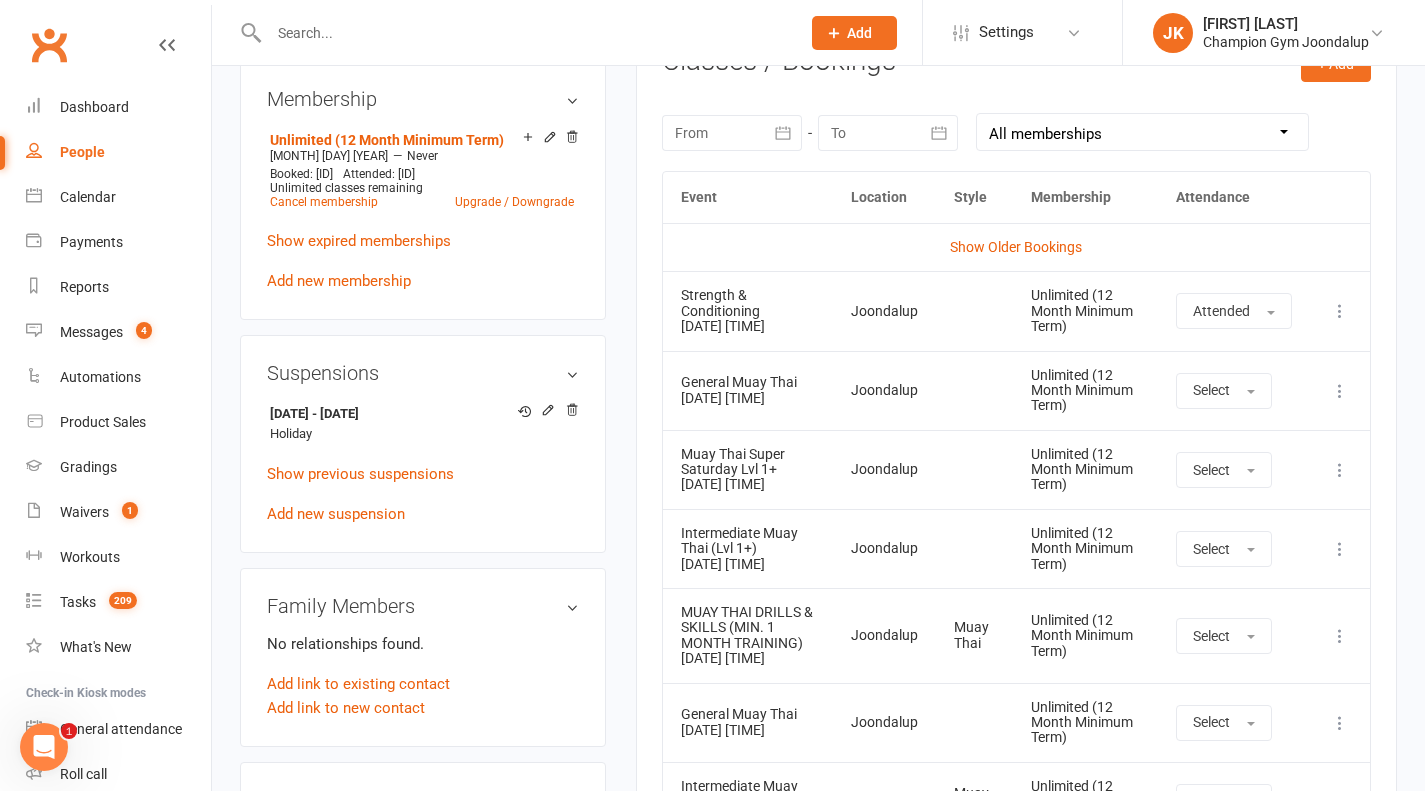 scroll, scrollTop: 858, scrollLeft: 0, axis: vertical 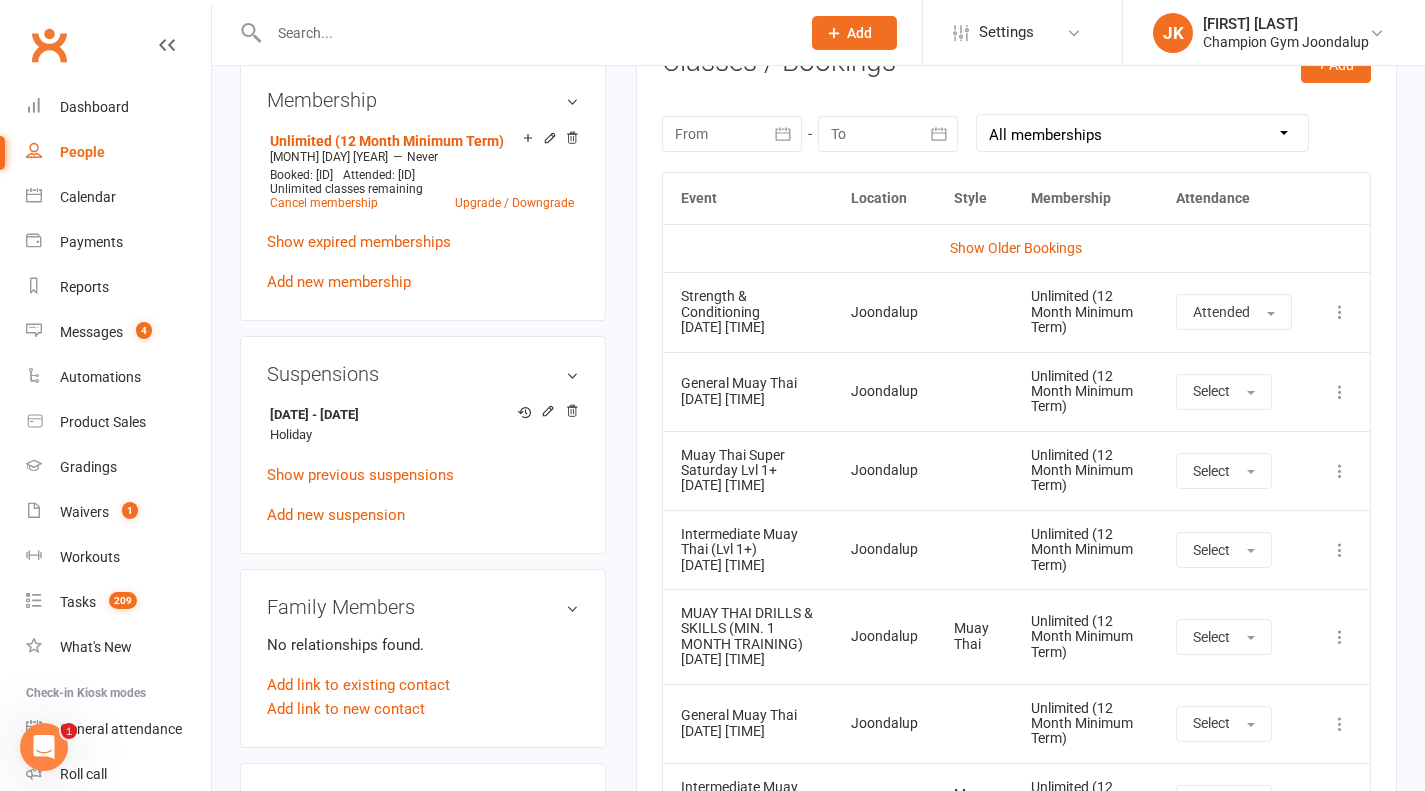 click on "Show Older Bookings" at bounding box center [1016, 248] 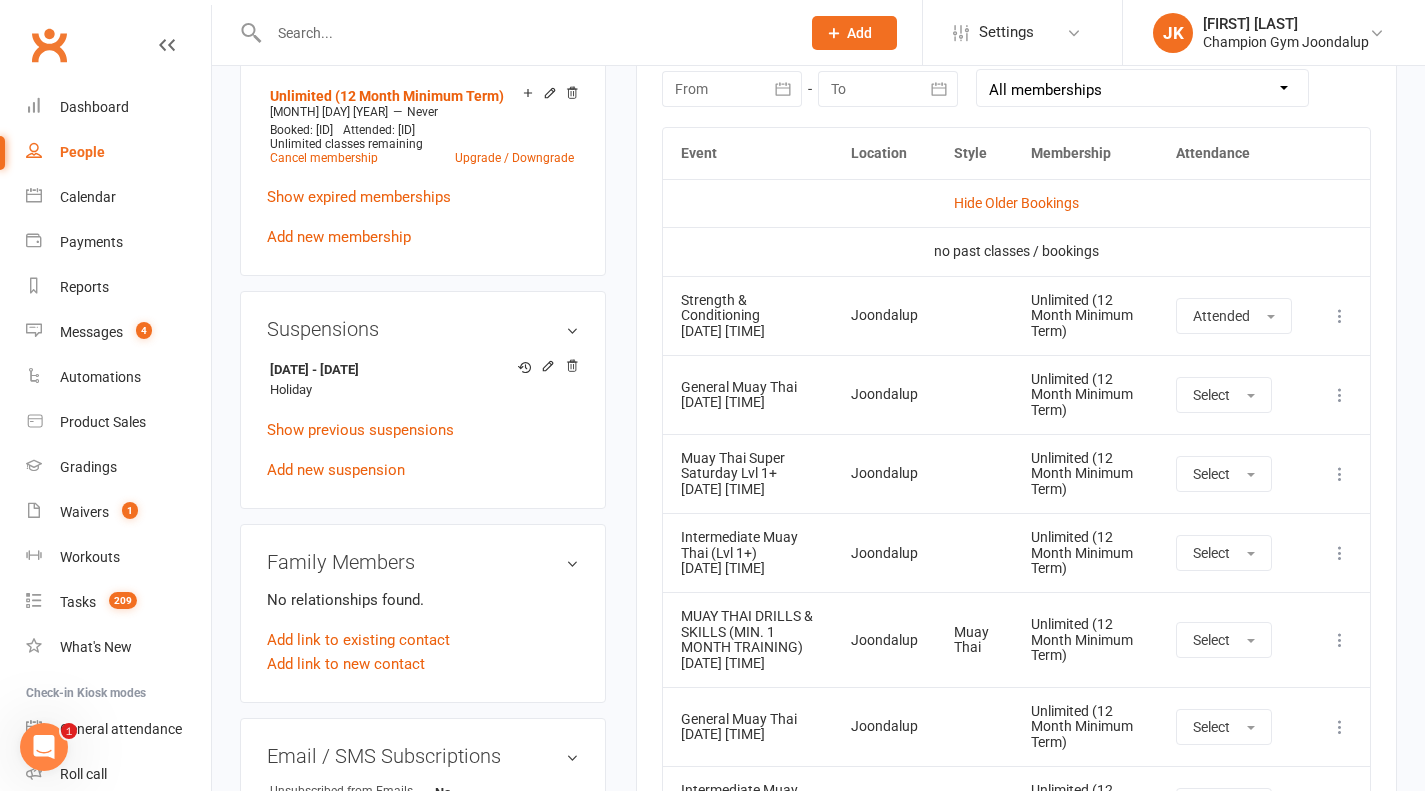 scroll, scrollTop: 900, scrollLeft: 0, axis: vertical 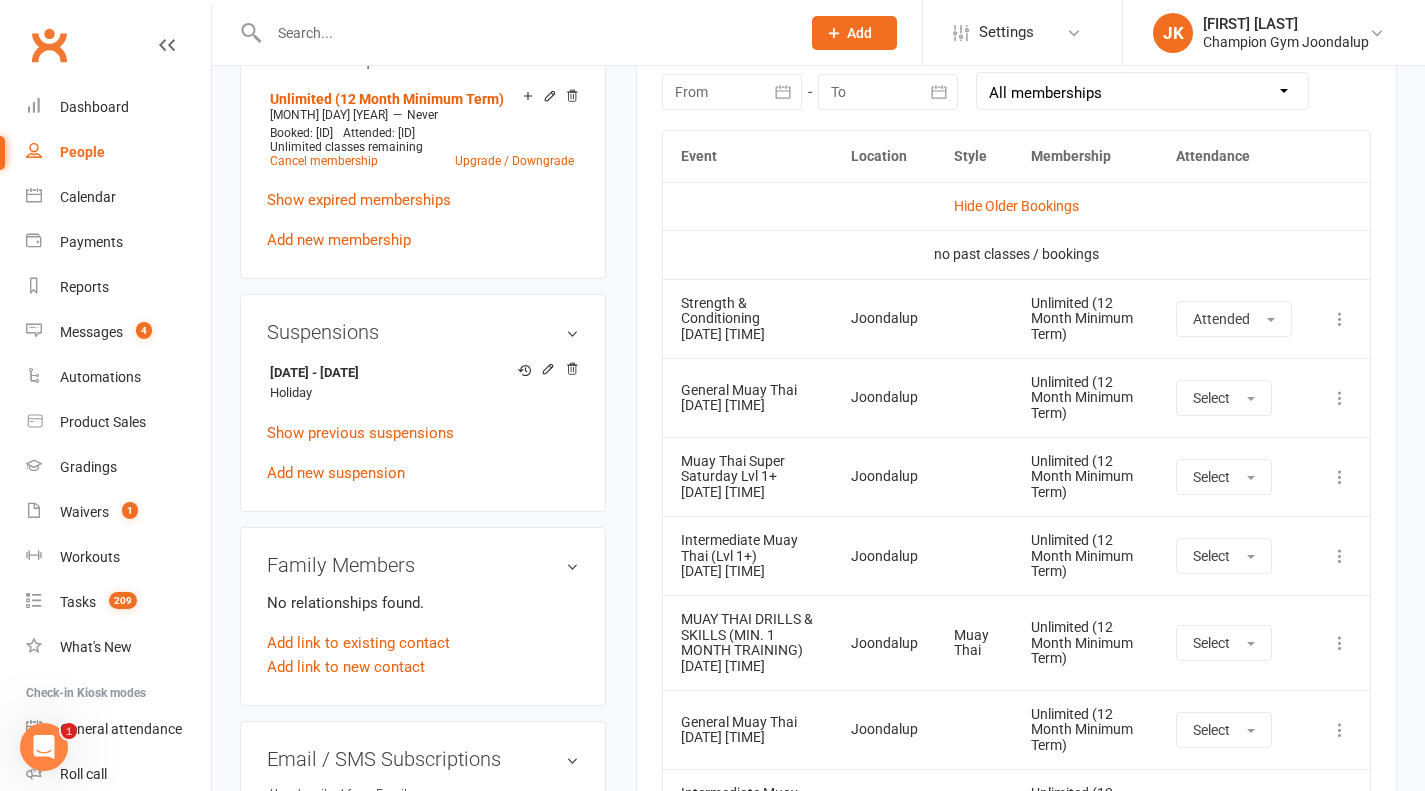 click on "Hide Older Bookings" at bounding box center [1016, 206] 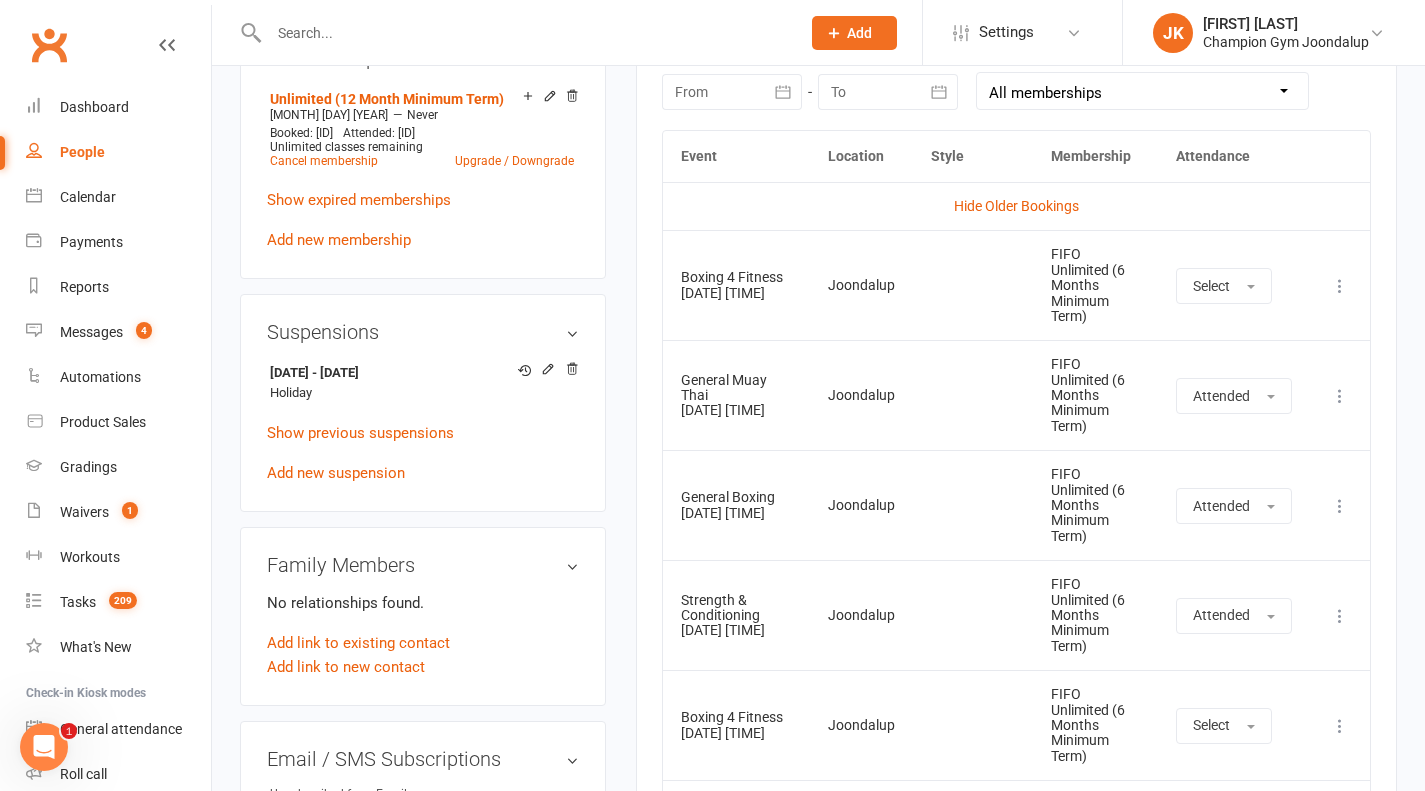 click on "Hide Older Bookings" at bounding box center (1016, 206) 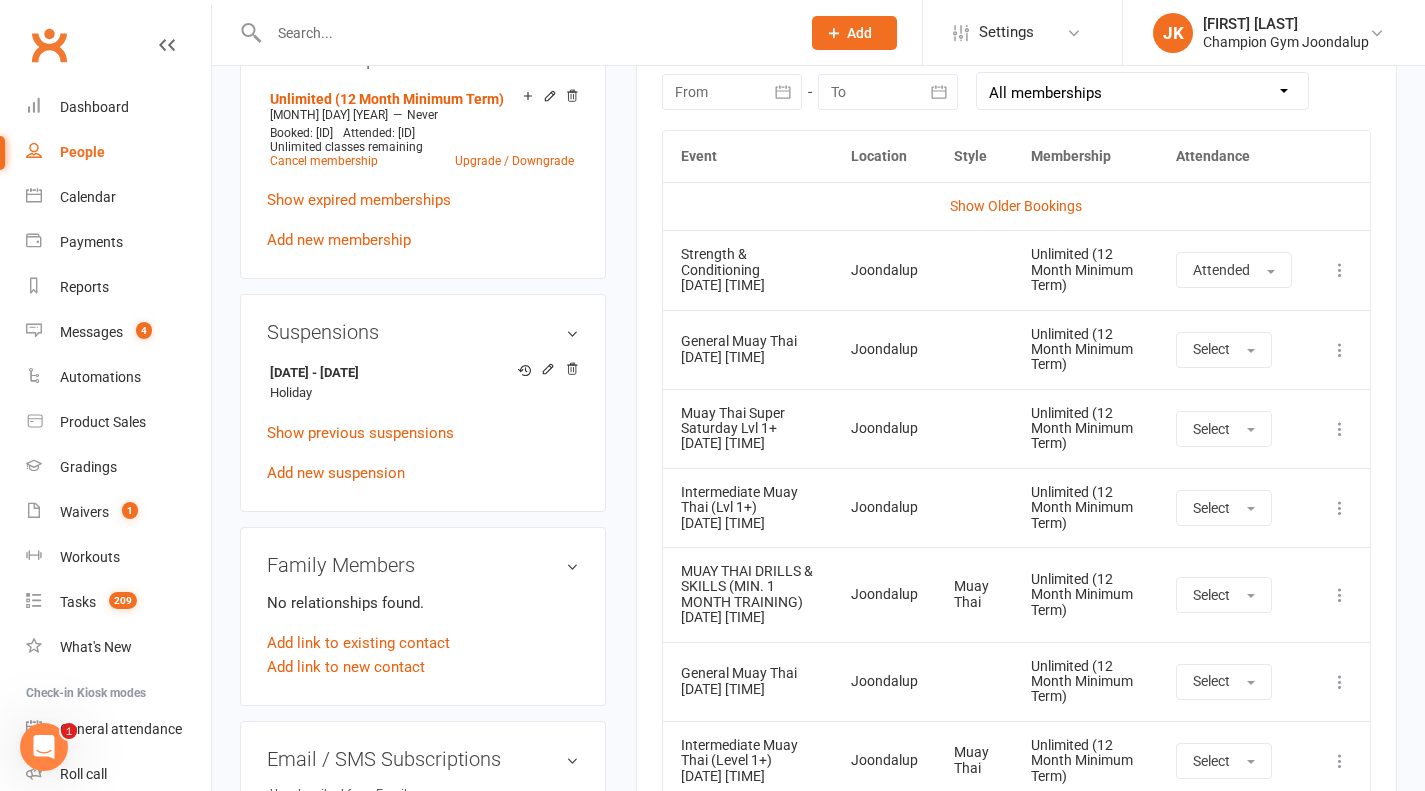 click on "Show Older Bookings" at bounding box center (1016, 206) 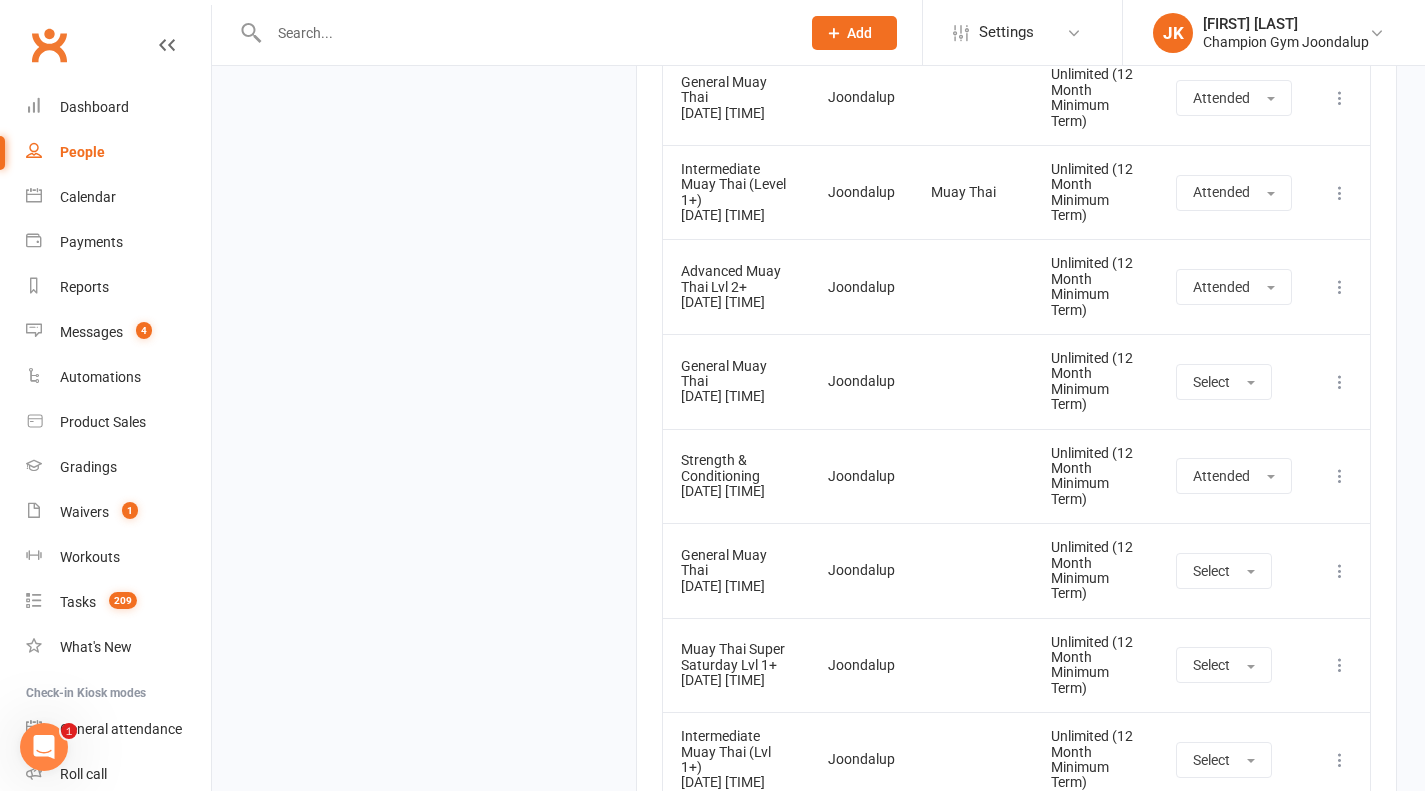 scroll, scrollTop: 91004, scrollLeft: 0, axis: vertical 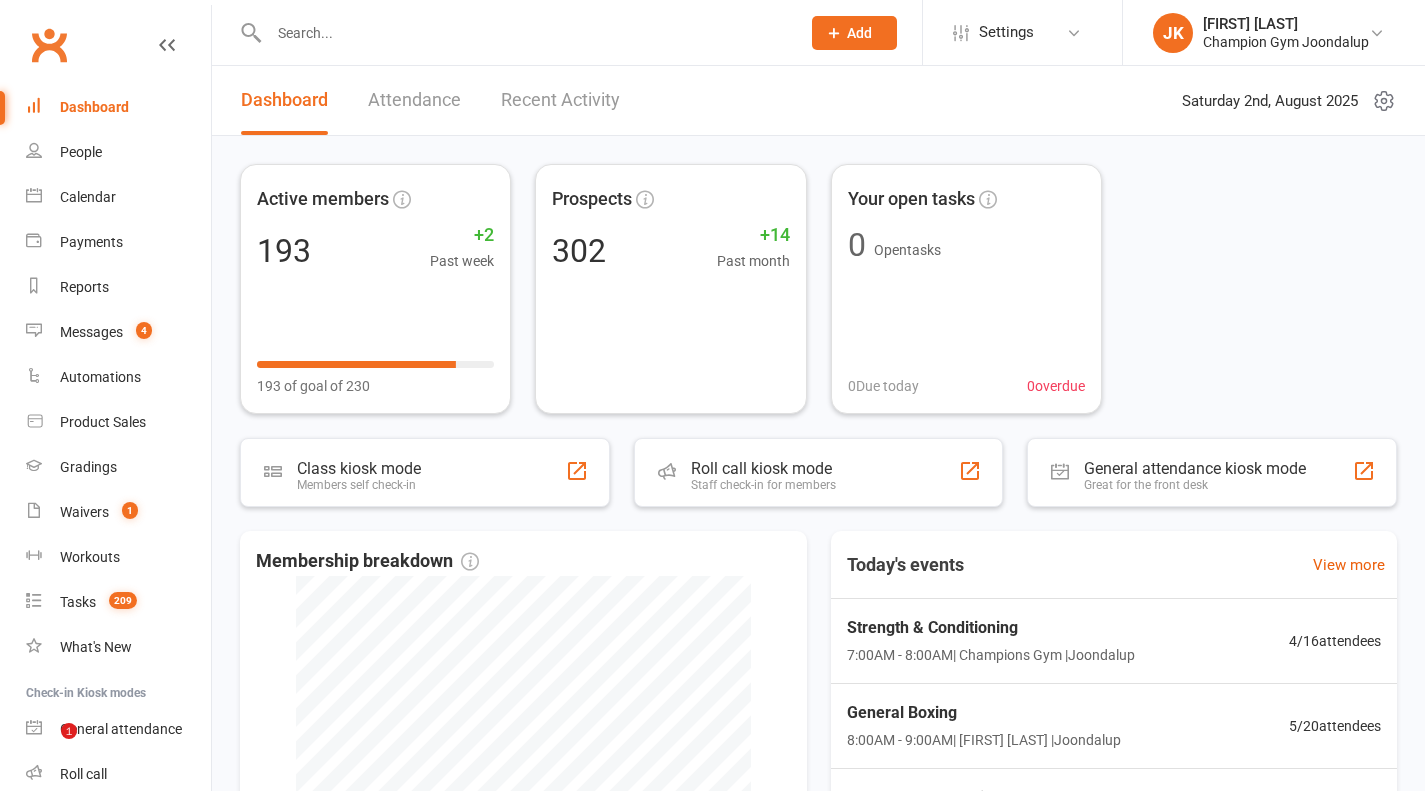 click on "Attendance" at bounding box center [414, 100] 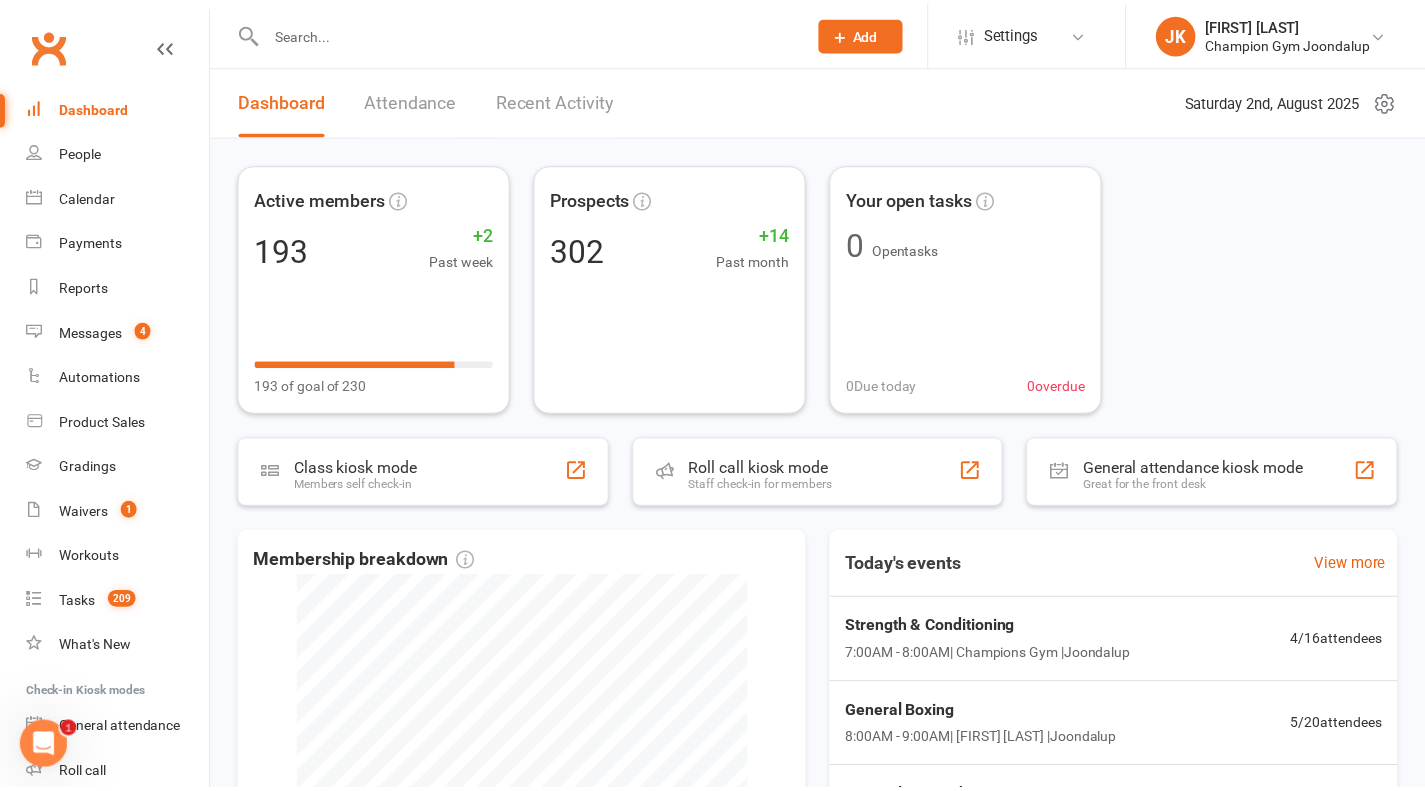 scroll, scrollTop: 0, scrollLeft: 0, axis: both 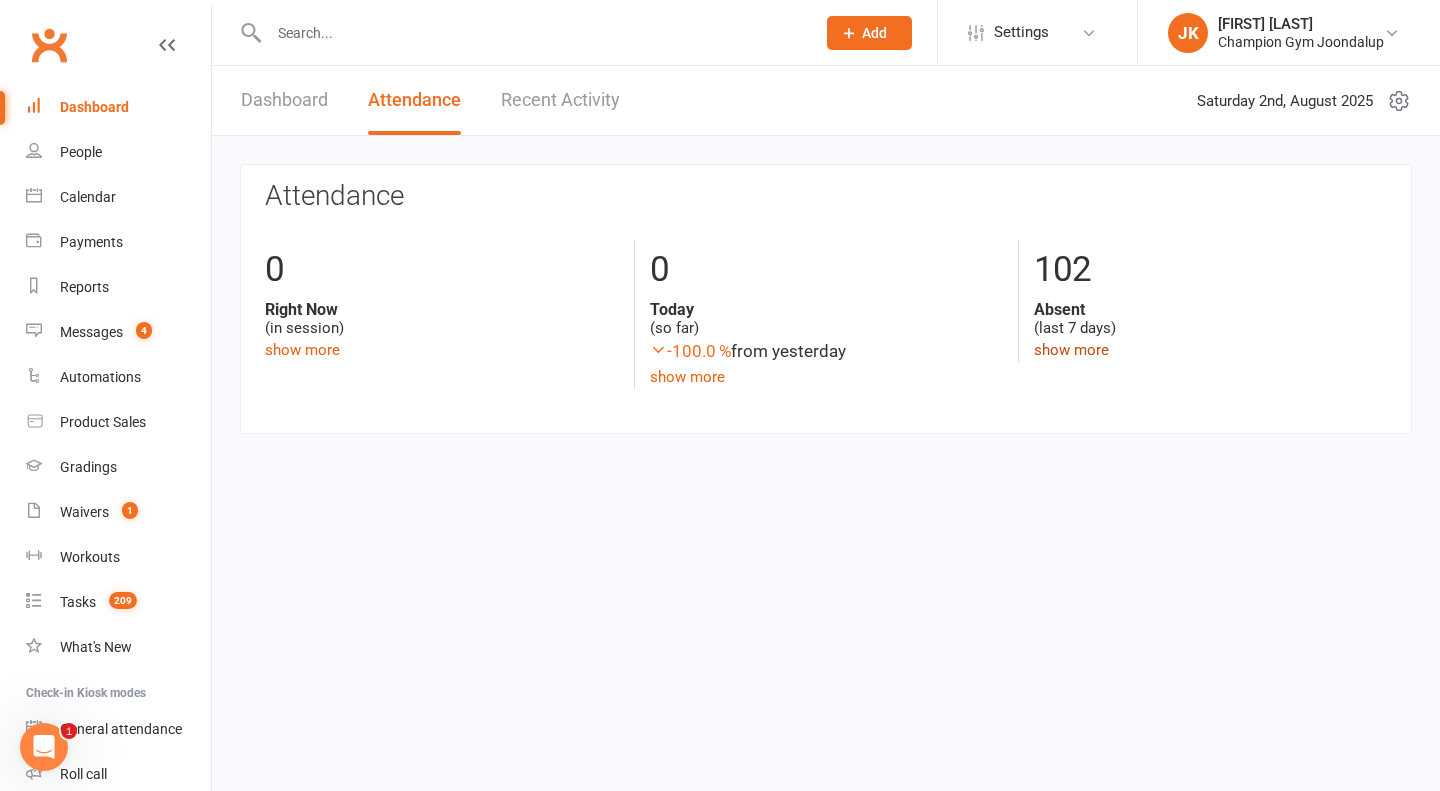 click on "show more" at bounding box center (1071, 350) 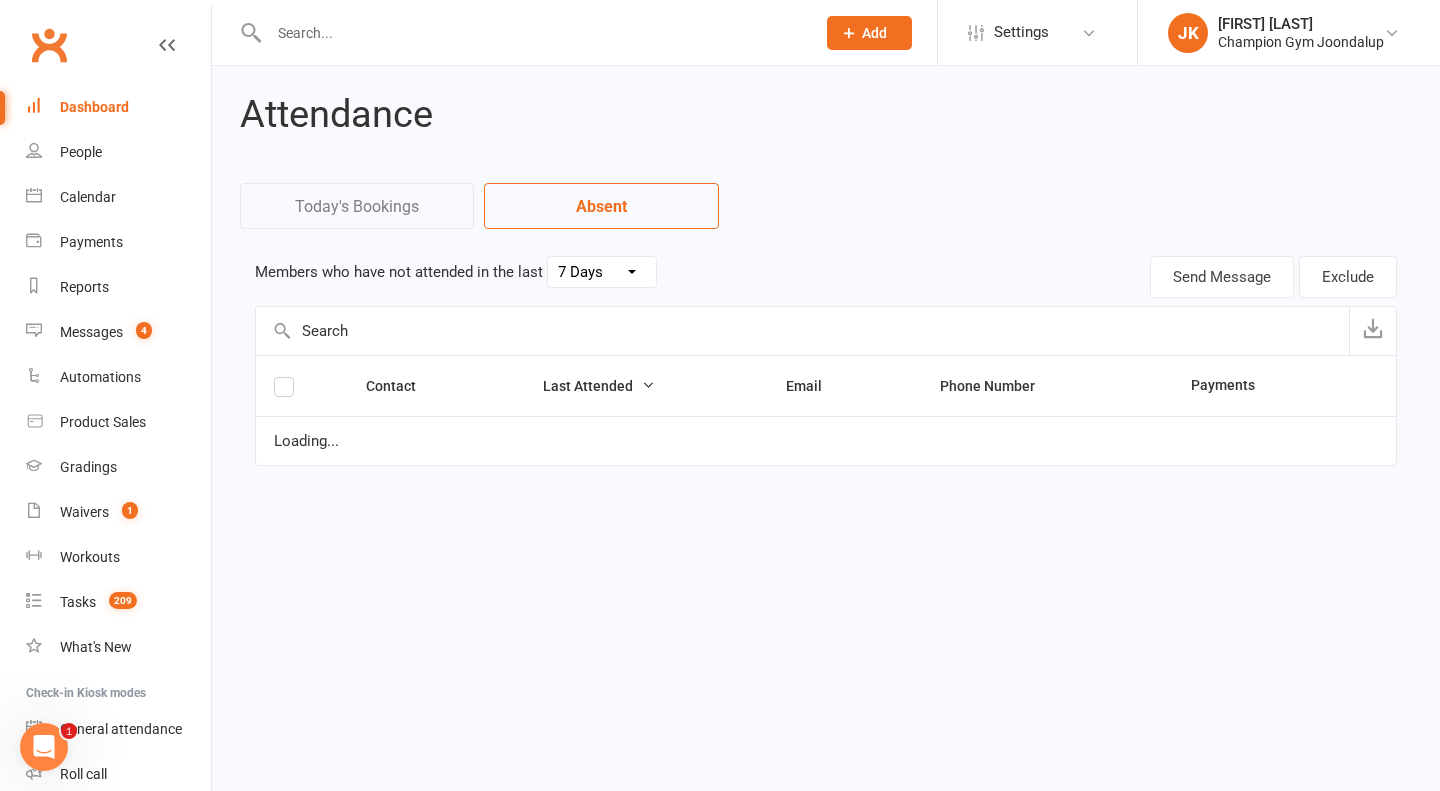 click on "30 Days 15 Days 7 Days" at bounding box center (602, 272) 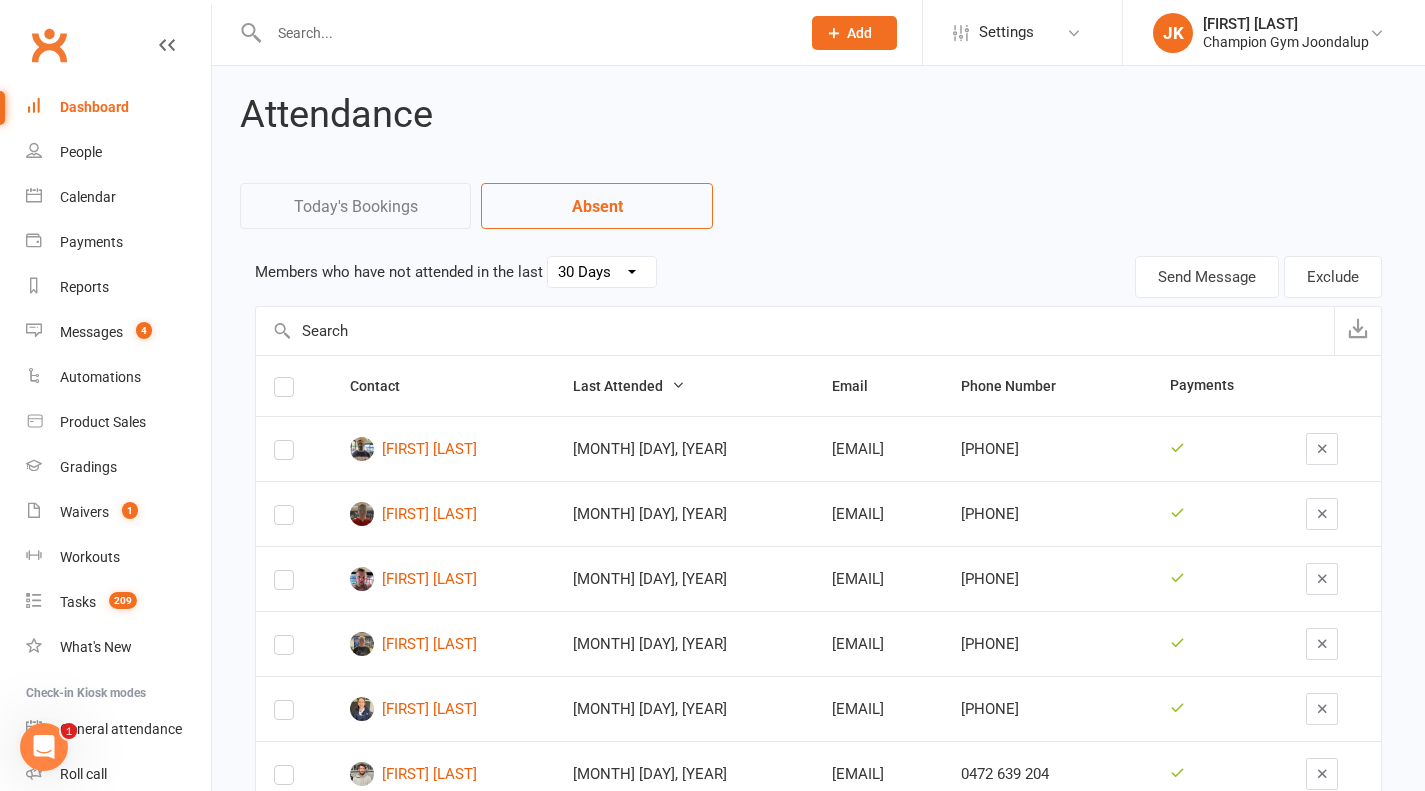 click on "30 Days 15 Days 7 Days" at bounding box center (602, 272) 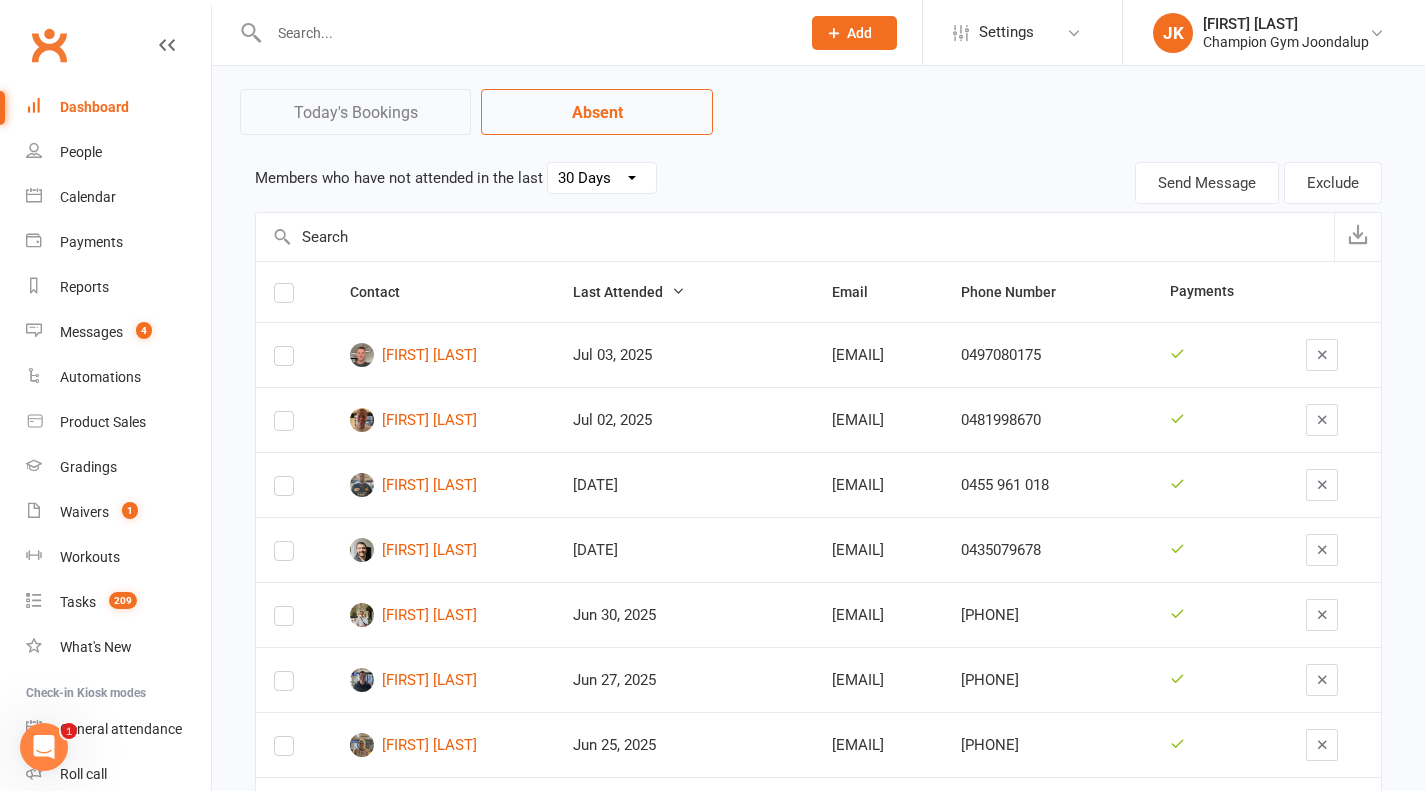 scroll, scrollTop: 95, scrollLeft: 0, axis: vertical 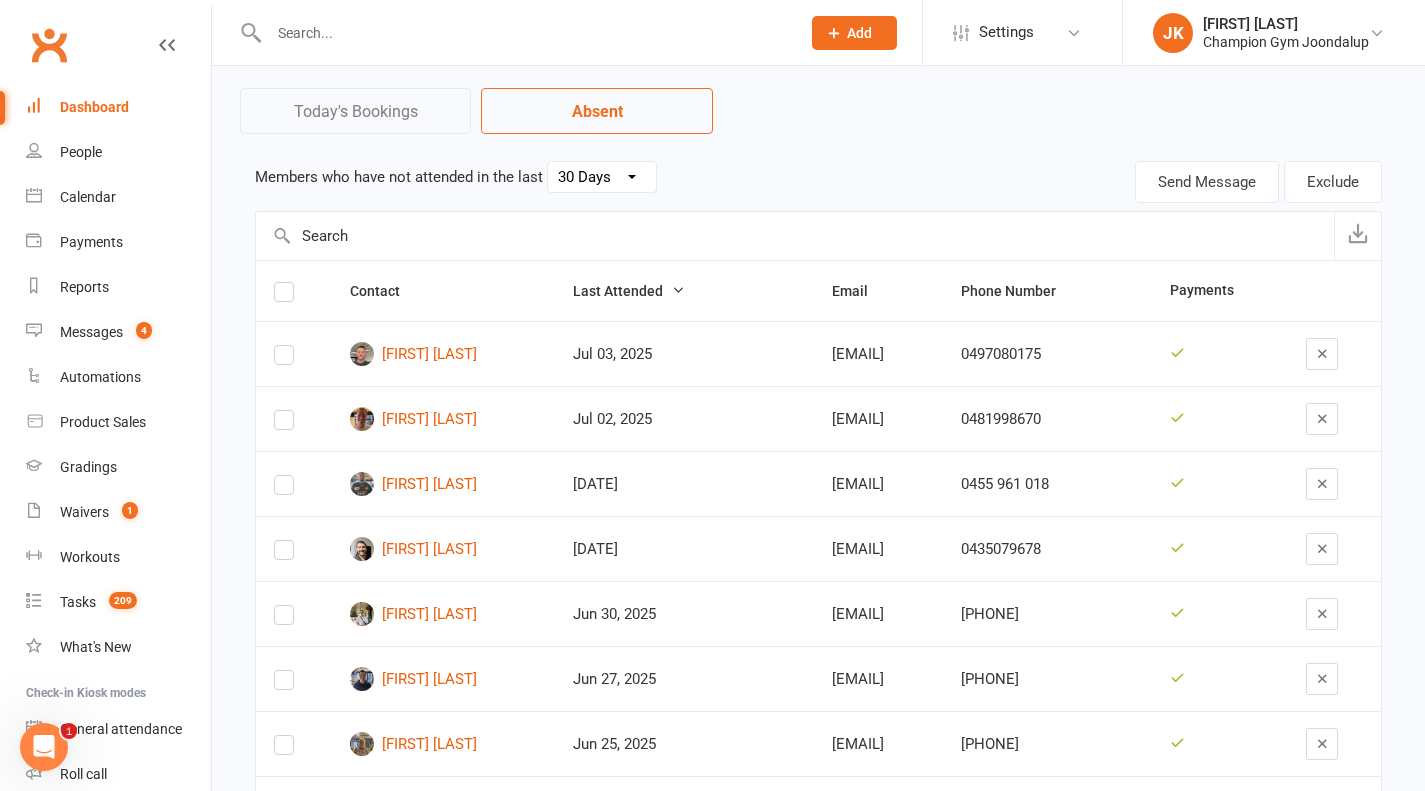 click at bounding box center (284, 359) 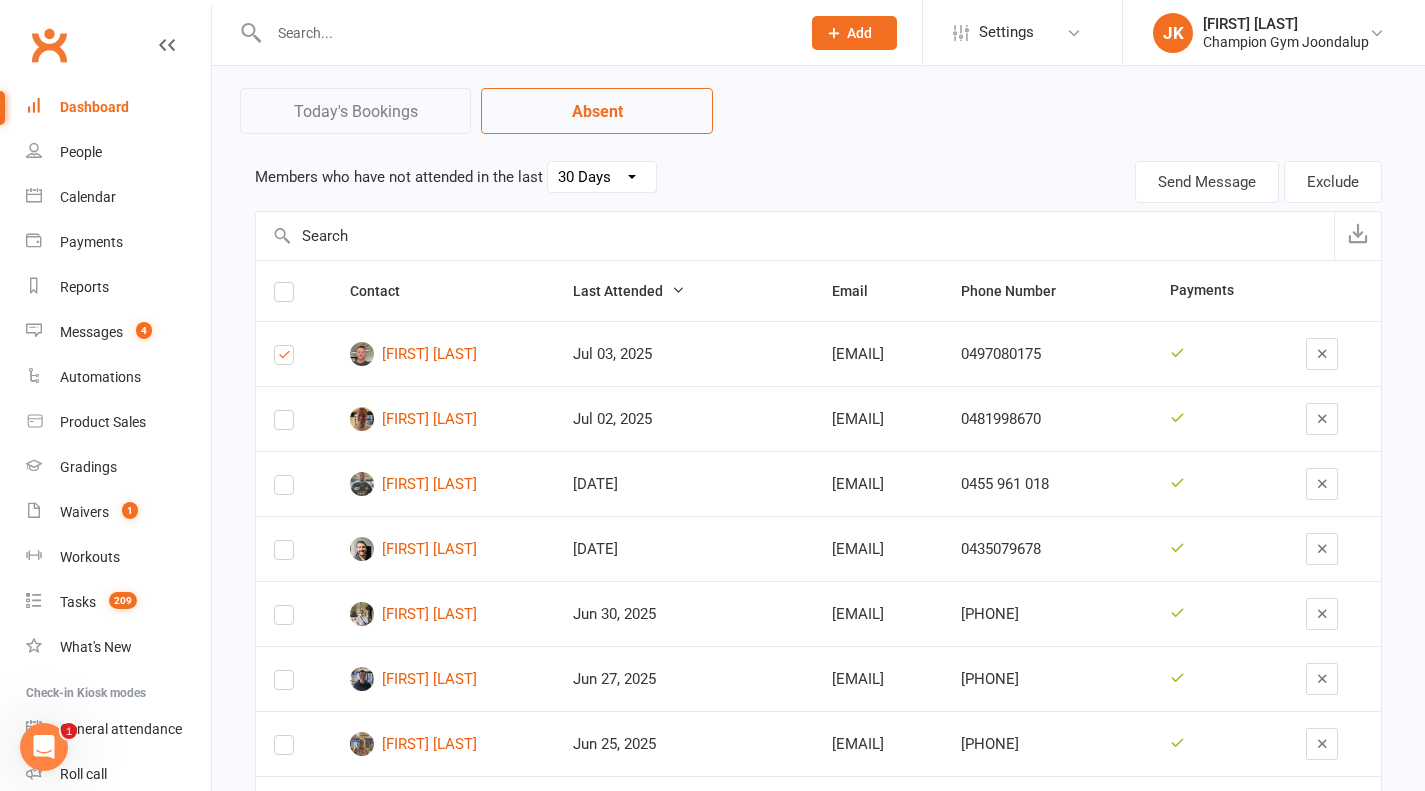 click at bounding box center [284, 359] 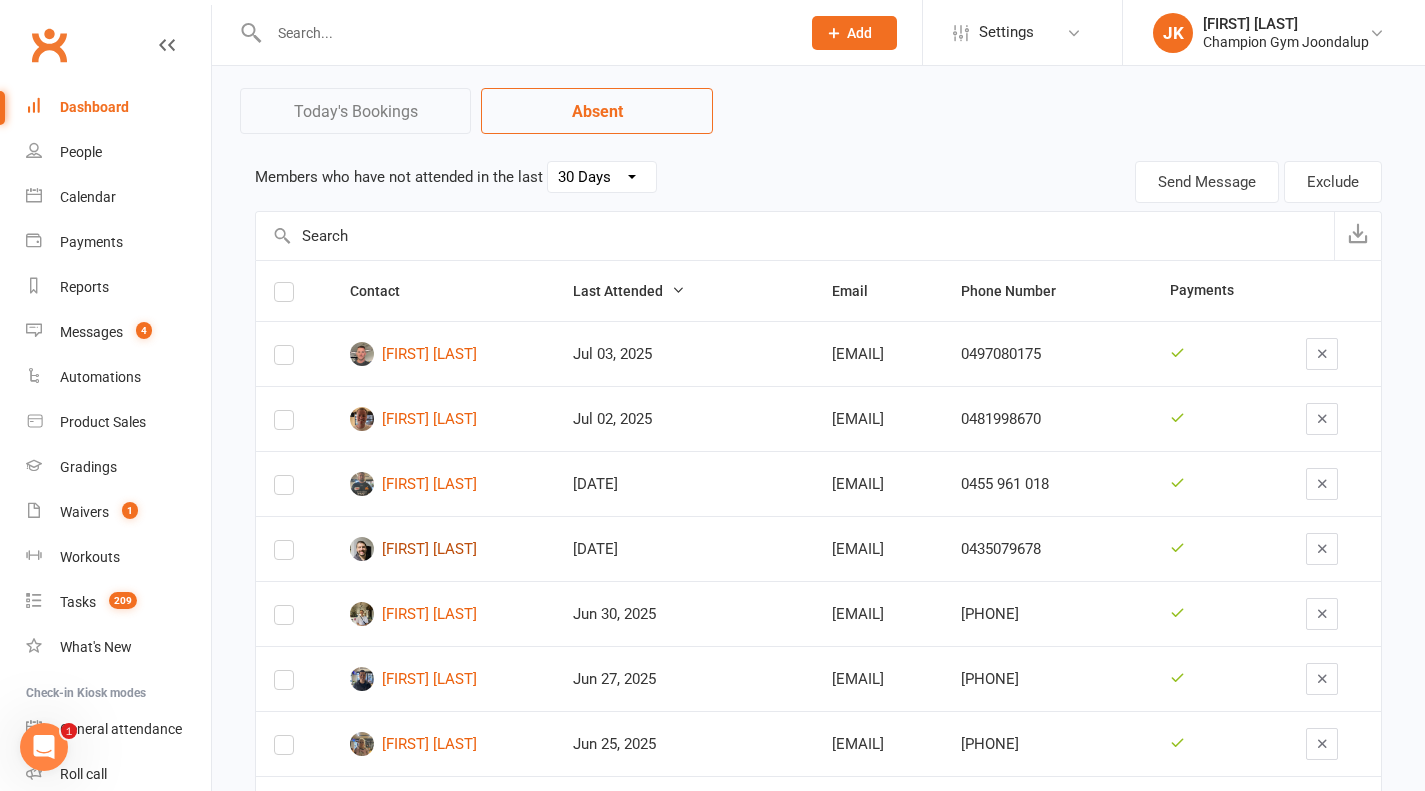click on "[FIRST] [LAST]" at bounding box center [443, 549] 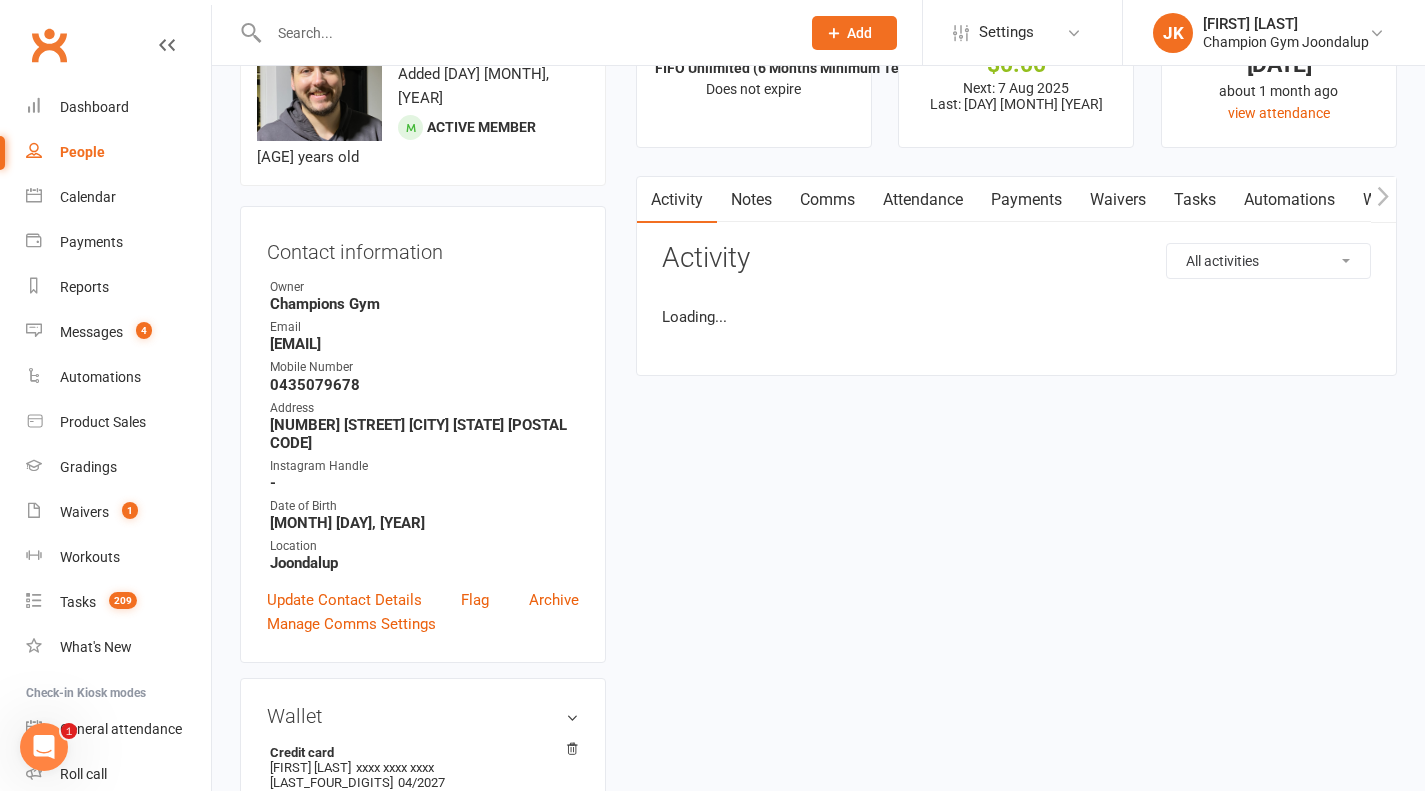scroll, scrollTop: 0, scrollLeft: 0, axis: both 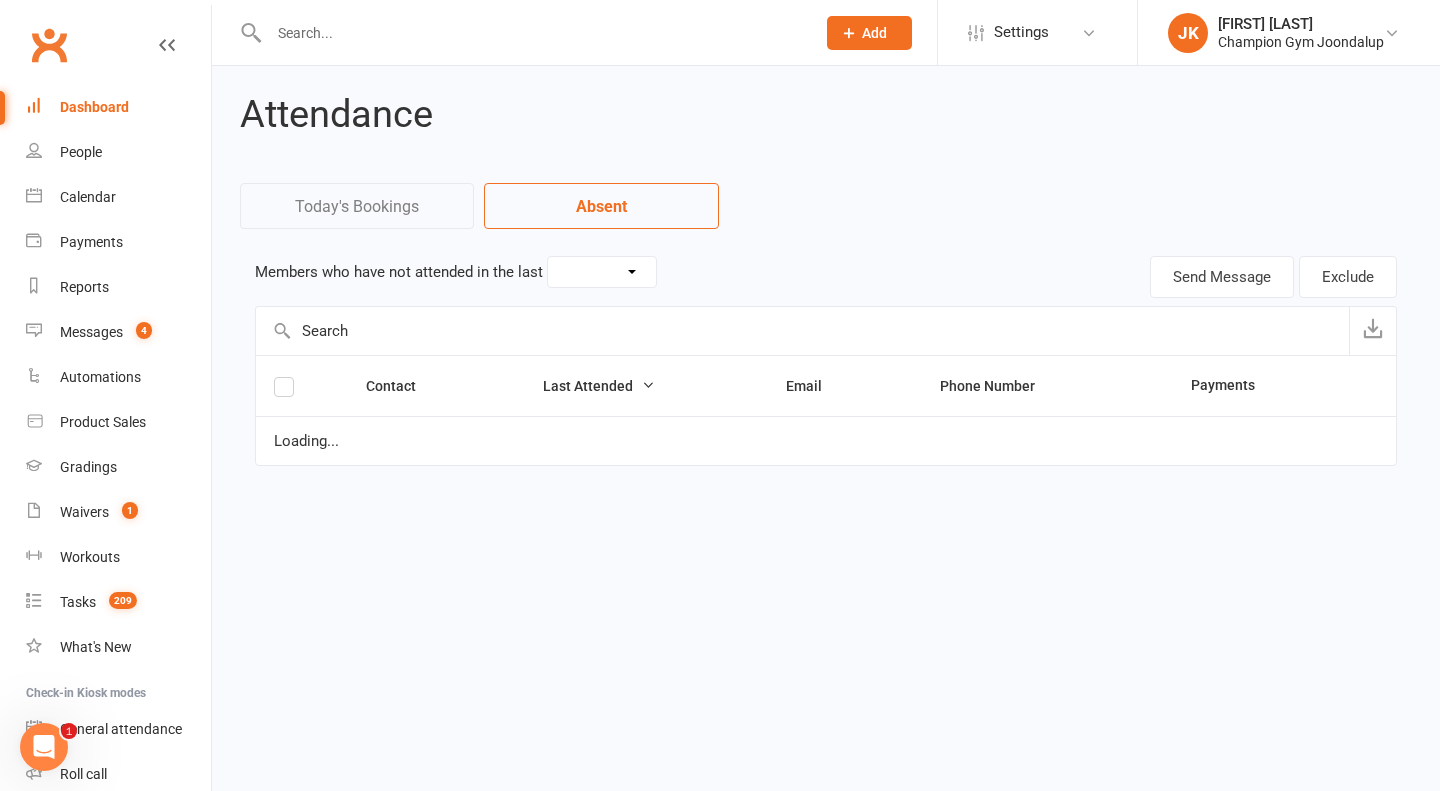 select on "30" 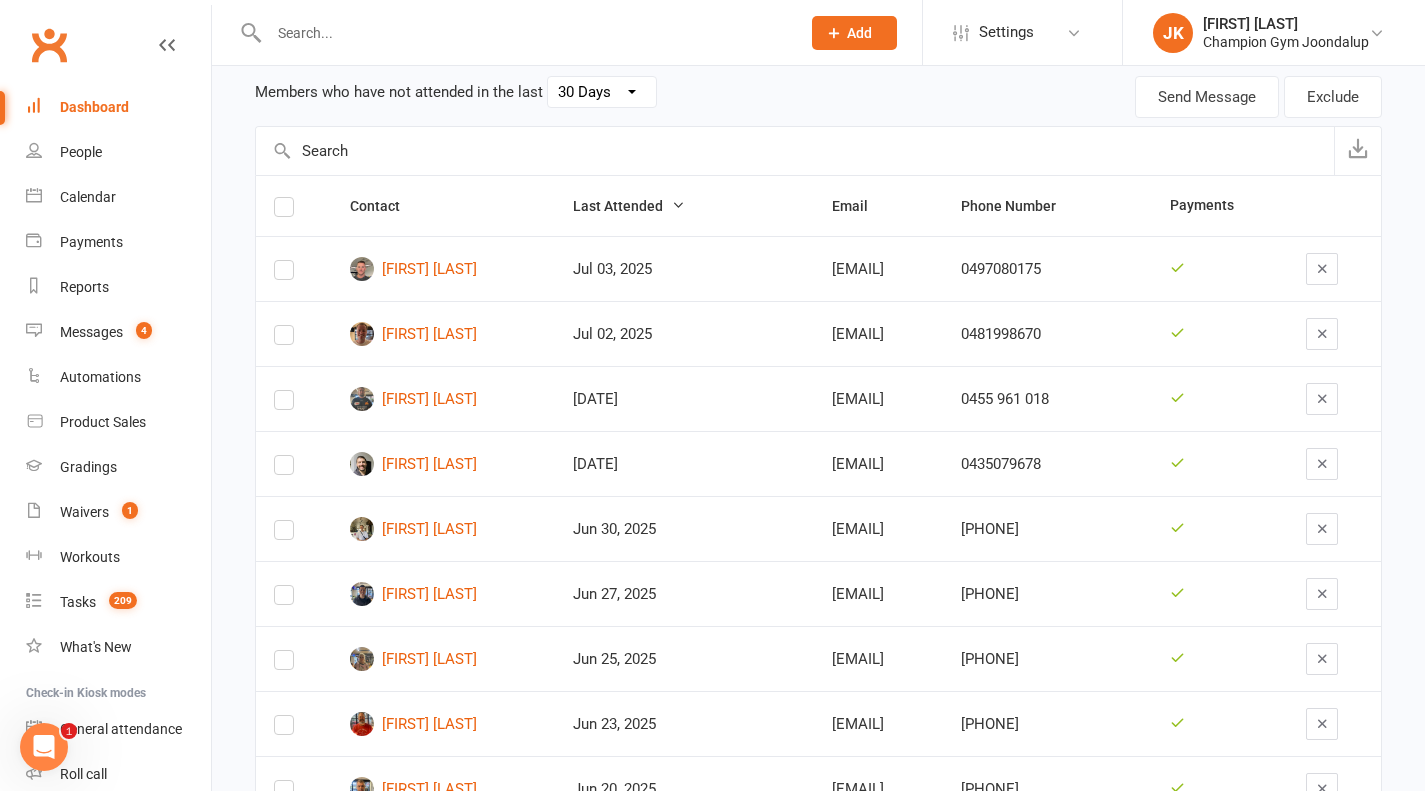 scroll, scrollTop: 181, scrollLeft: 0, axis: vertical 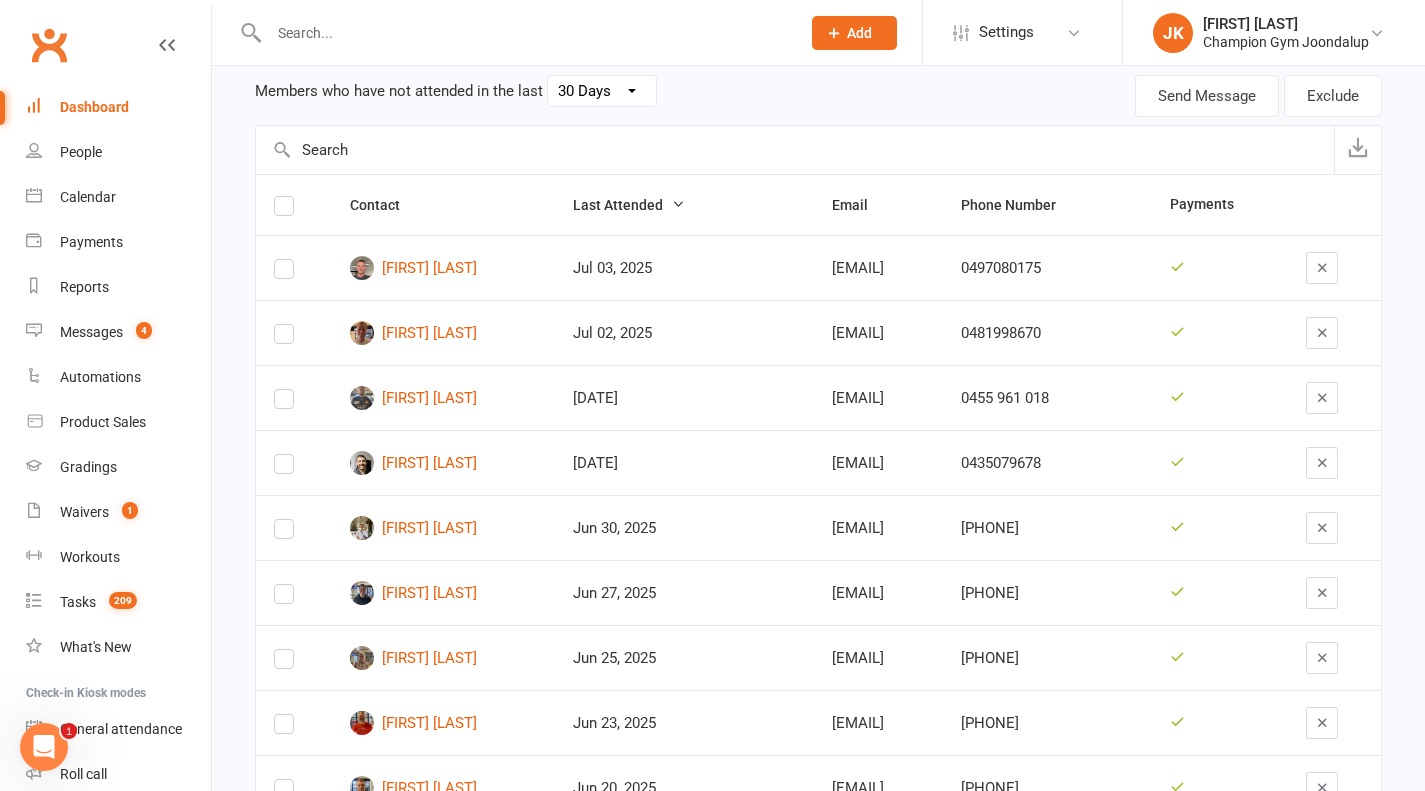 click at bounding box center [284, 273] 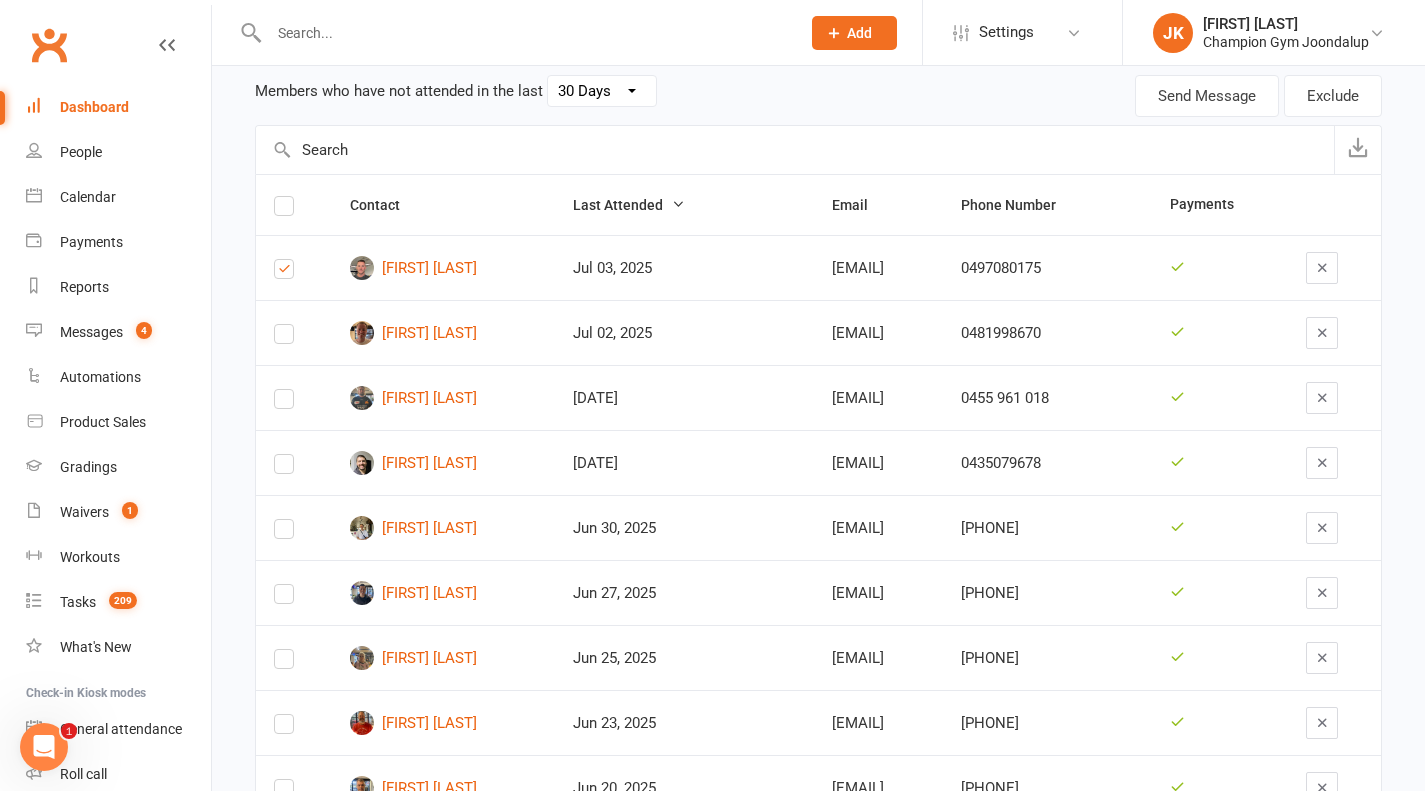 click at bounding box center (284, 403) 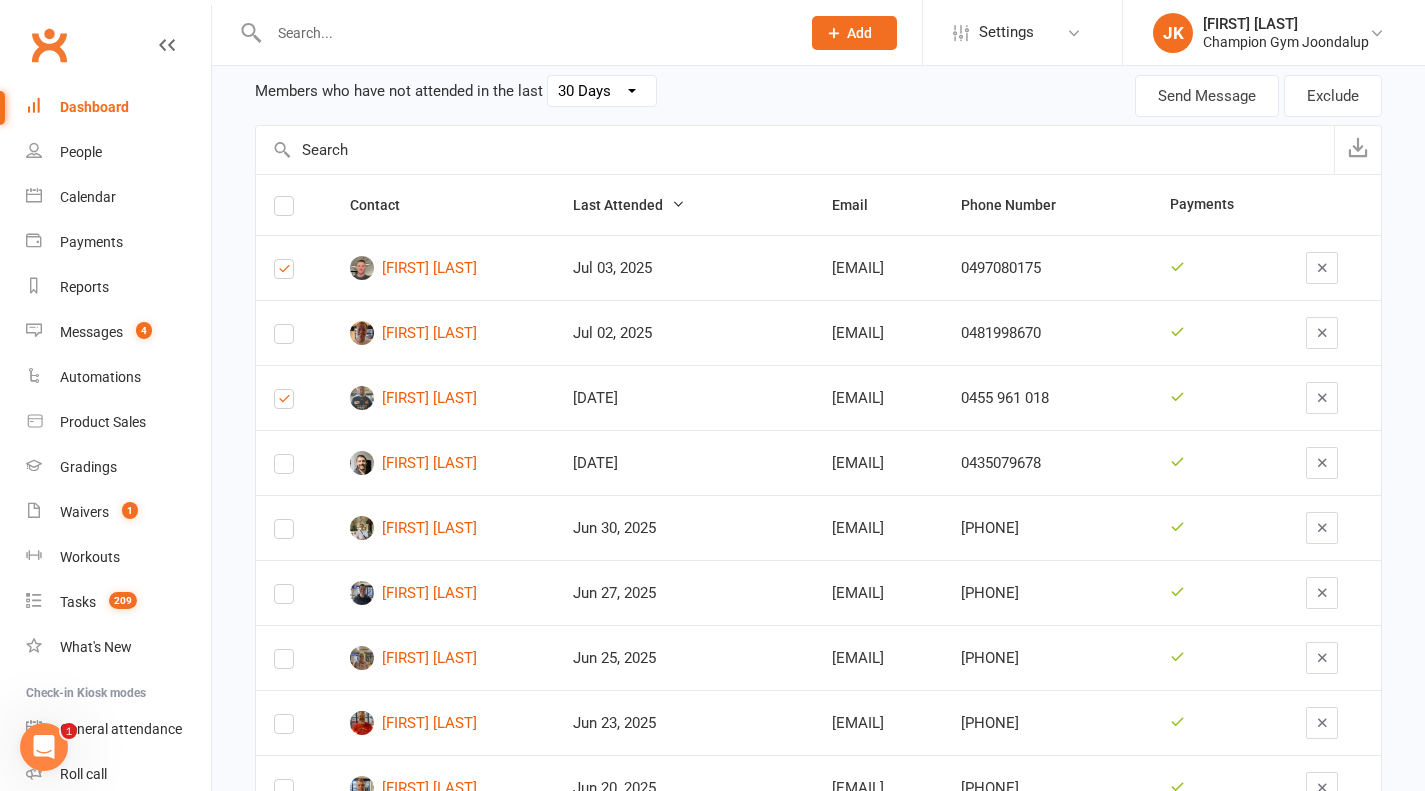click at bounding box center (284, 598) 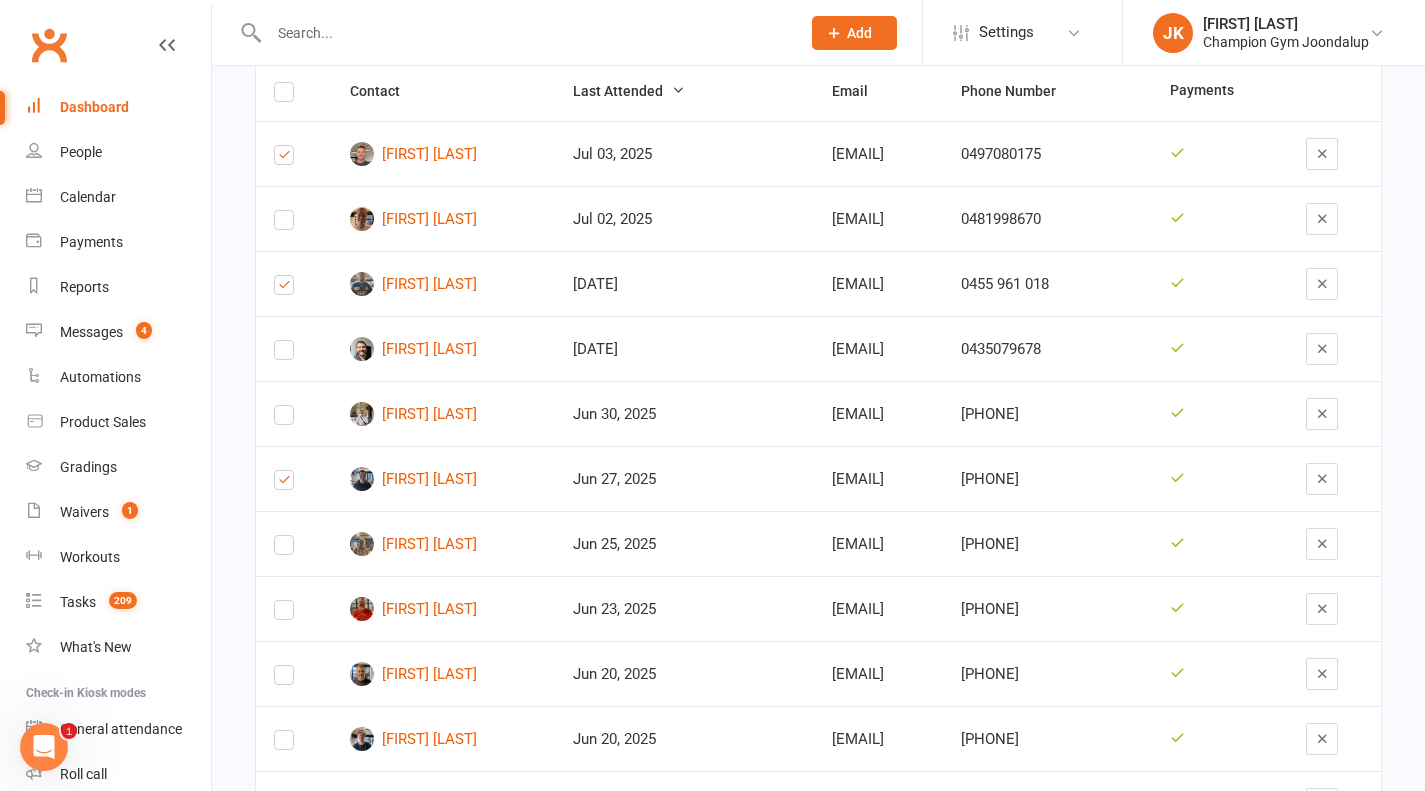 scroll, scrollTop: 378, scrollLeft: 0, axis: vertical 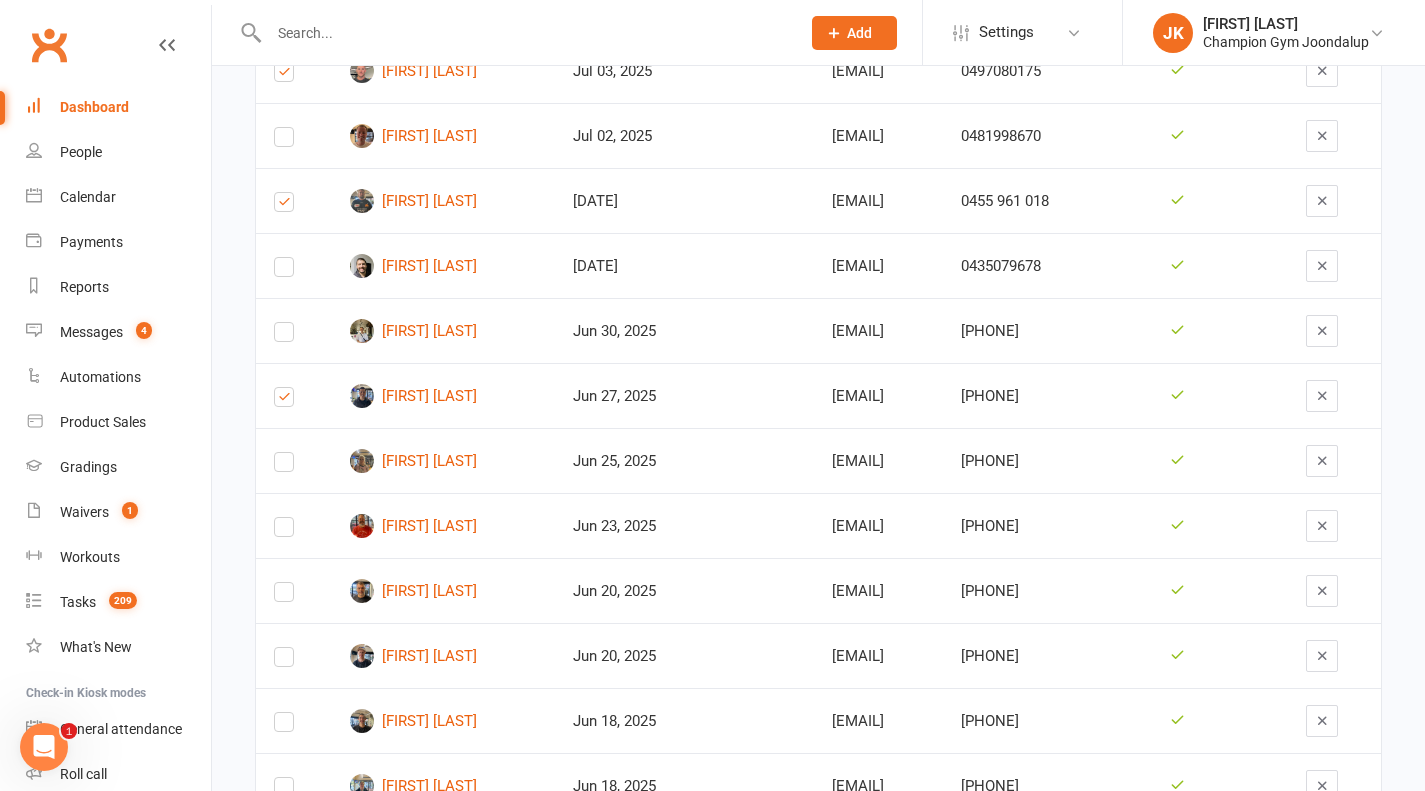 click at bounding box center (284, 336) 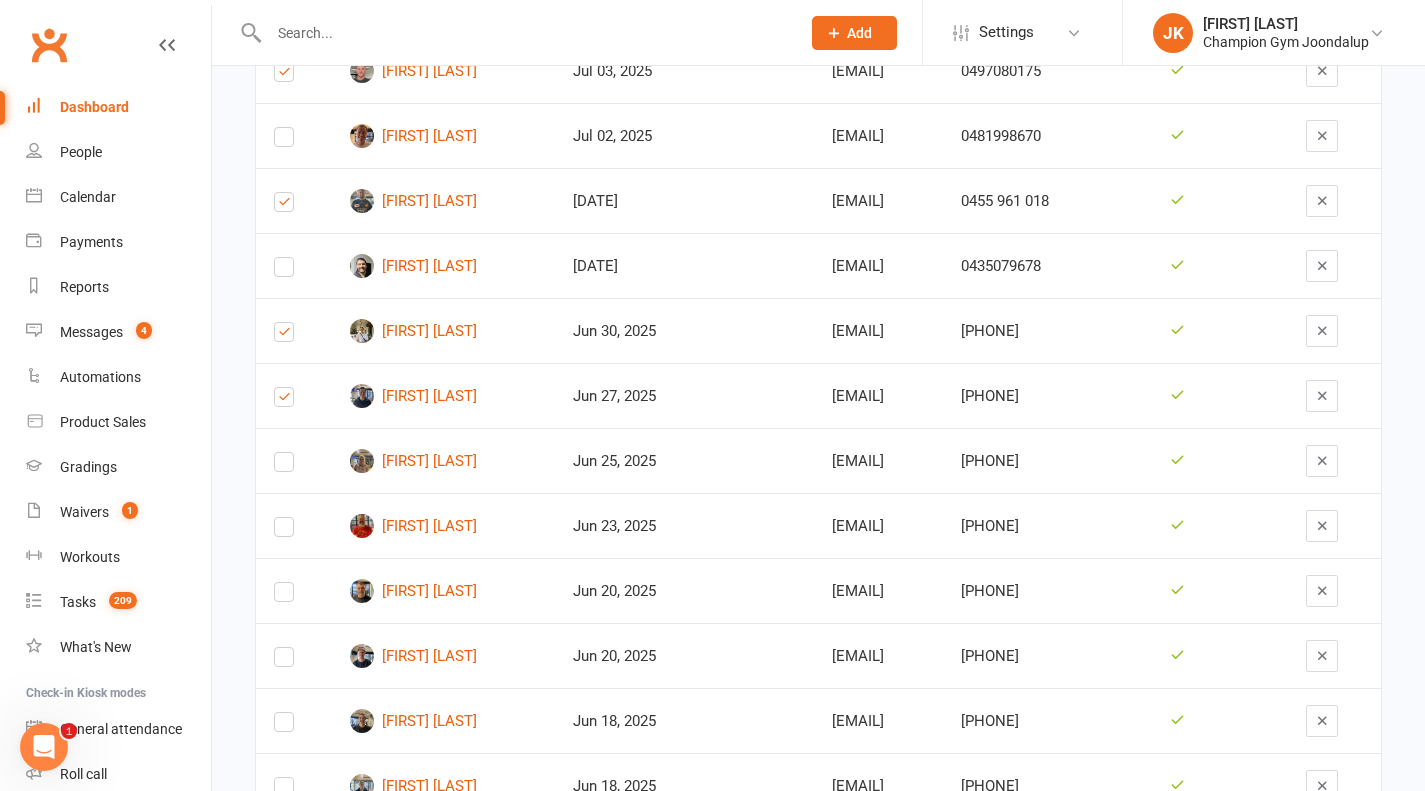 click at bounding box center (284, 466) 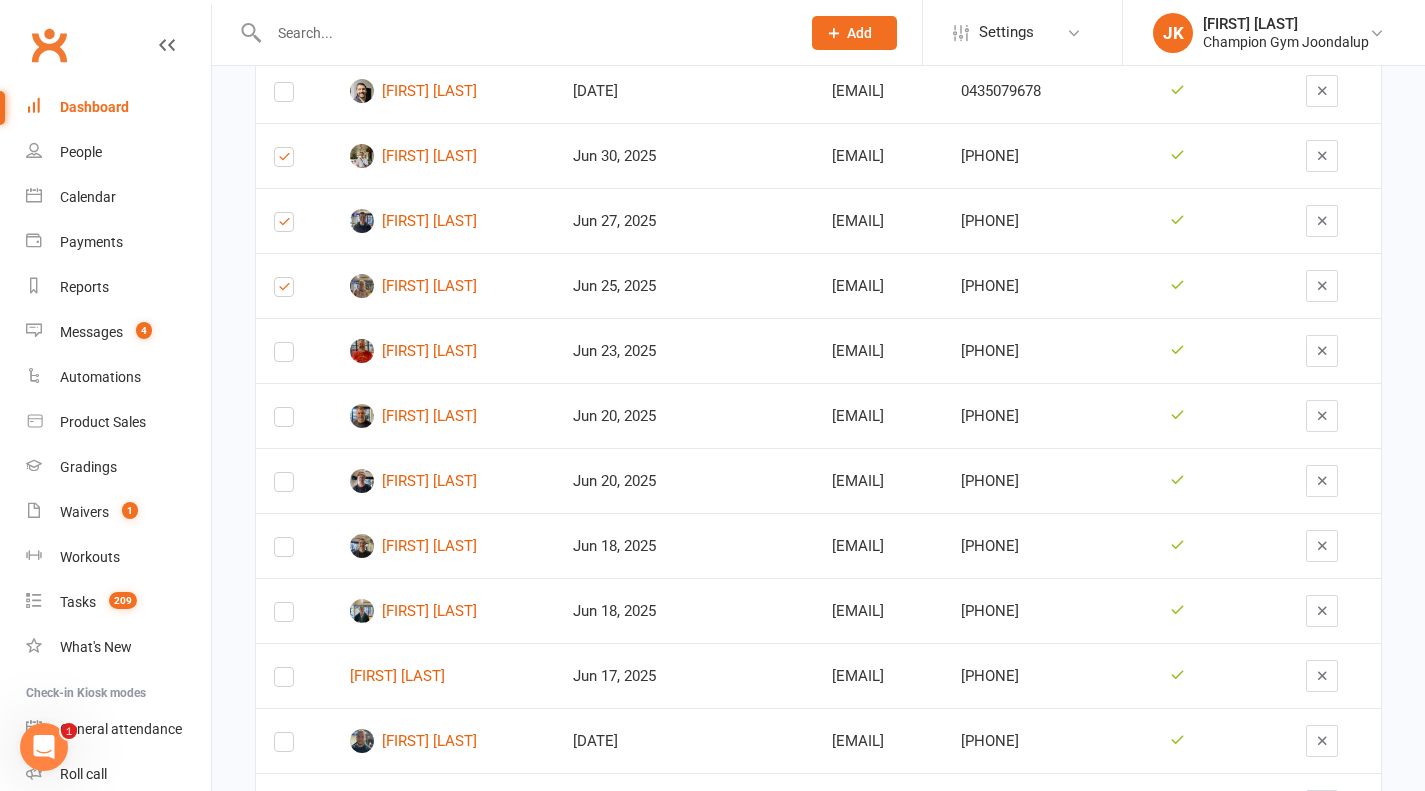 scroll, scrollTop: 554, scrollLeft: 0, axis: vertical 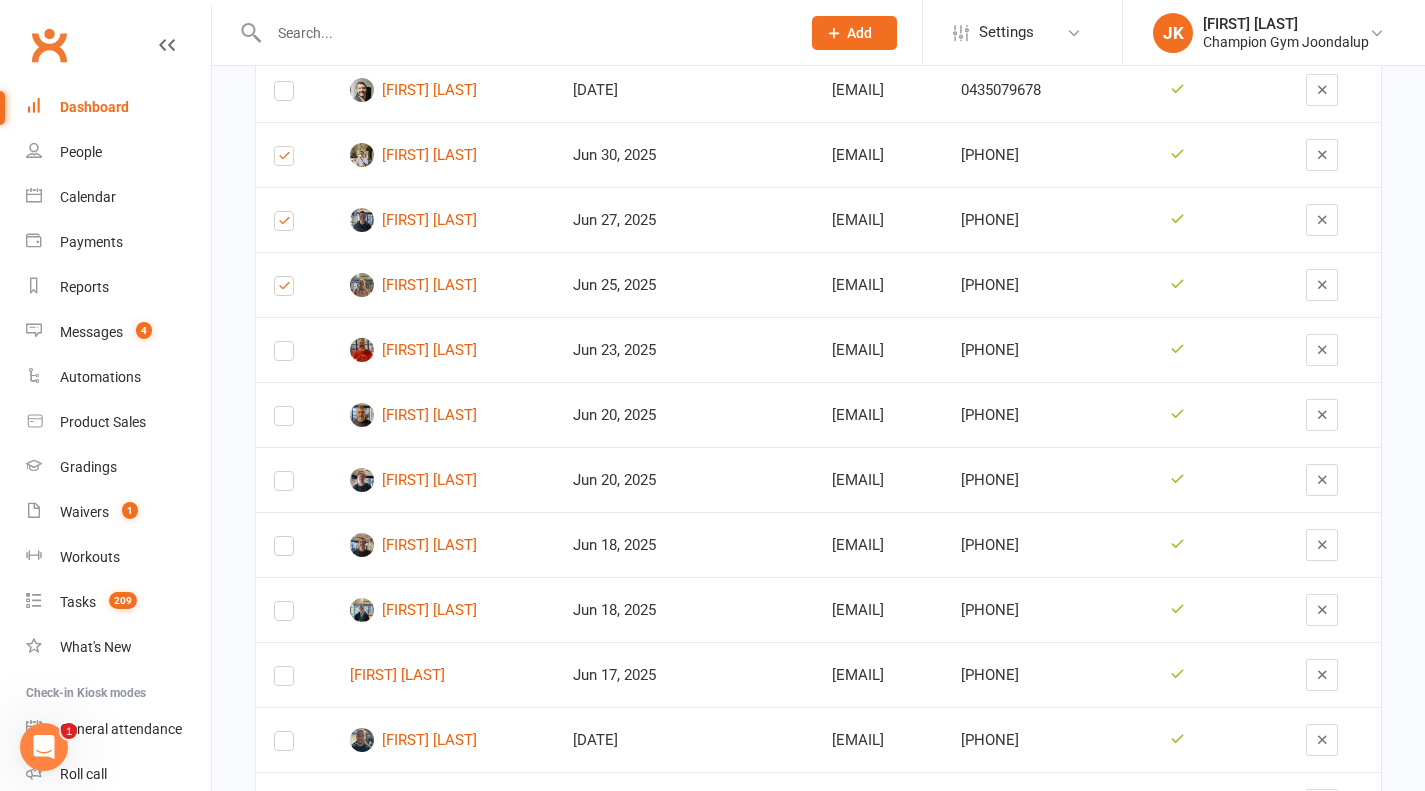 click at bounding box center [284, 420] 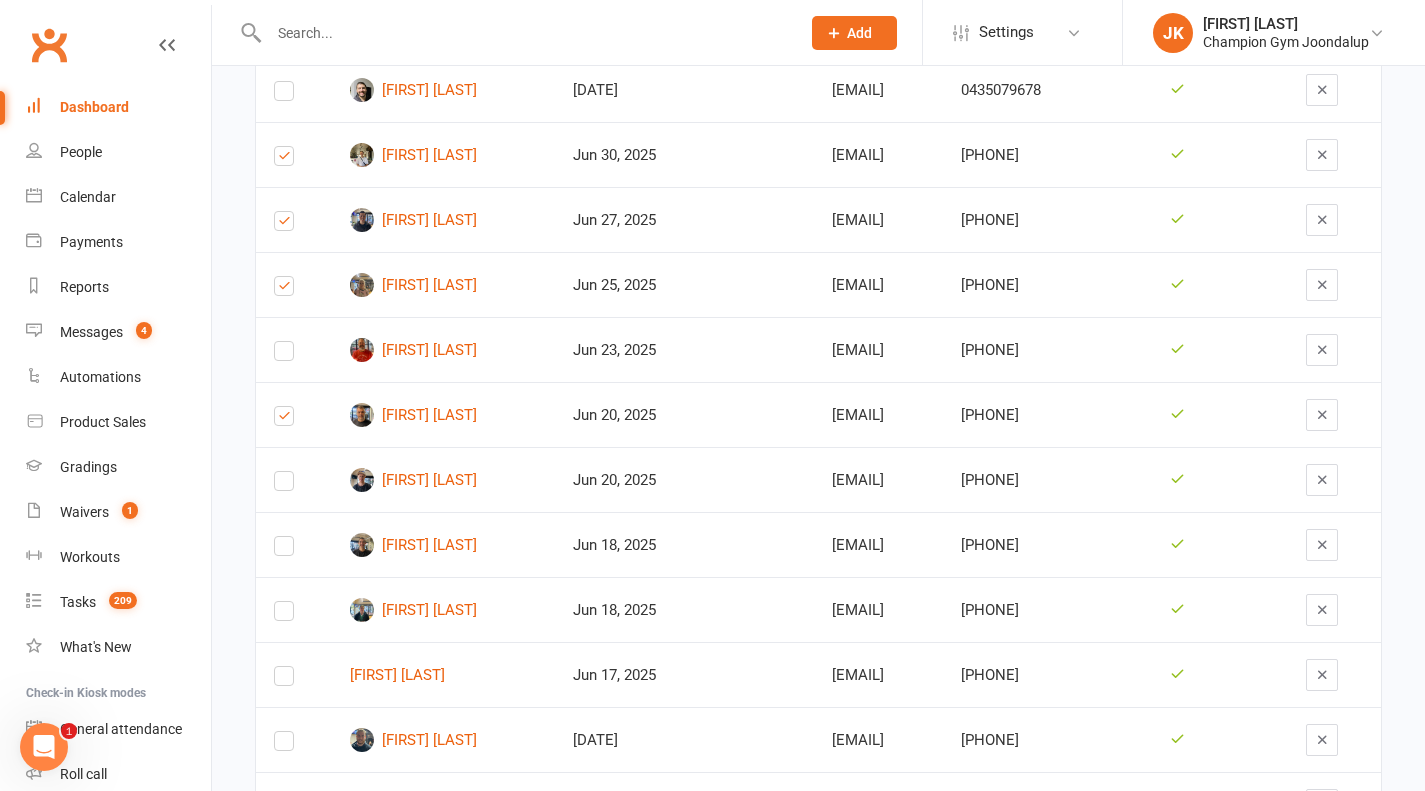 click at bounding box center (284, 485) 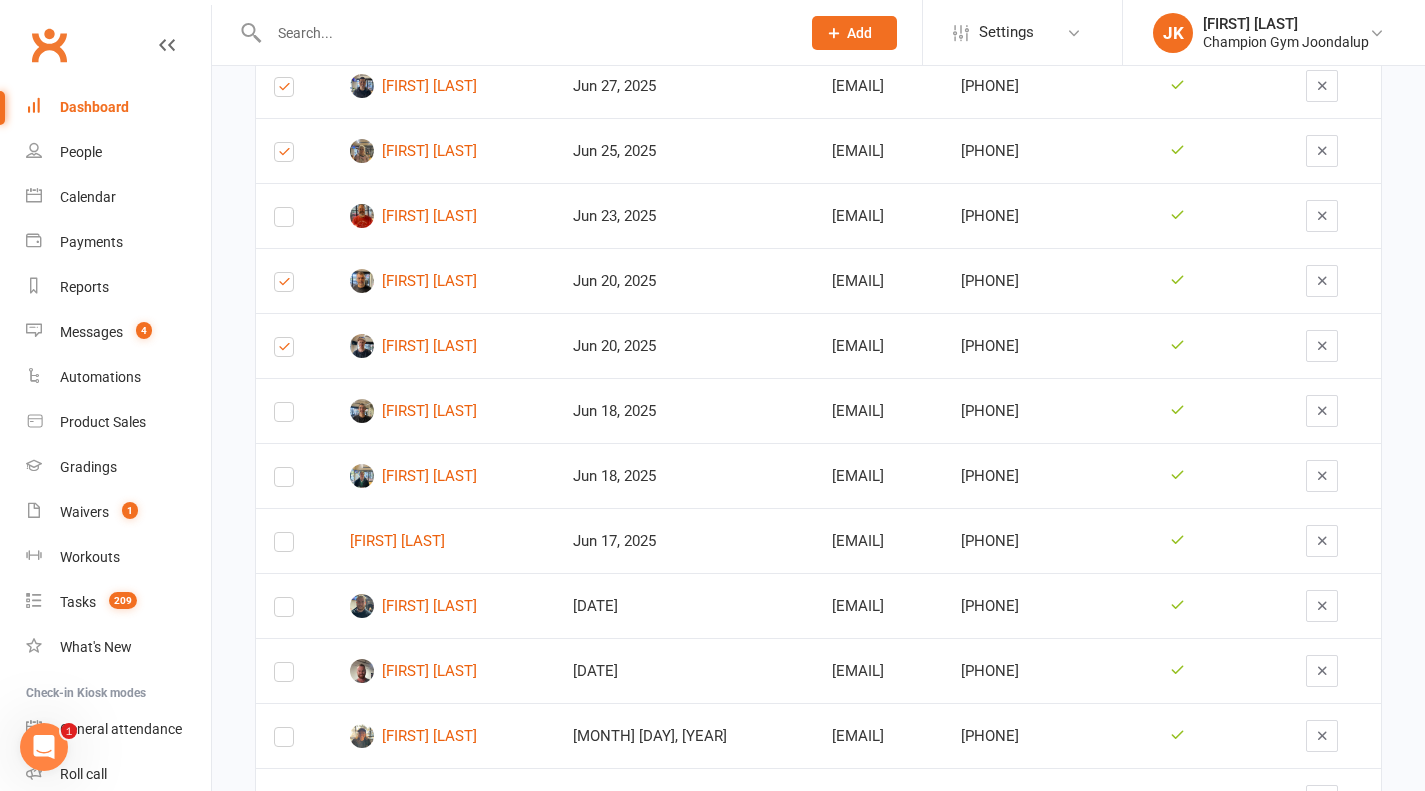scroll, scrollTop: 689, scrollLeft: 0, axis: vertical 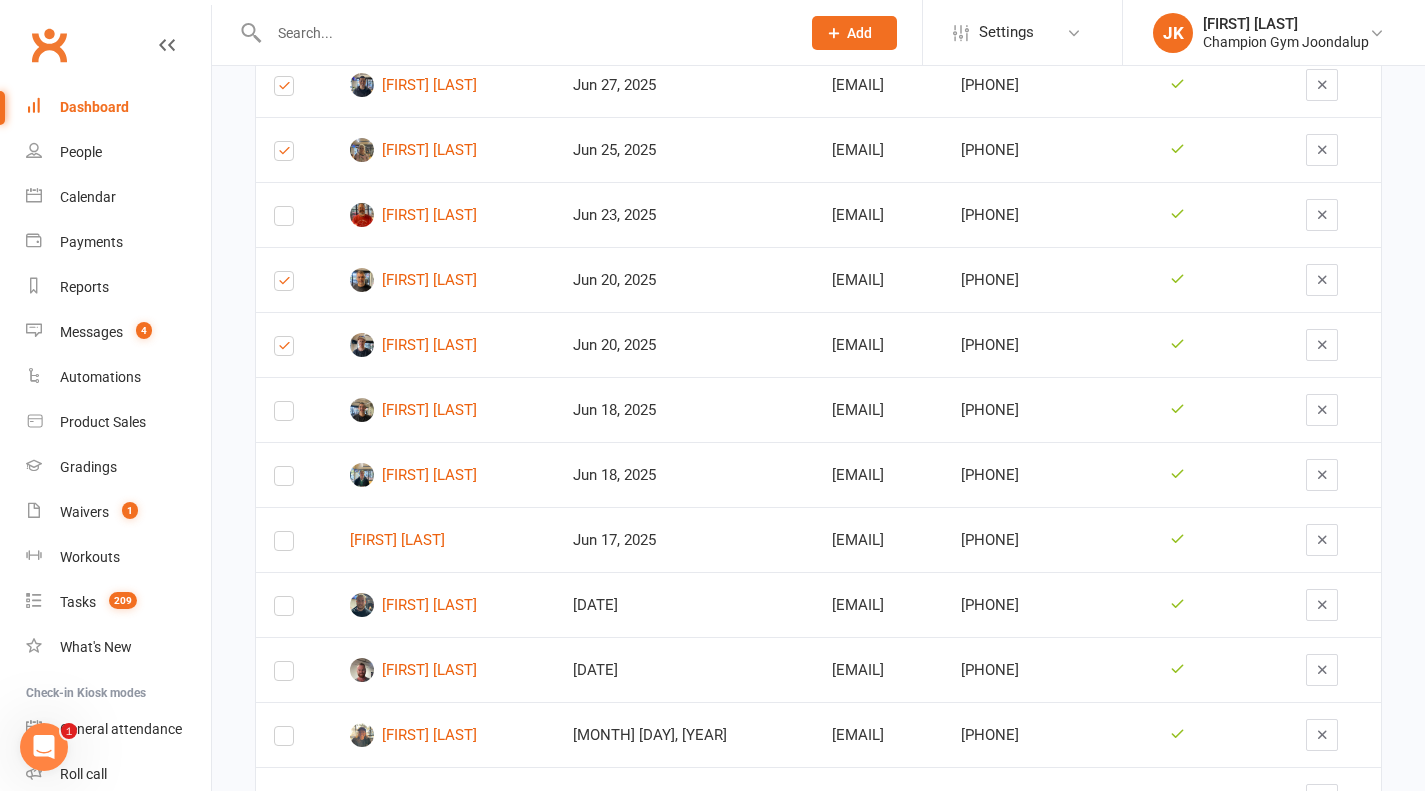 click at bounding box center [284, 480] 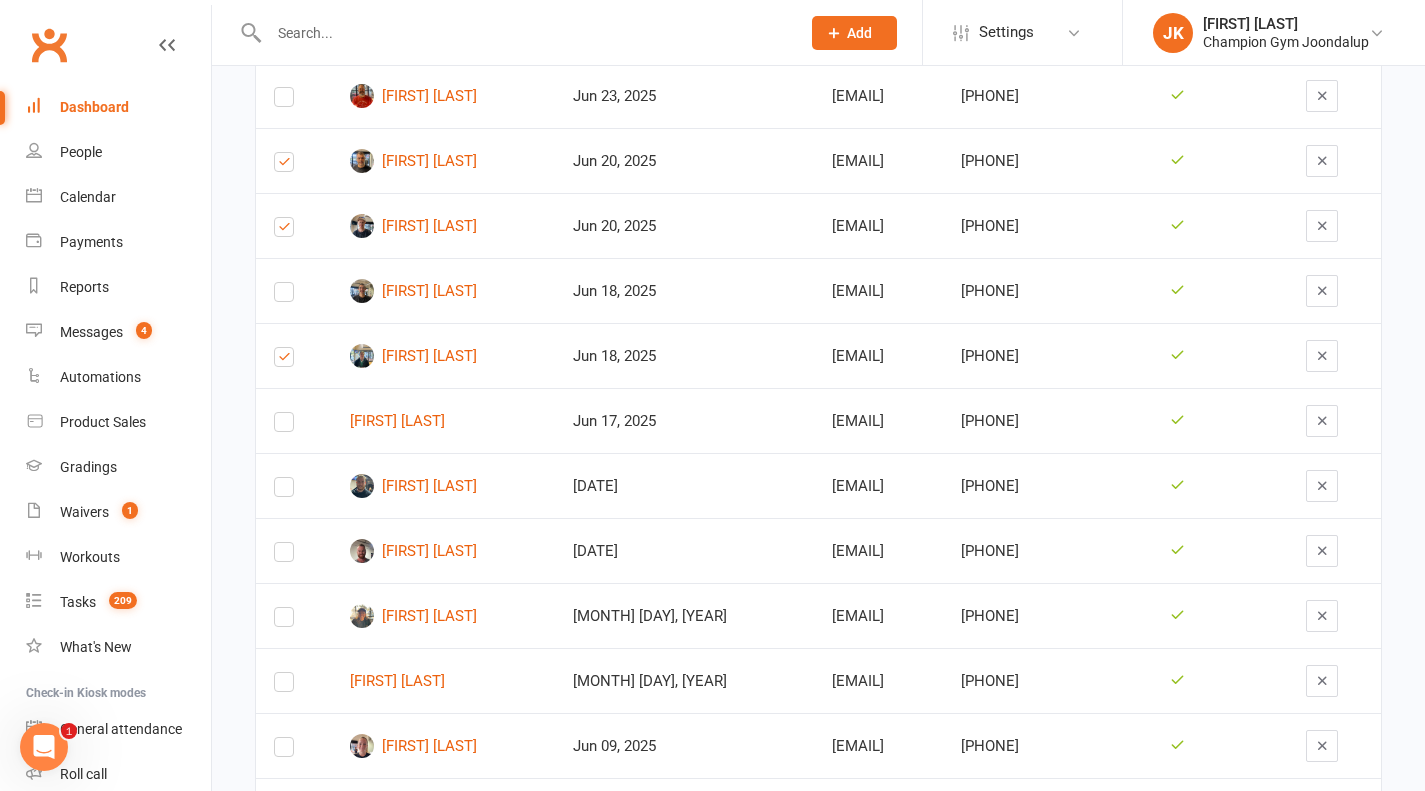 scroll, scrollTop: 890, scrollLeft: 0, axis: vertical 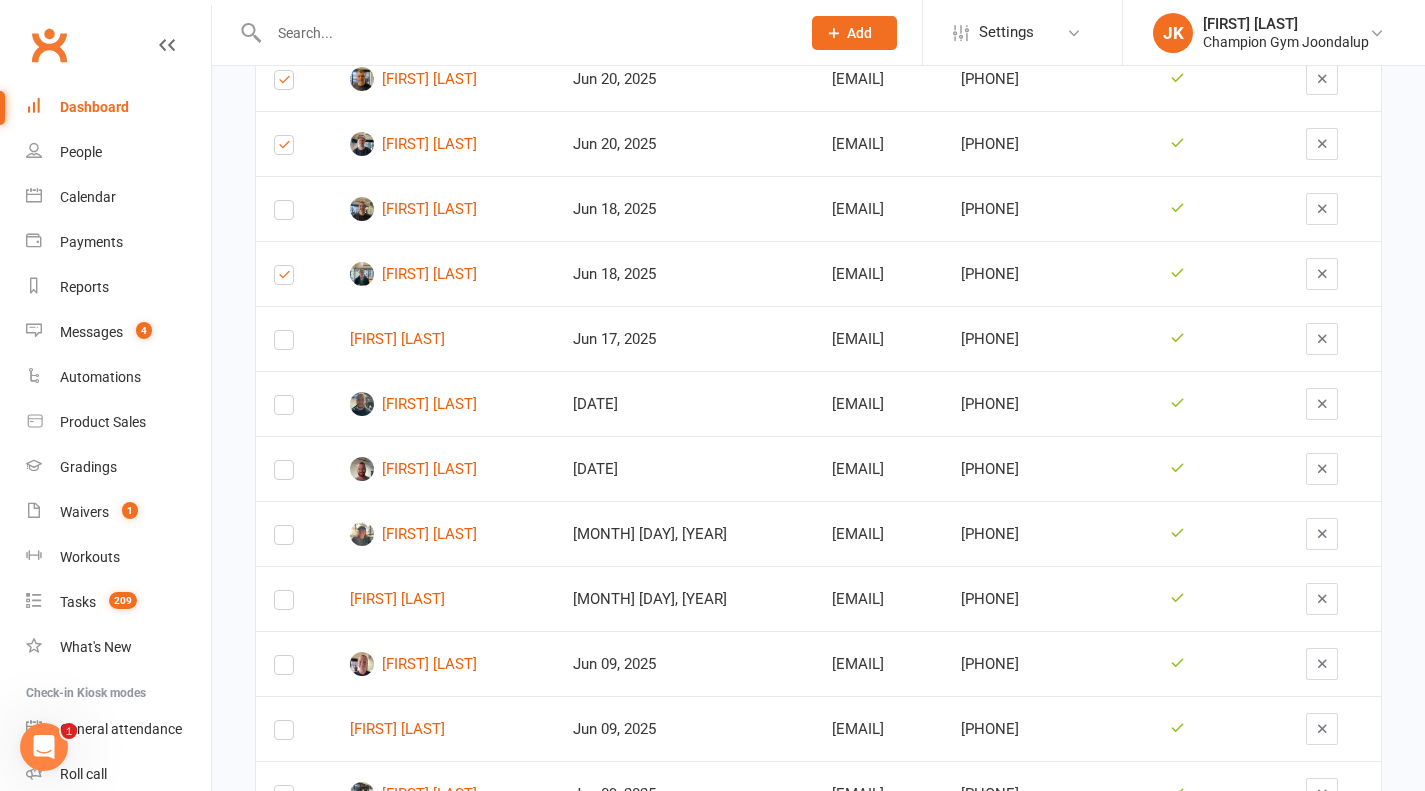 click at bounding box center (284, 474) 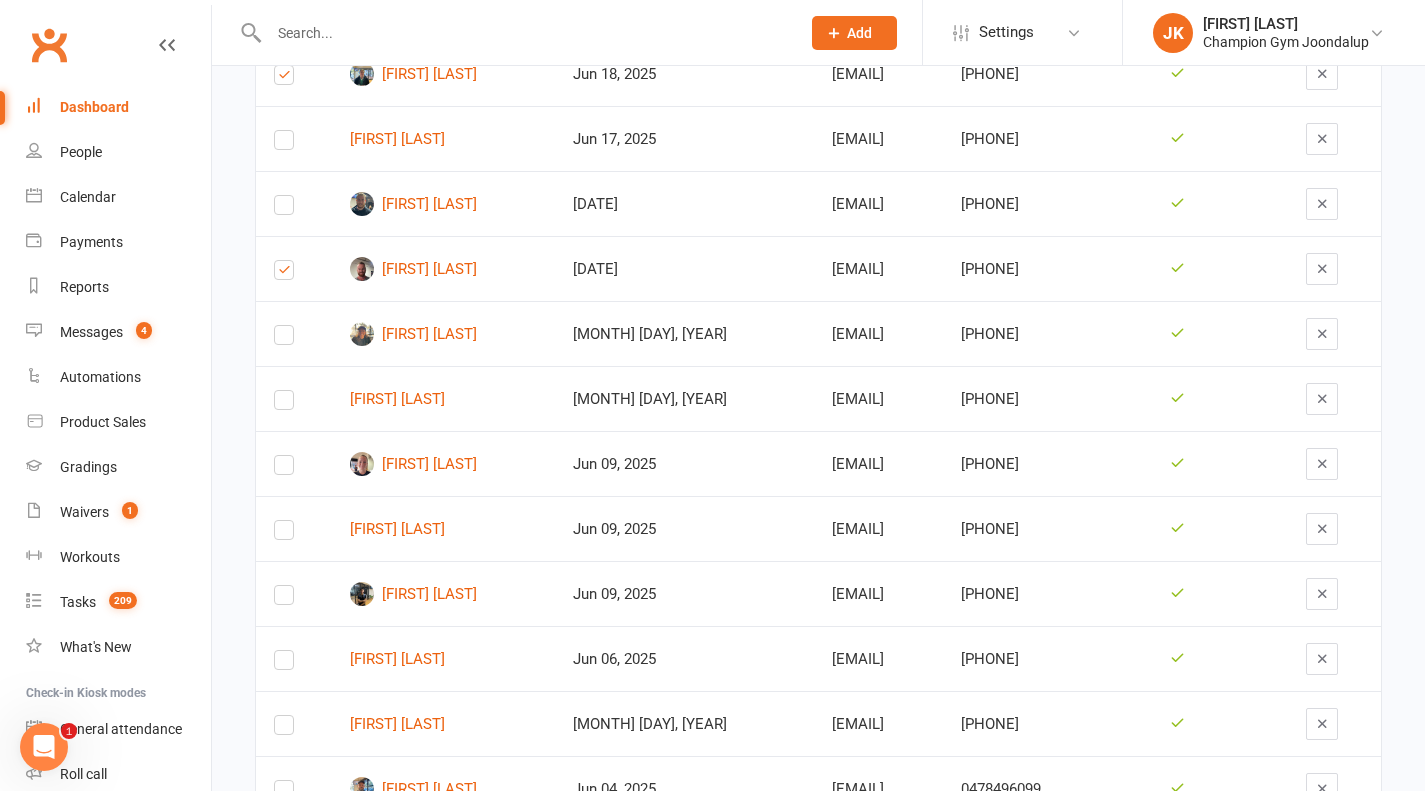 scroll, scrollTop: 1229, scrollLeft: 0, axis: vertical 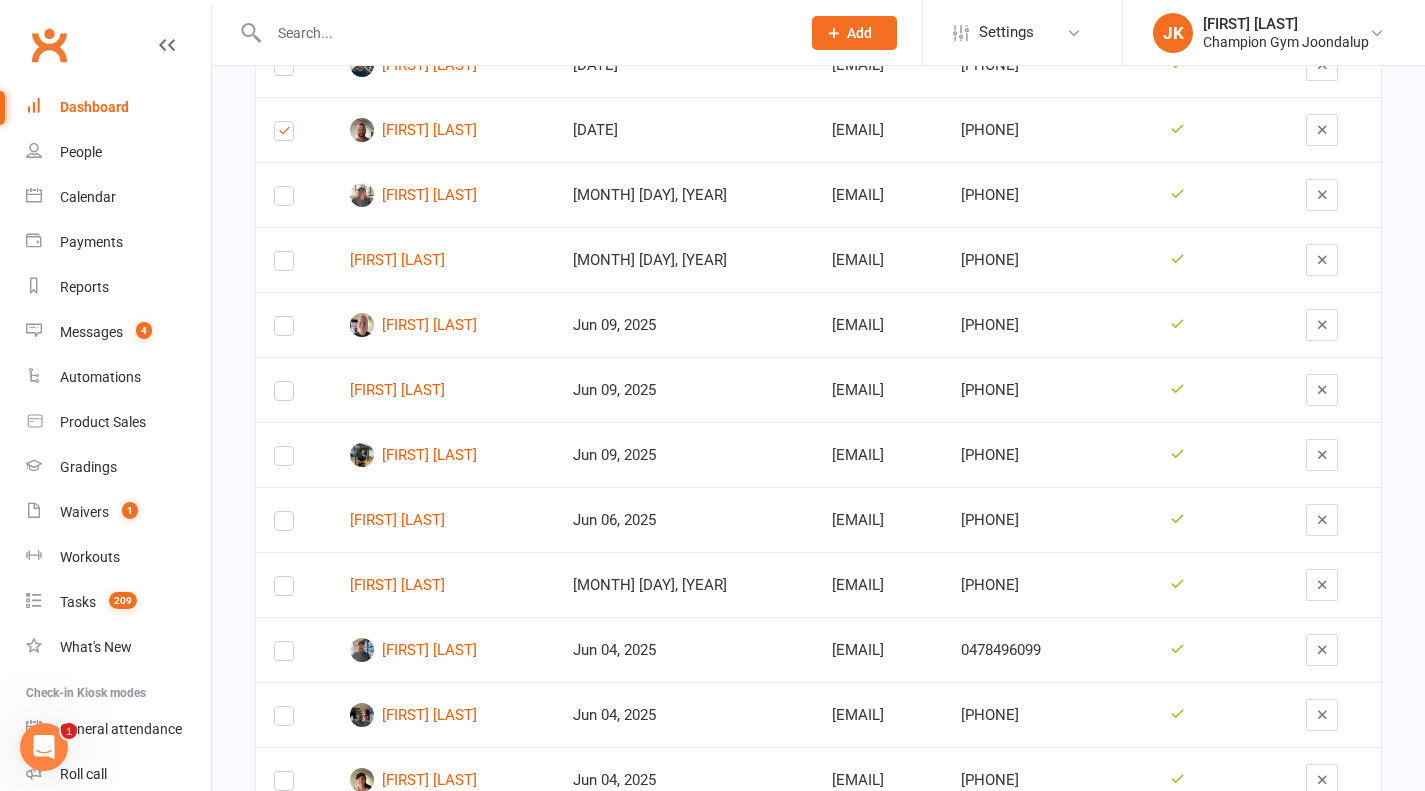 click at bounding box center (284, 460) 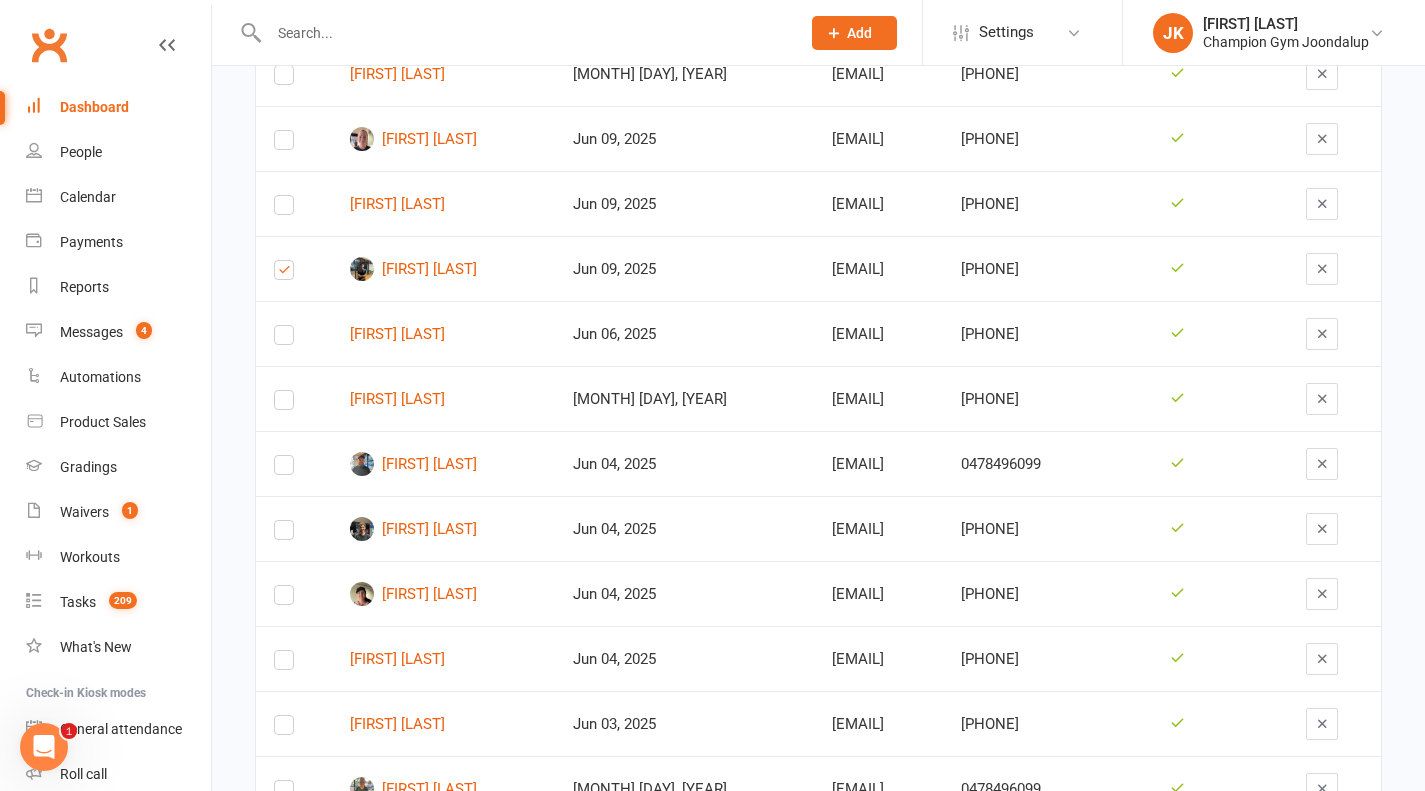 scroll, scrollTop: 1414, scrollLeft: 0, axis: vertical 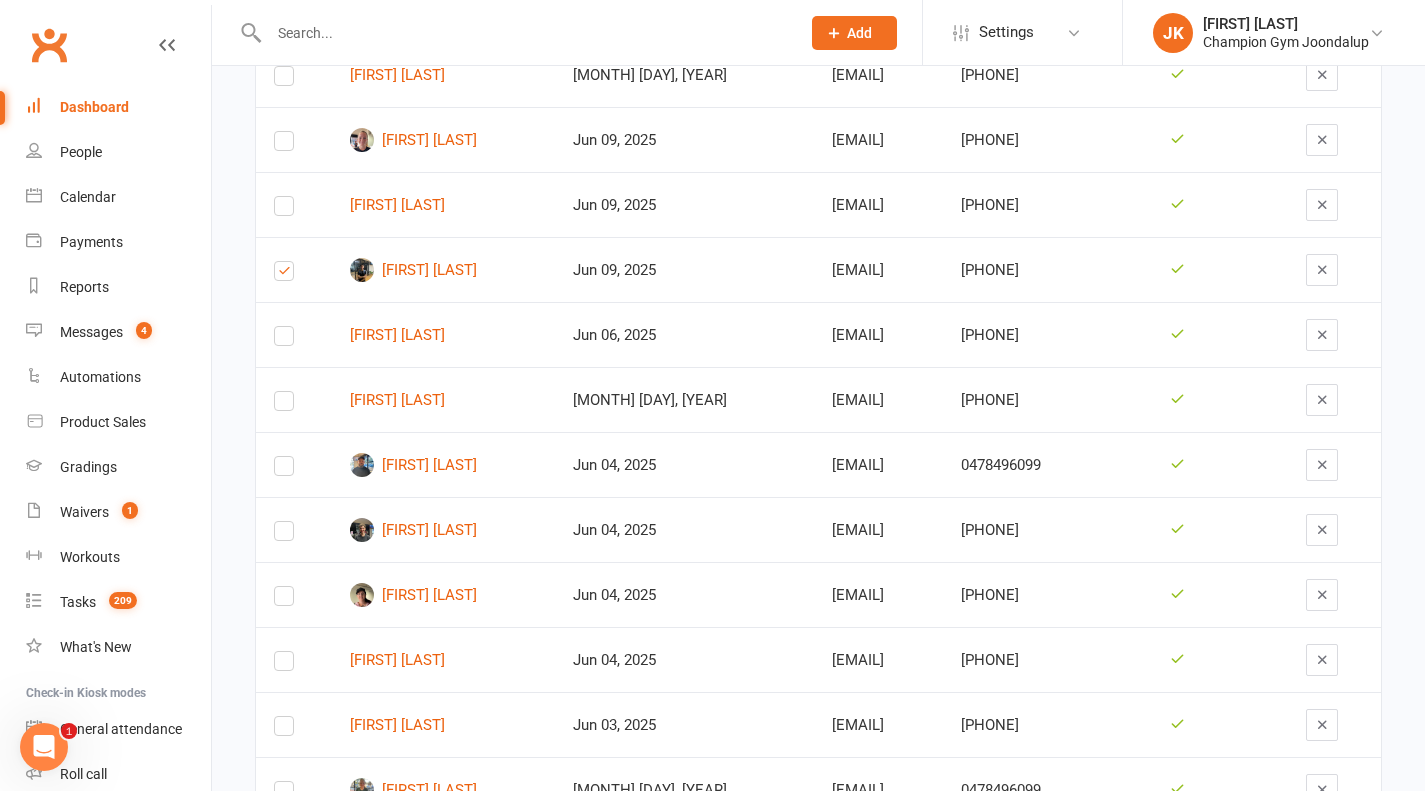 click at bounding box center [284, 535] 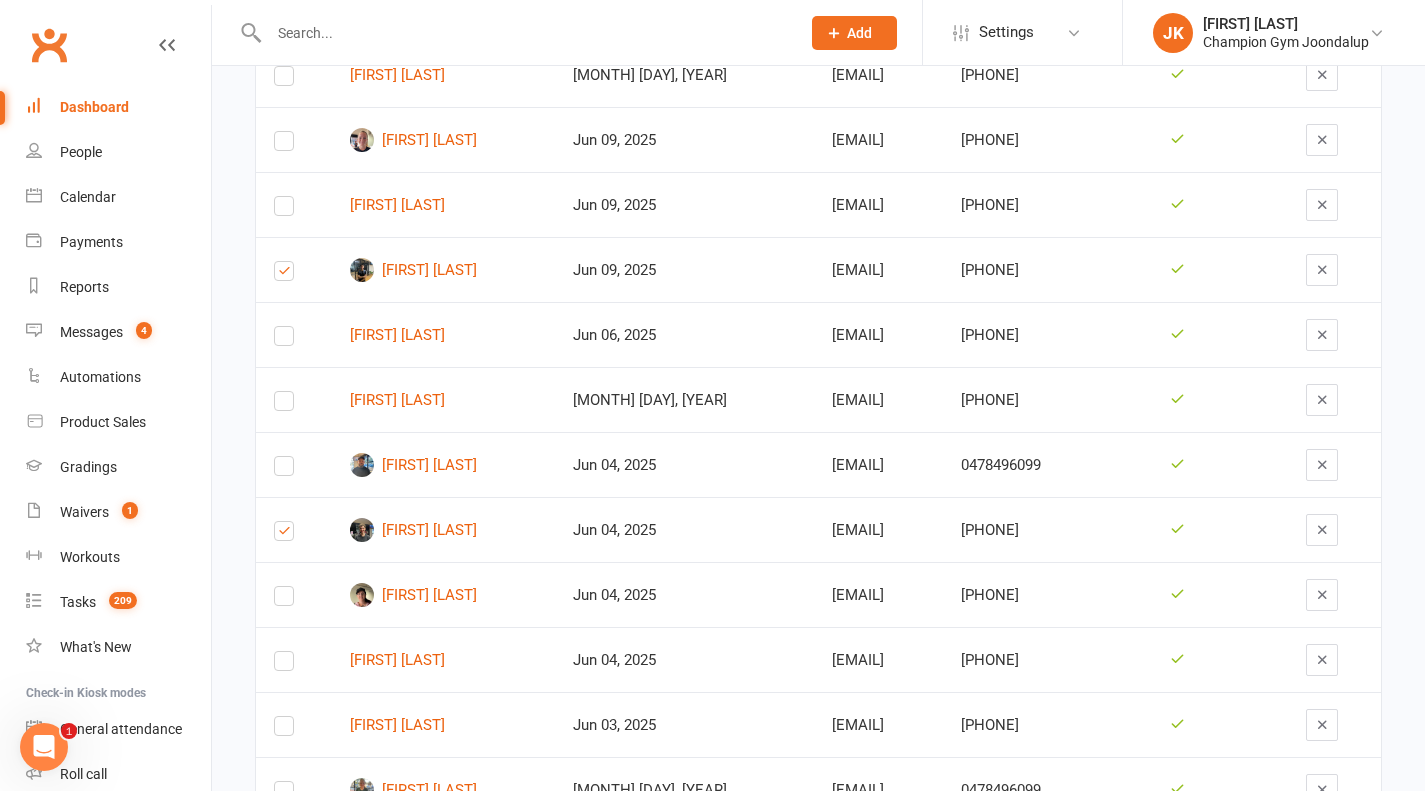 click at bounding box center [284, 600] 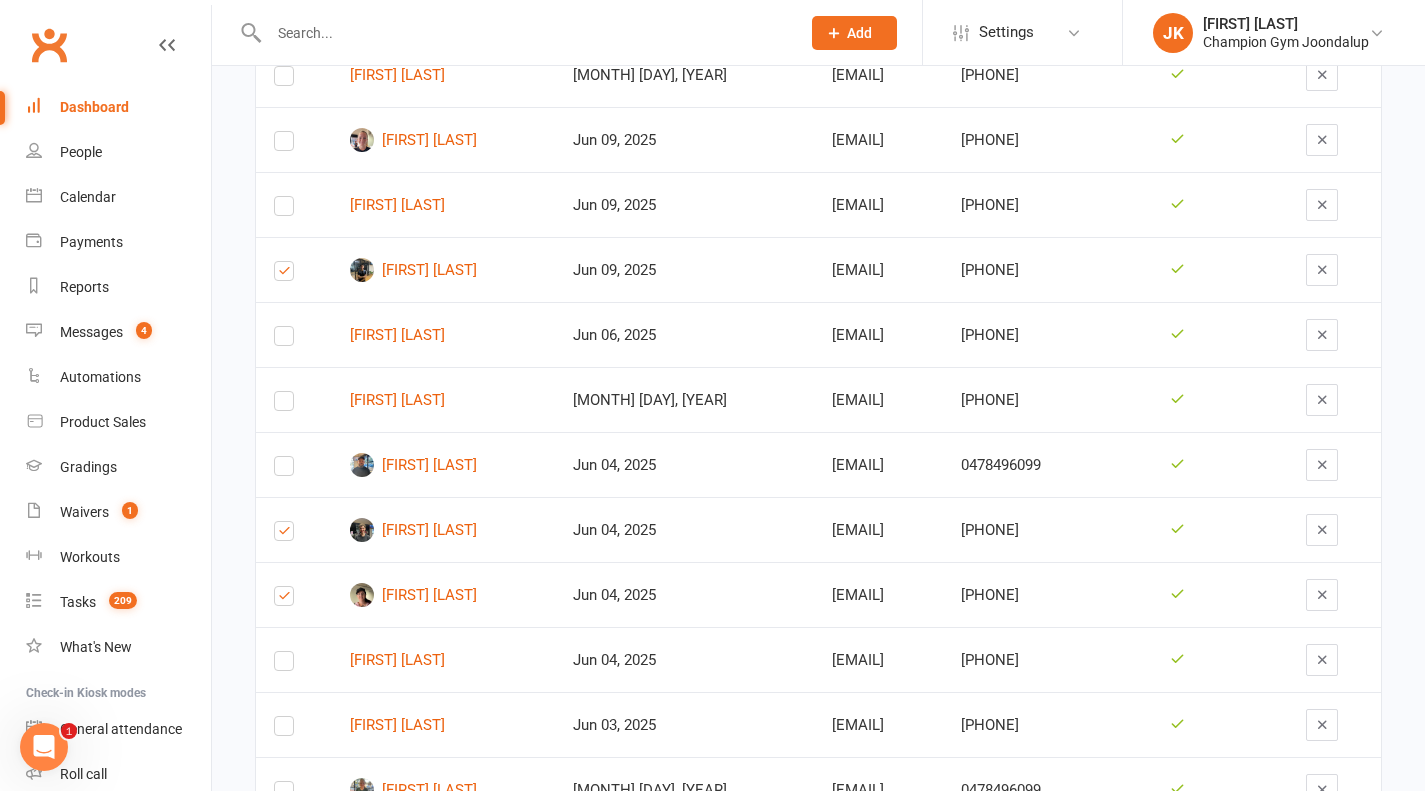 scroll, scrollTop: 1597, scrollLeft: 0, axis: vertical 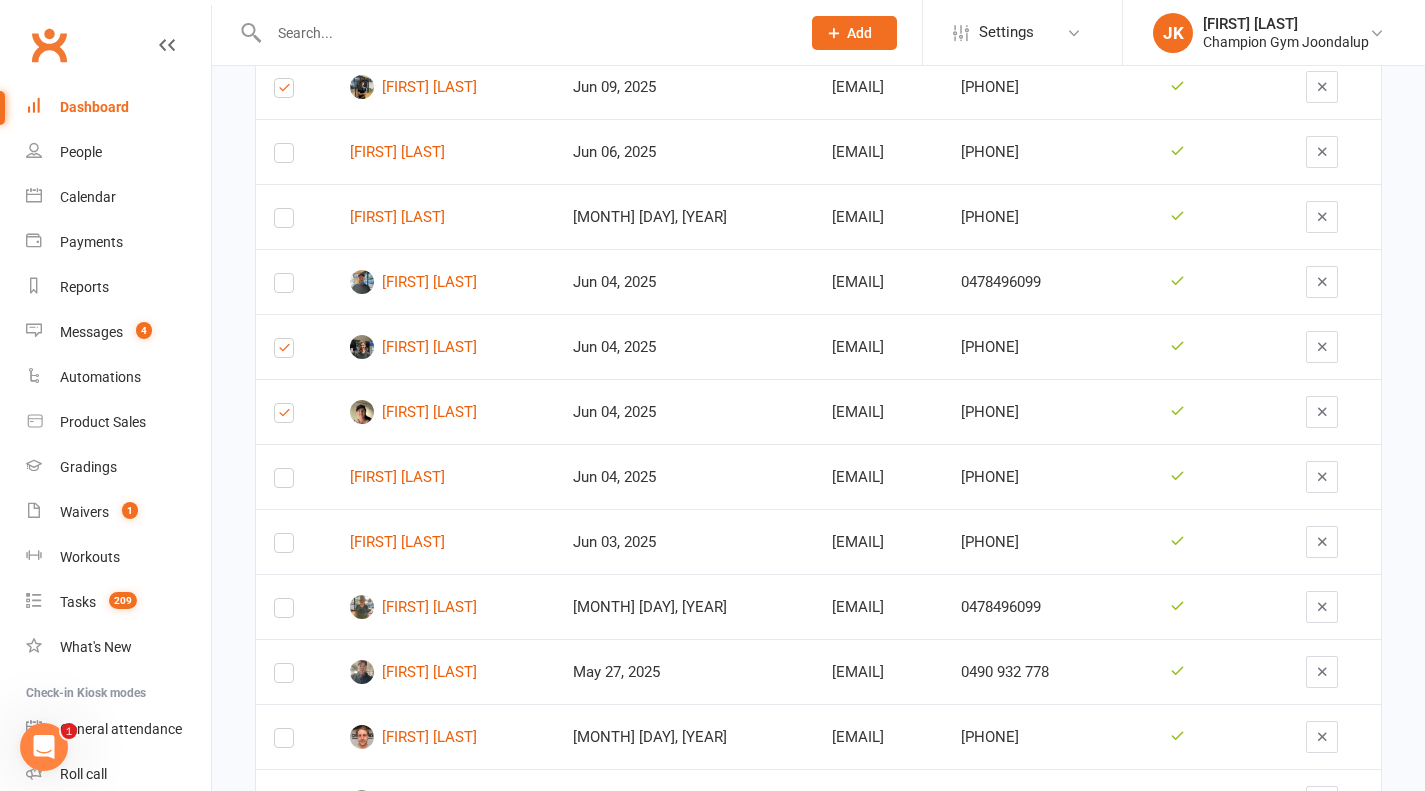 click at bounding box center [284, 482] 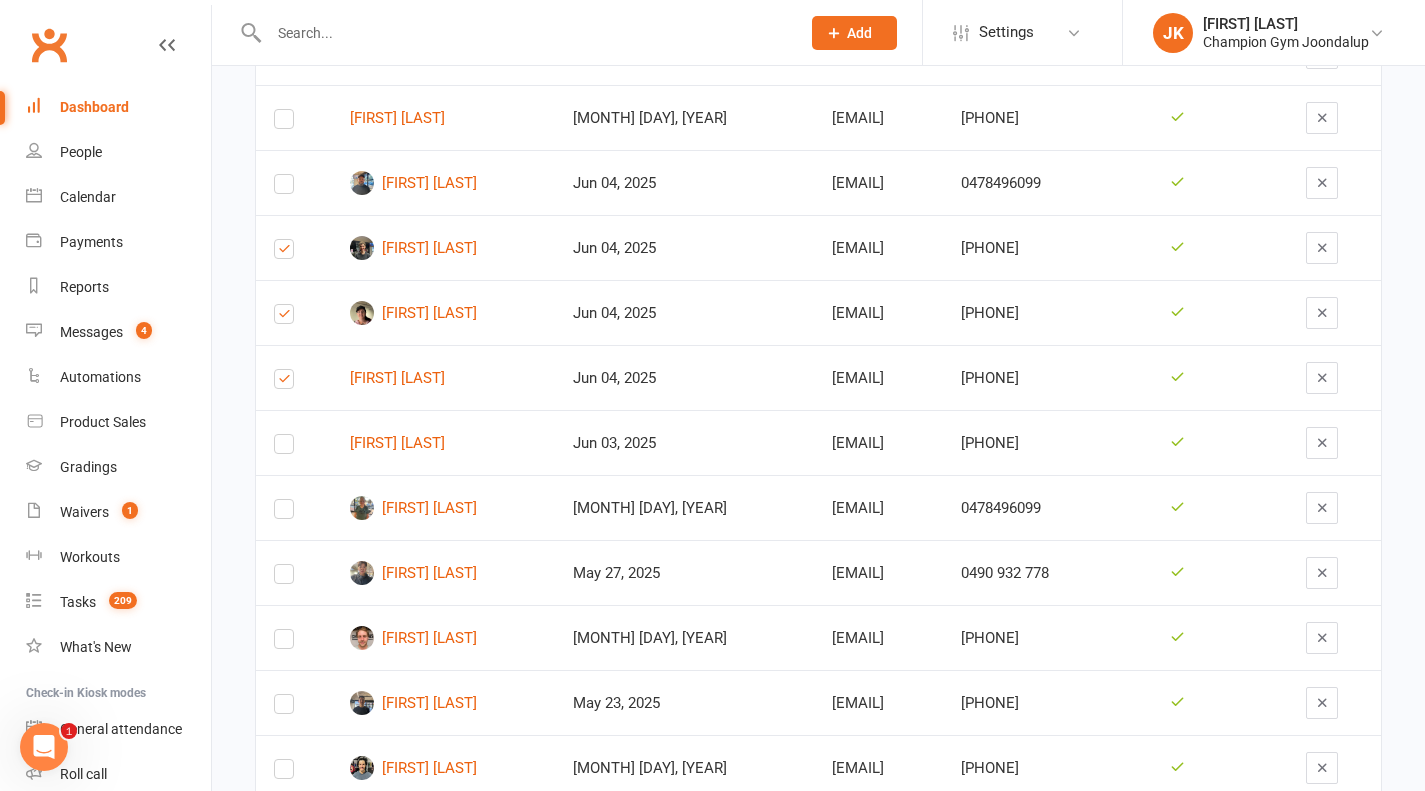 scroll, scrollTop: 1697, scrollLeft: 0, axis: vertical 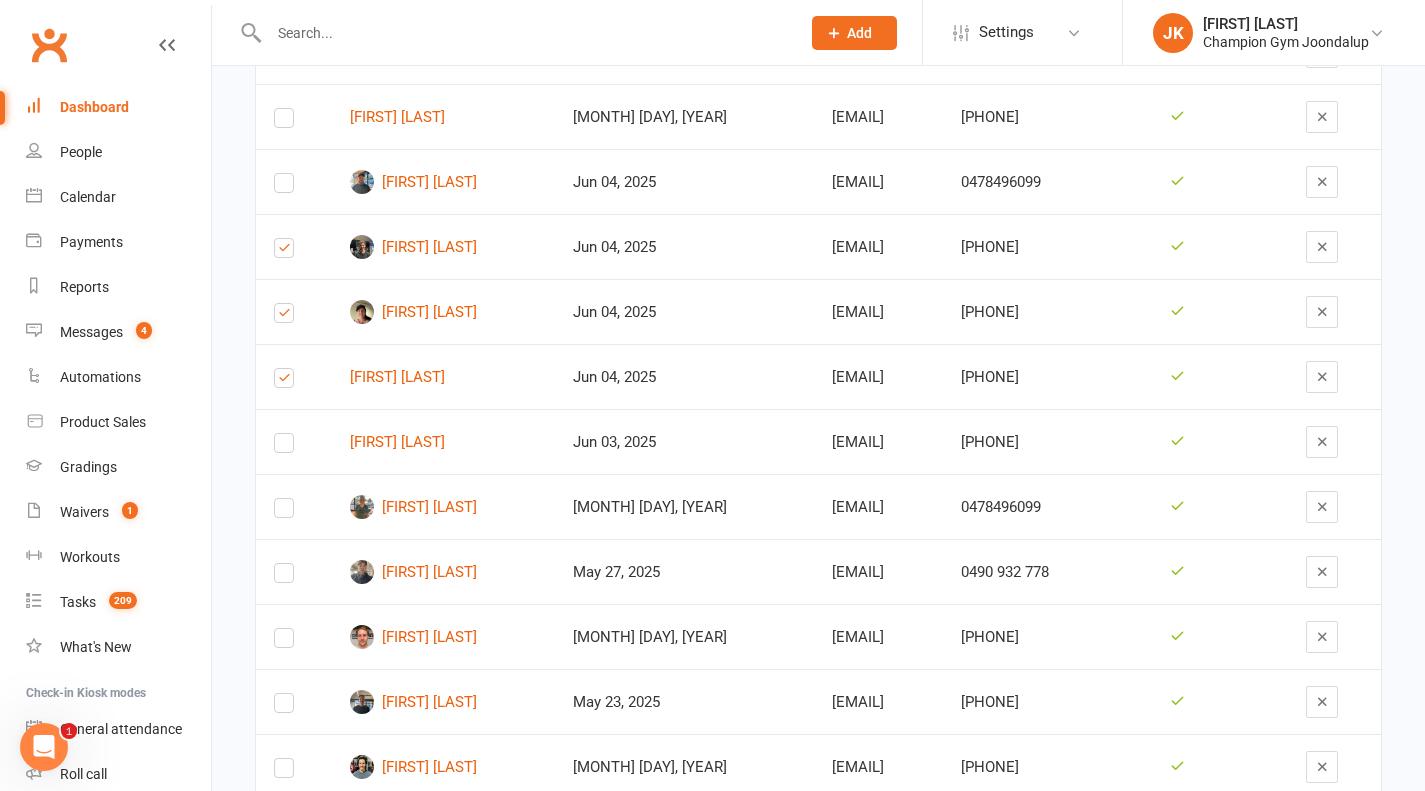click at bounding box center (294, 441) 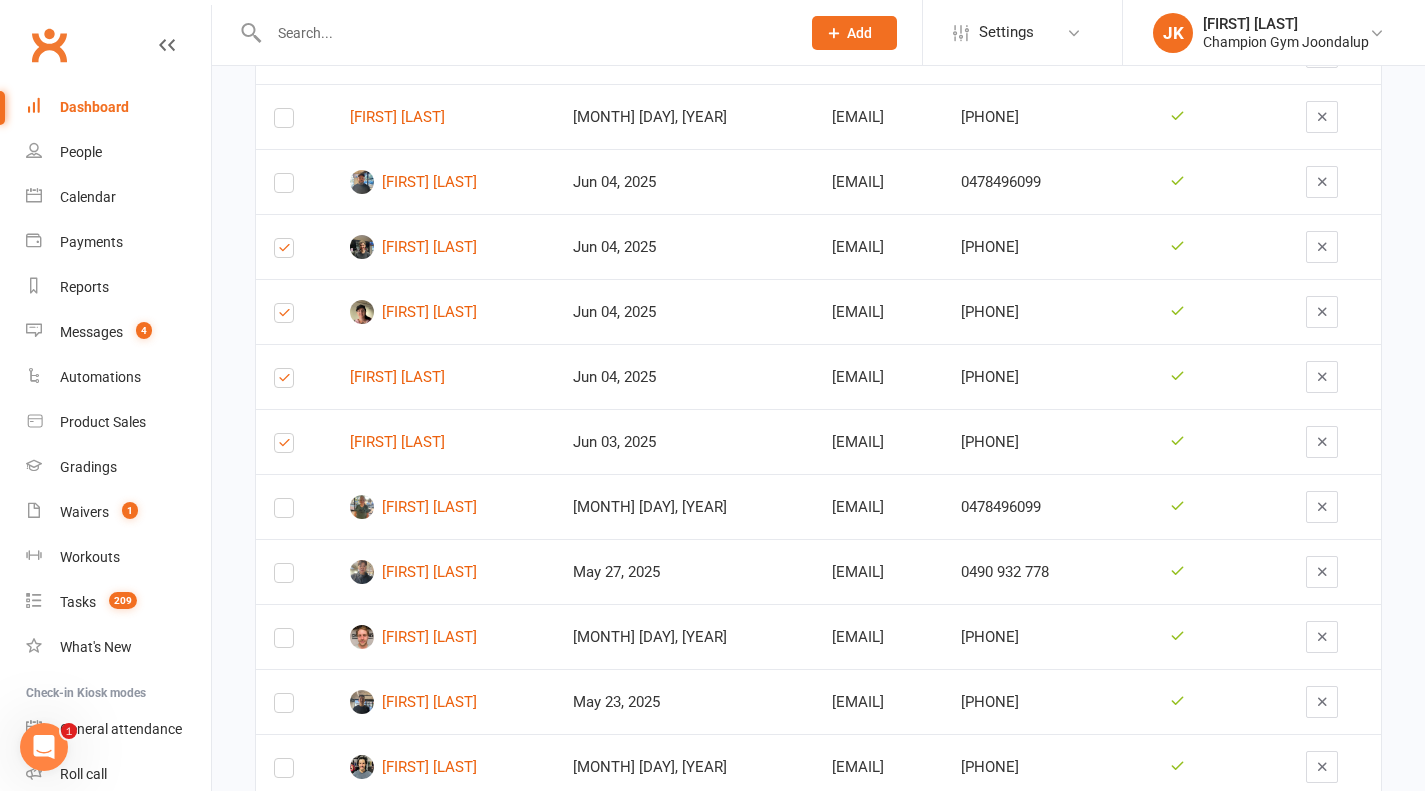 scroll, scrollTop: 1793, scrollLeft: 0, axis: vertical 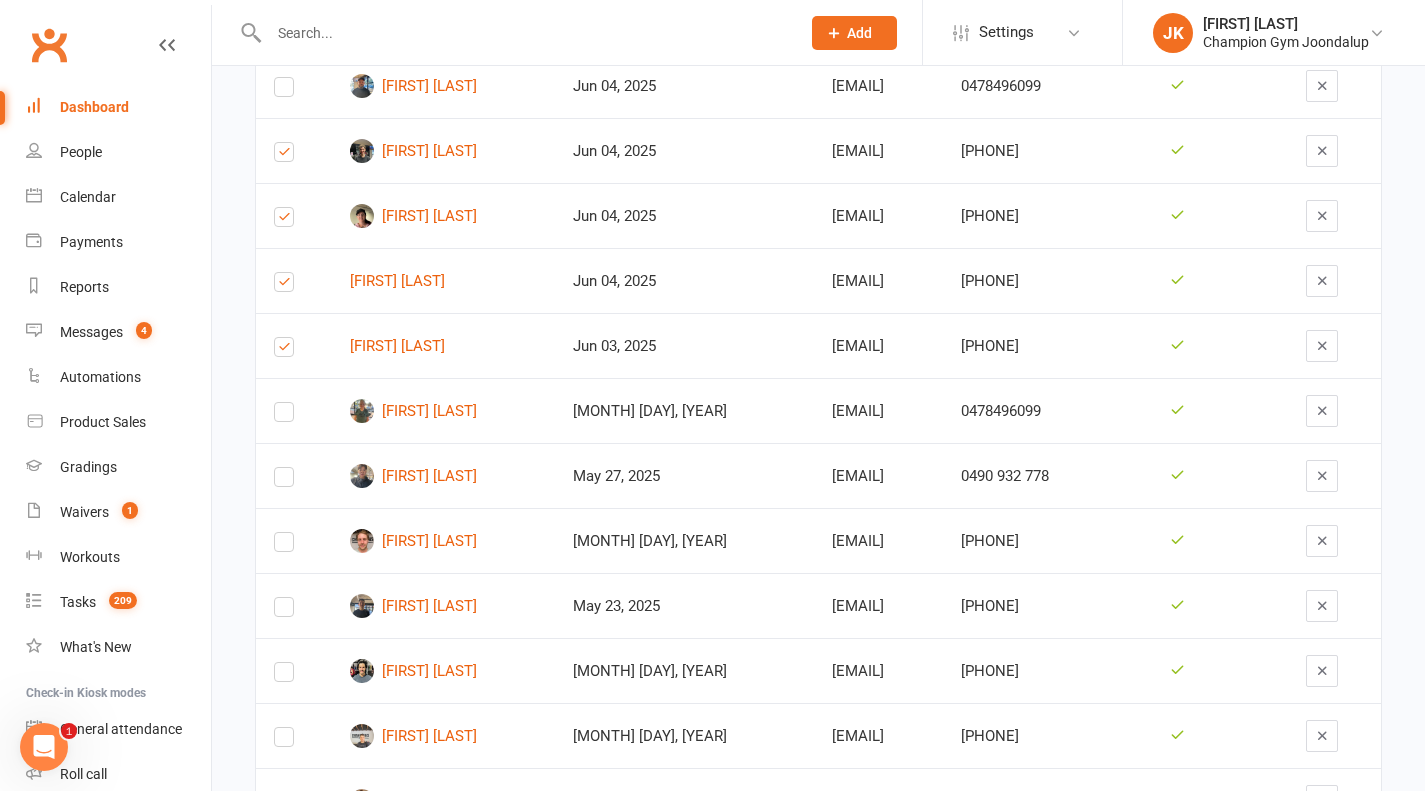 click at bounding box center [284, 481] 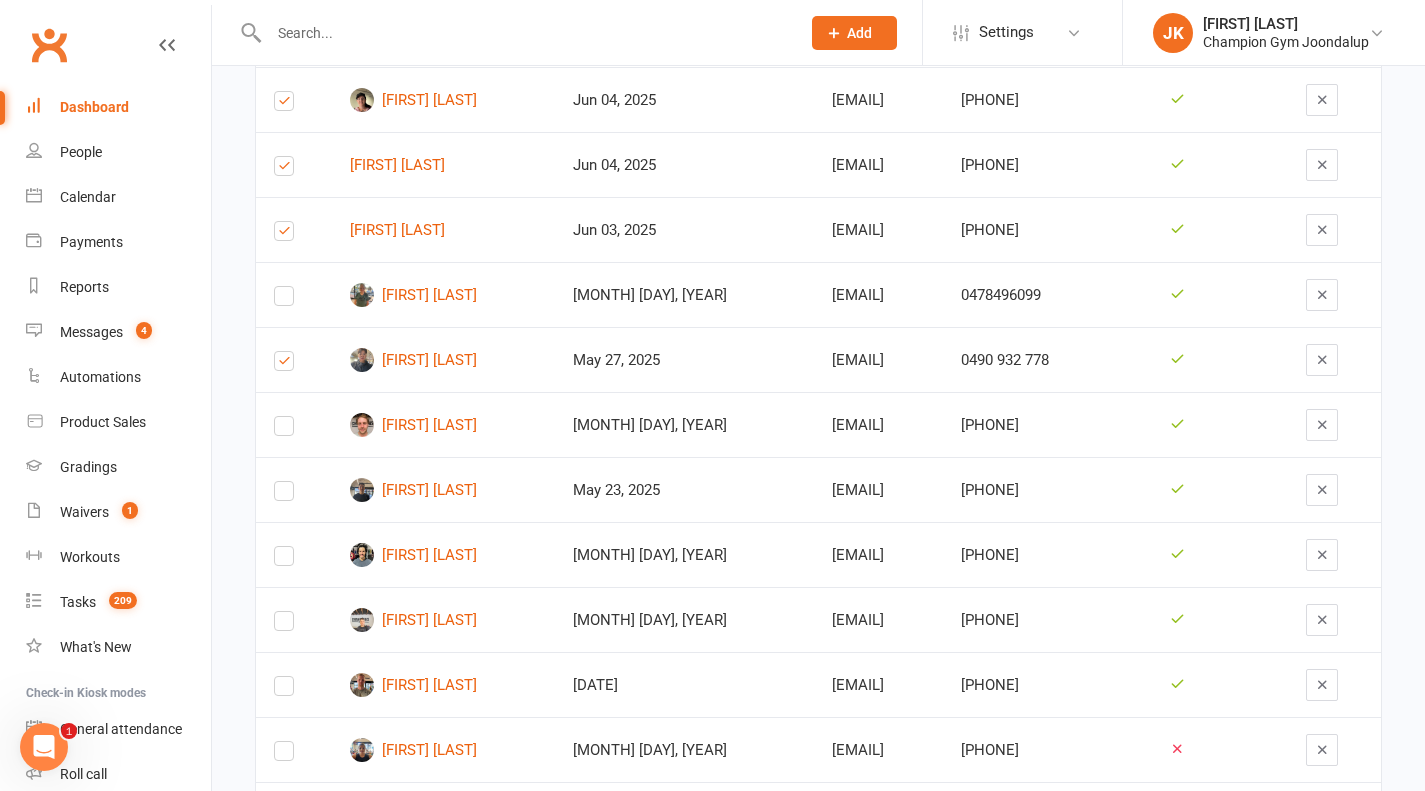 scroll, scrollTop: 1910, scrollLeft: 0, axis: vertical 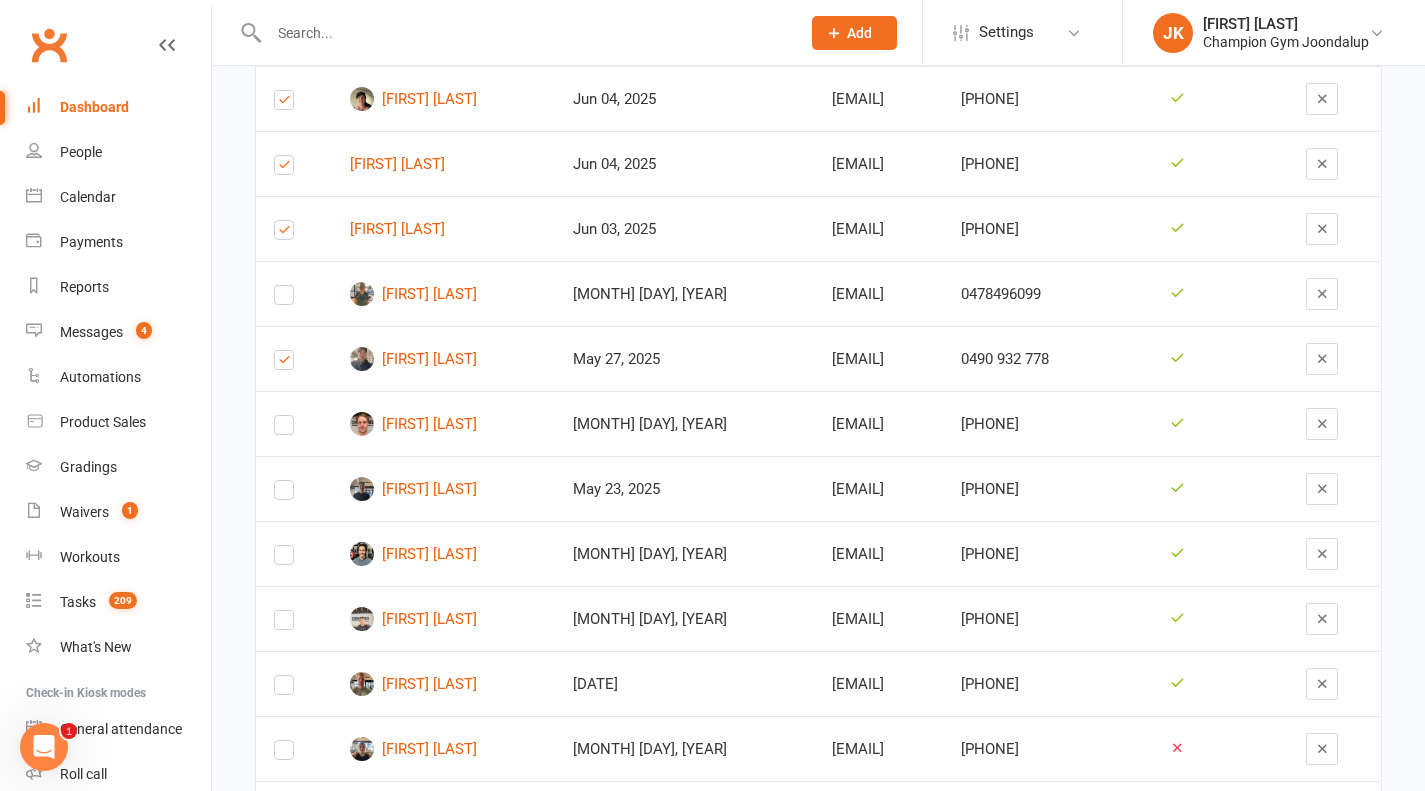 click at bounding box center [284, 494] 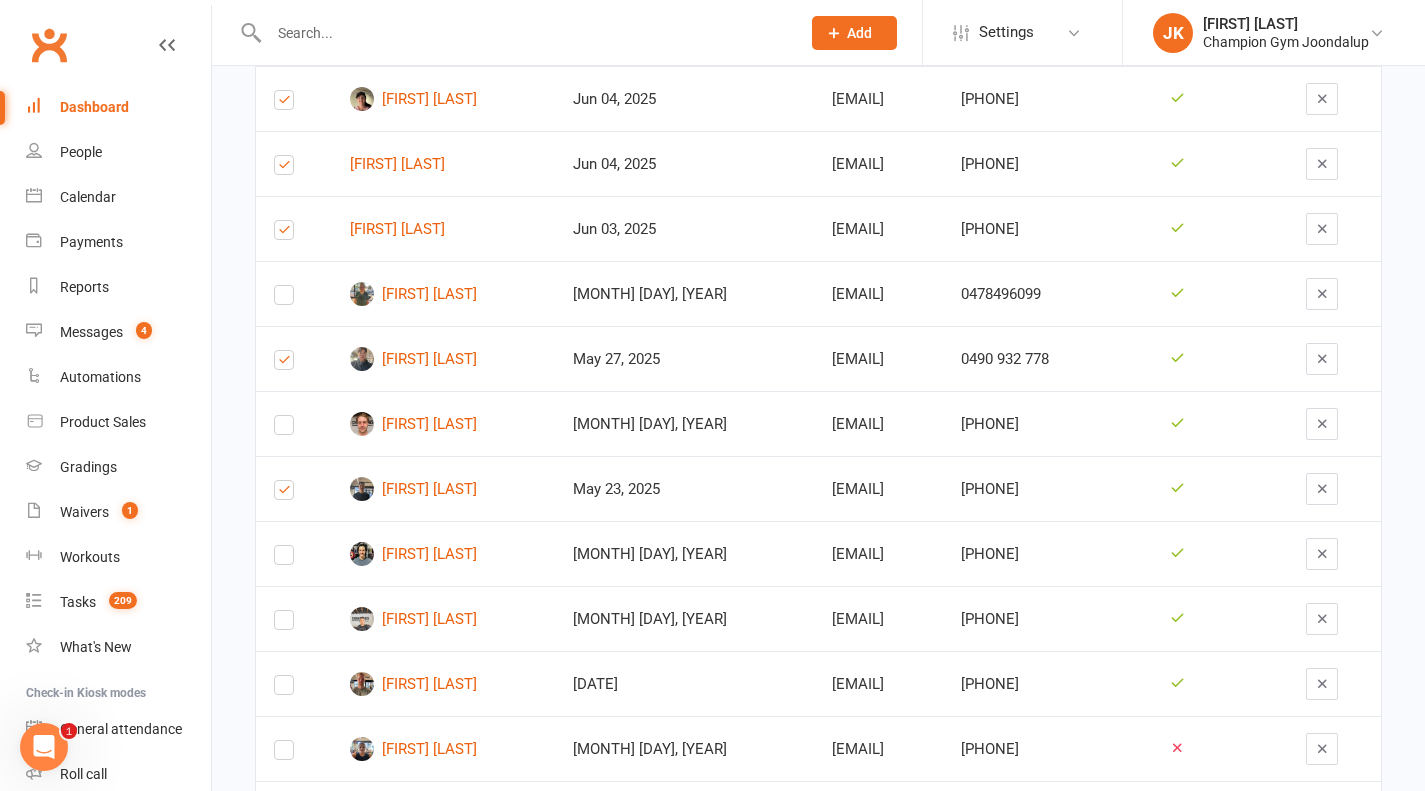click at bounding box center (284, 559) 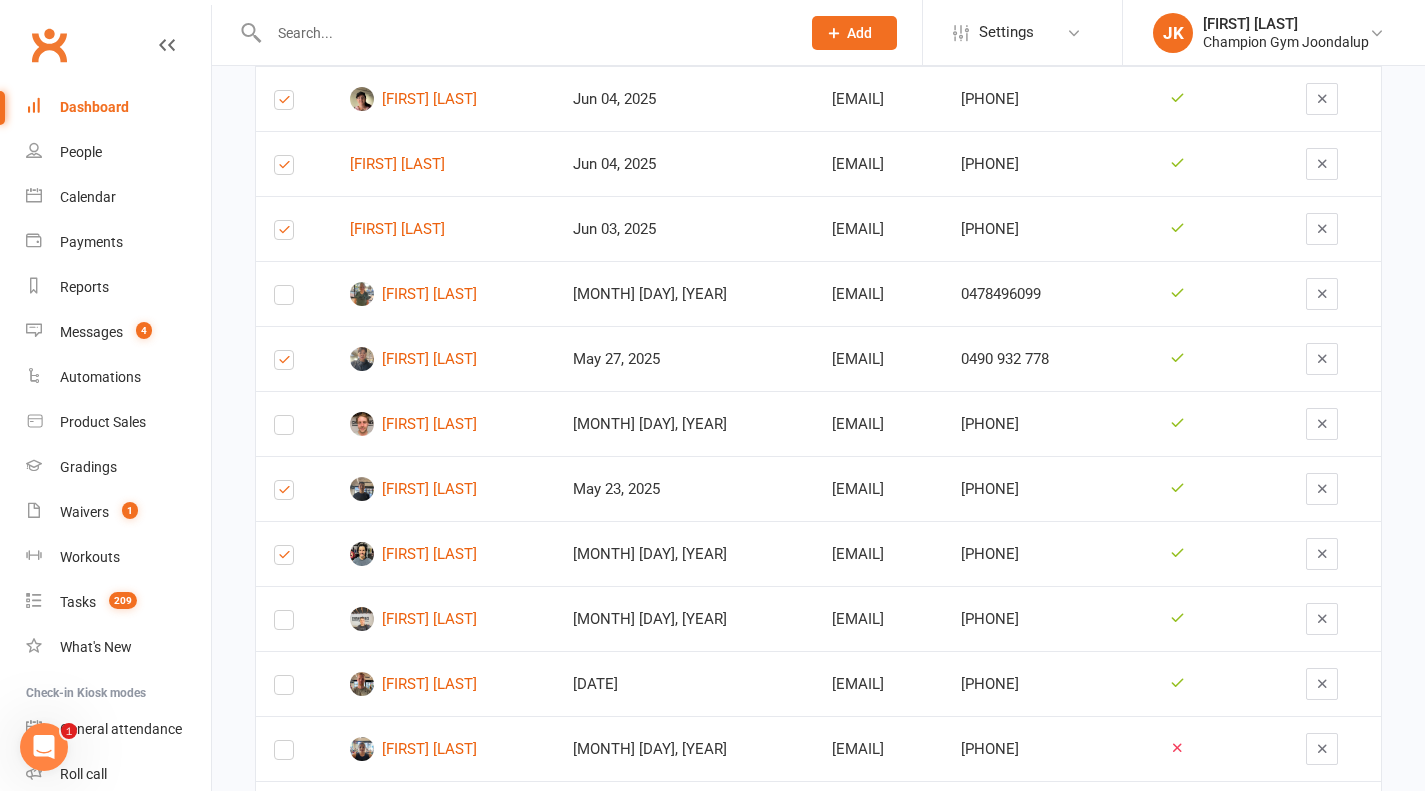 click at bounding box center [284, 624] 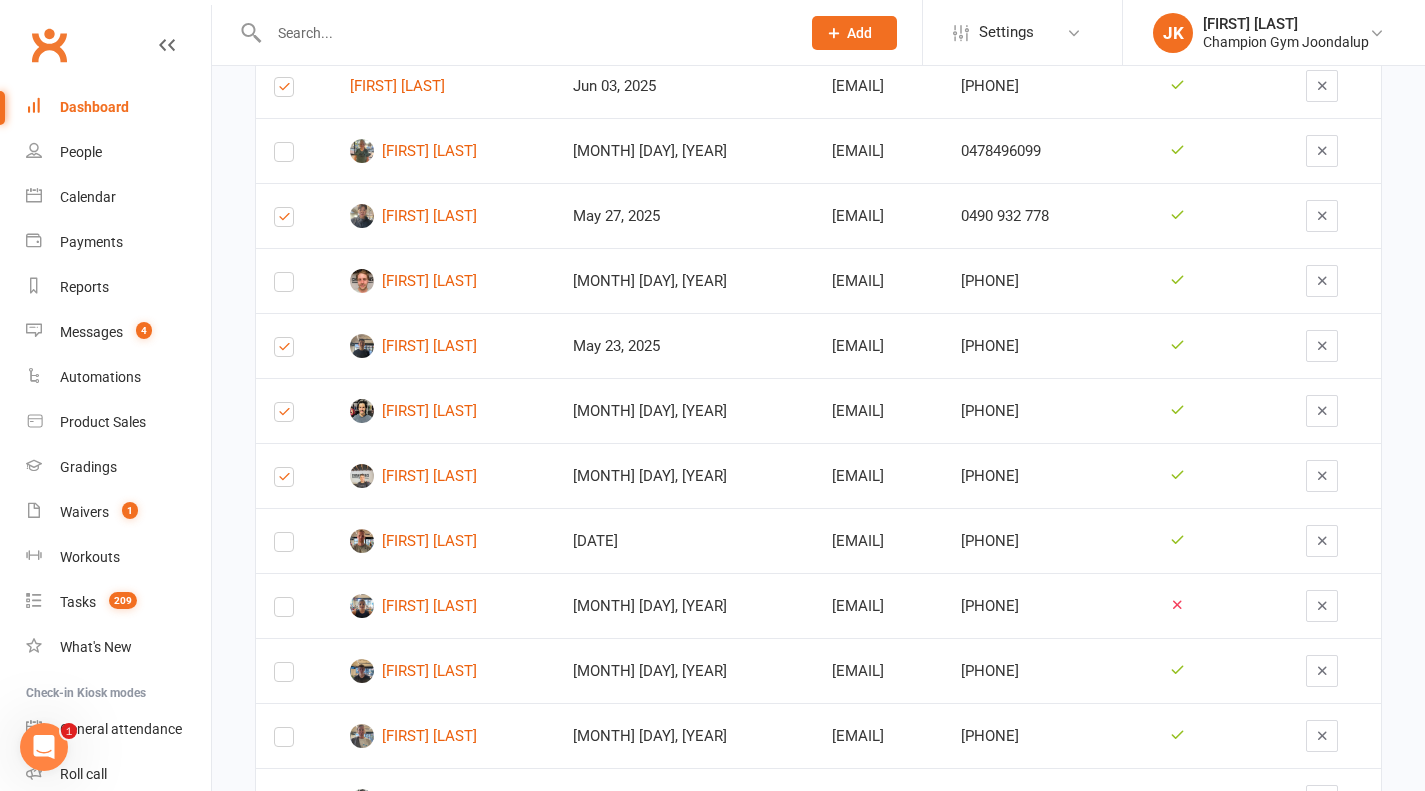scroll, scrollTop: 2060, scrollLeft: 0, axis: vertical 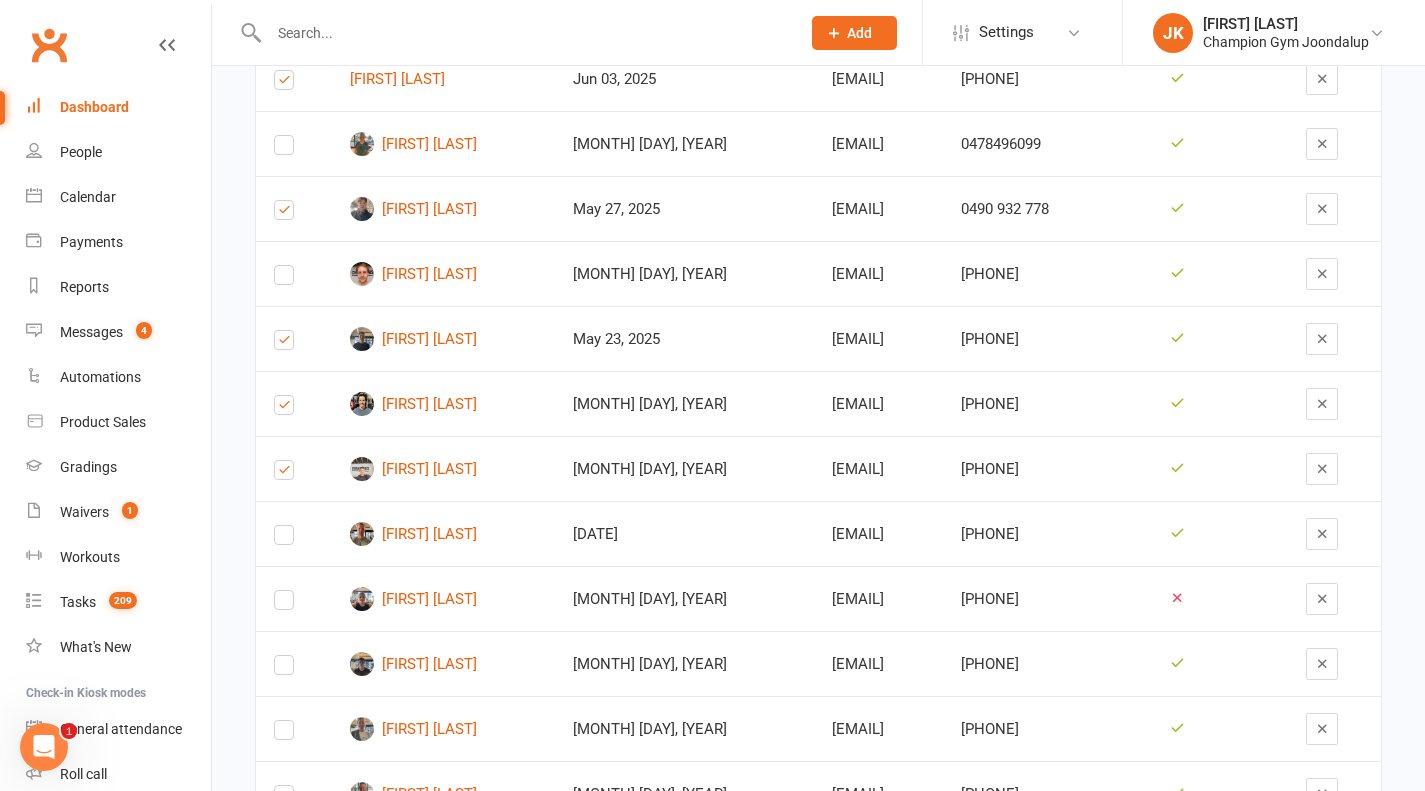 click at bounding box center (284, 539) 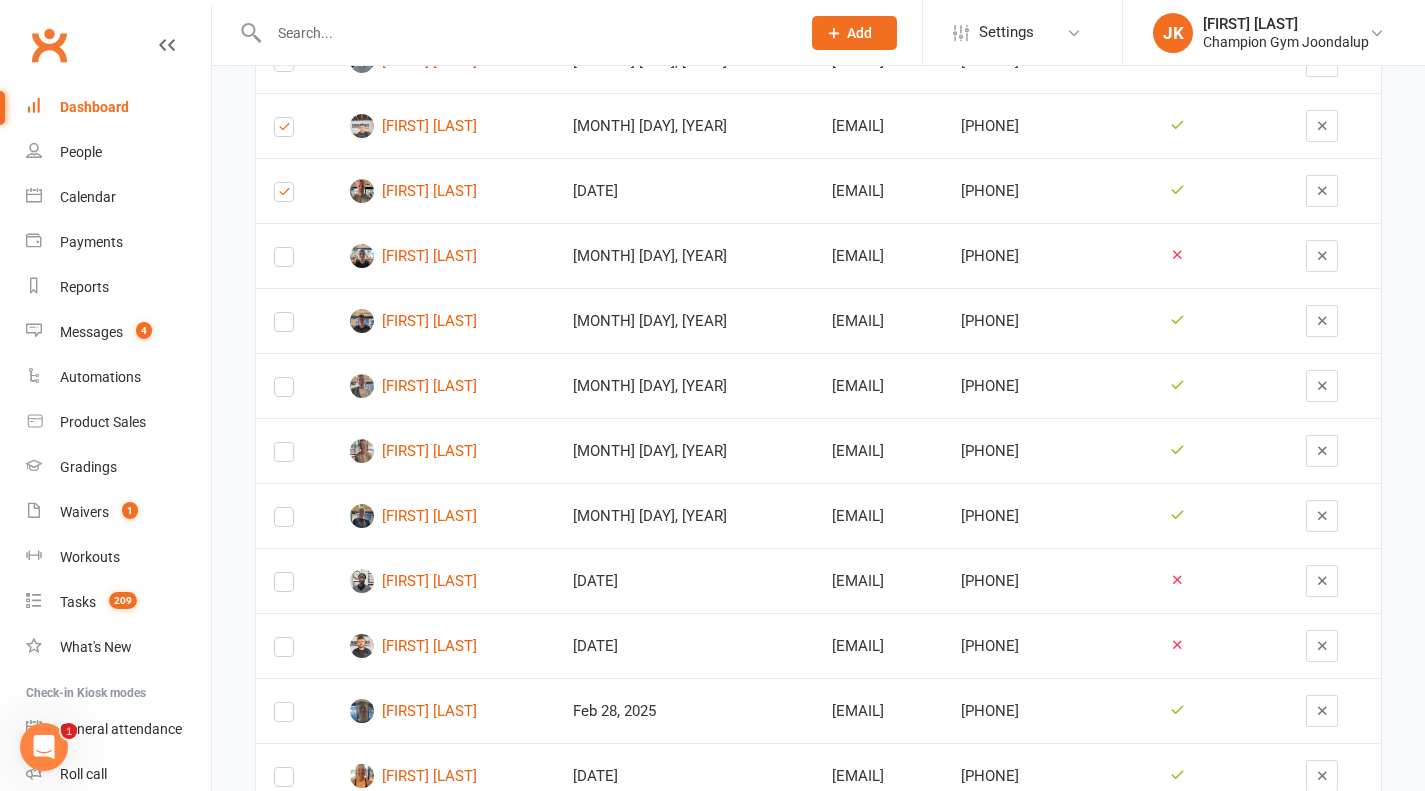 scroll, scrollTop: 2405, scrollLeft: 0, axis: vertical 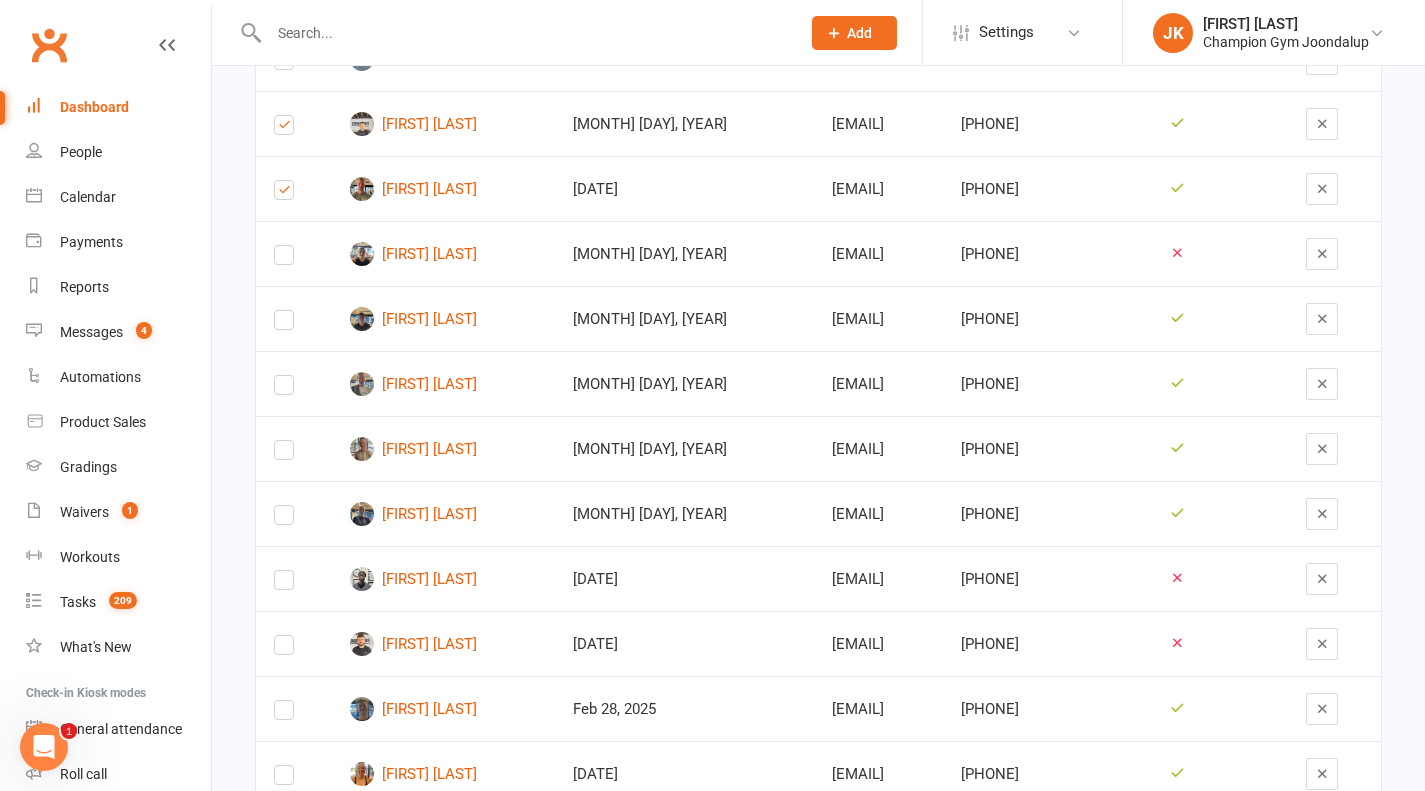 click at bounding box center [284, 519] 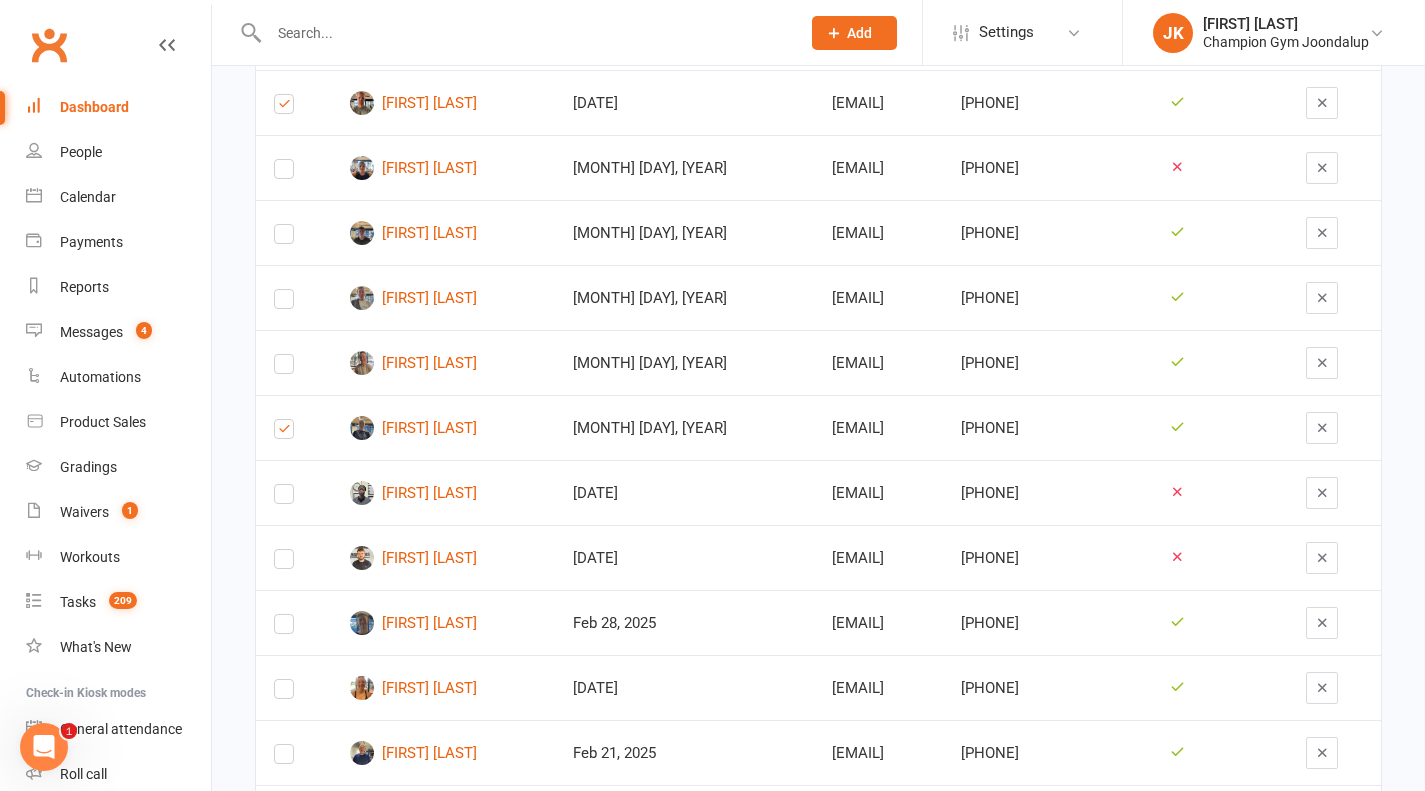 scroll, scrollTop: 2491, scrollLeft: 0, axis: vertical 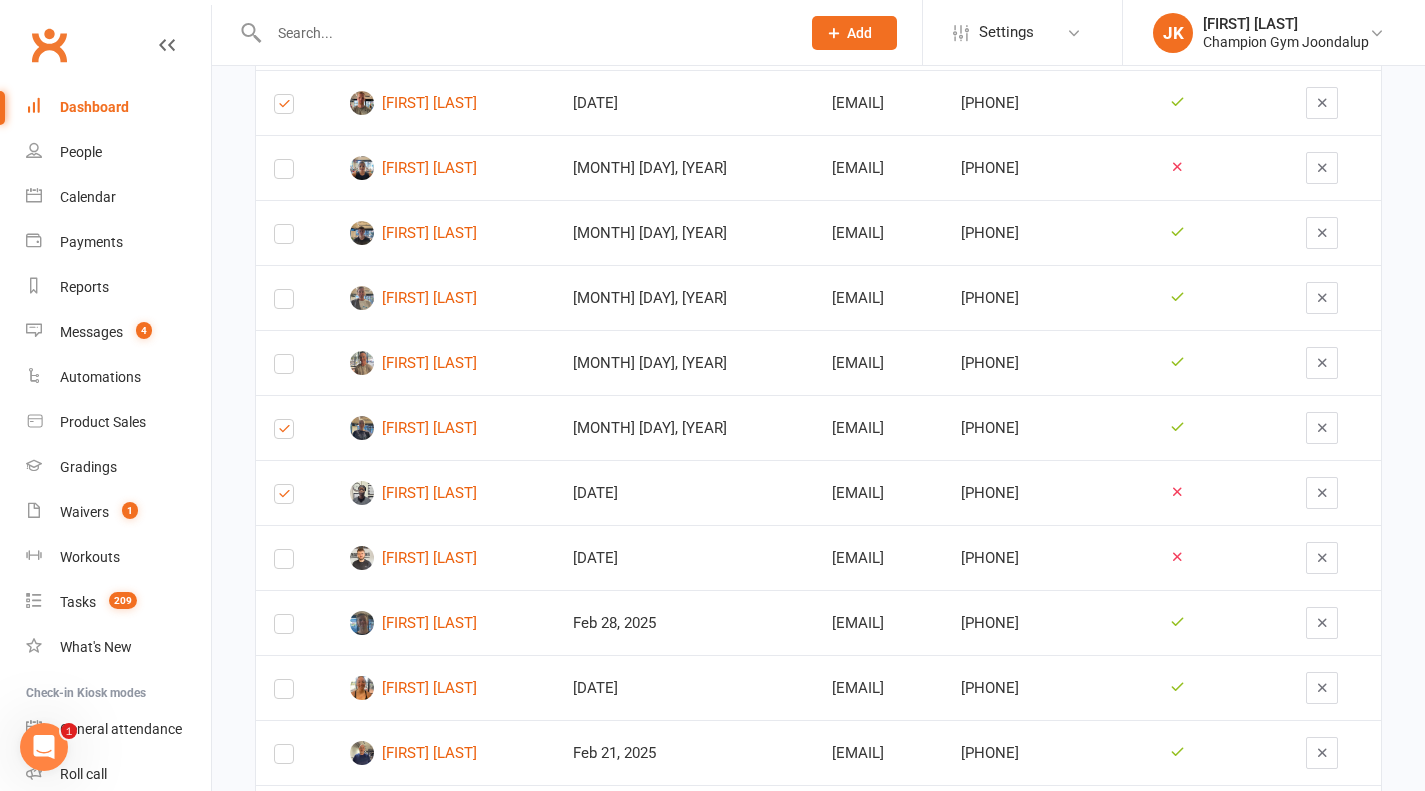 click at bounding box center (284, 563) 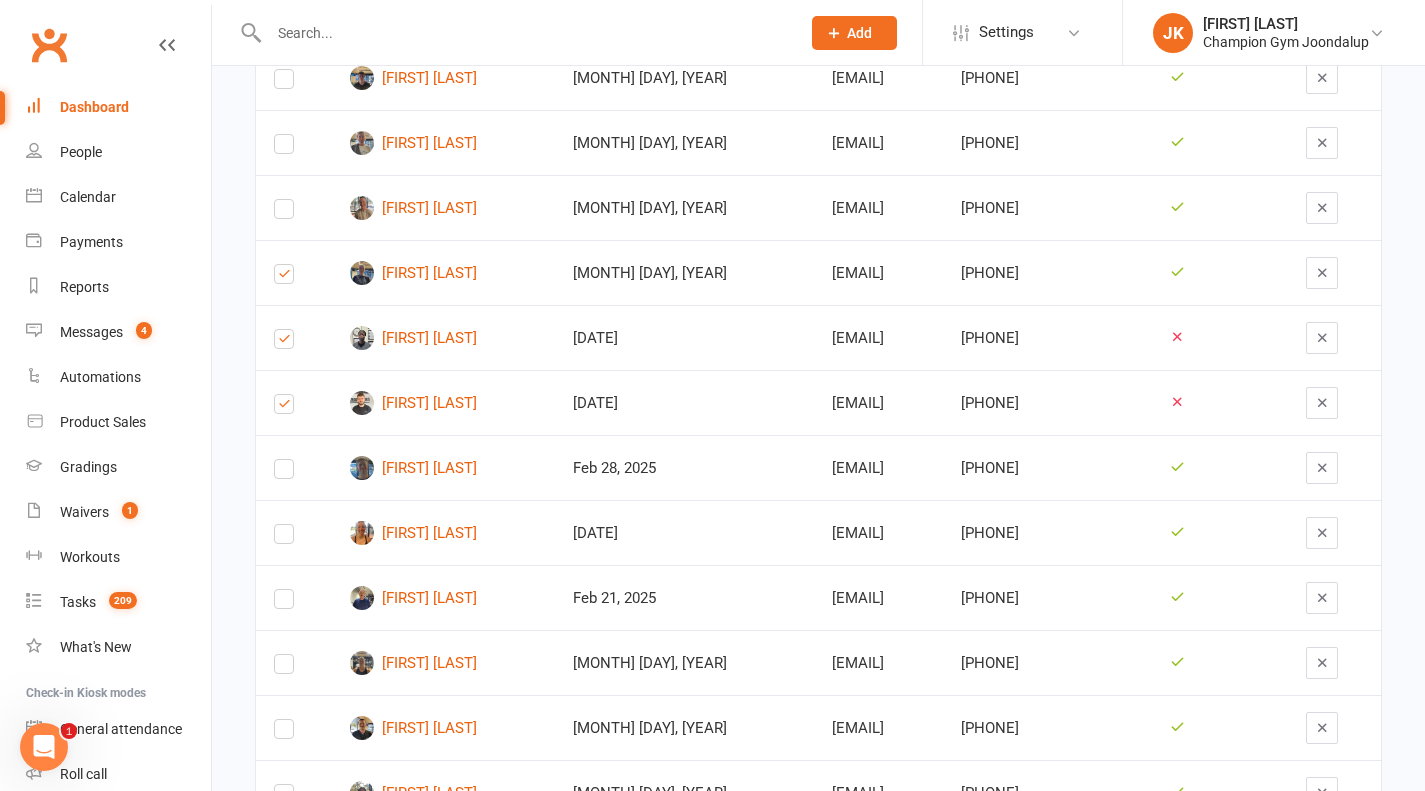 scroll, scrollTop: 2652, scrollLeft: 0, axis: vertical 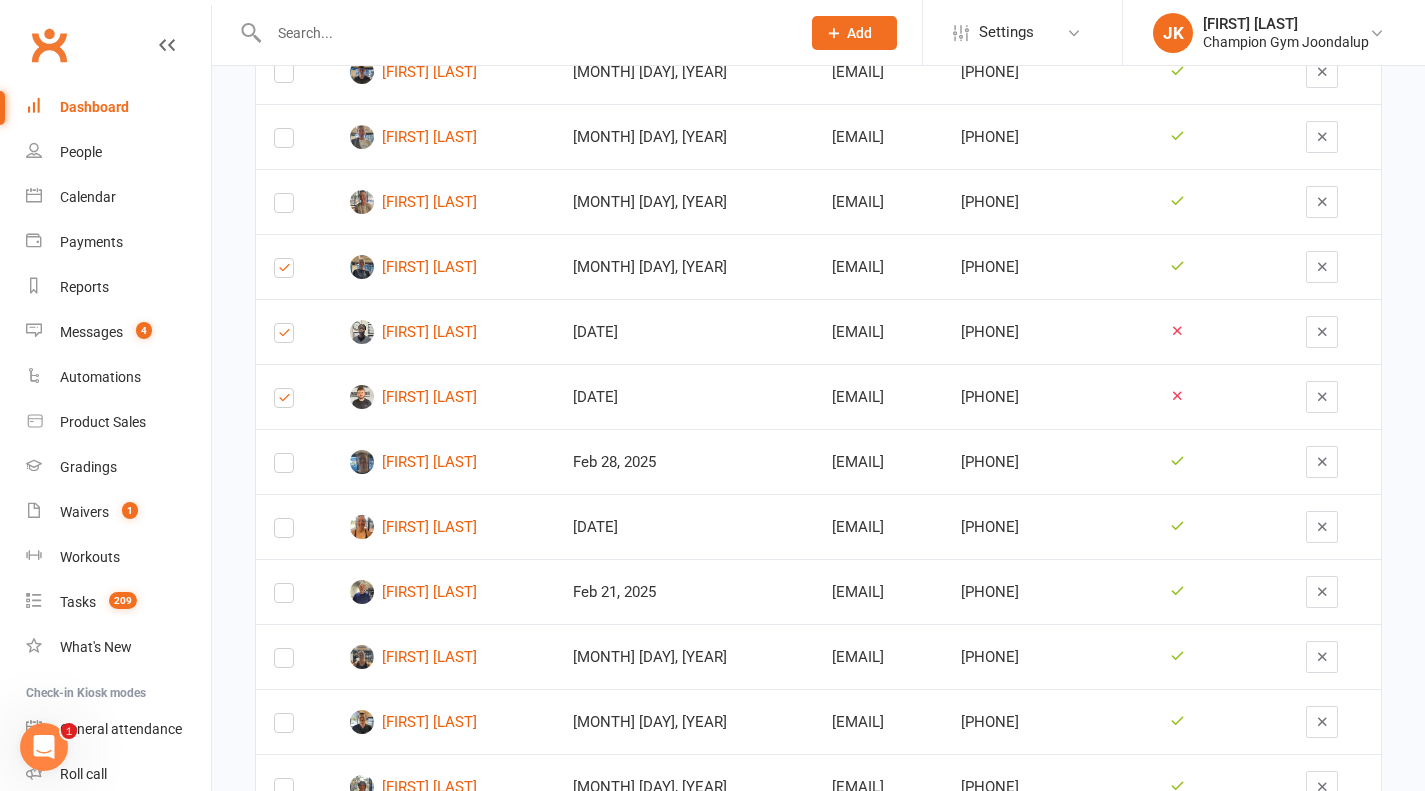 click at bounding box center [284, 532] 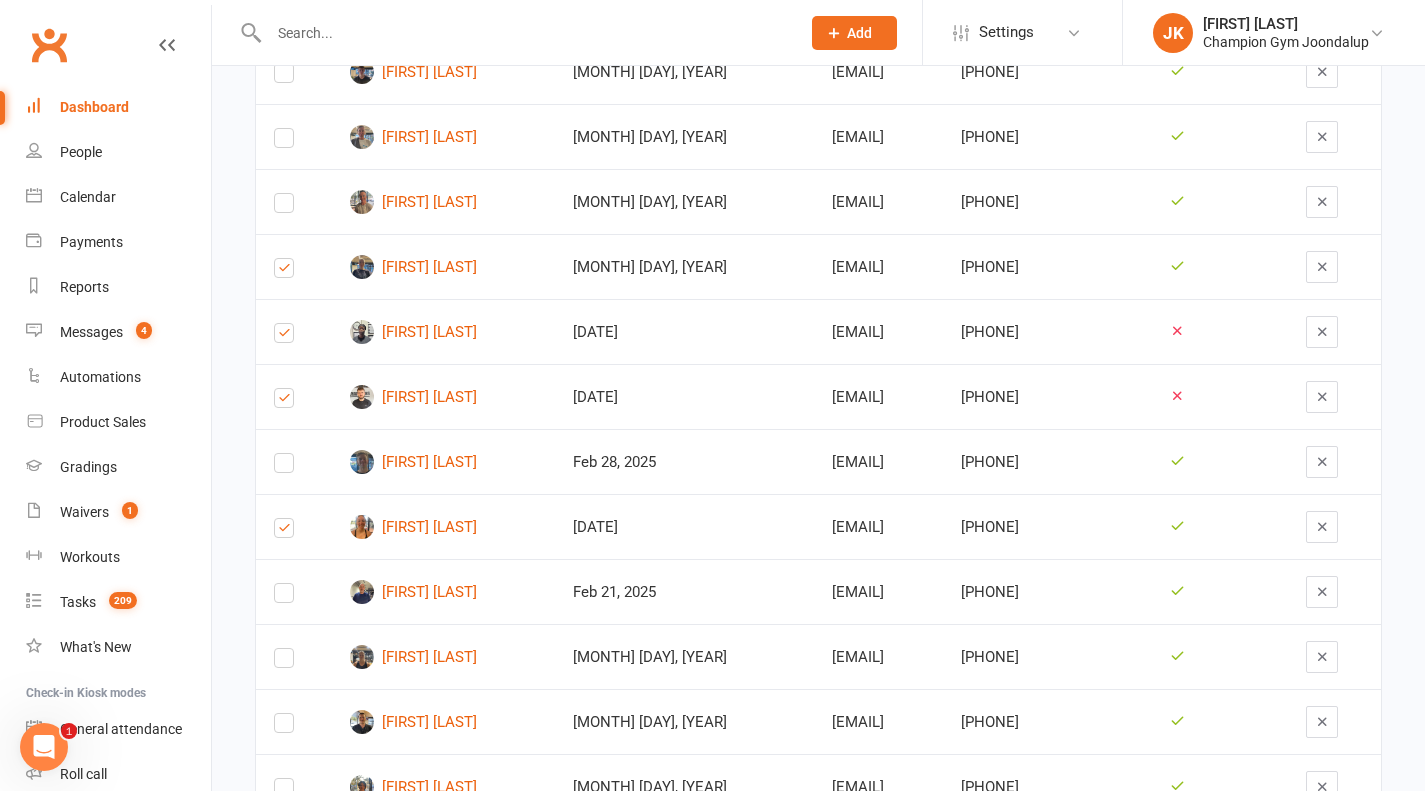 click at bounding box center (284, 662) 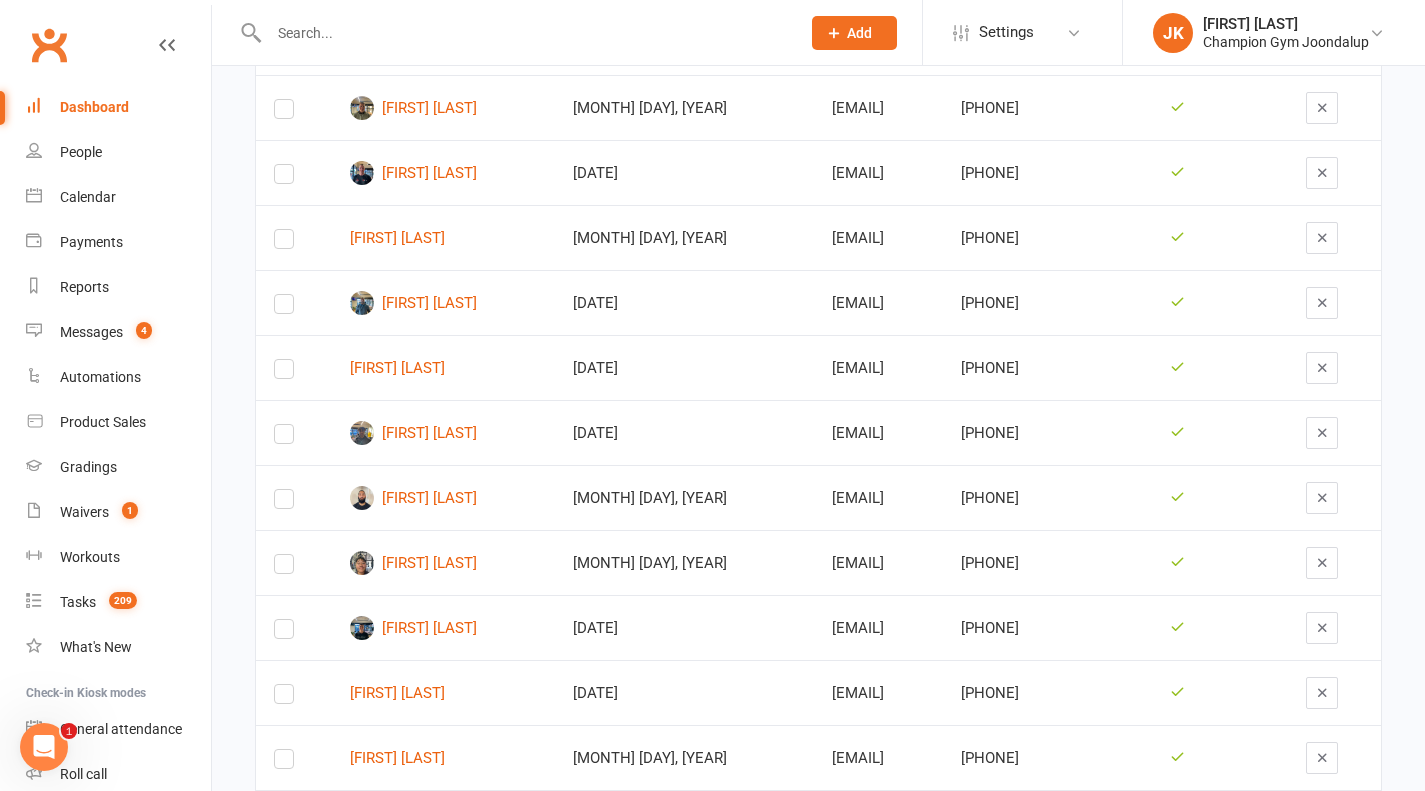 scroll, scrollTop: 3521, scrollLeft: 0, axis: vertical 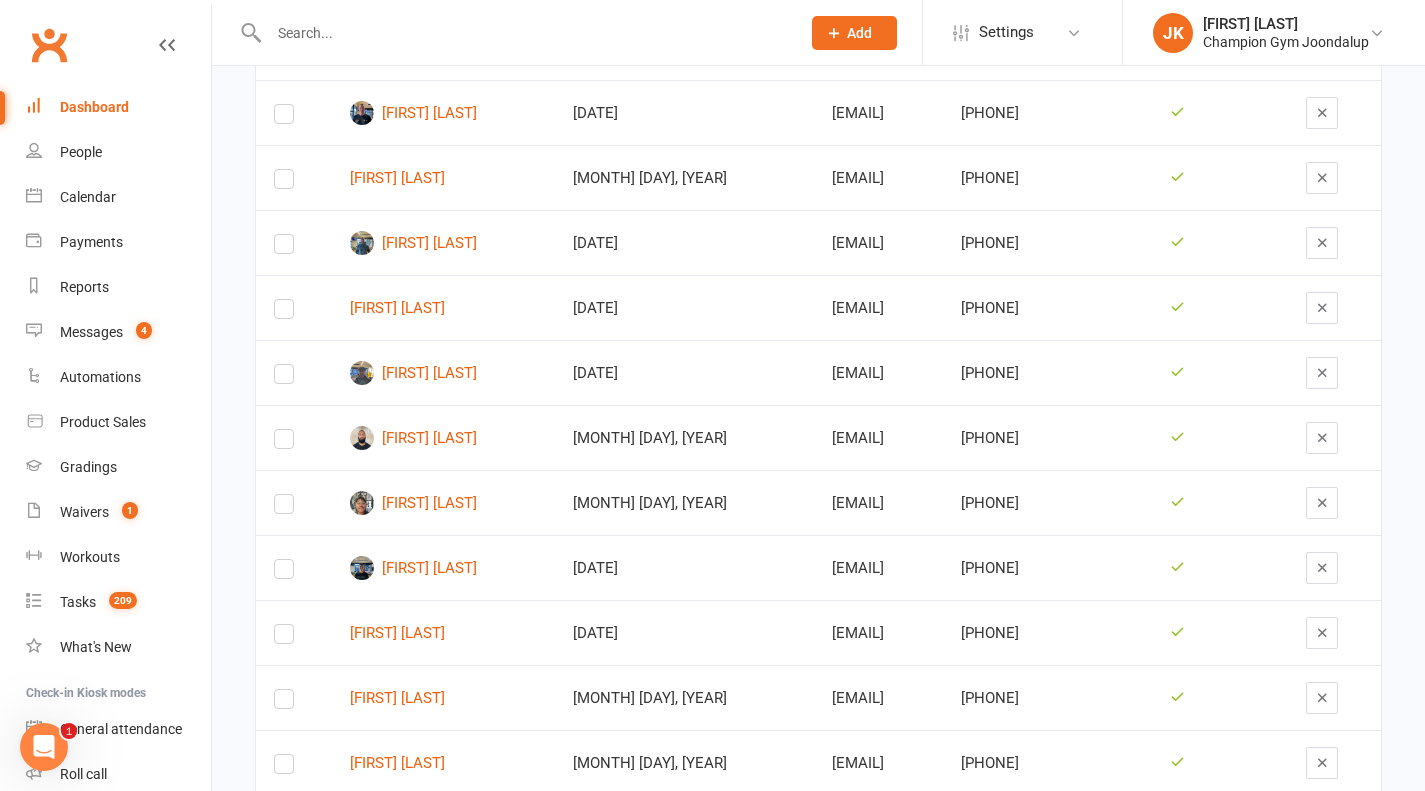 click at bounding box center (284, 508) 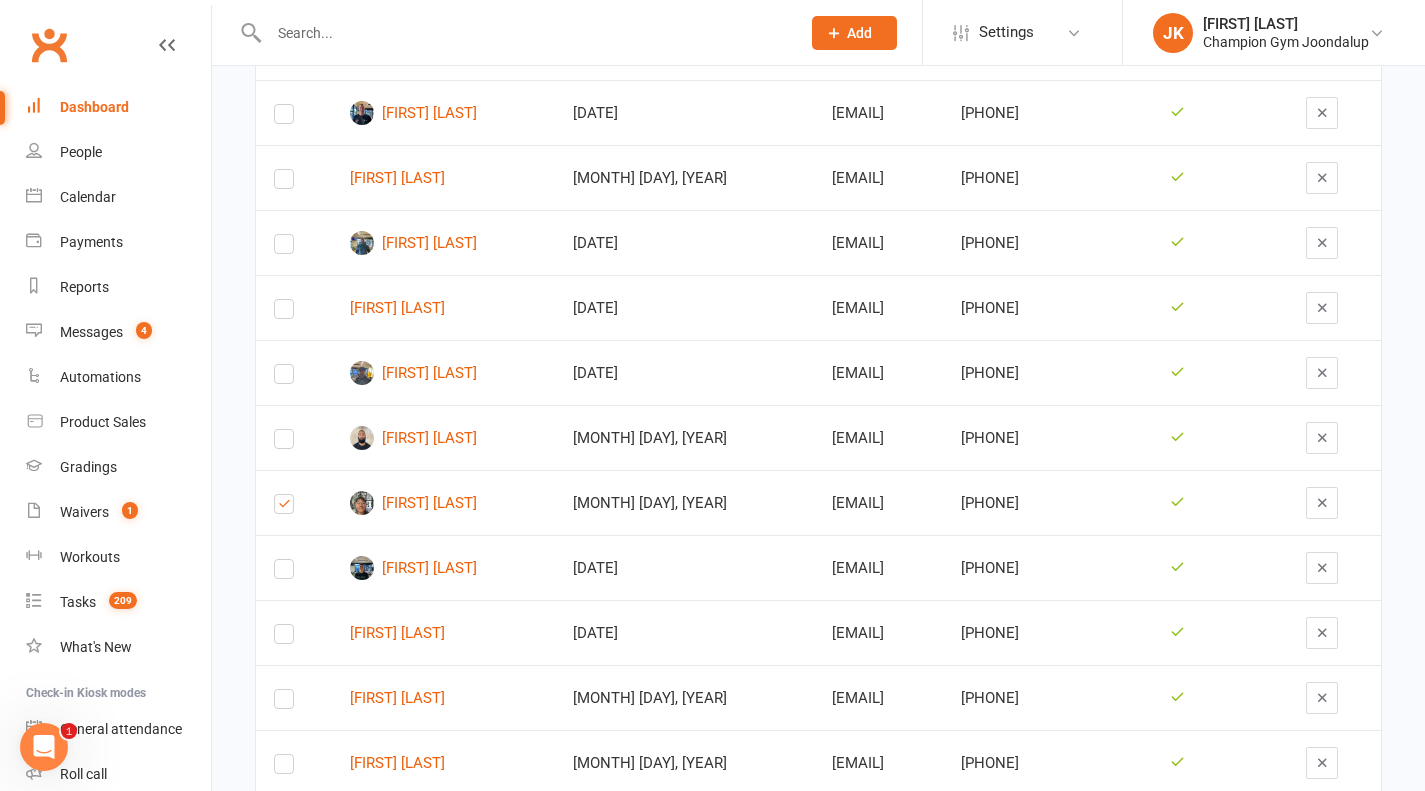 click at bounding box center [284, 443] 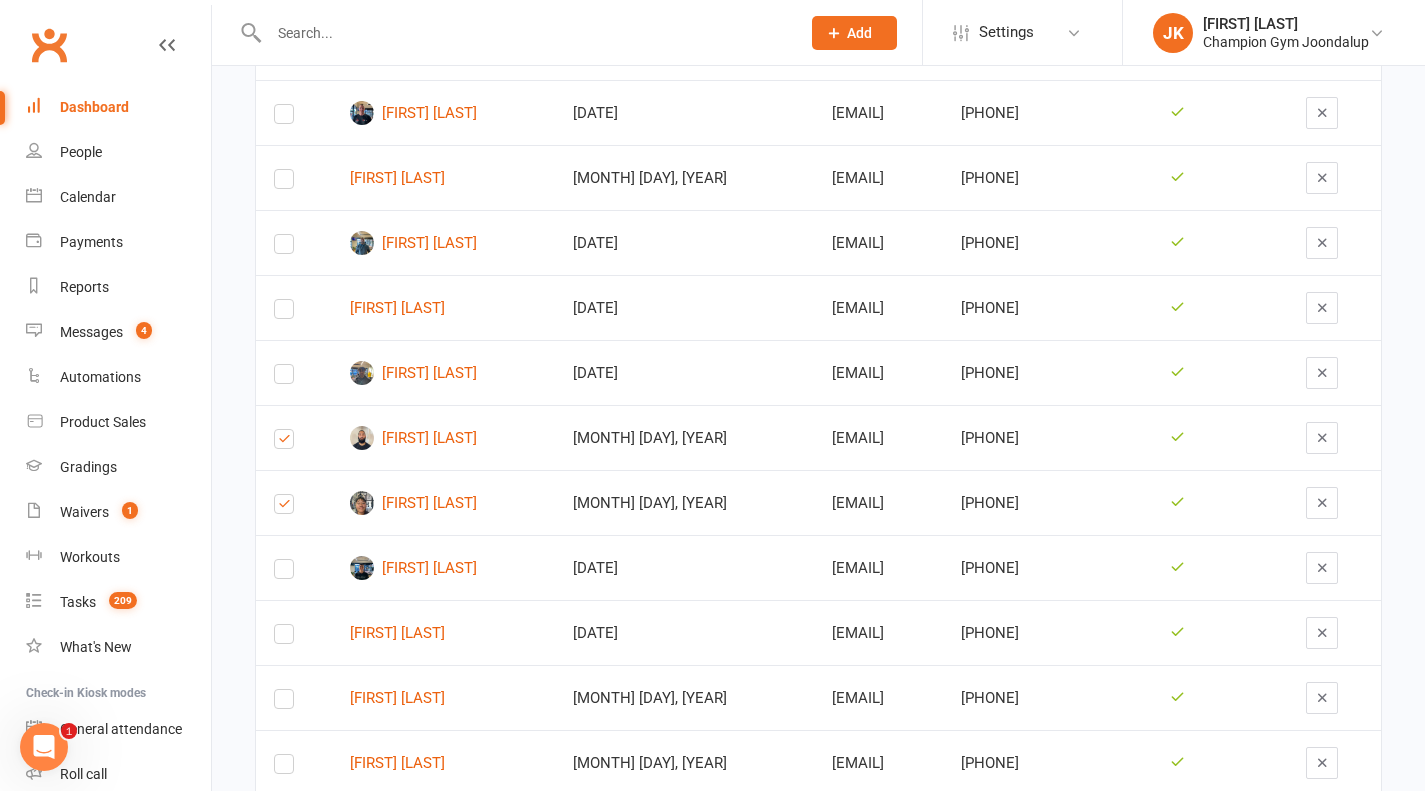 drag, startPoint x: 287, startPoint y: 371, endPoint x: 472, endPoint y: 434, distance: 195.43285 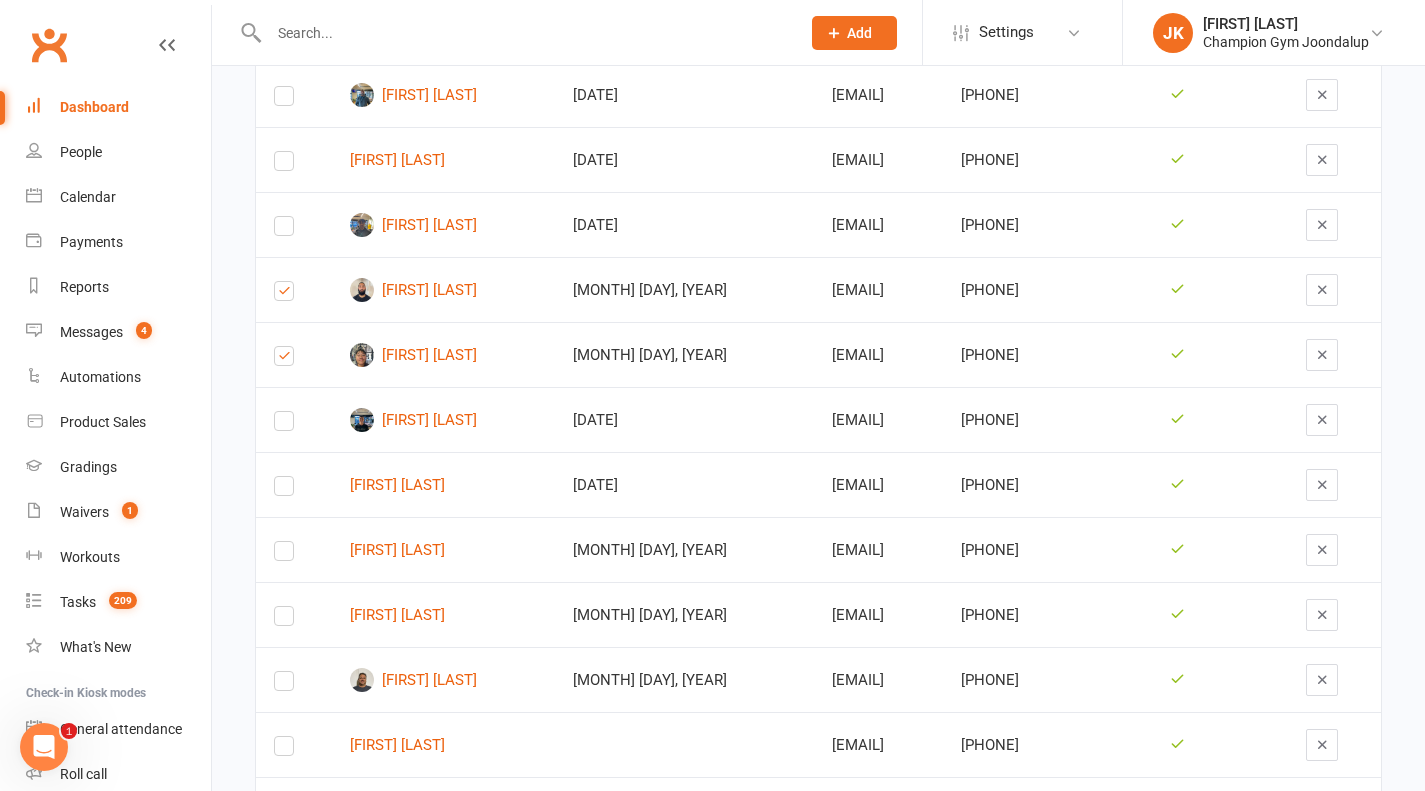 scroll, scrollTop: 3661, scrollLeft: 0, axis: vertical 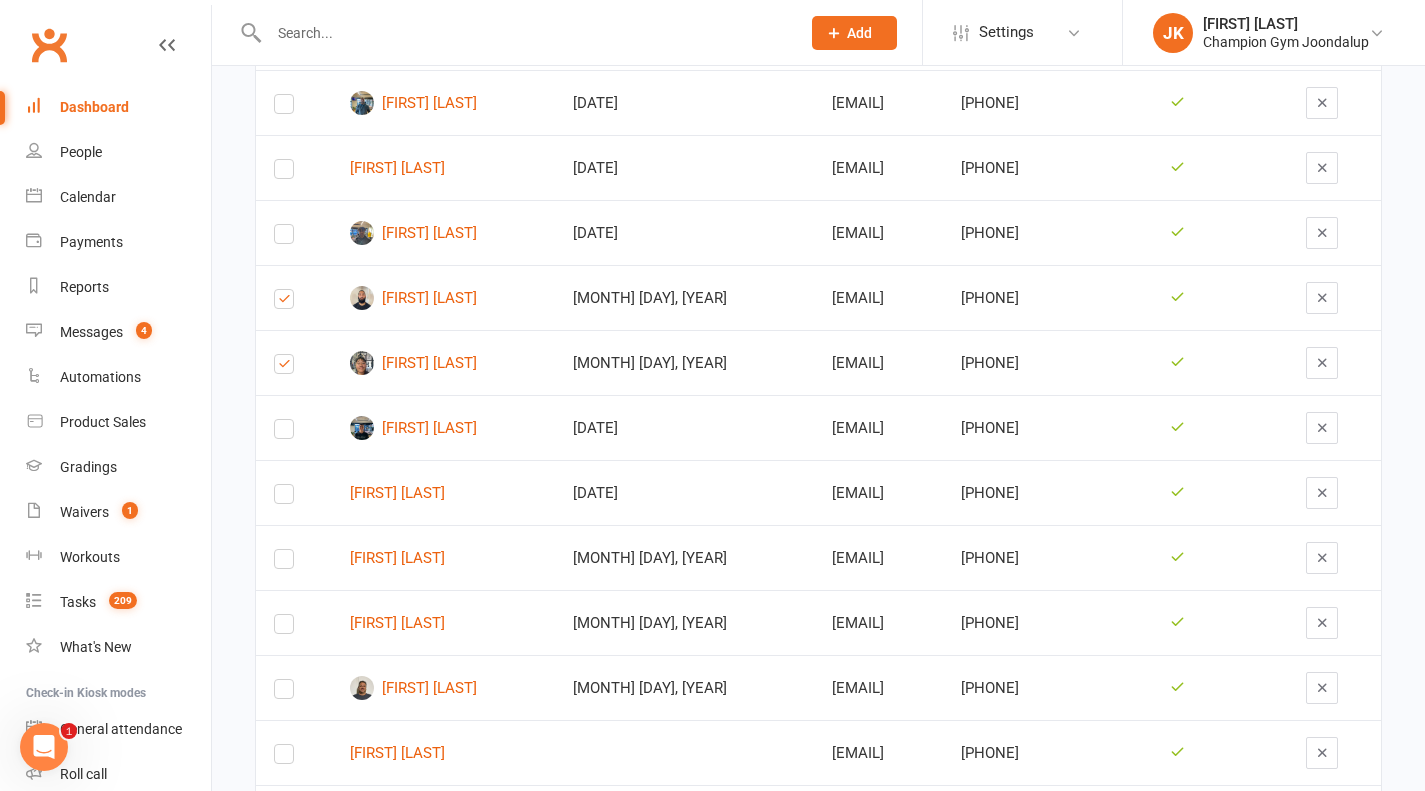 click at bounding box center [294, 232] 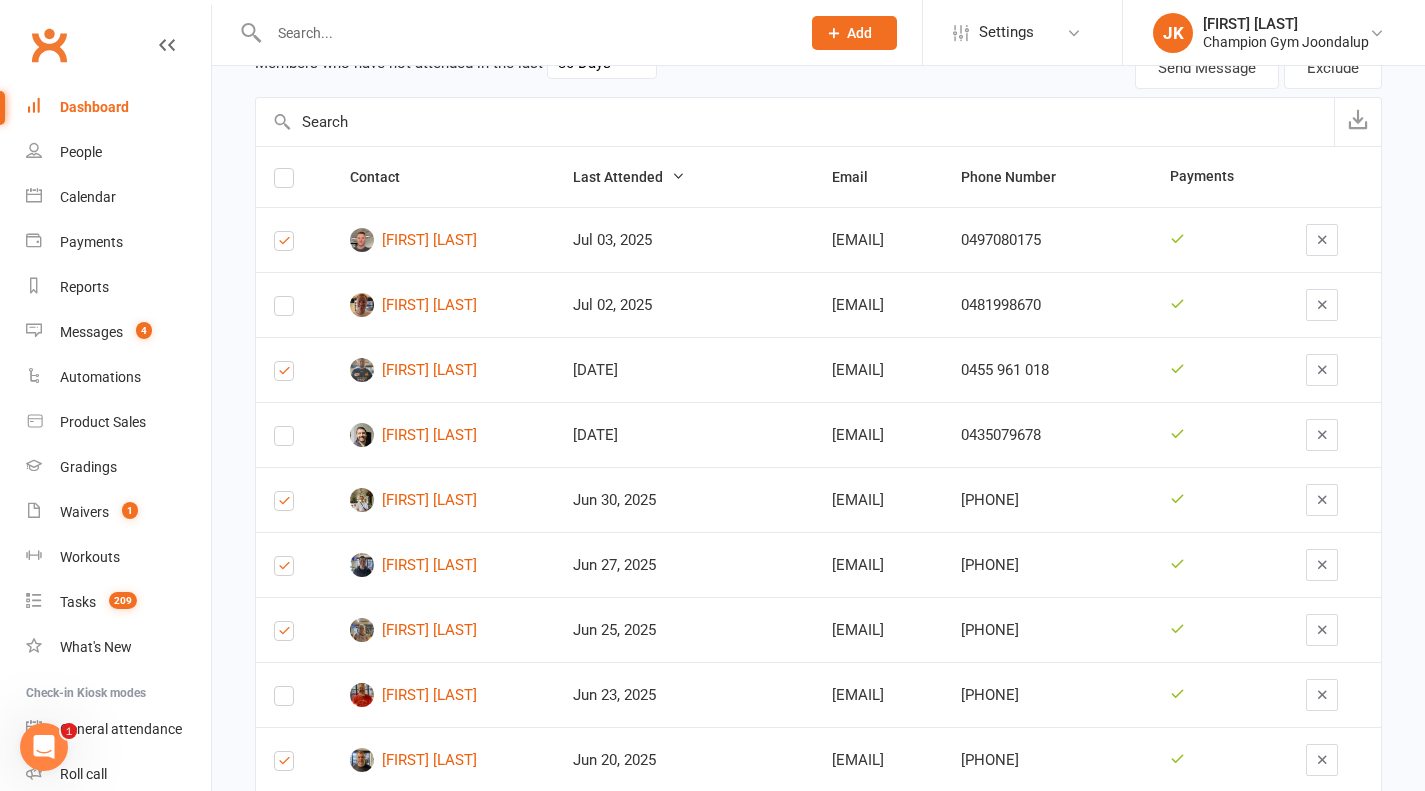 scroll, scrollTop: 0, scrollLeft: 0, axis: both 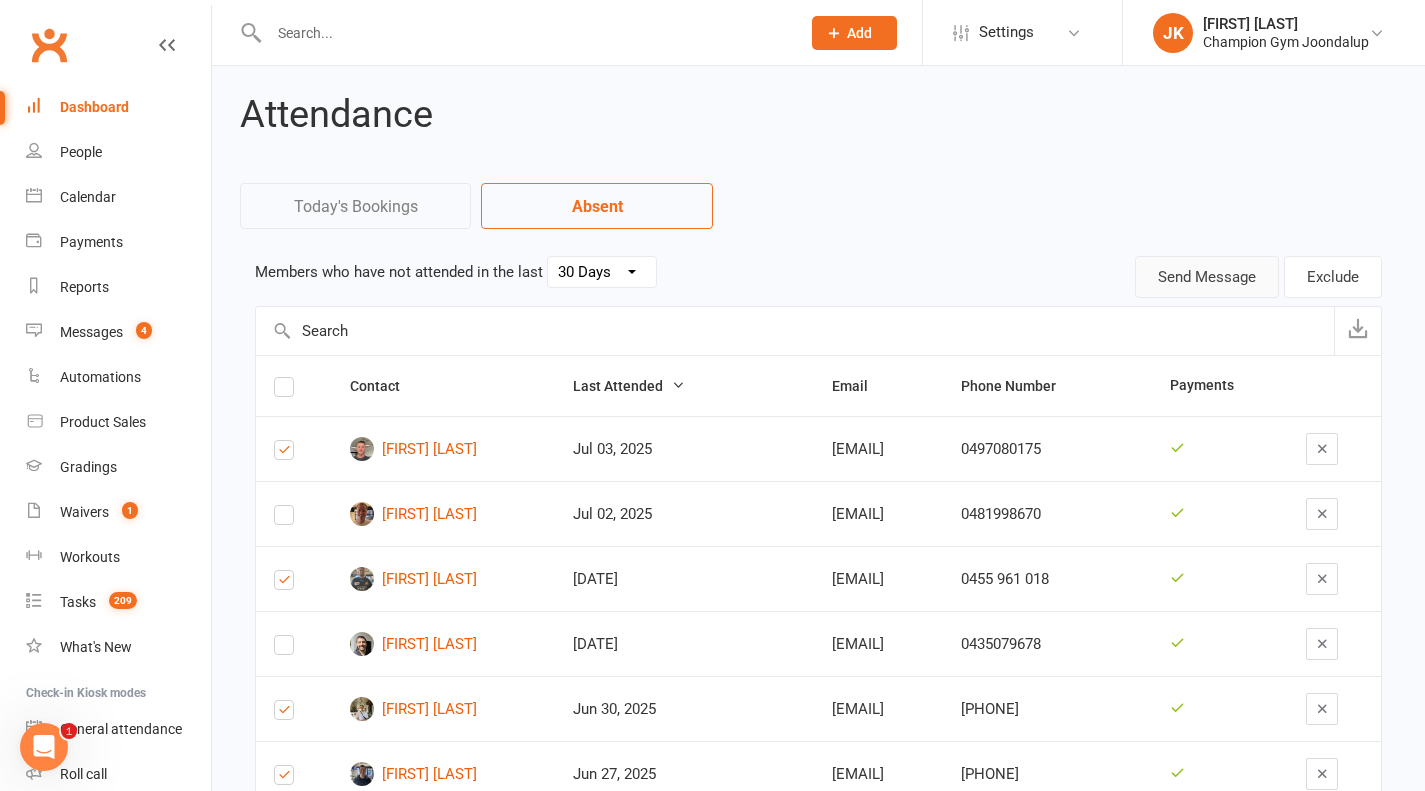 click on "Send Message" at bounding box center [1207, 277] 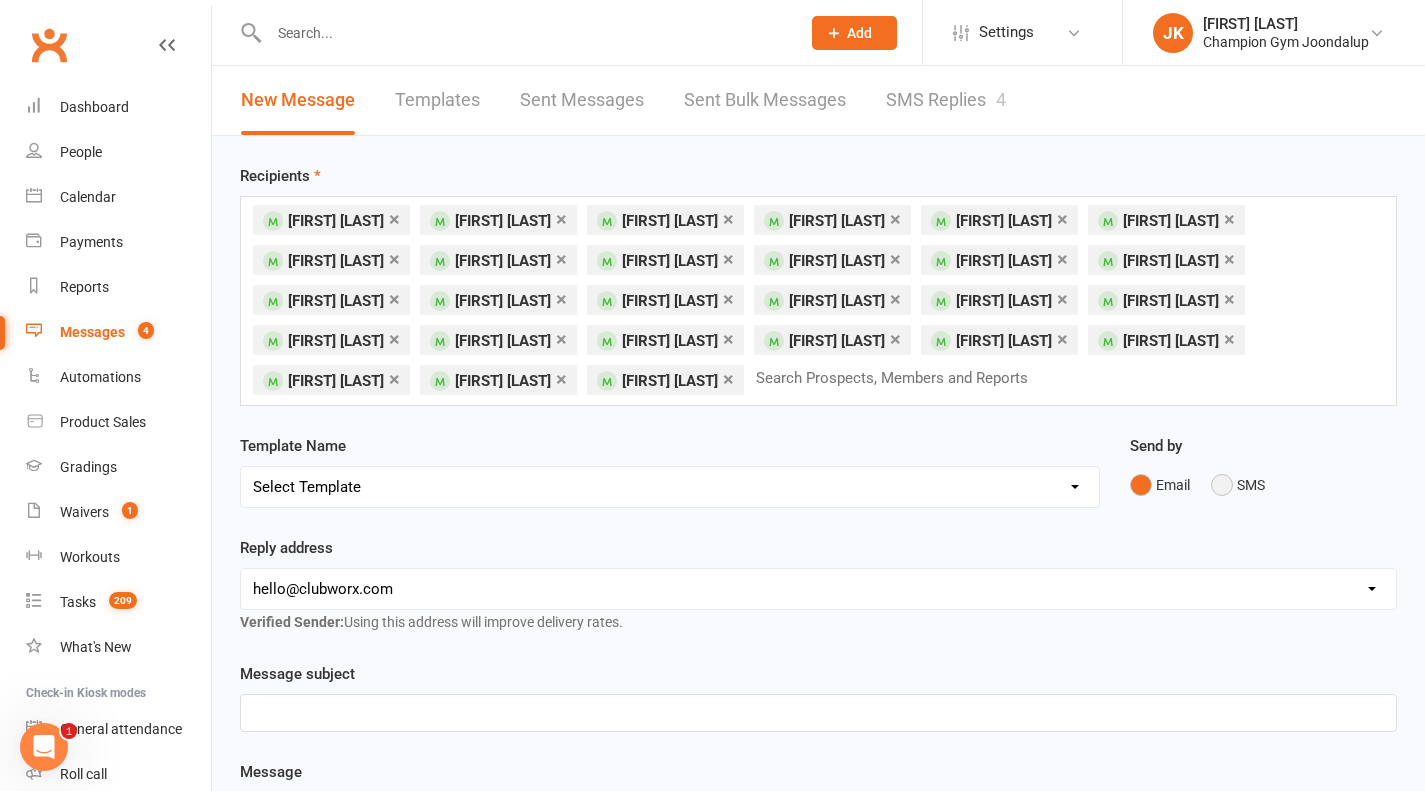 click on "SMS" at bounding box center [1238, 485] 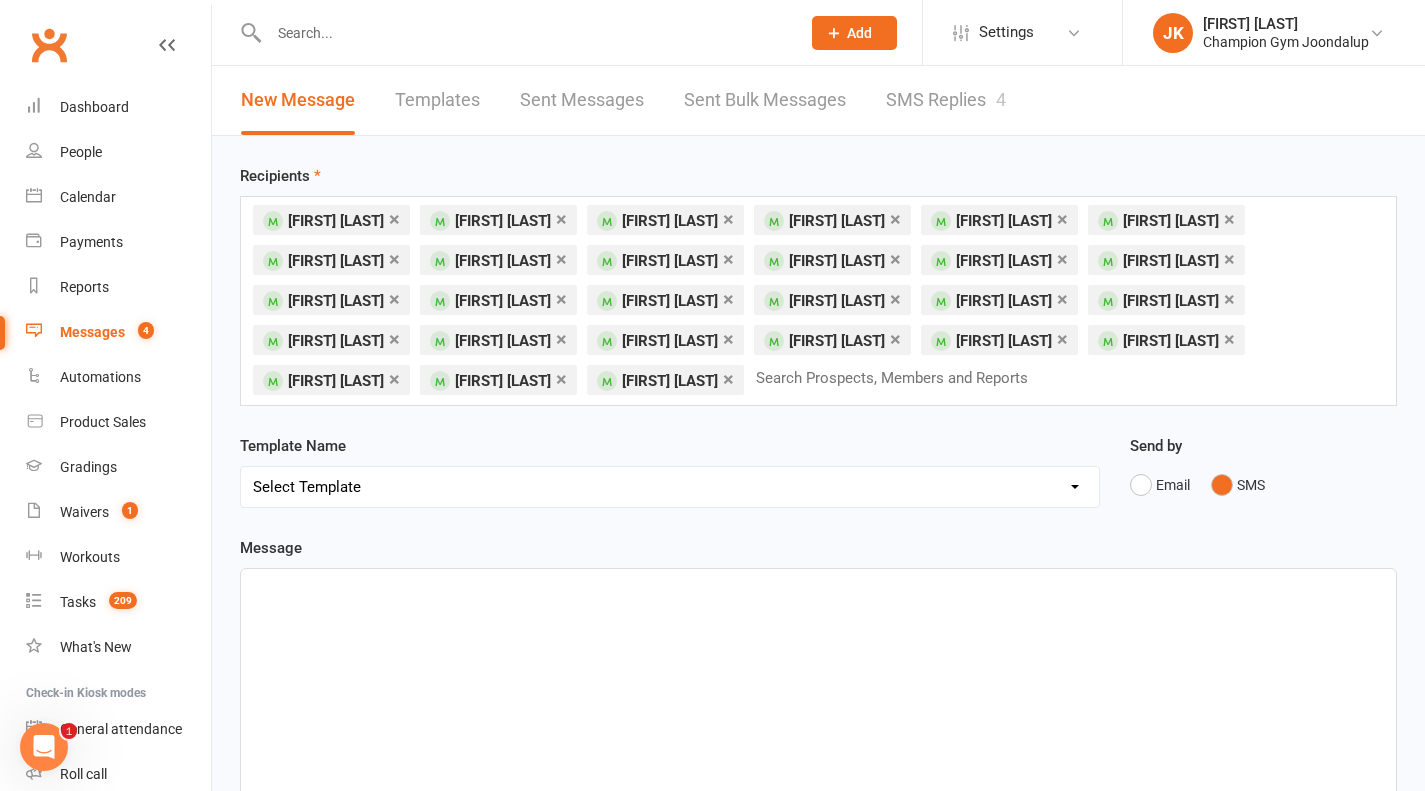 click on "﻿" at bounding box center (818, 719) 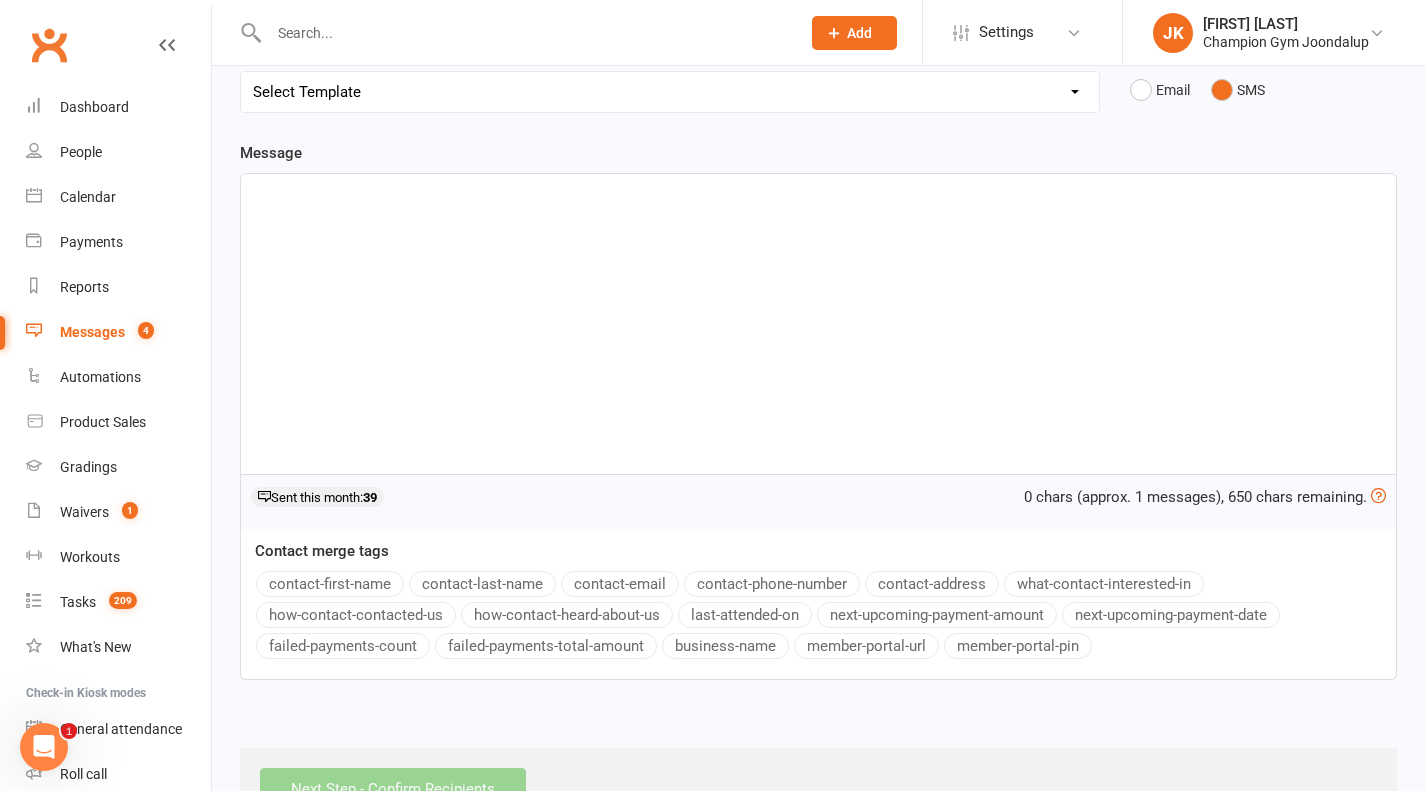 scroll, scrollTop: 463, scrollLeft: 0, axis: vertical 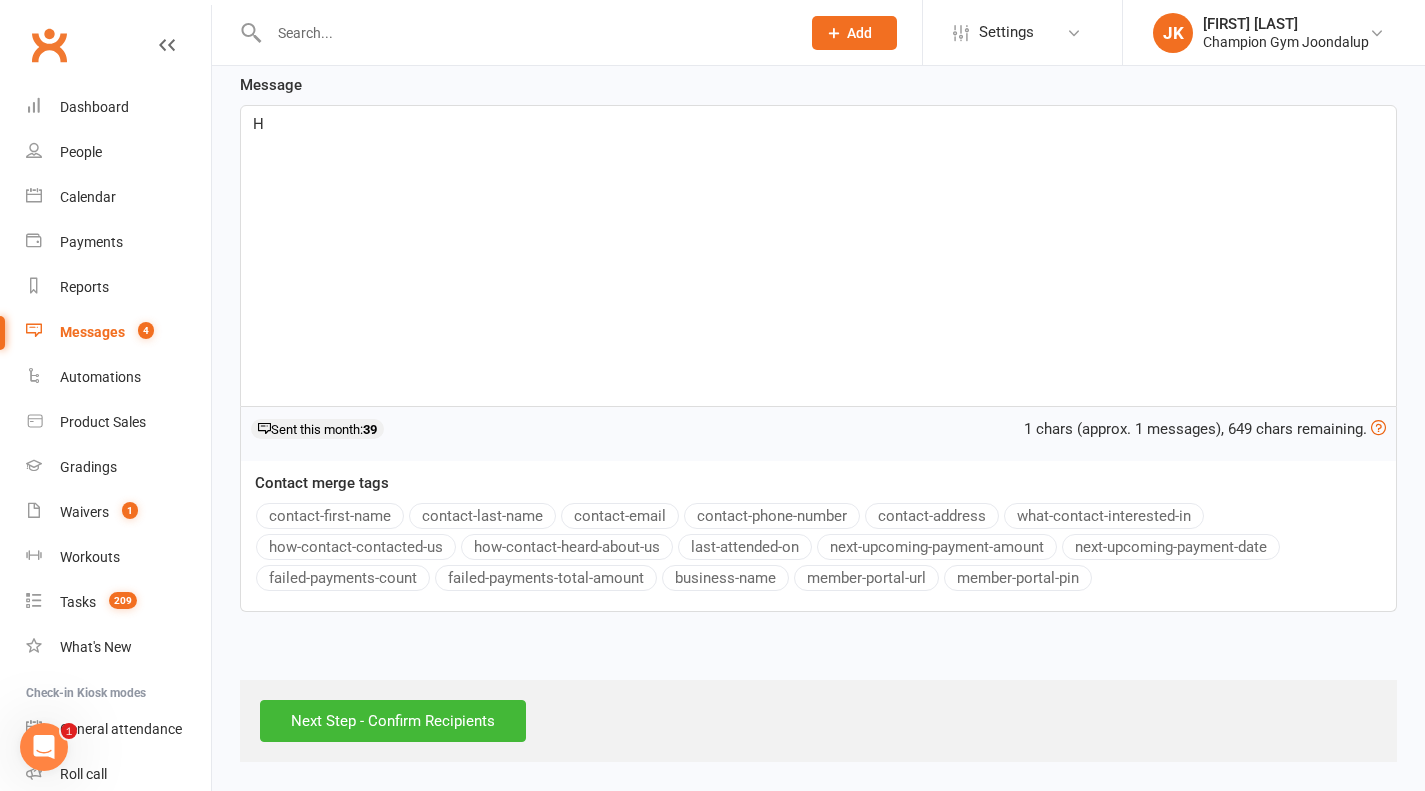 type 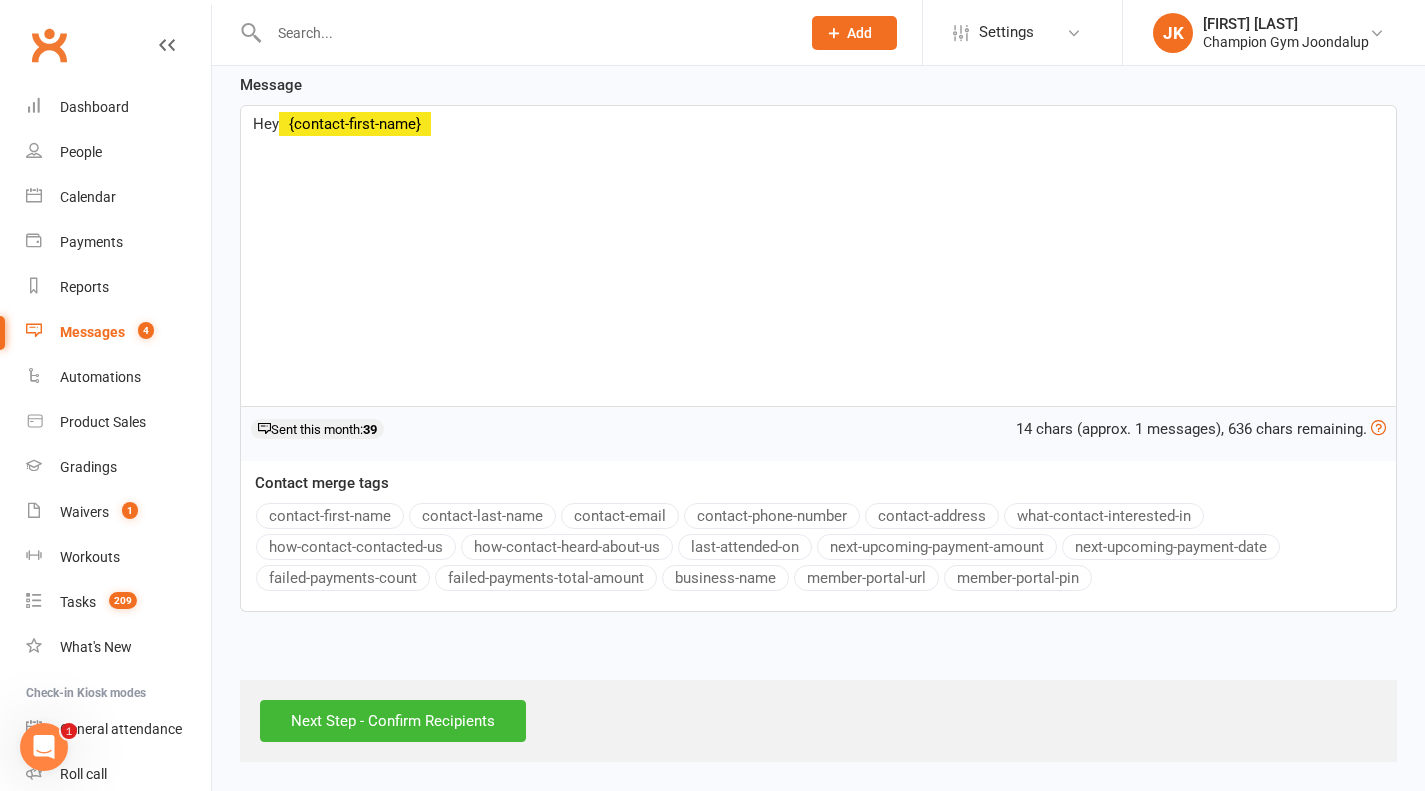 click on "contact-first-name" at bounding box center (330, 516) 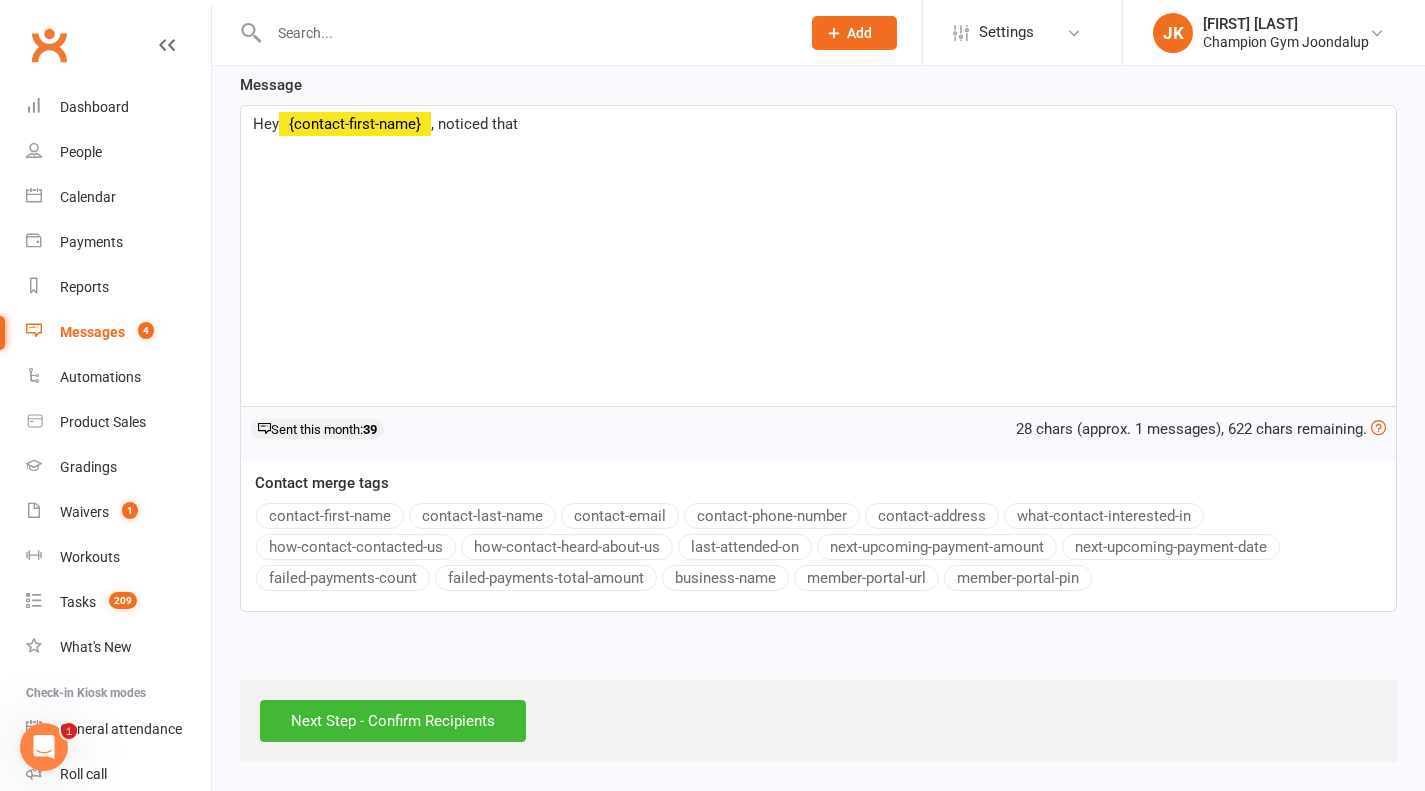 click on ", noticed that" at bounding box center (474, 124) 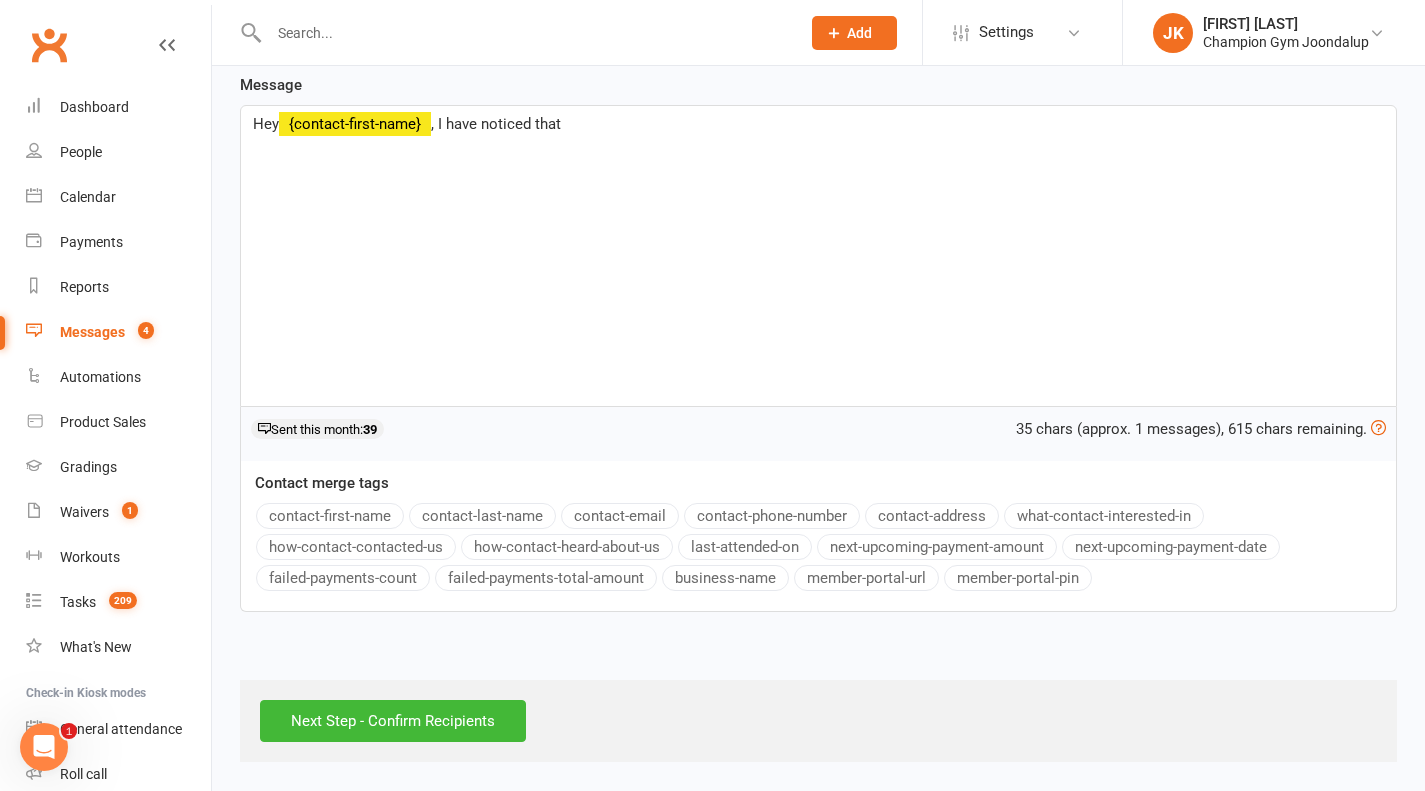 click on "Hey  ﻿ {contact-first-name} , I have noticed that" at bounding box center (818, 124) 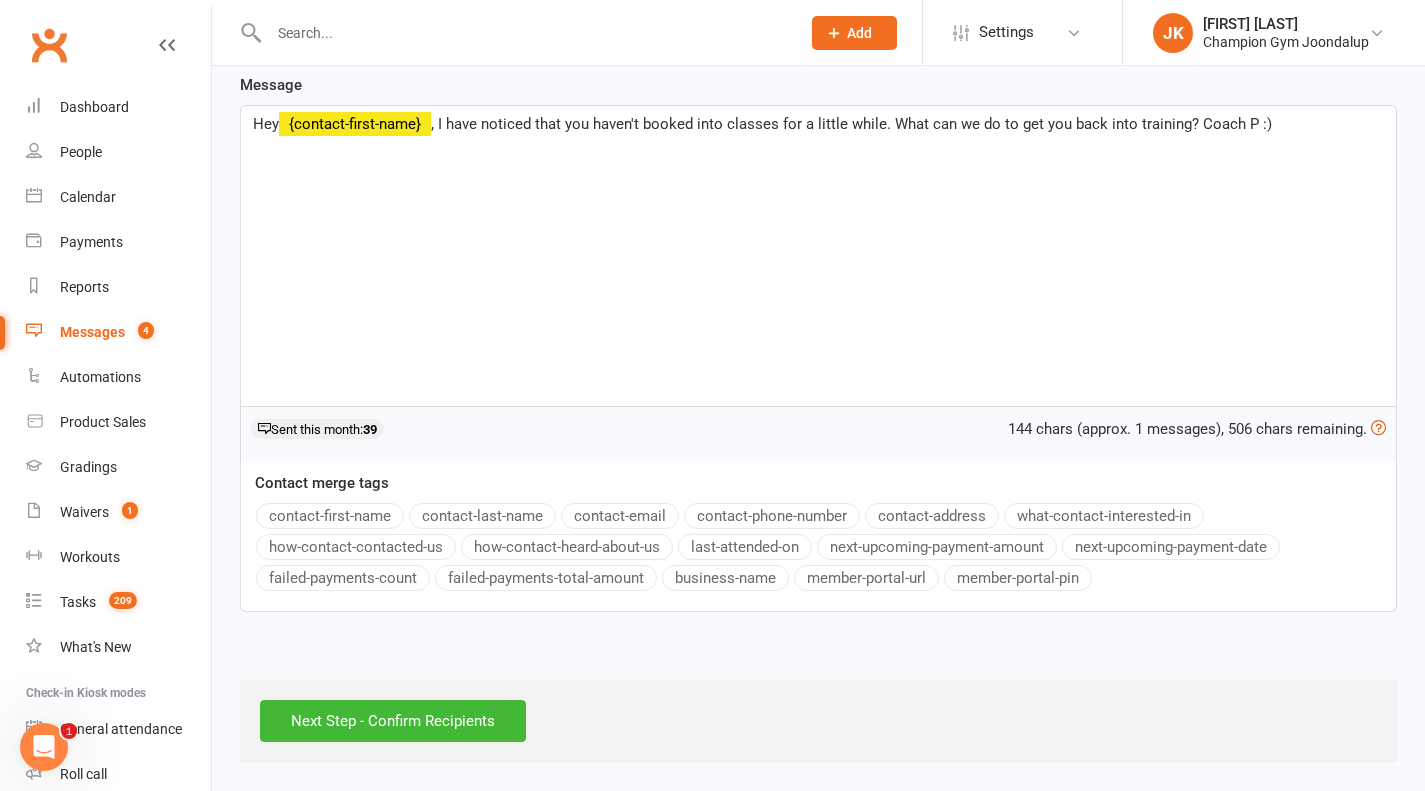 click on "Next Step - Confirm Recipients" at bounding box center (393, 721) 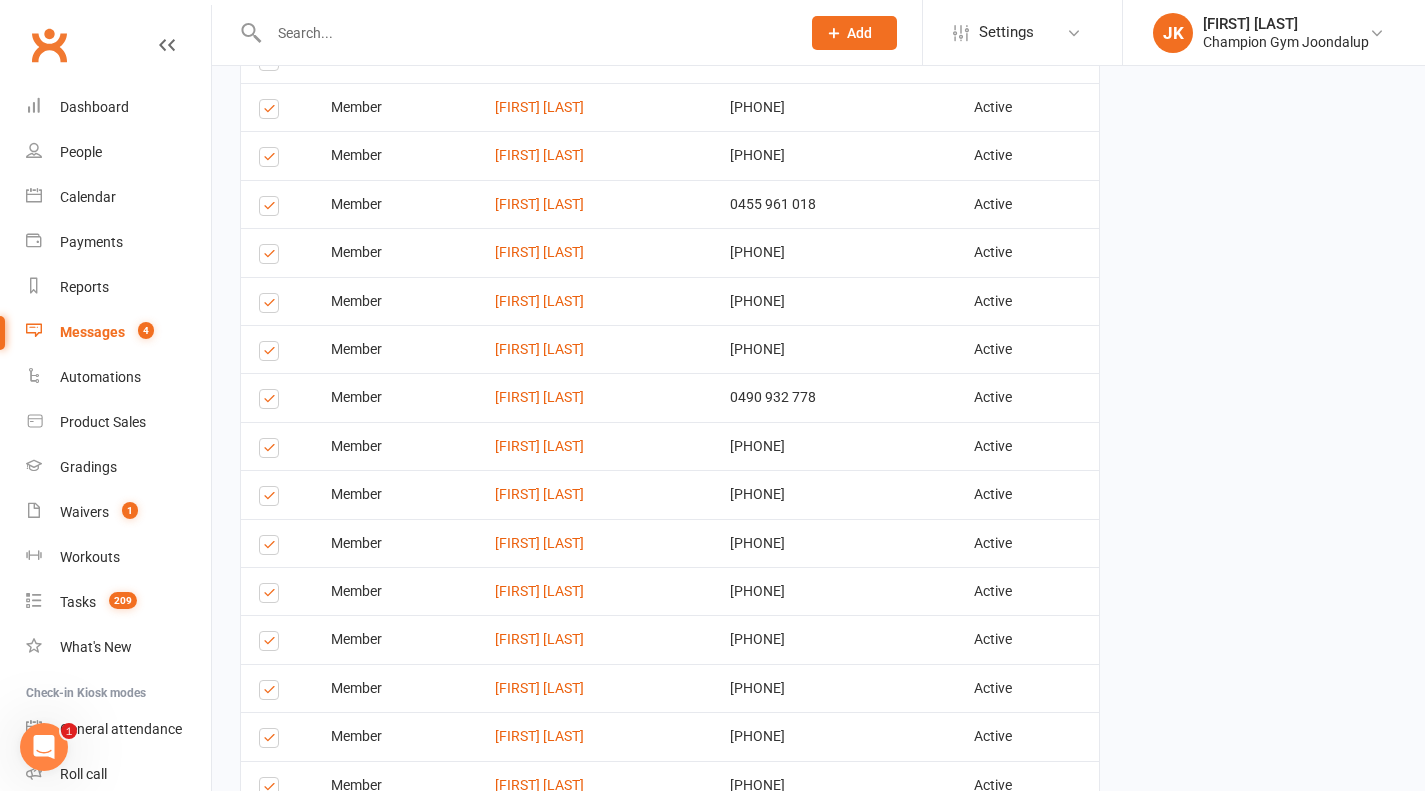 scroll, scrollTop: 1211, scrollLeft: 0, axis: vertical 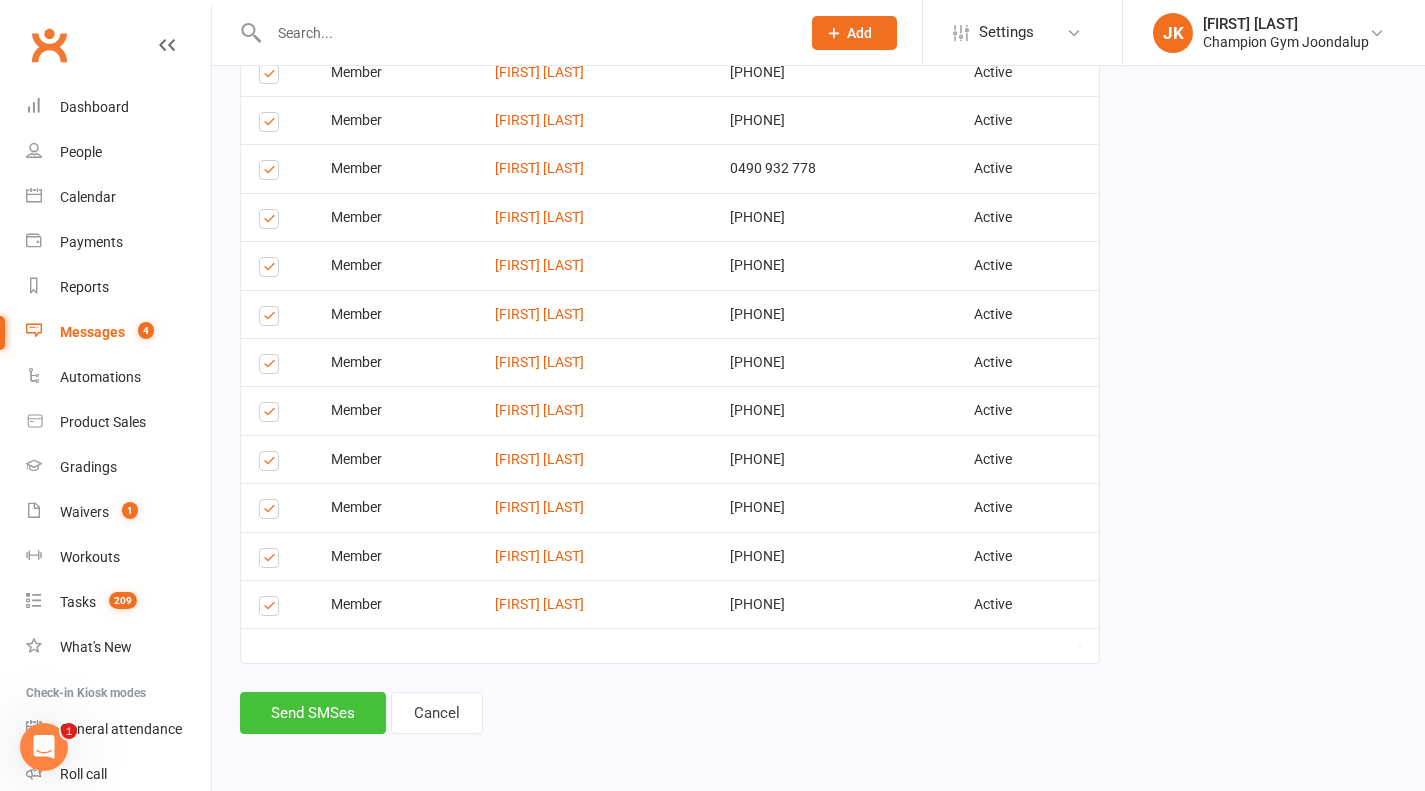 click on "Send SMSes" at bounding box center [313, 713] 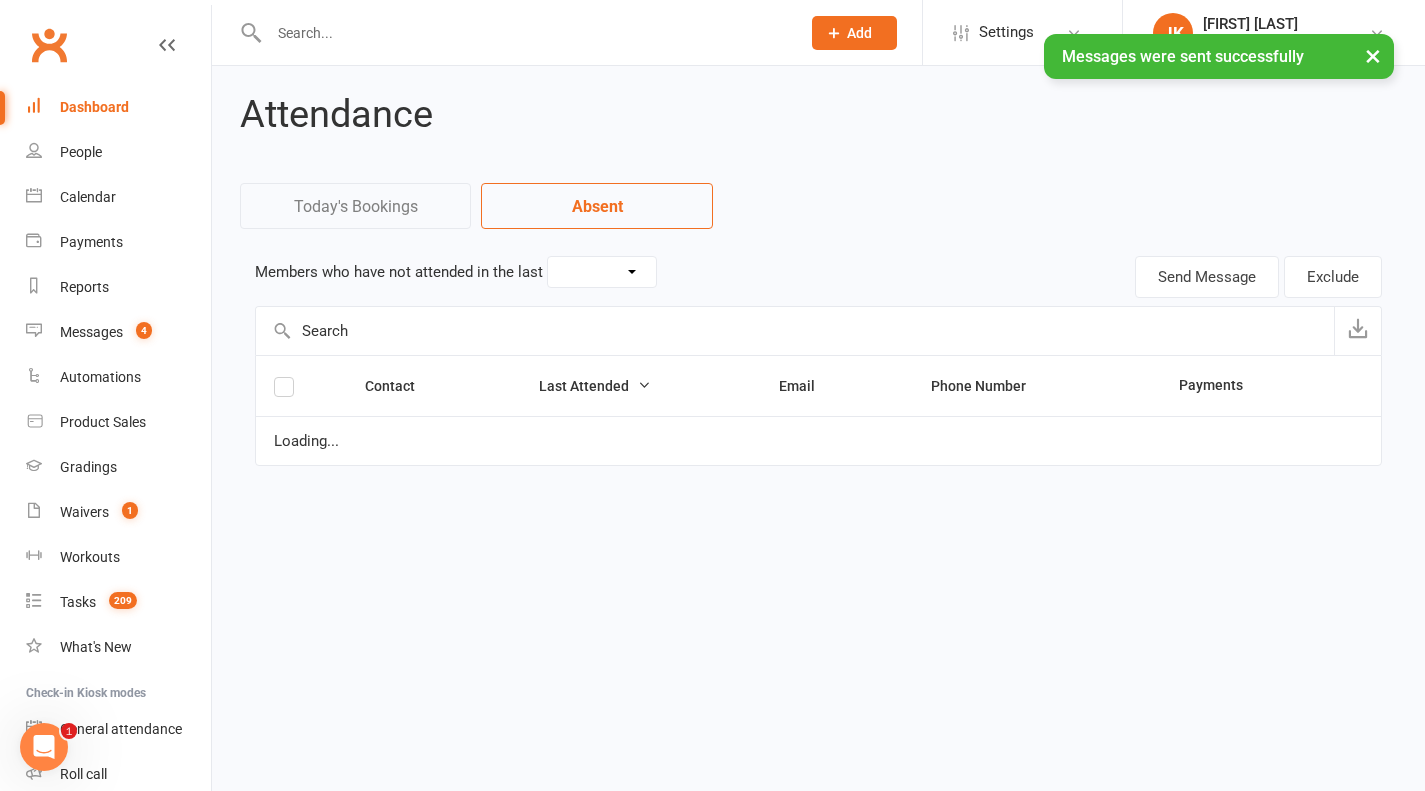 scroll, scrollTop: 0, scrollLeft: 0, axis: both 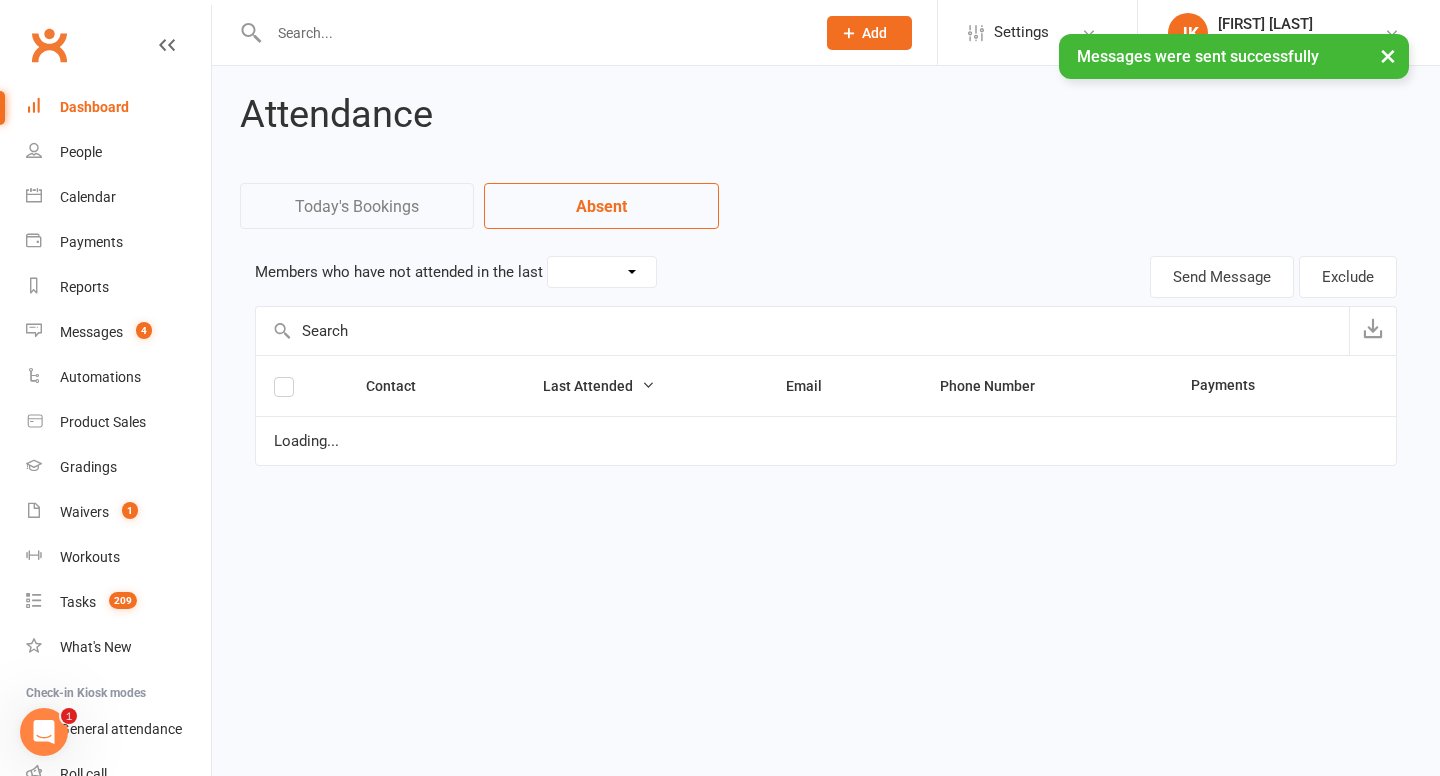 select on "30" 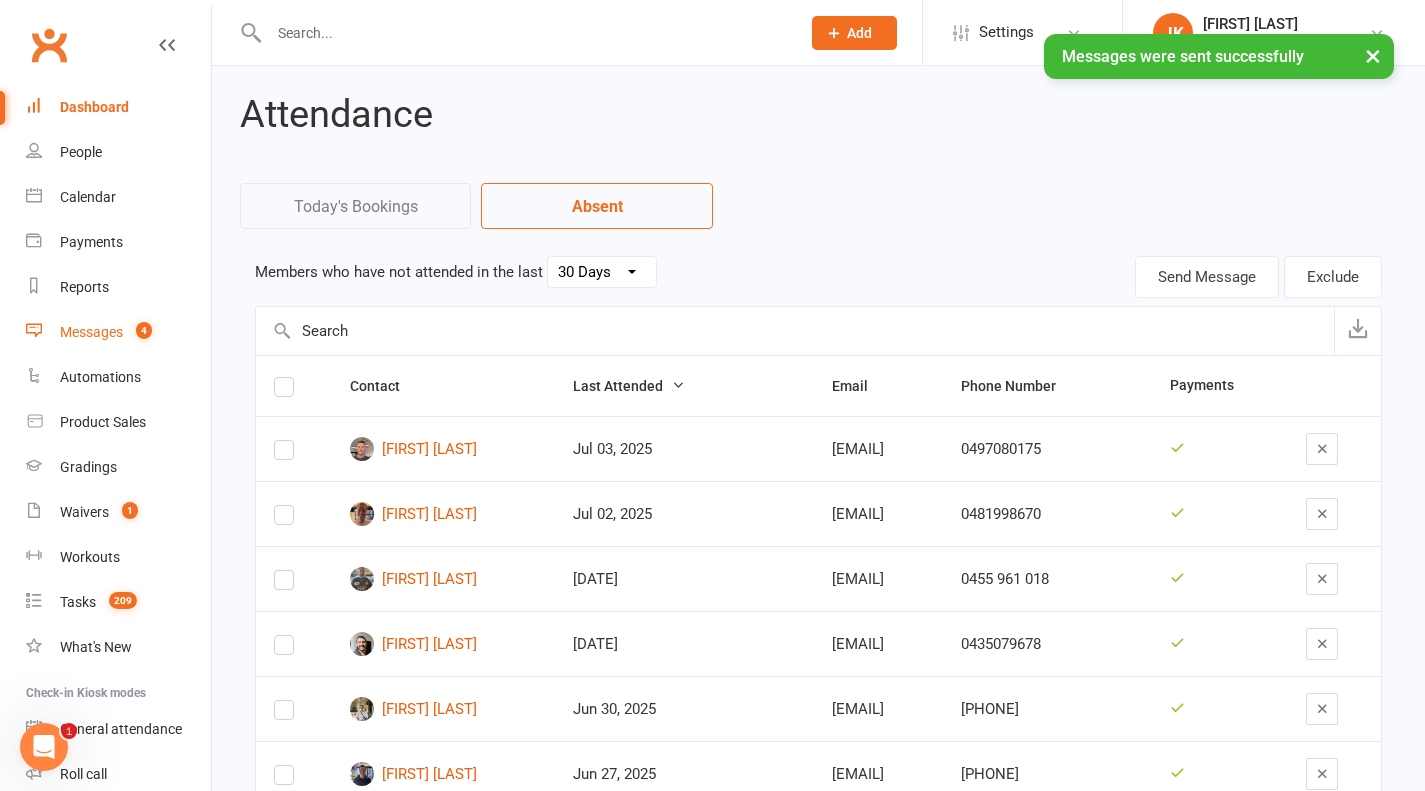 click on "Messages" at bounding box center [91, 332] 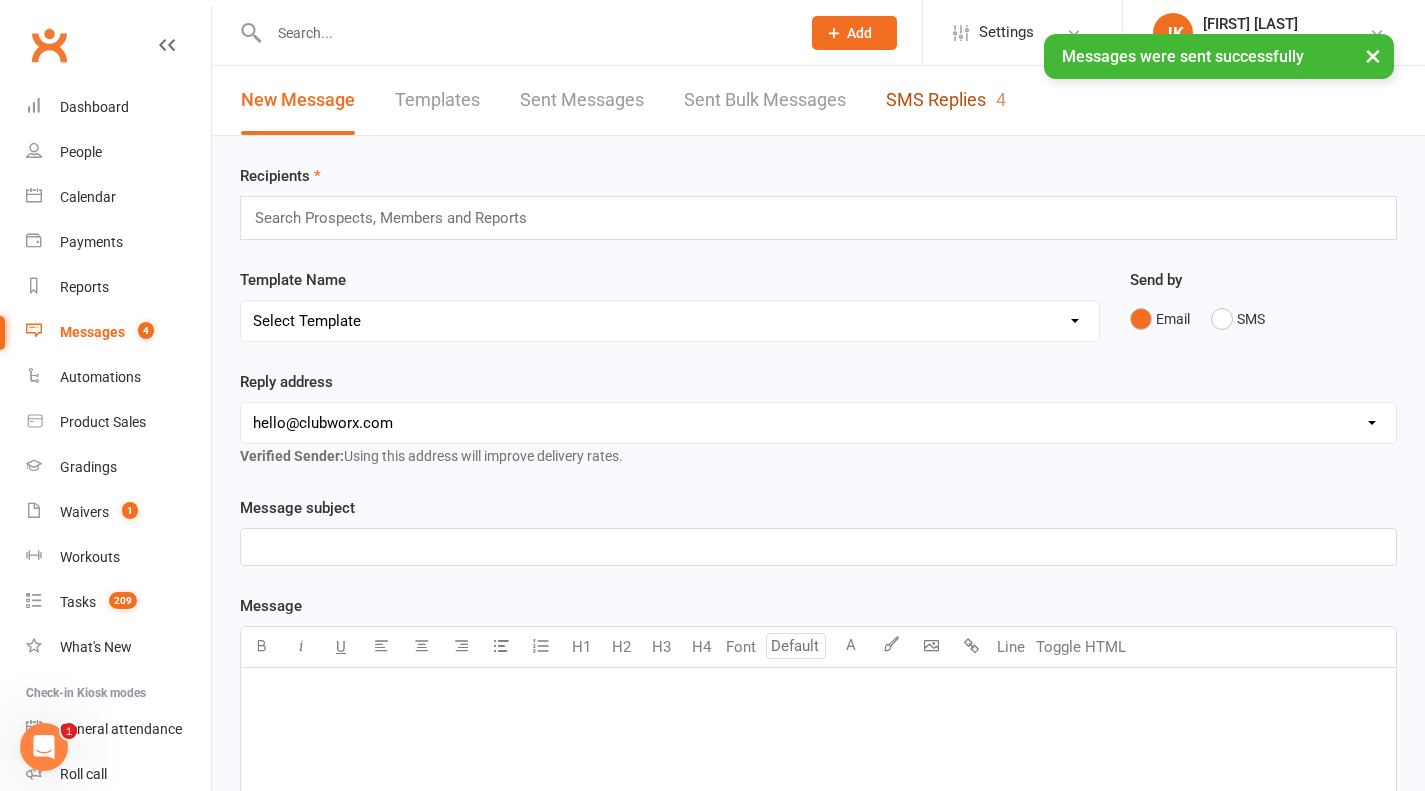 click on "SMS Replies  4" at bounding box center (946, 100) 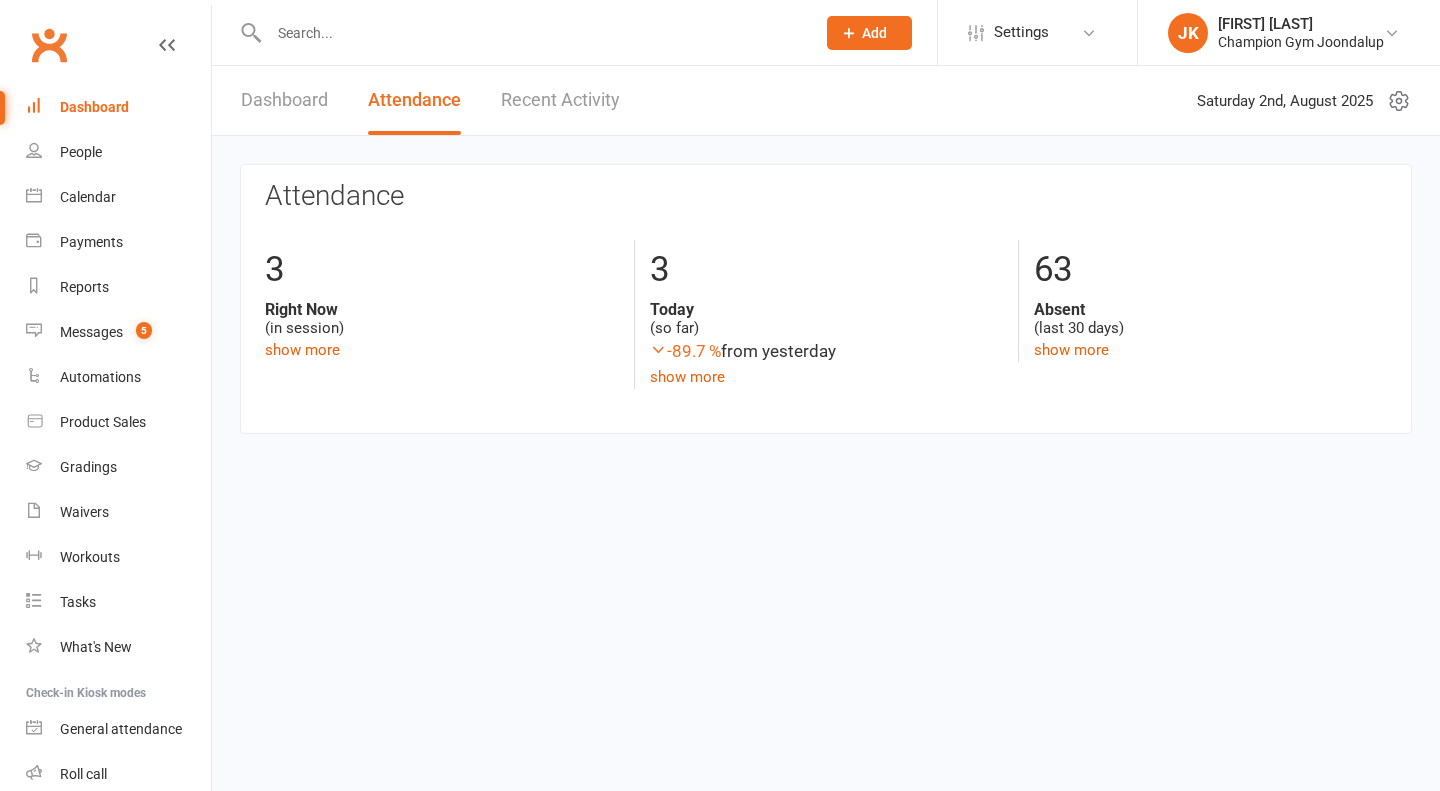 scroll, scrollTop: 0, scrollLeft: 0, axis: both 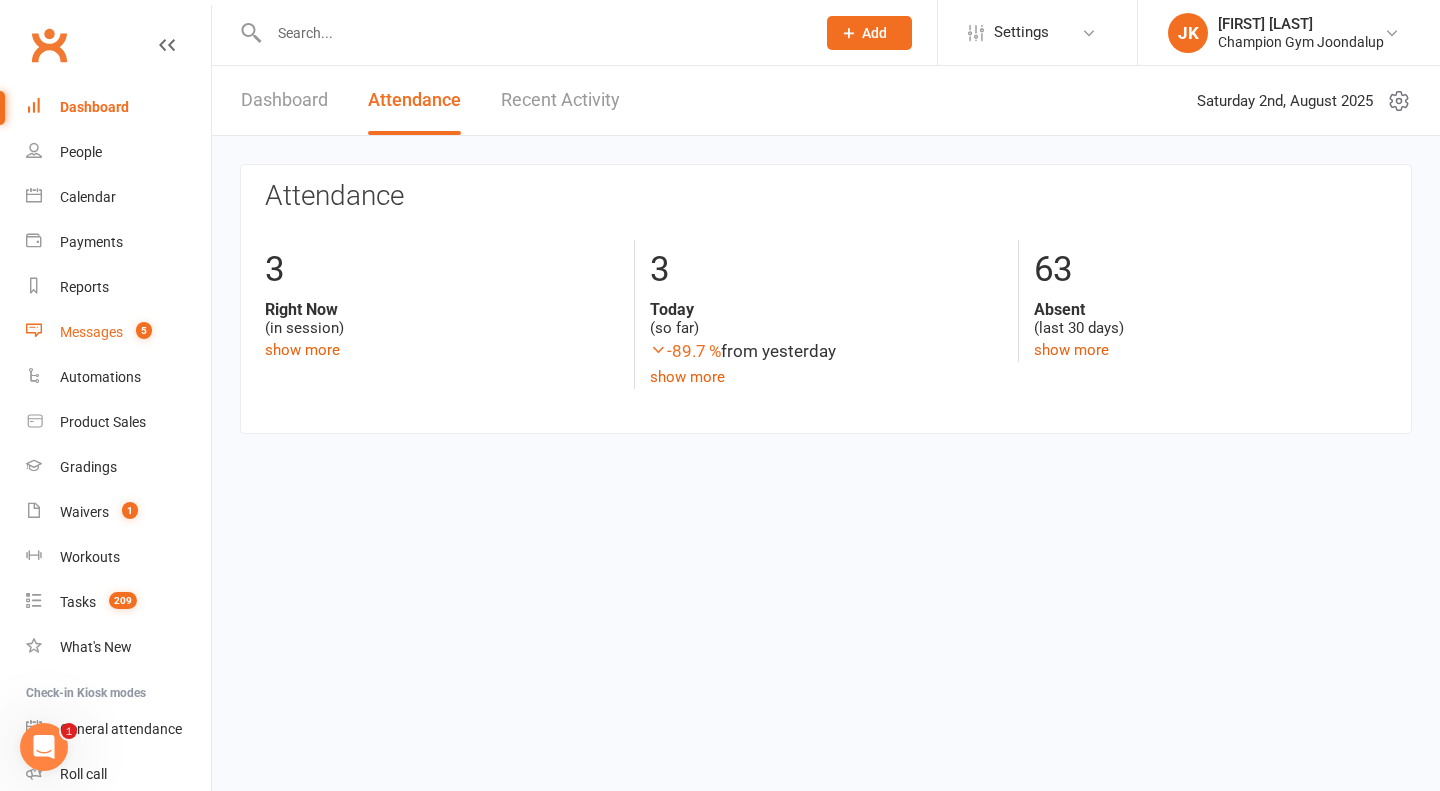click on "Messages   5" at bounding box center [118, 332] 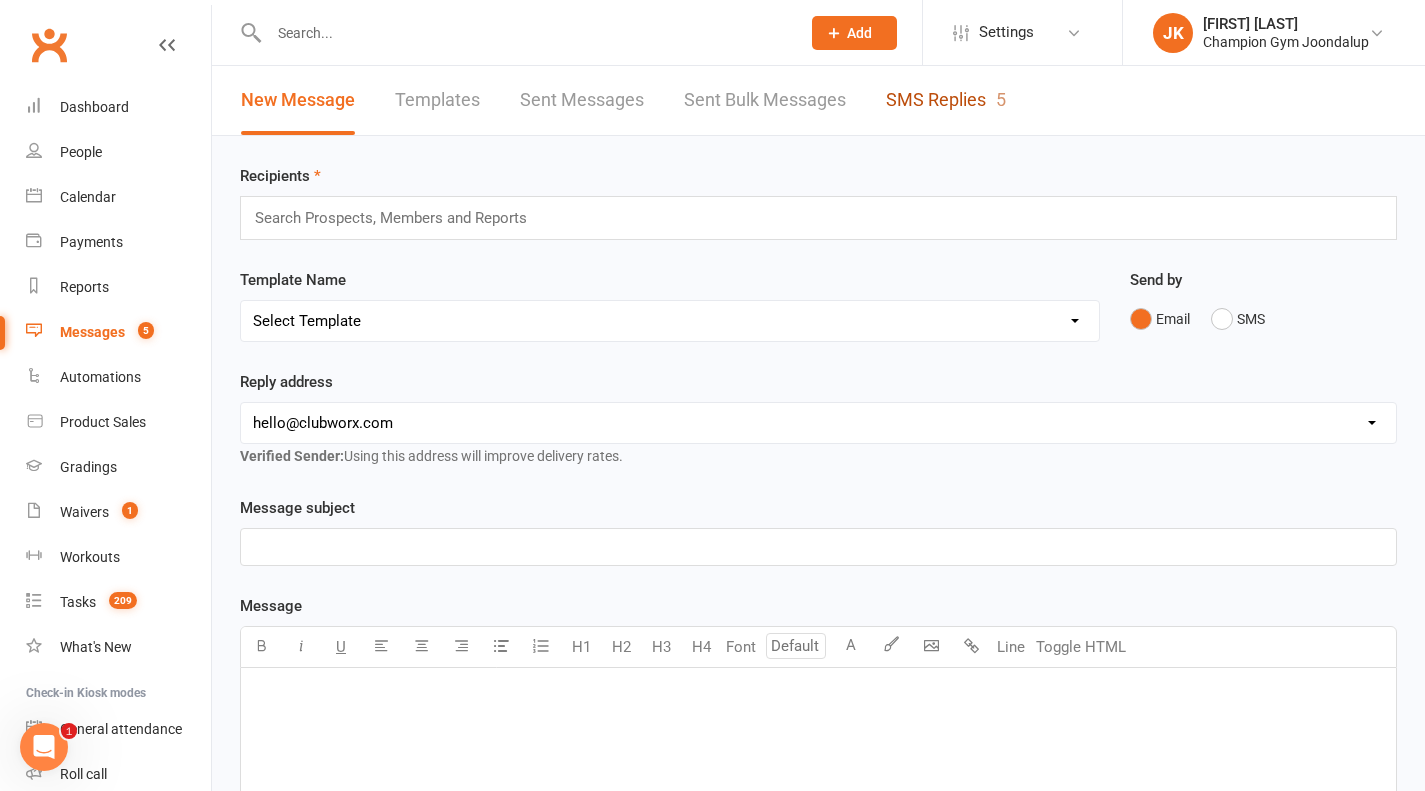 click on "SMS Replies  5" at bounding box center (946, 100) 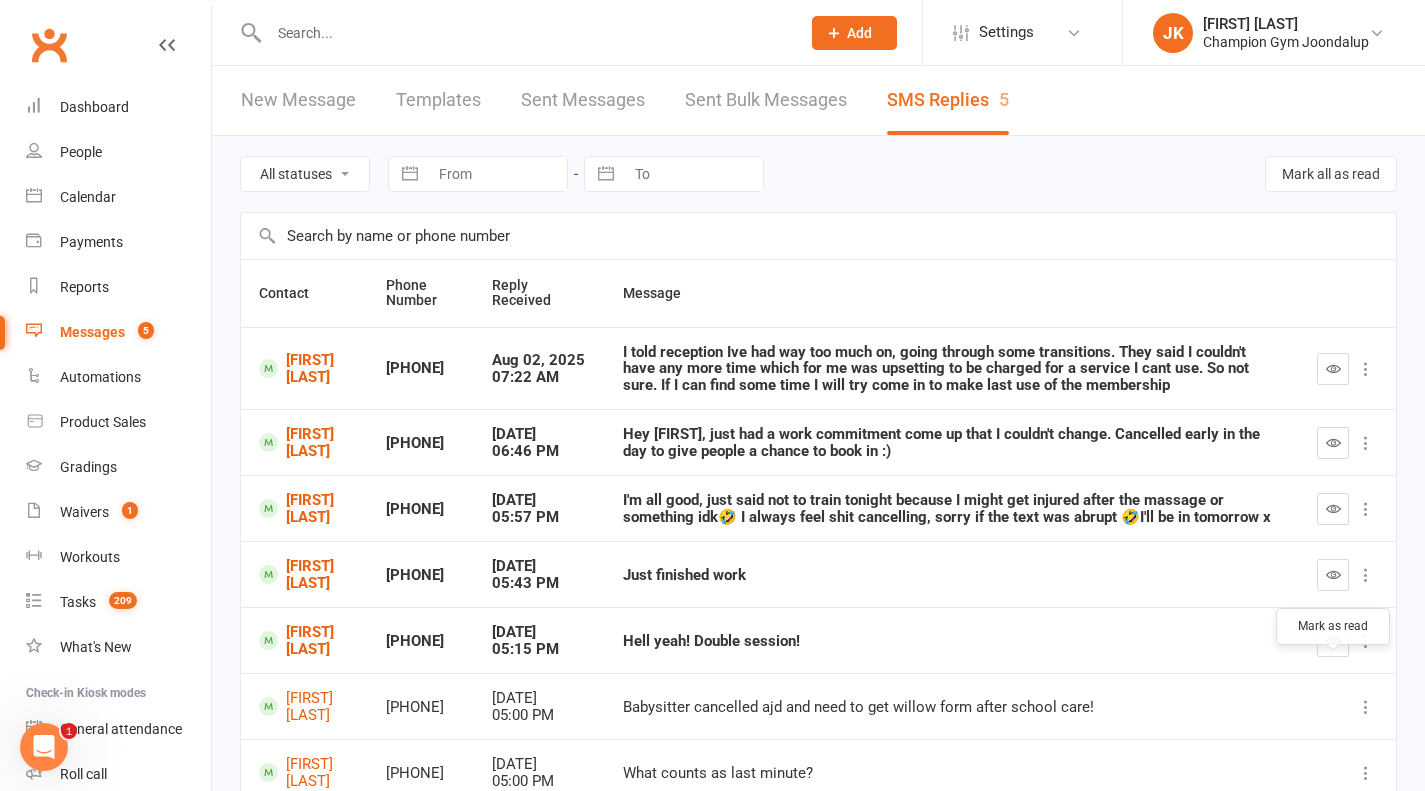 click at bounding box center (1333, 640) 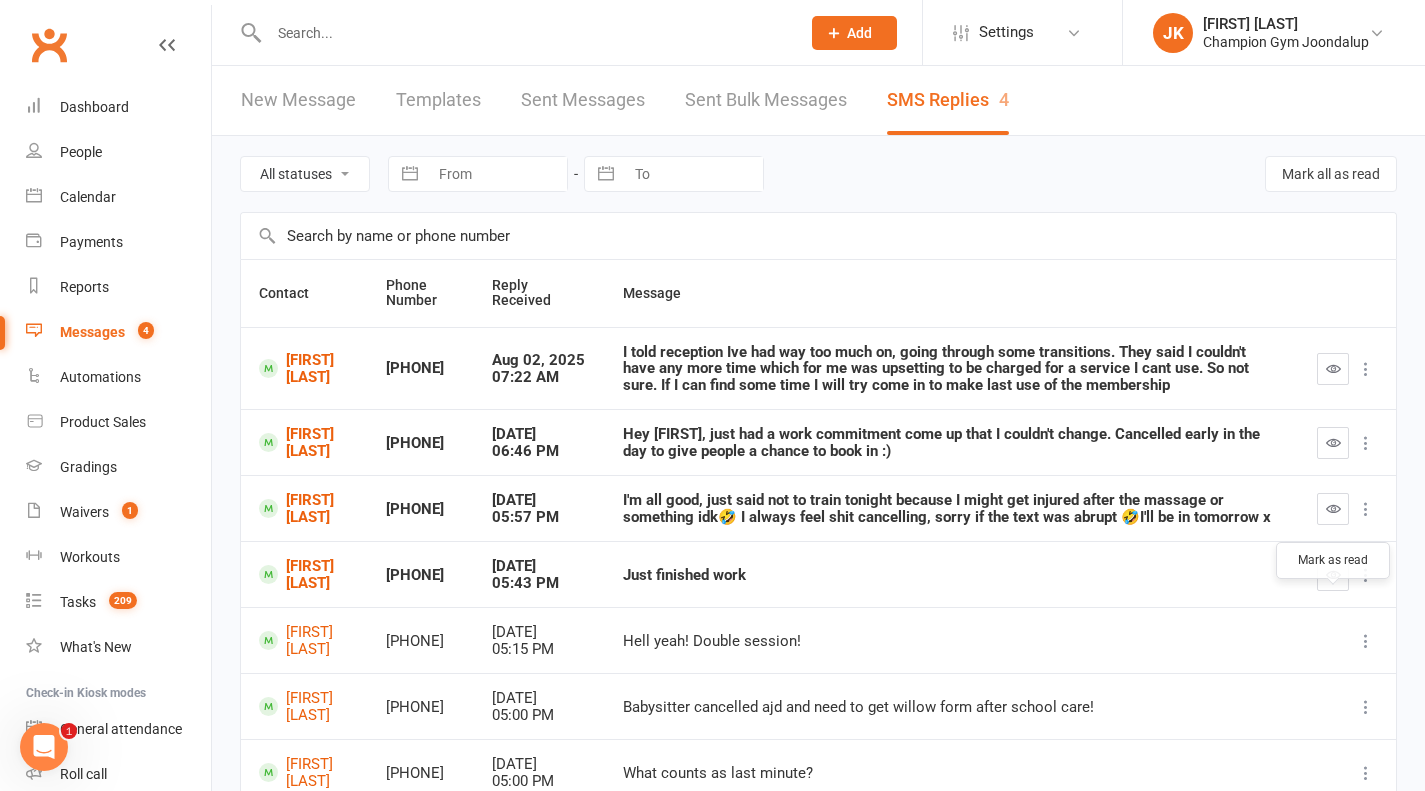 click at bounding box center [1333, 575] 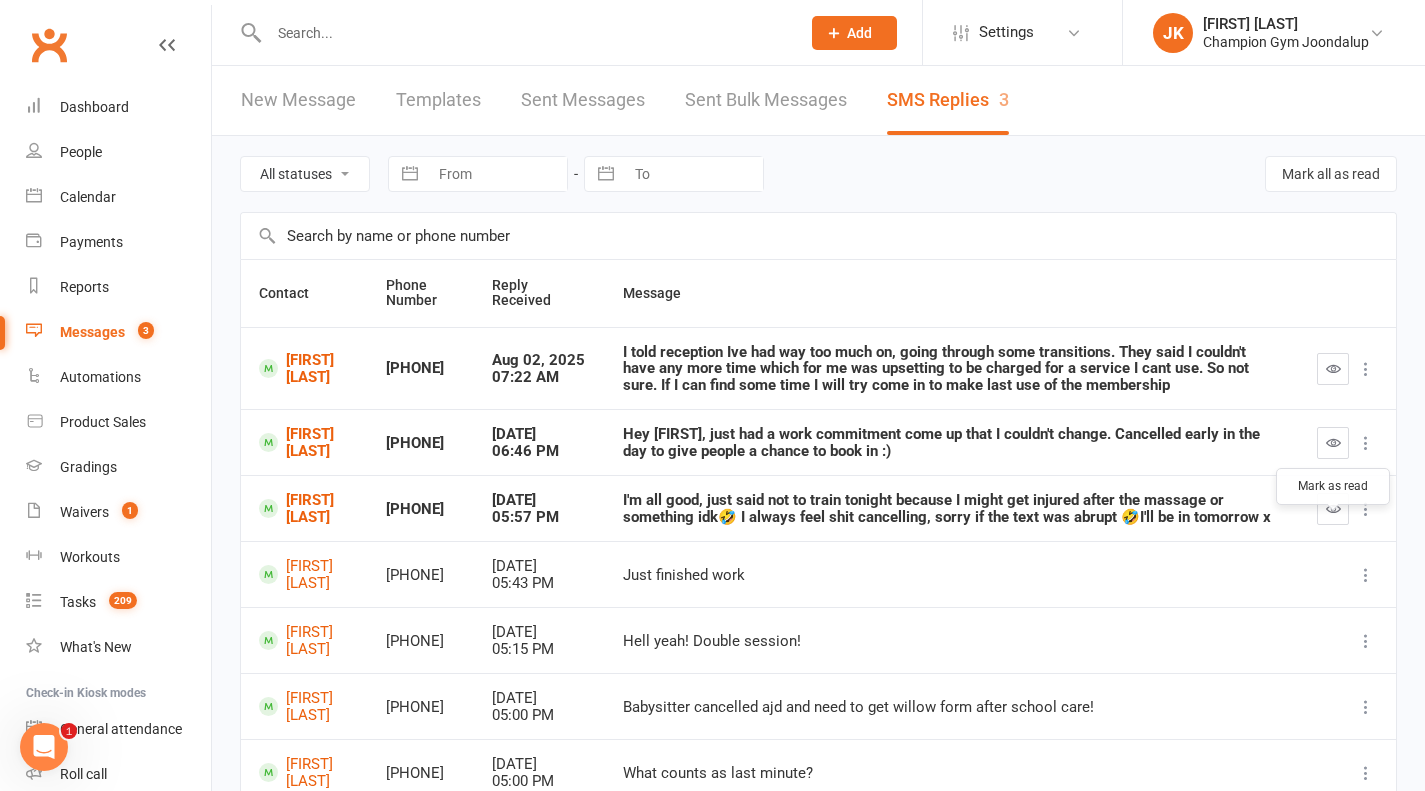 click at bounding box center [1333, 509] 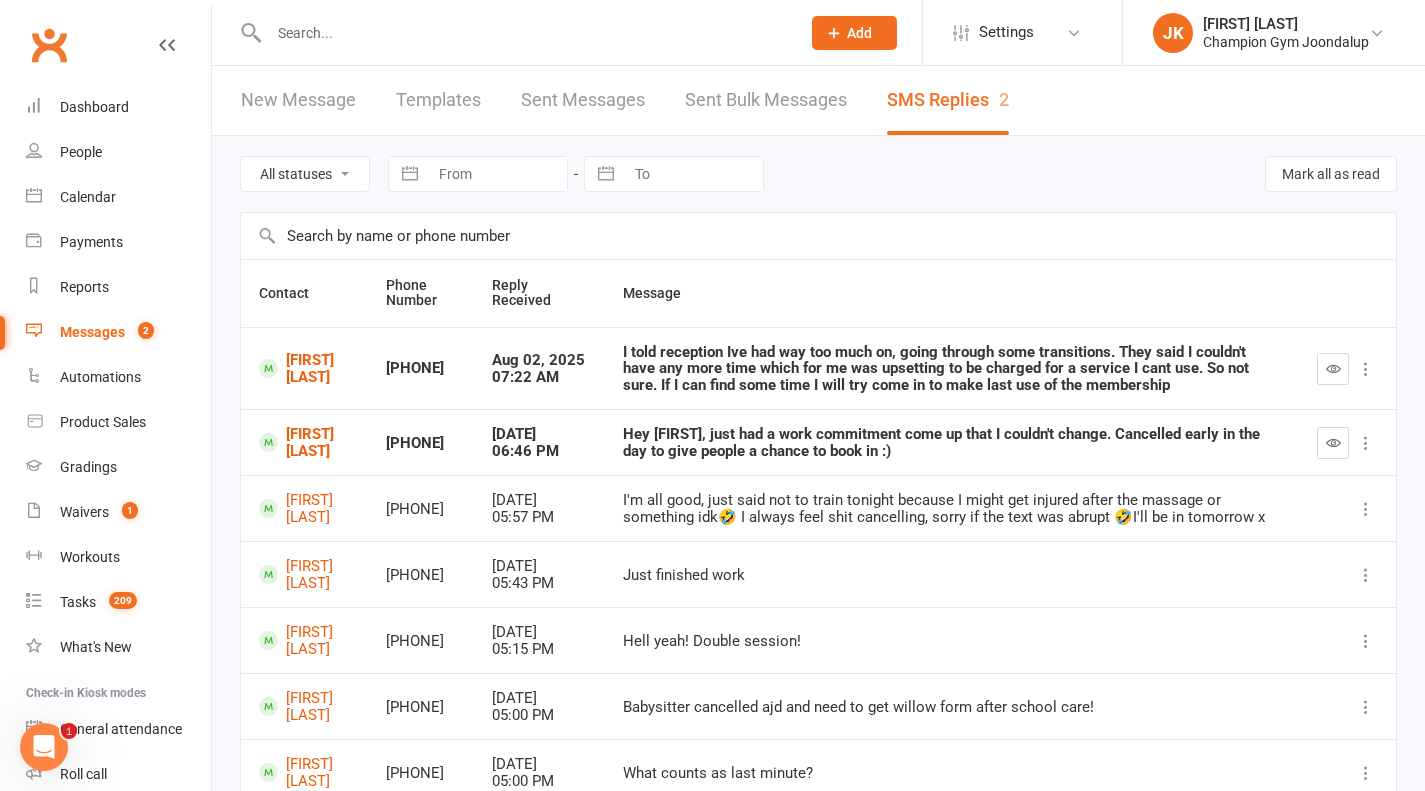 click at bounding box center (1347, 442) 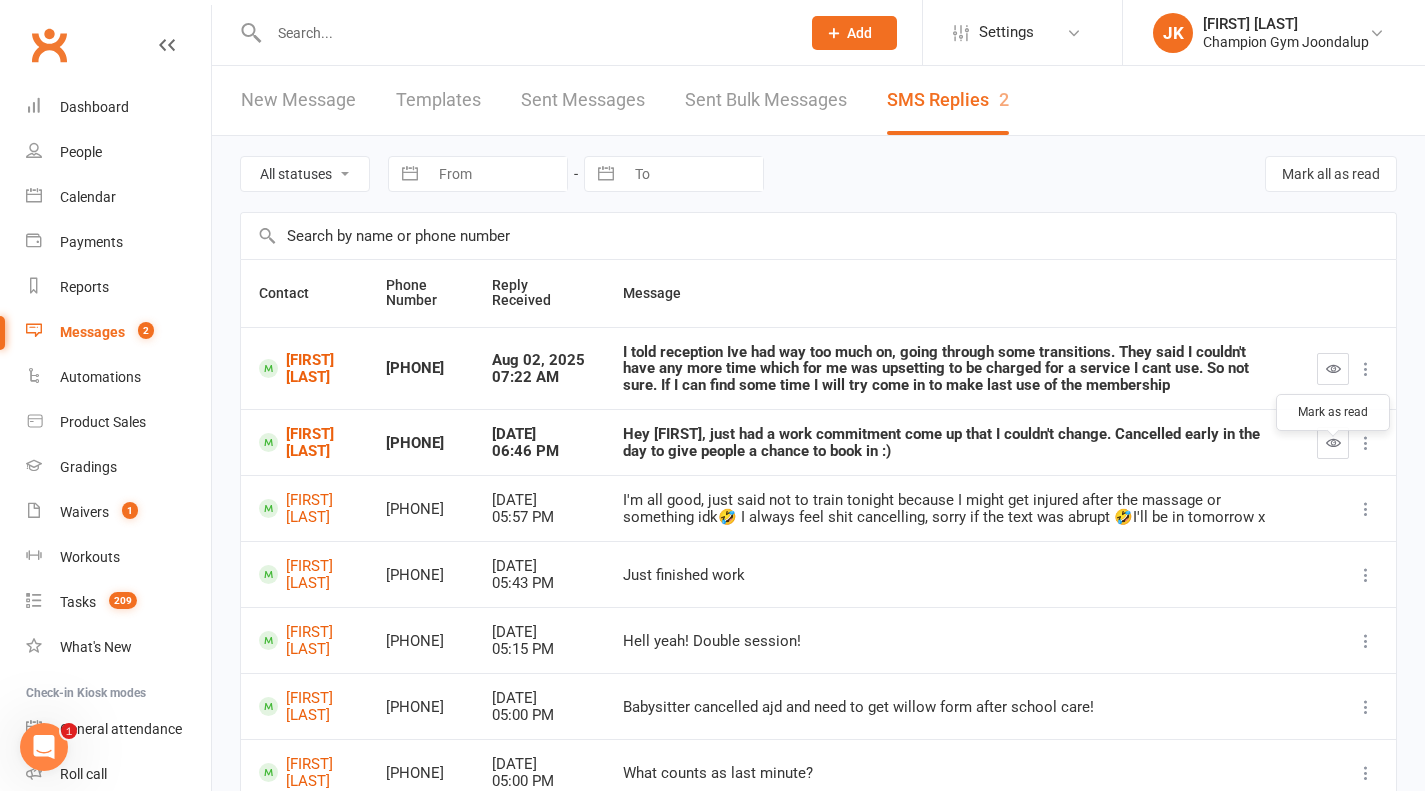 click at bounding box center (1333, 442) 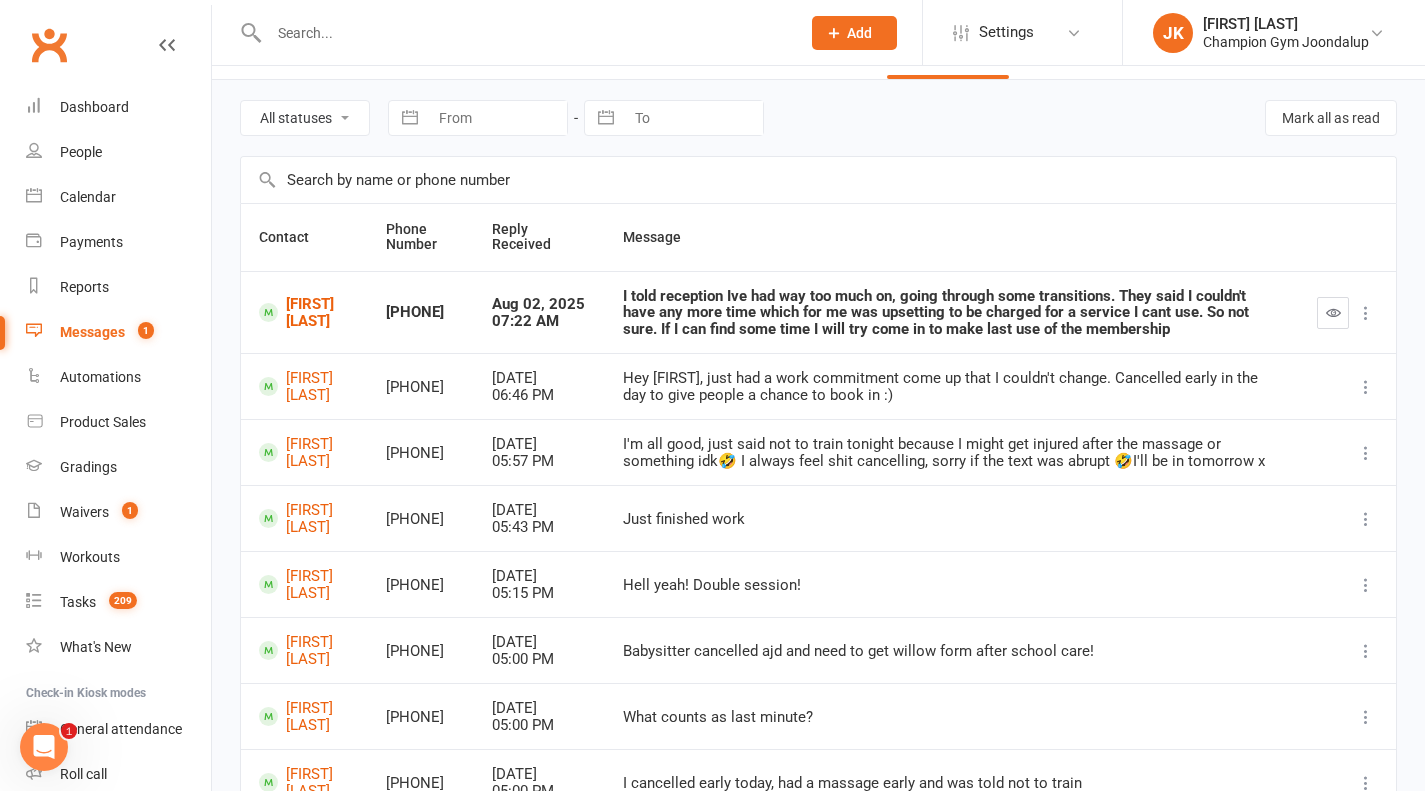 scroll, scrollTop: 57, scrollLeft: 0, axis: vertical 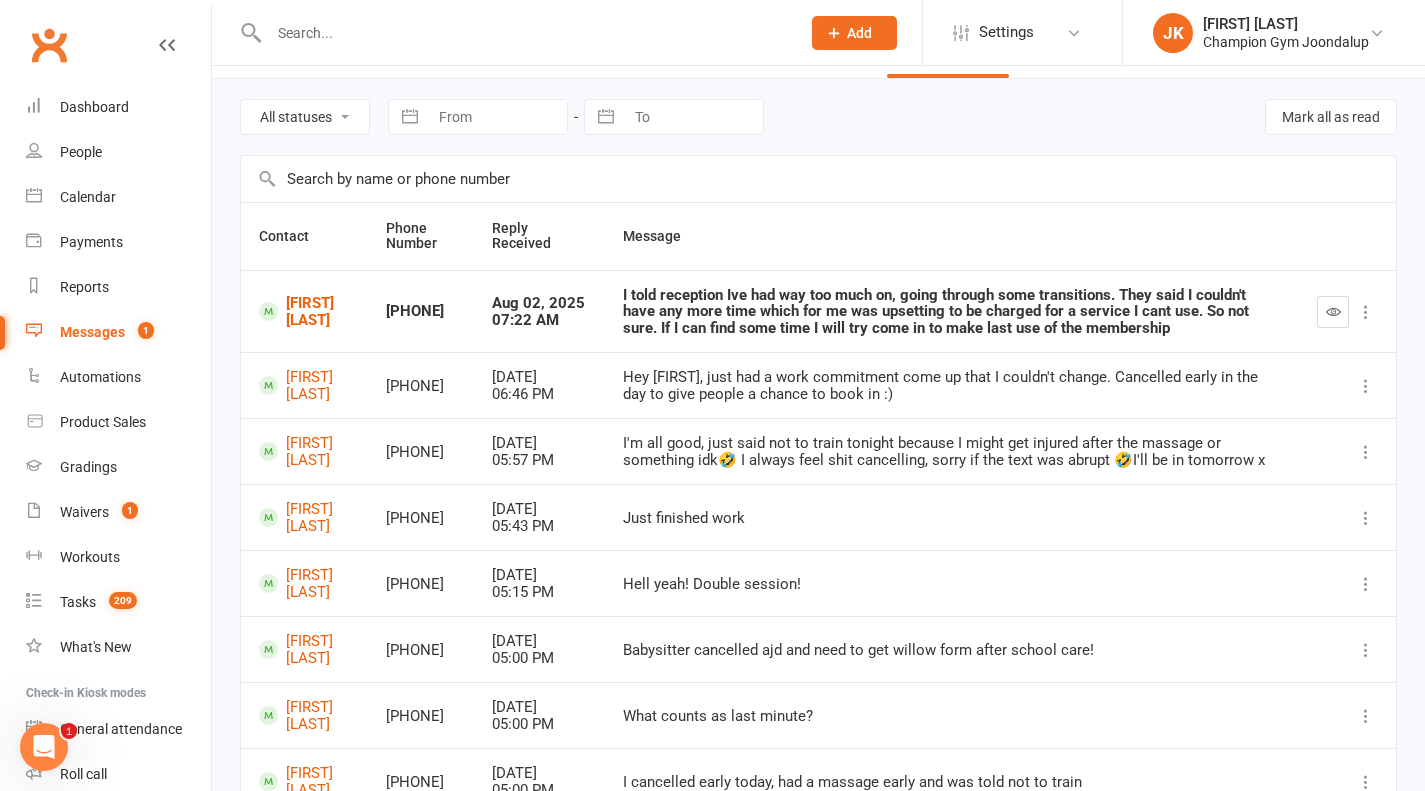 click at bounding box center [1366, 312] 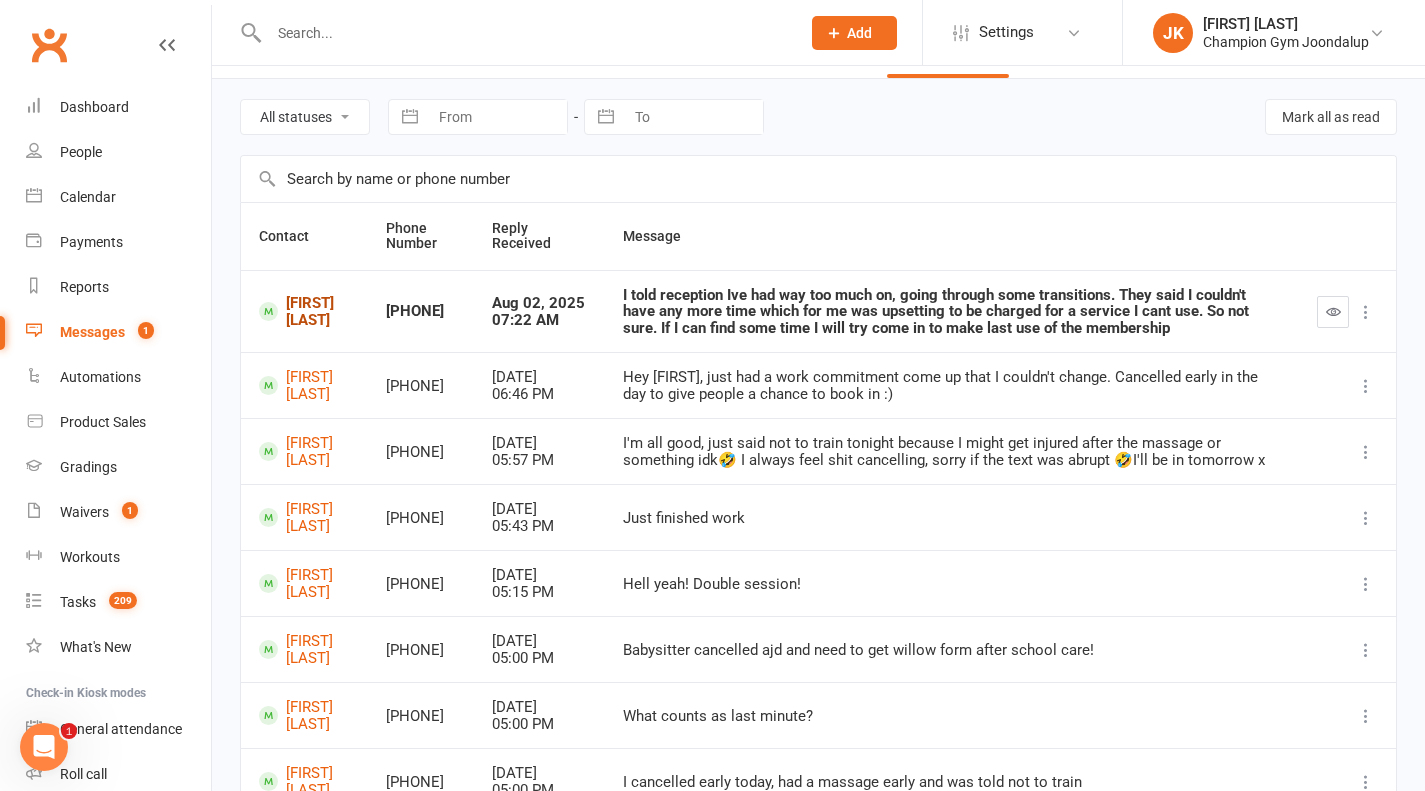 click on "Tim Negrulj" at bounding box center (304, 311) 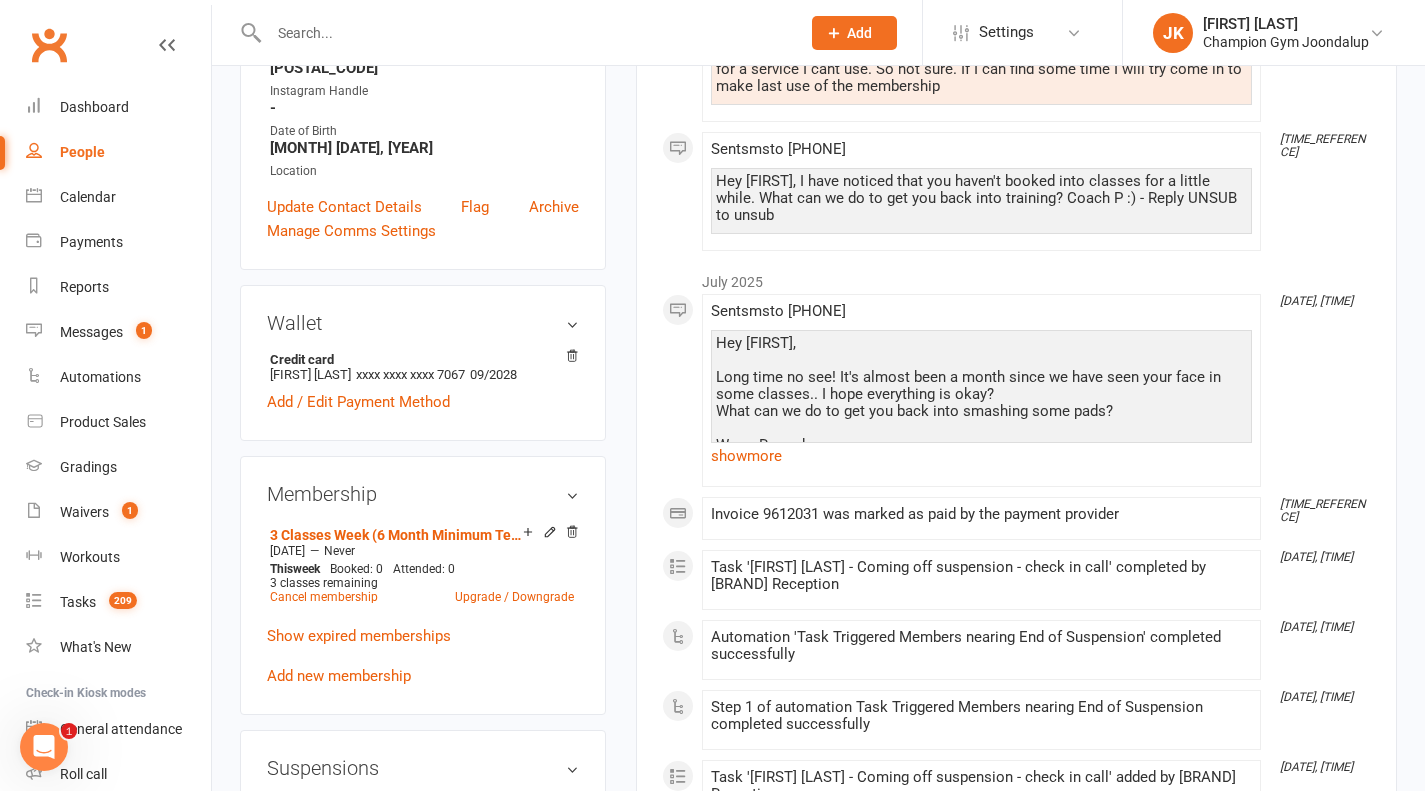 scroll, scrollTop: 458, scrollLeft: 0, axis: vertical 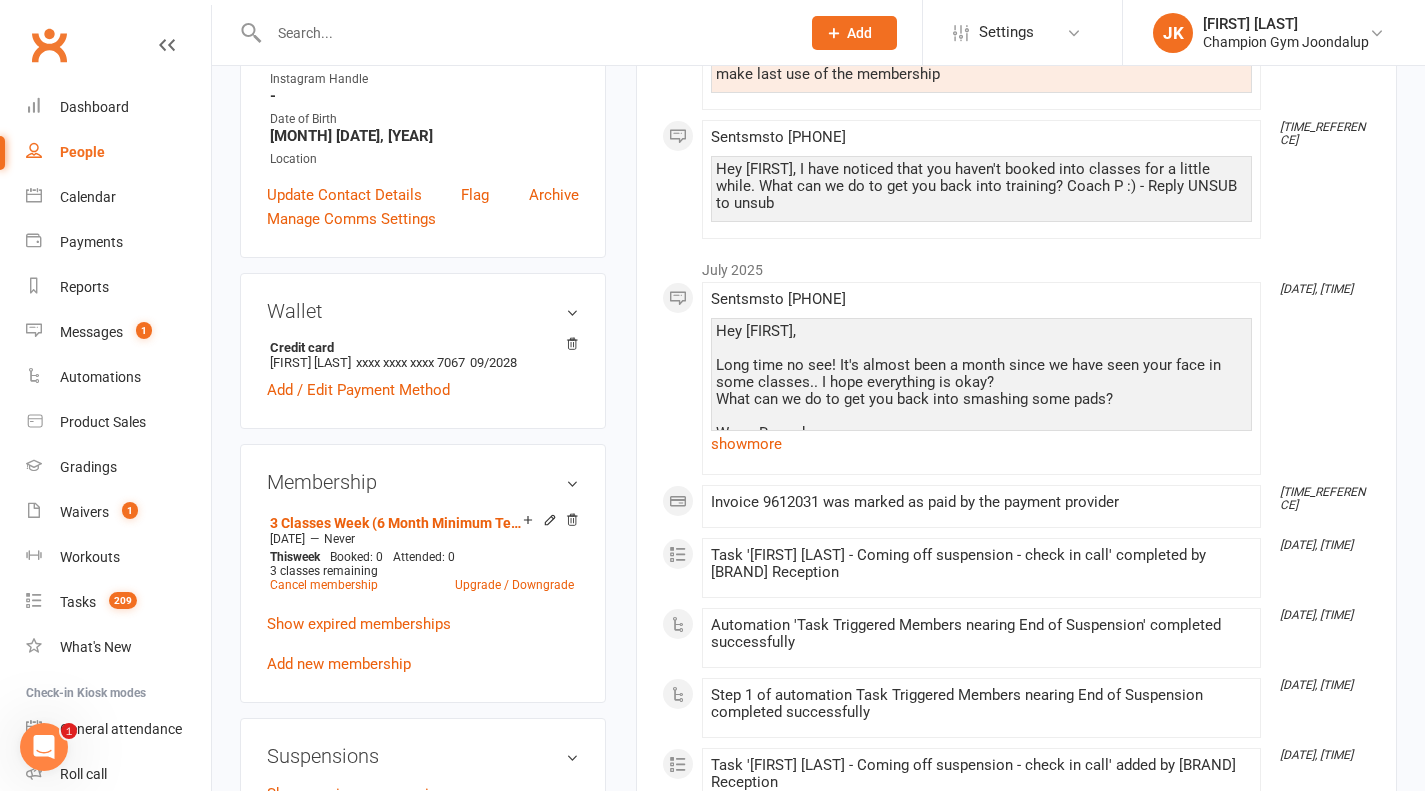 click on "show  more" at bounding box center [981, 444] 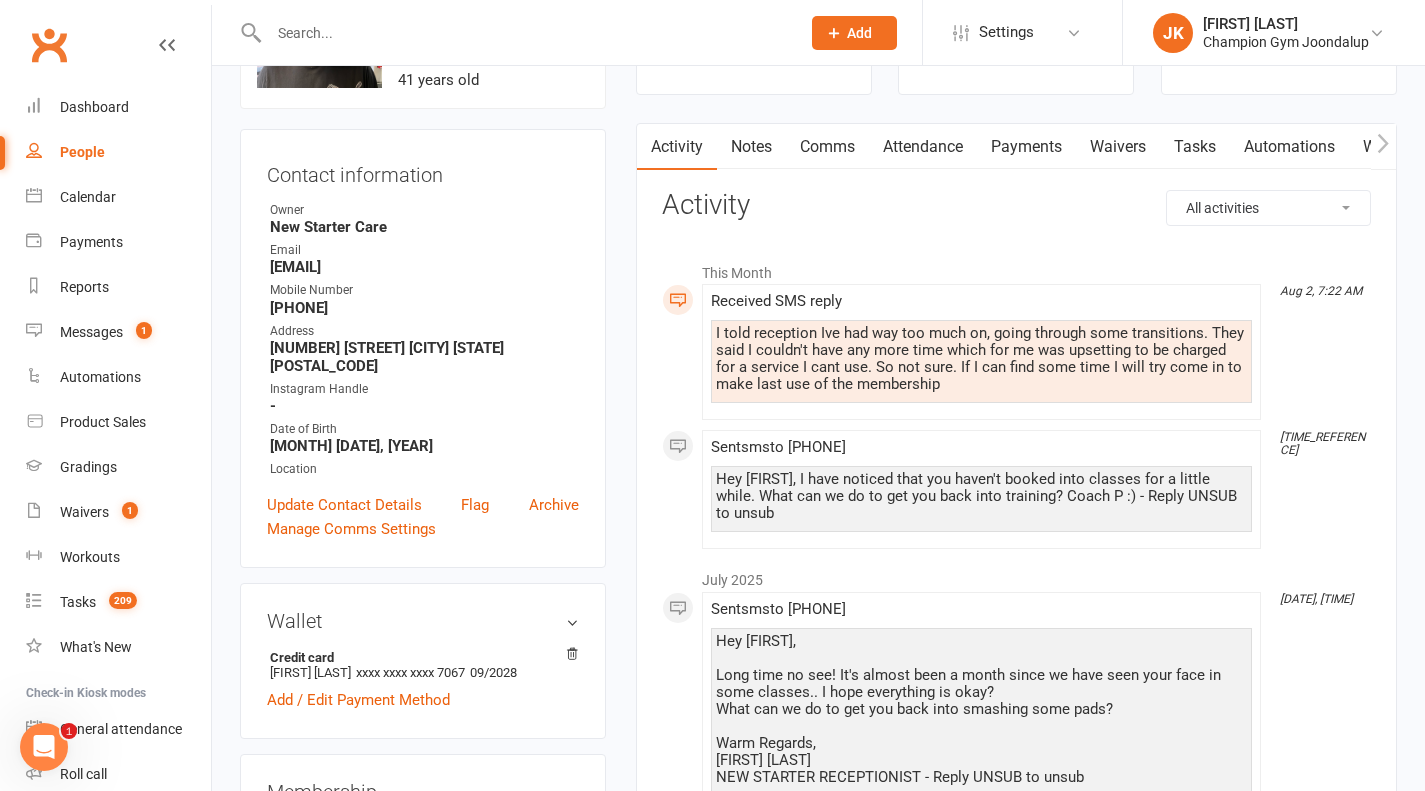 scroll, scrollTop: 132, scrollLeft: 0, axis: vertical 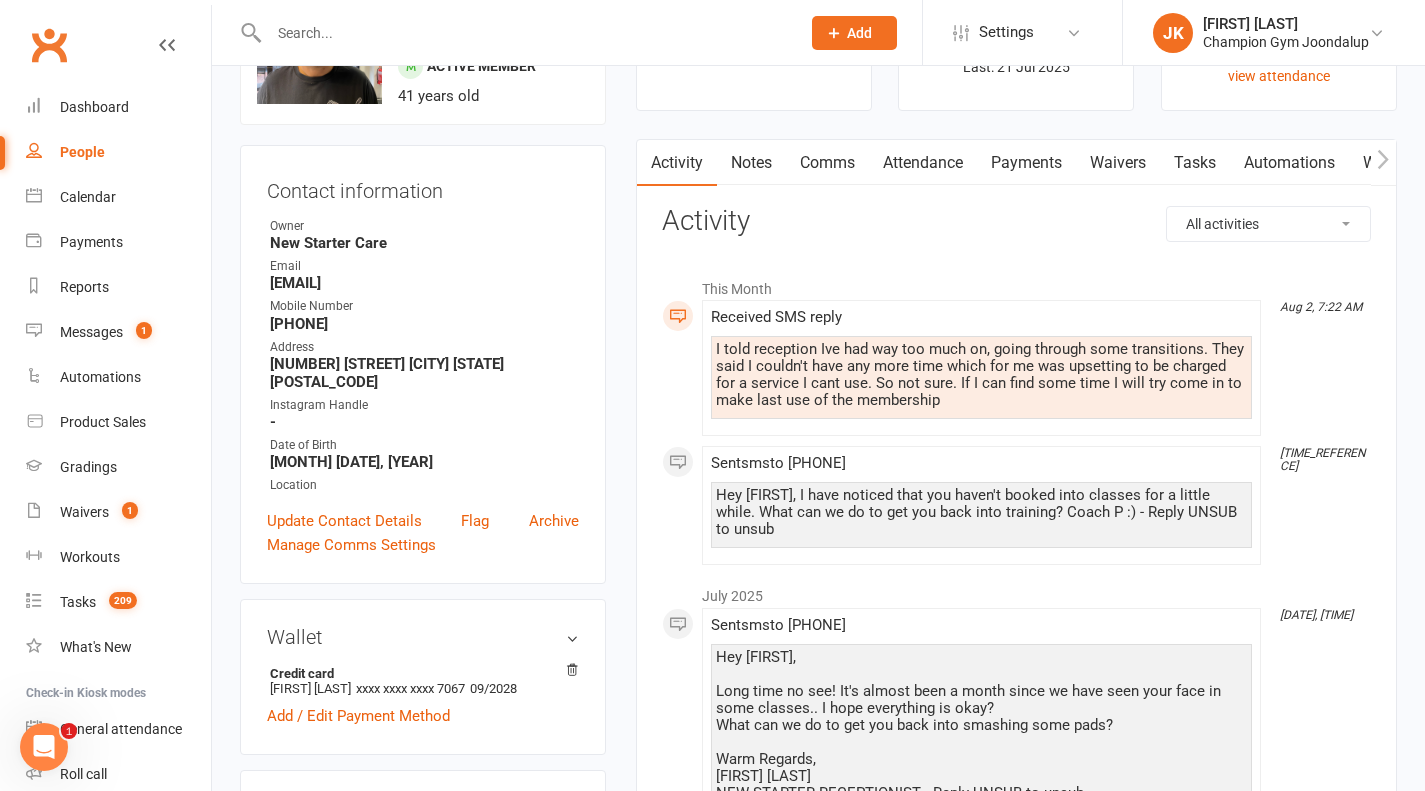 click on "Comms" at bounding box center (827, 163) 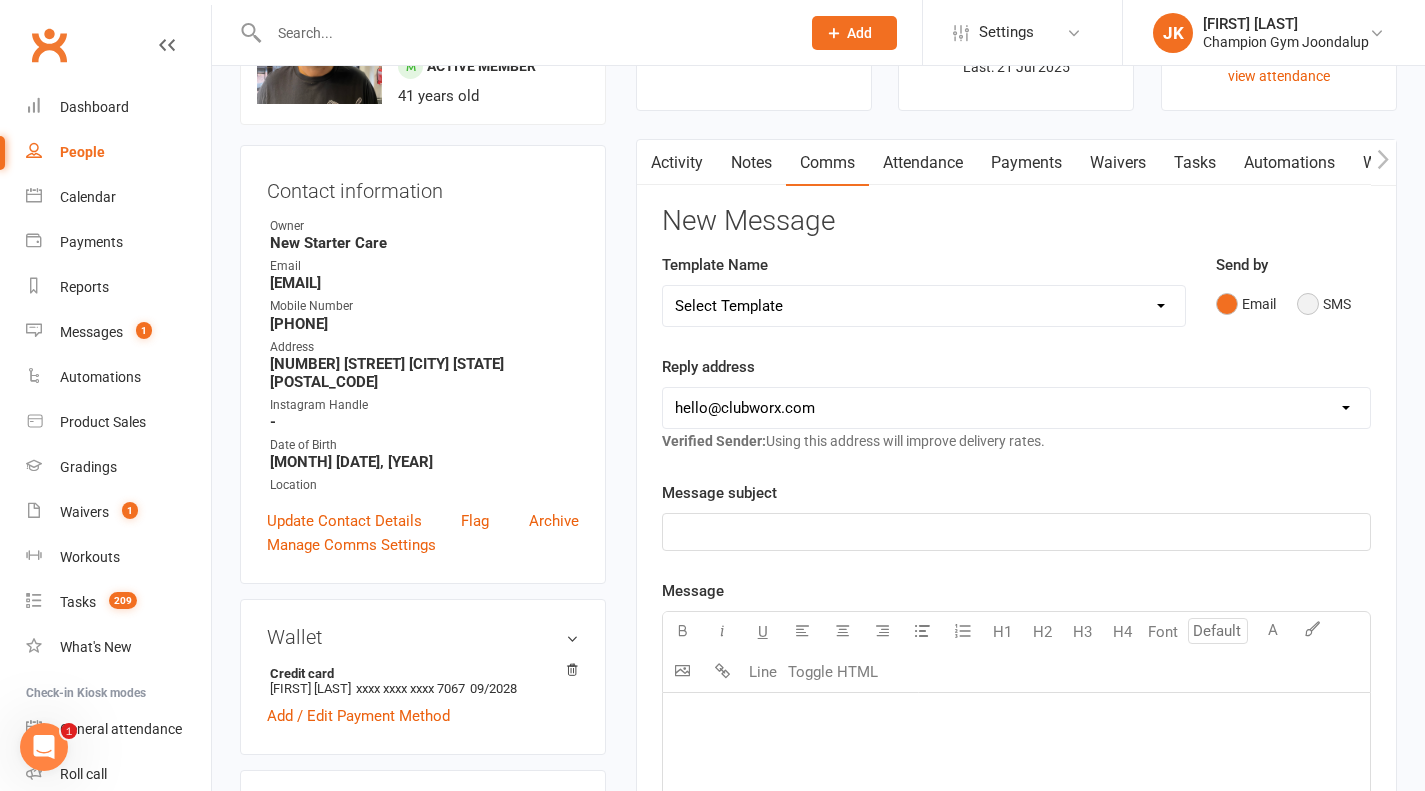 click on "SMS" at bounding box center (1324, 304) 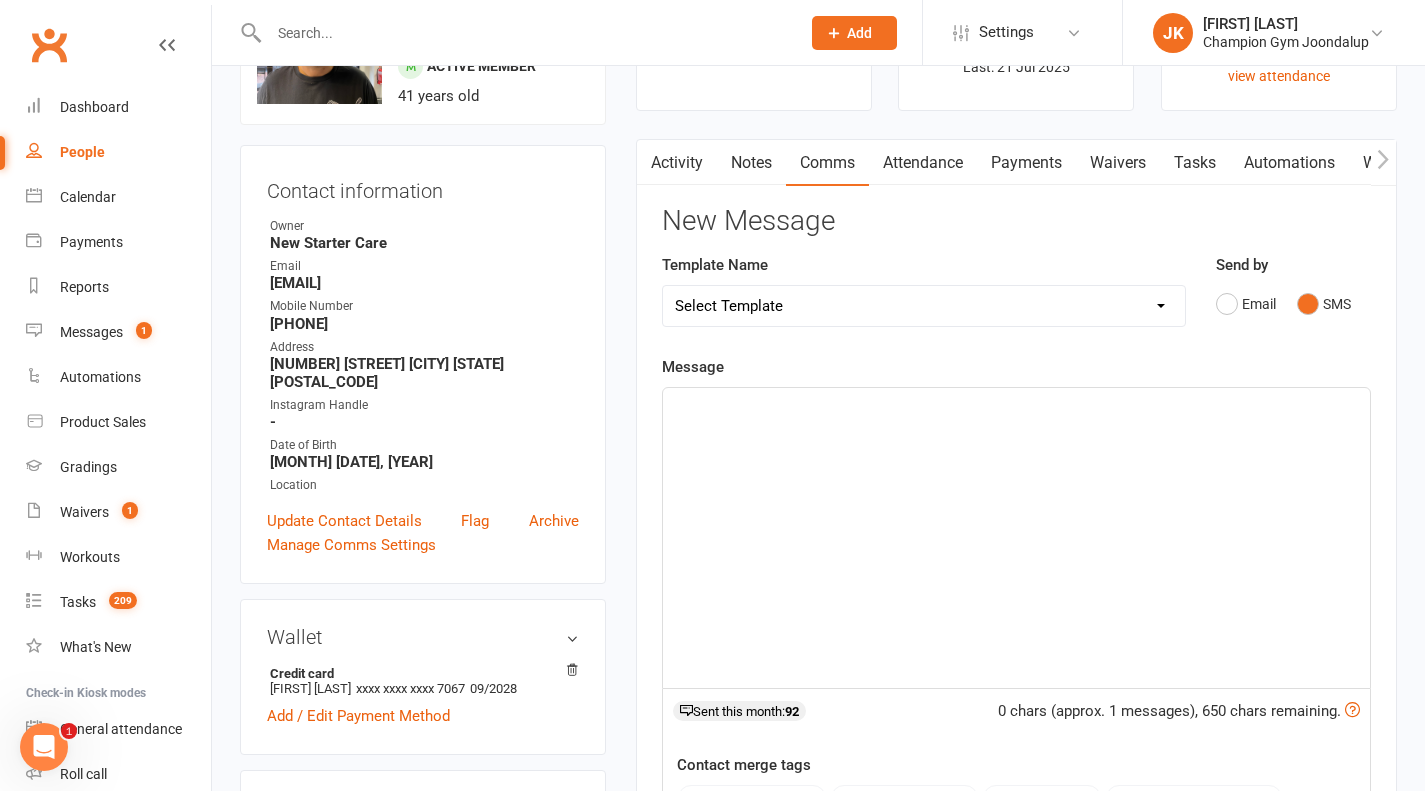 click on "Activity" at bounding box center [677, 163] 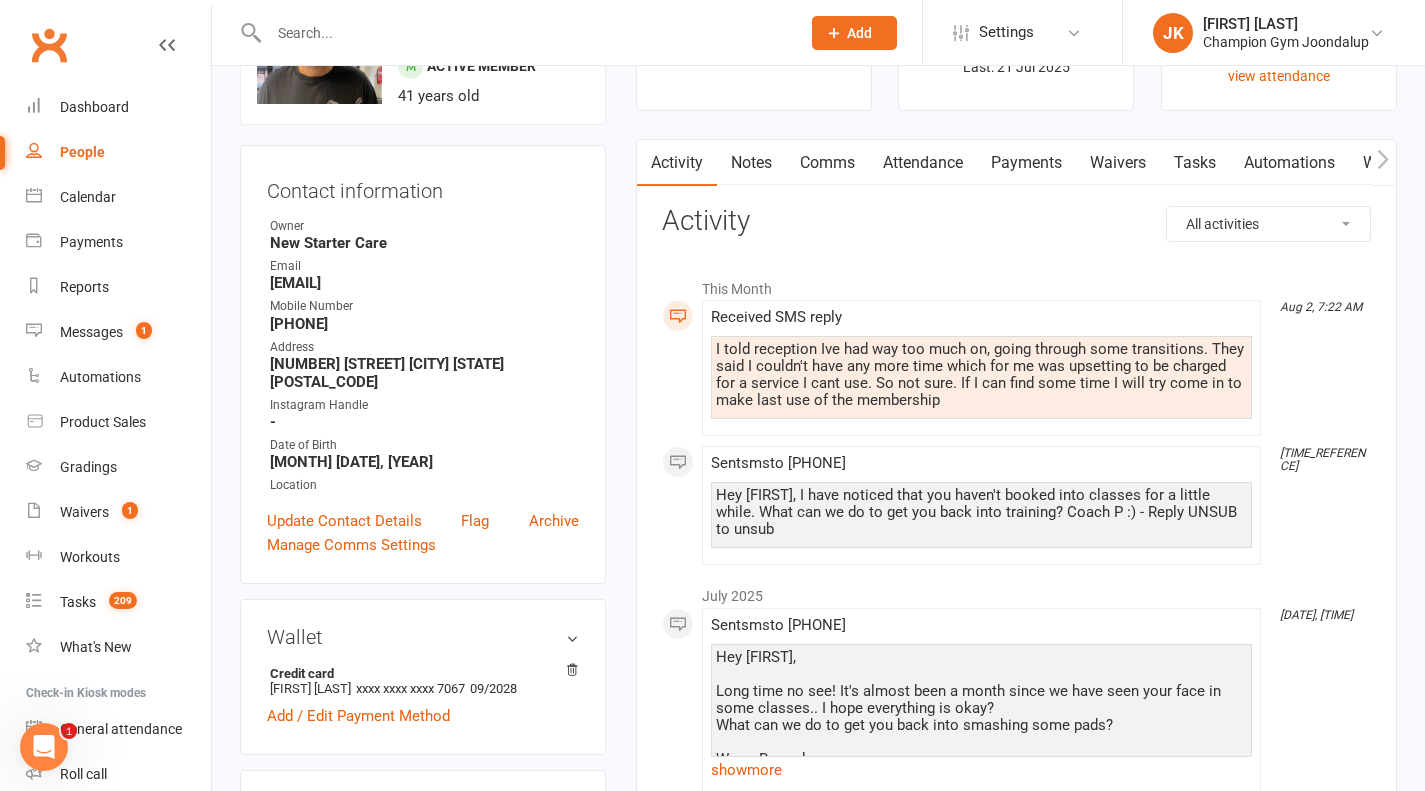 click on "Comms" at bounding box center [827, 163] 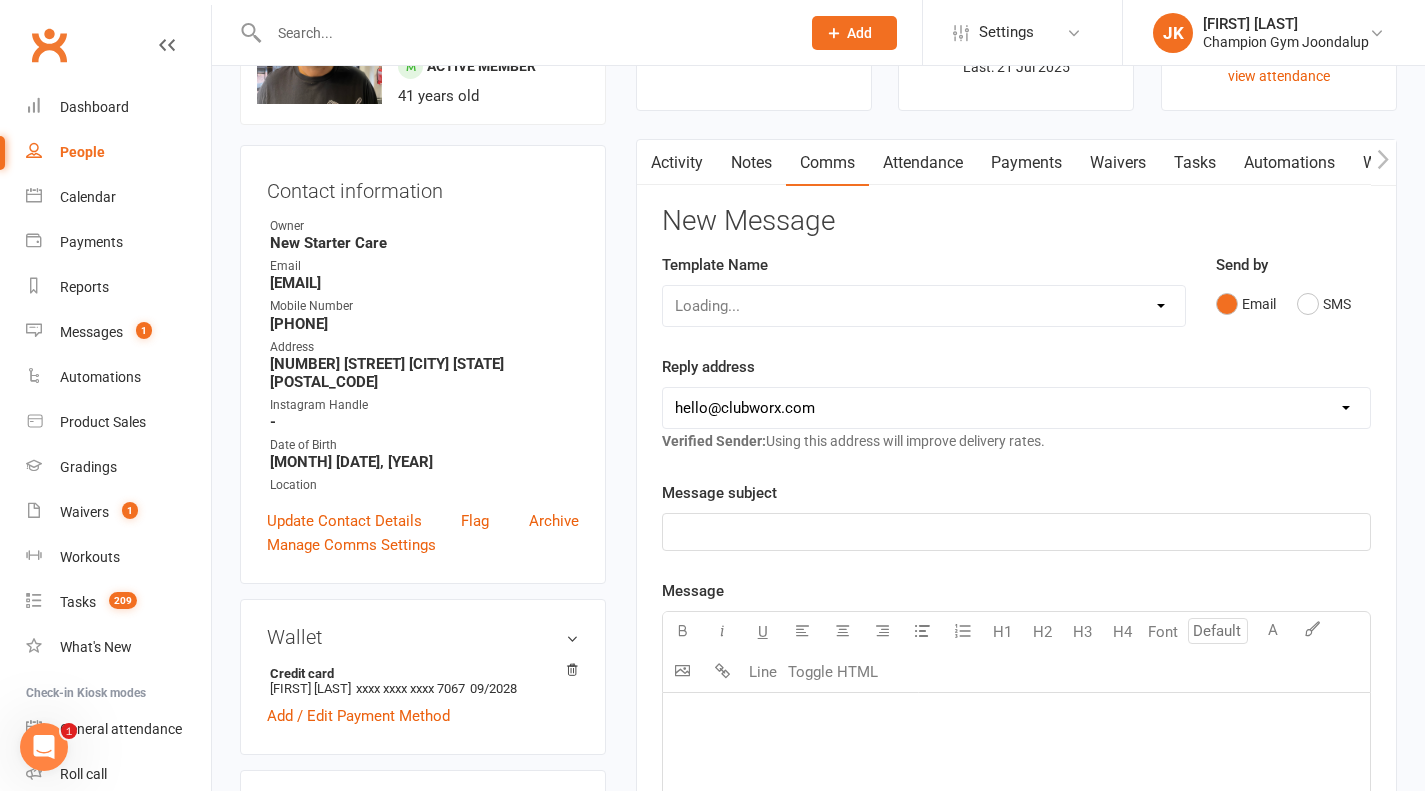 click on "Comms" at bounding box center (827, 163) 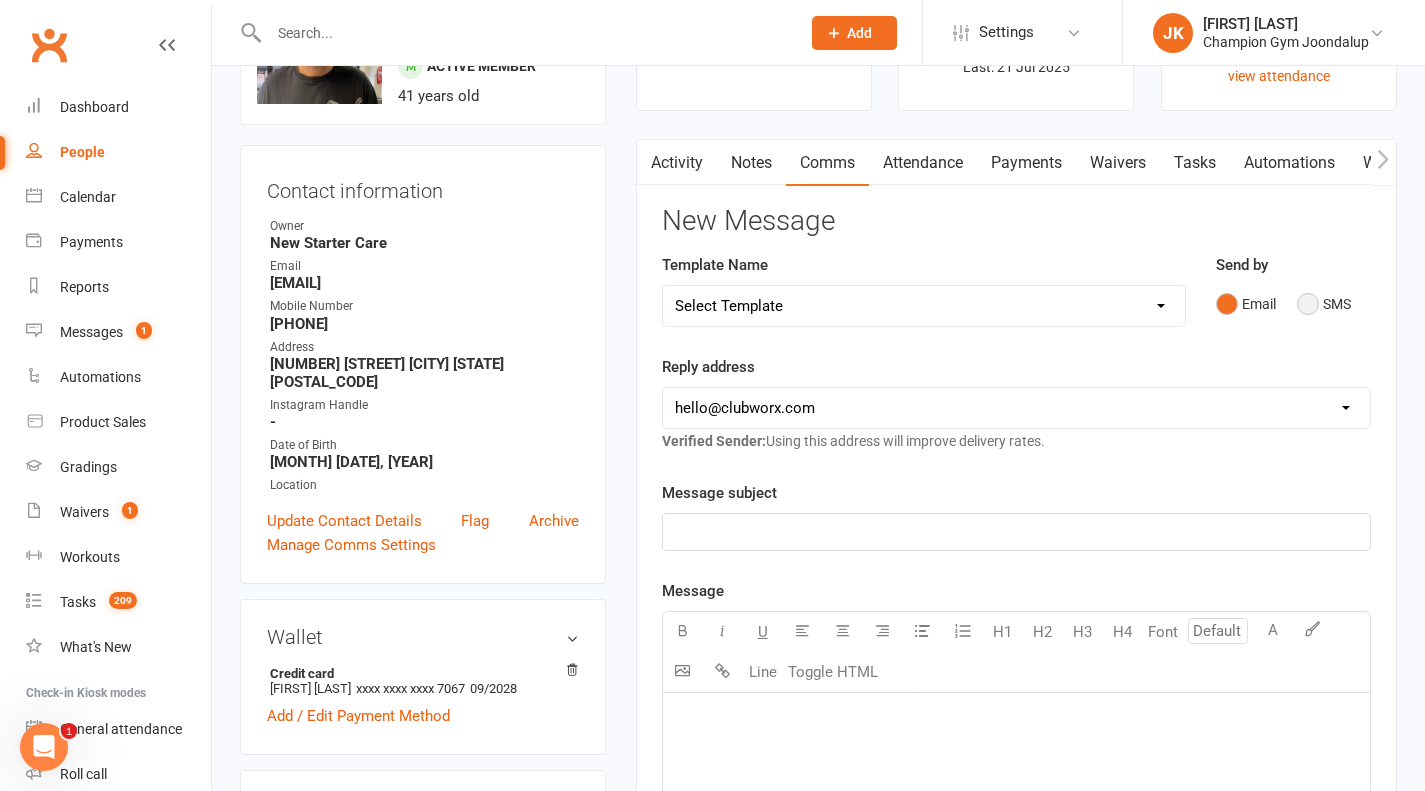 click on "SMS" at bounding box center (1324, 304) 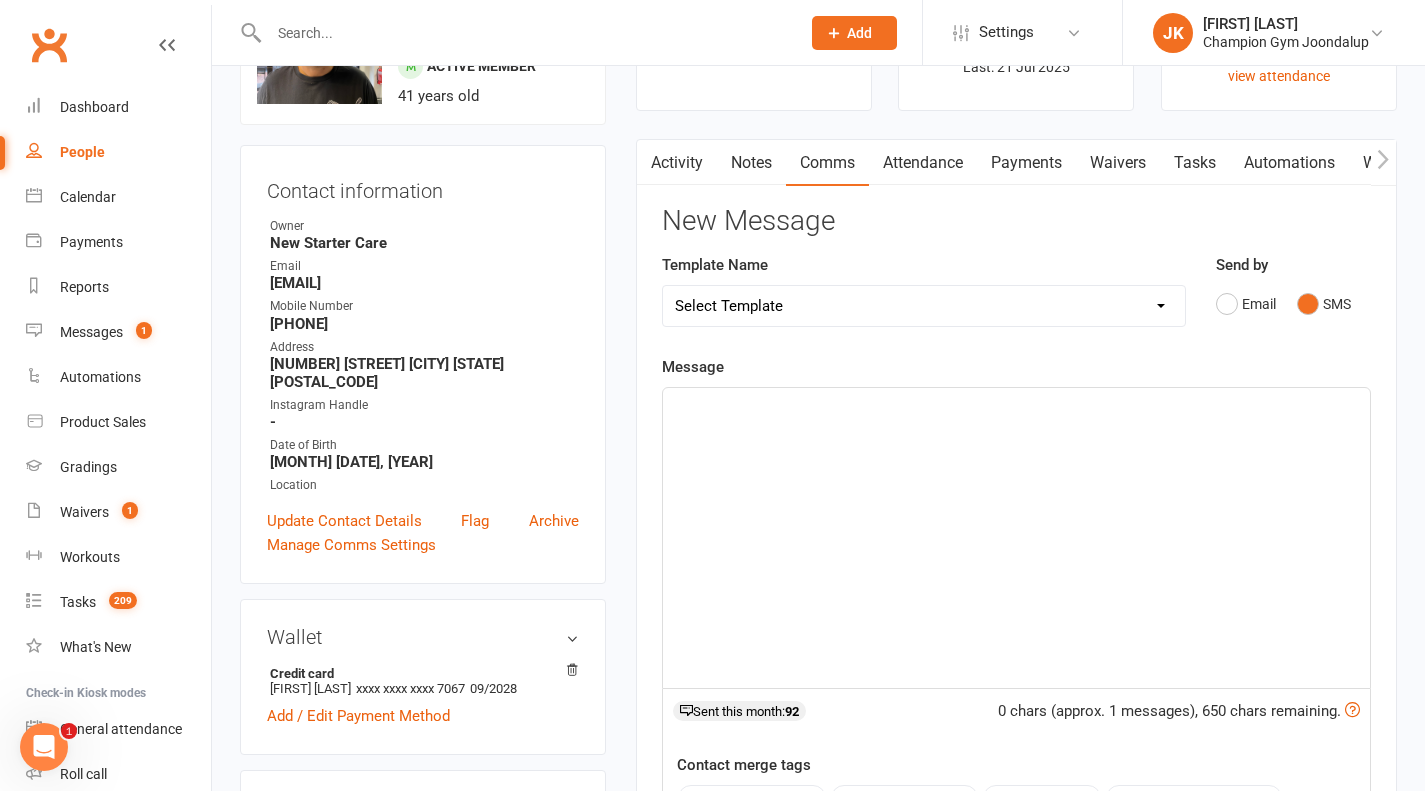 click on "﻿" 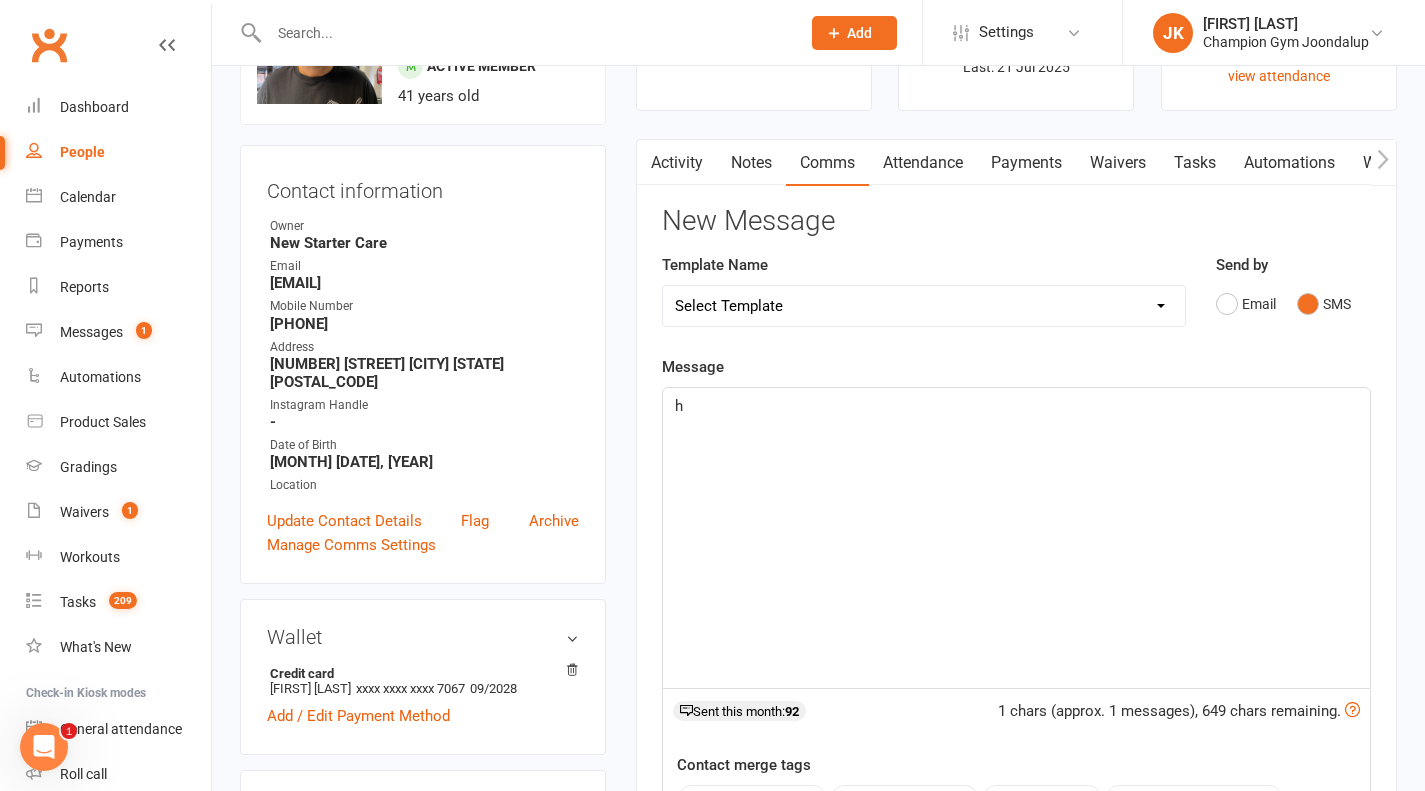 type 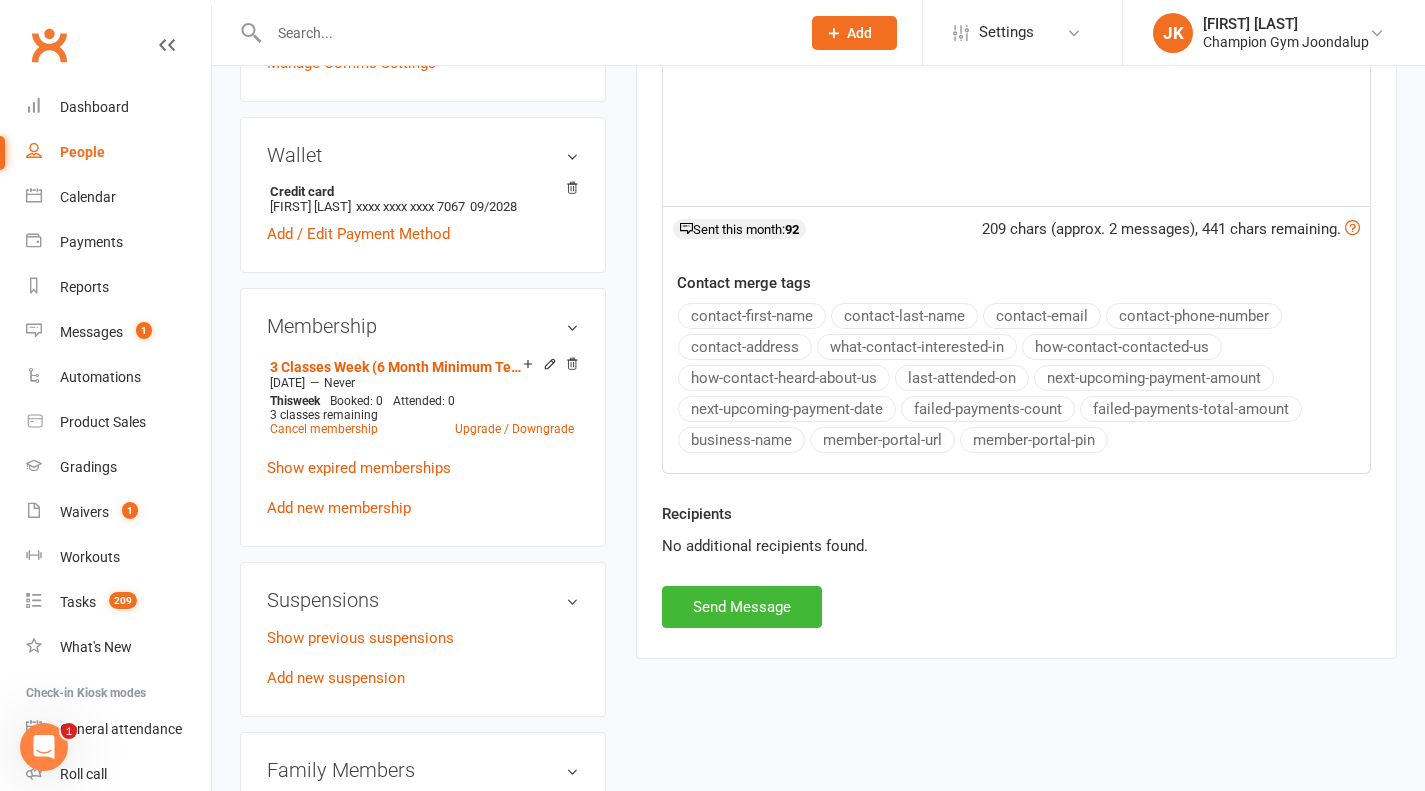 scroll, scrollTop: 620, scrollLeft: 0, axis: vertical 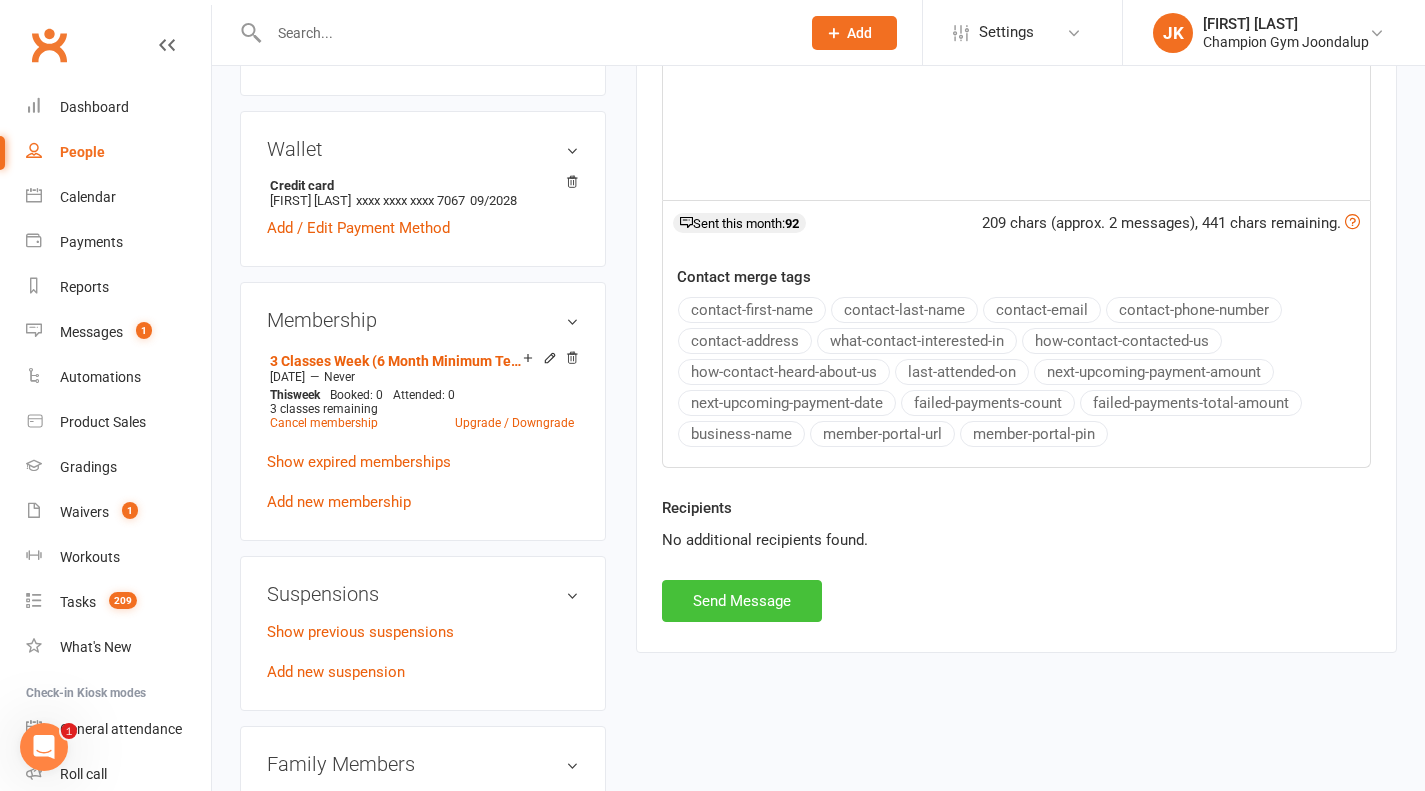 click on "Send Message" at bounding box center (742, 601) 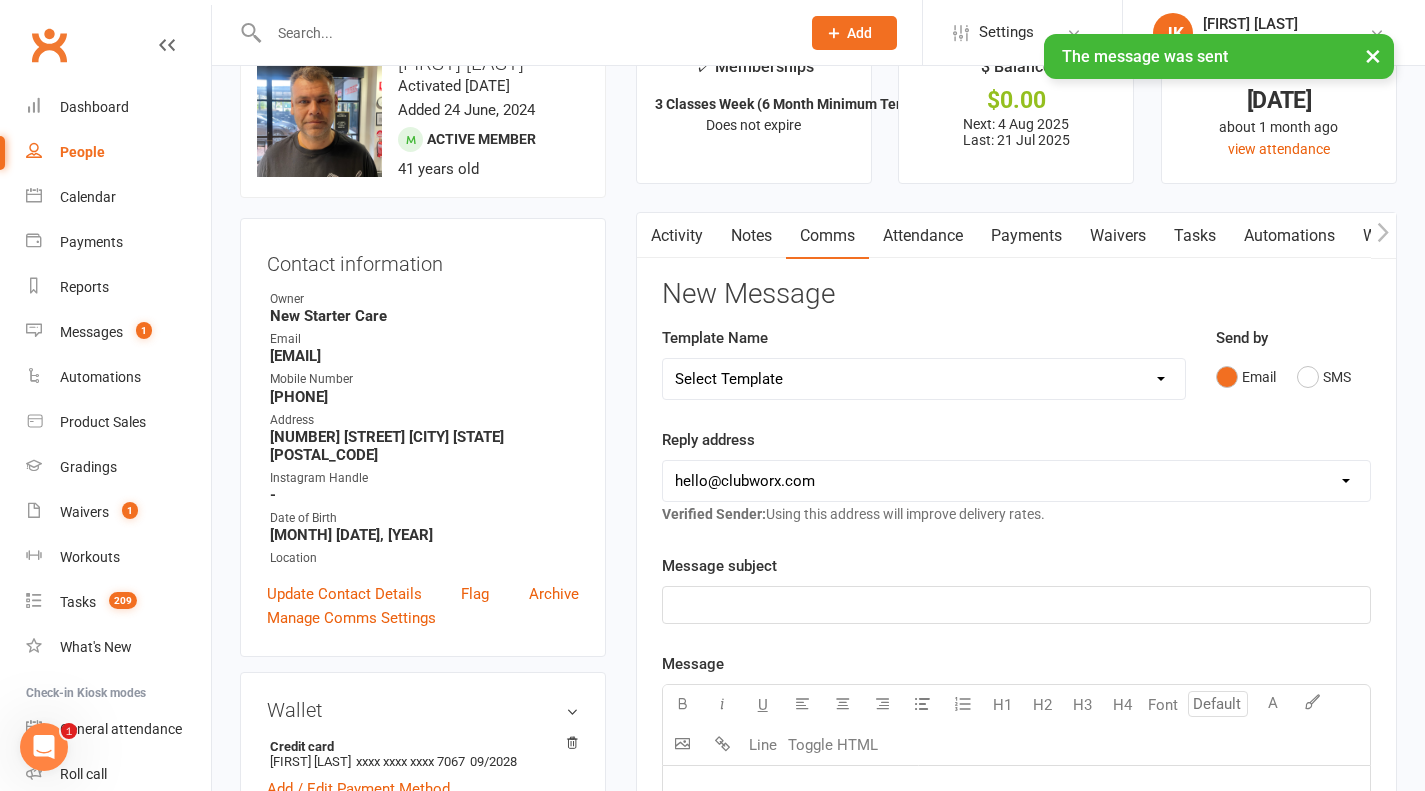 scroll, scrollTop: 13, scrollLeft: 0, axis: vertical 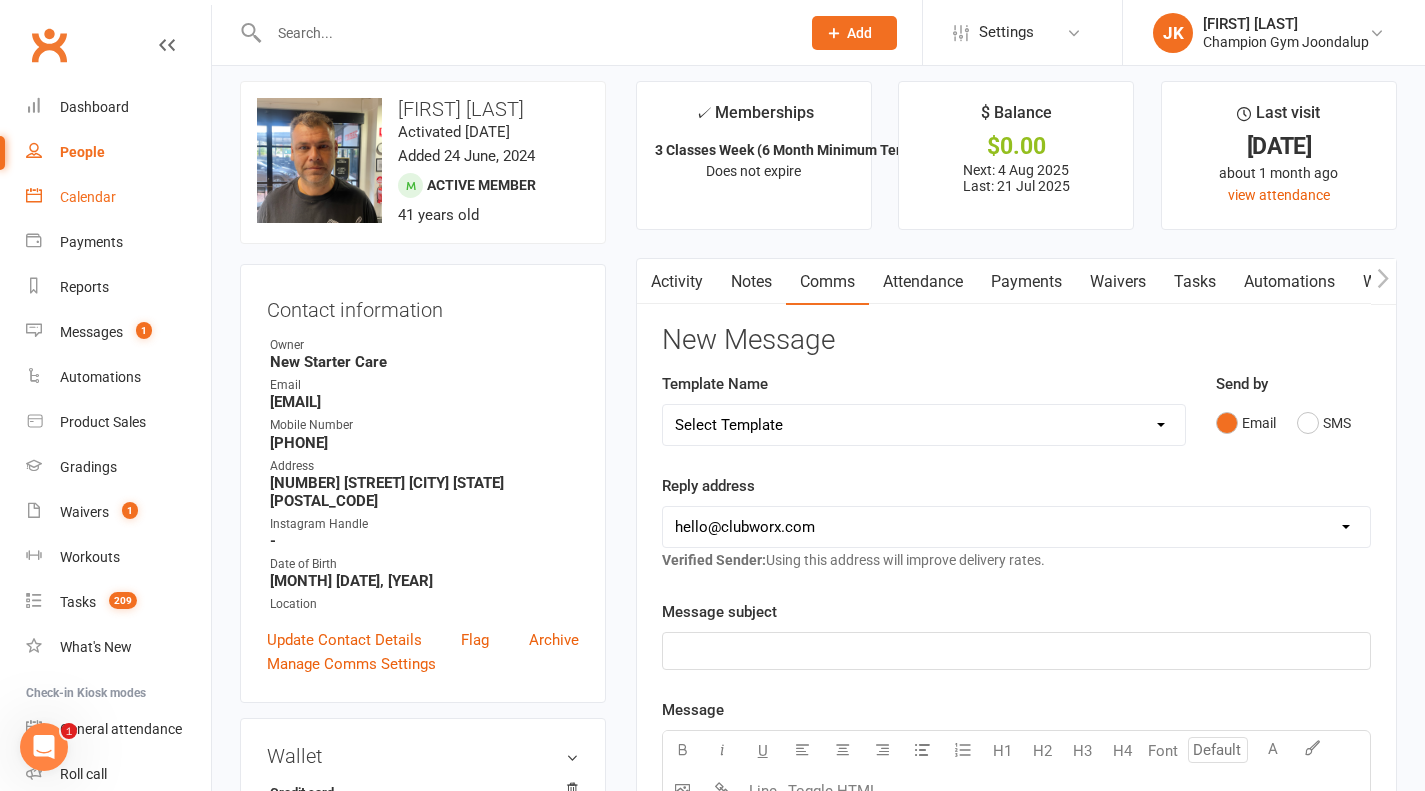 click on "Calendar" at bounding box center [88, 197] 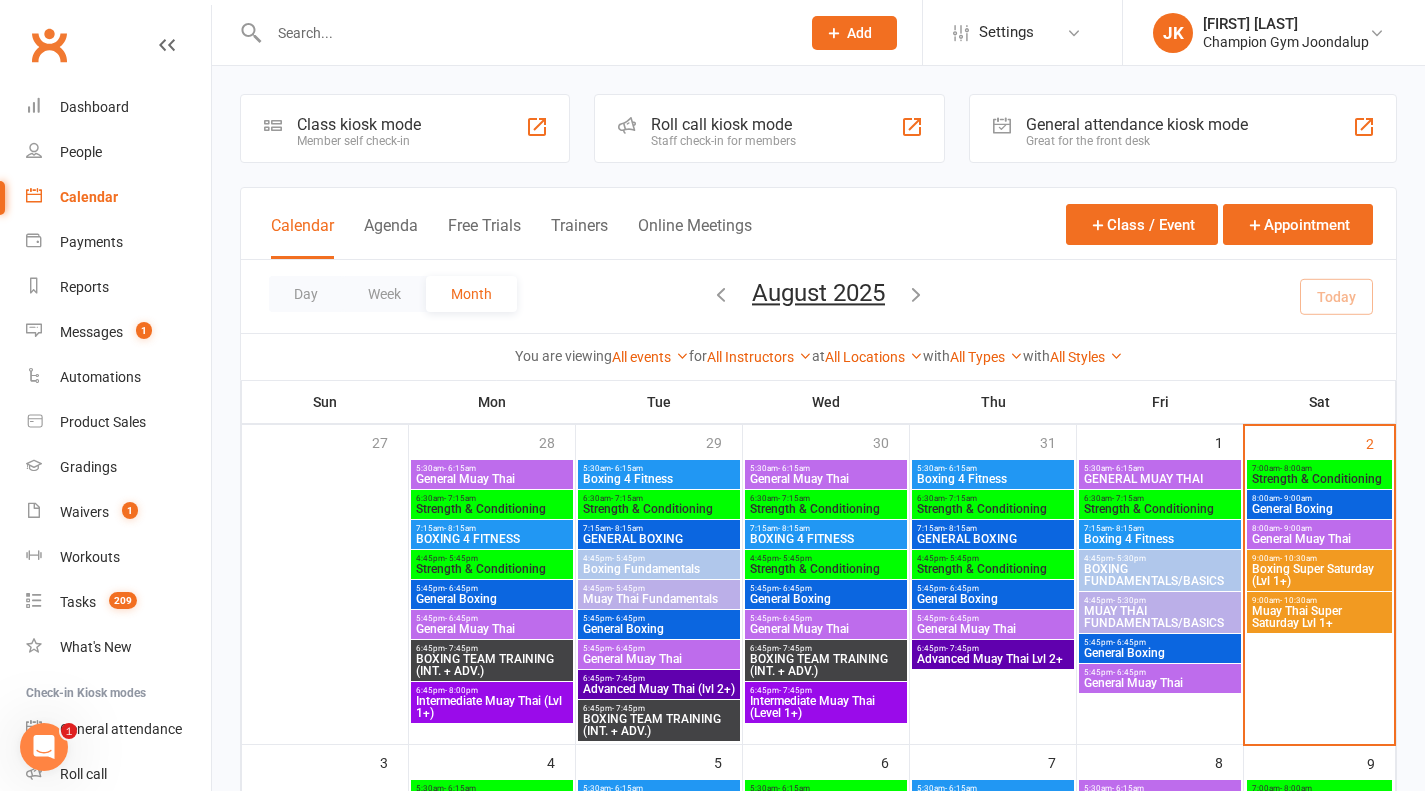 scroll, scrollTop: 129, scrollLeft: 0, axis: vertical 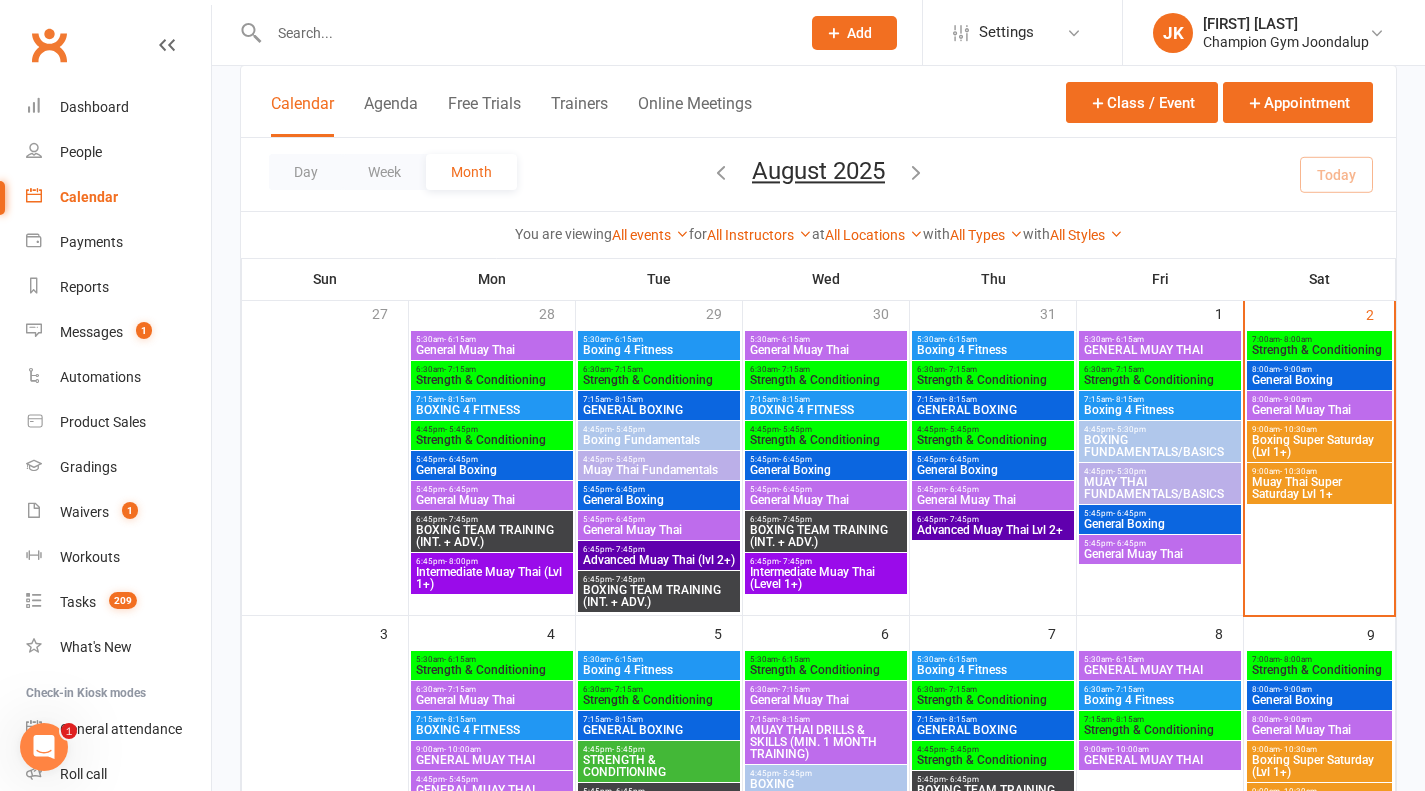 click on "General Boxing" at bounding box center (1320, 380) 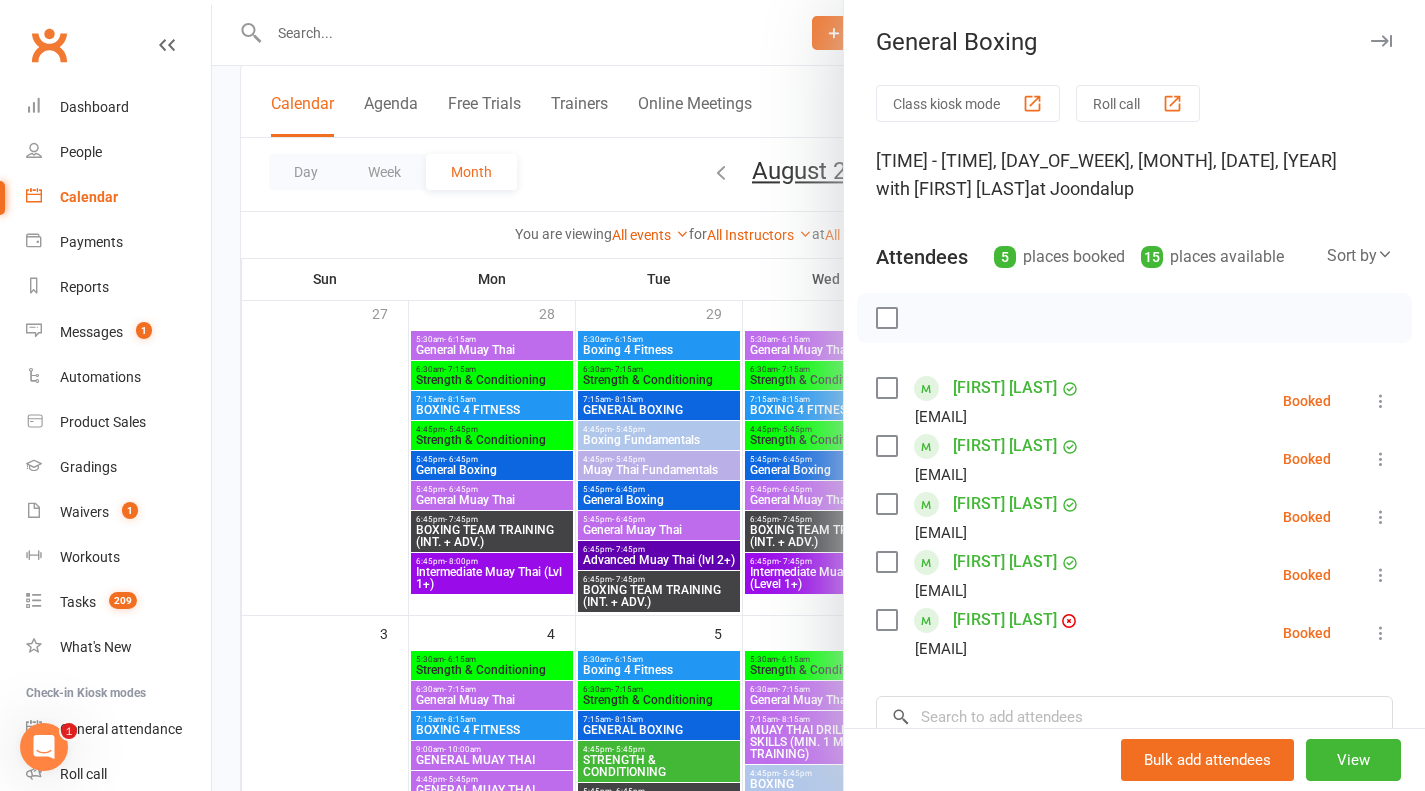 click on "Roll call" at bounding box center [1138, 103] 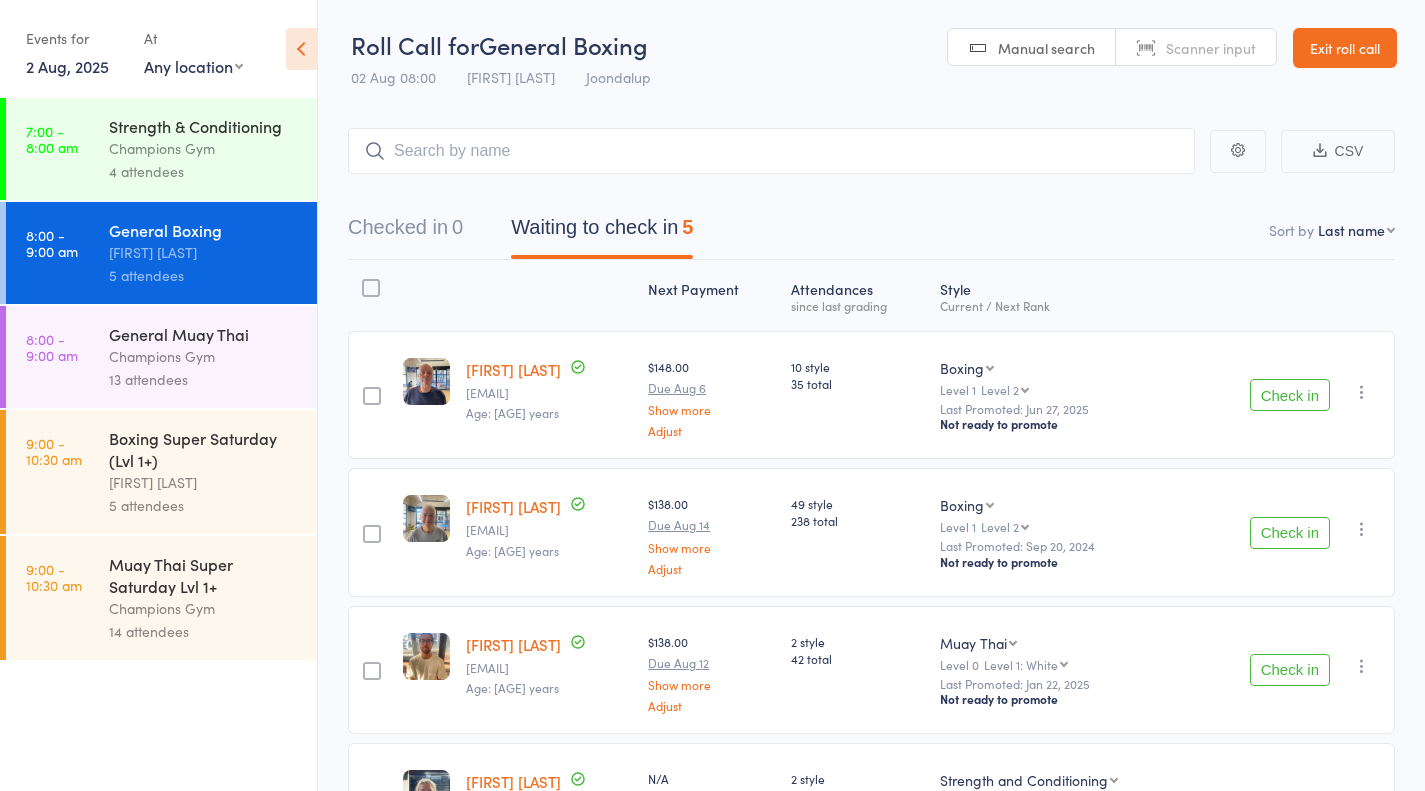 scroll, scrollTop: 269, scrollLeft: 0, axis: vertical 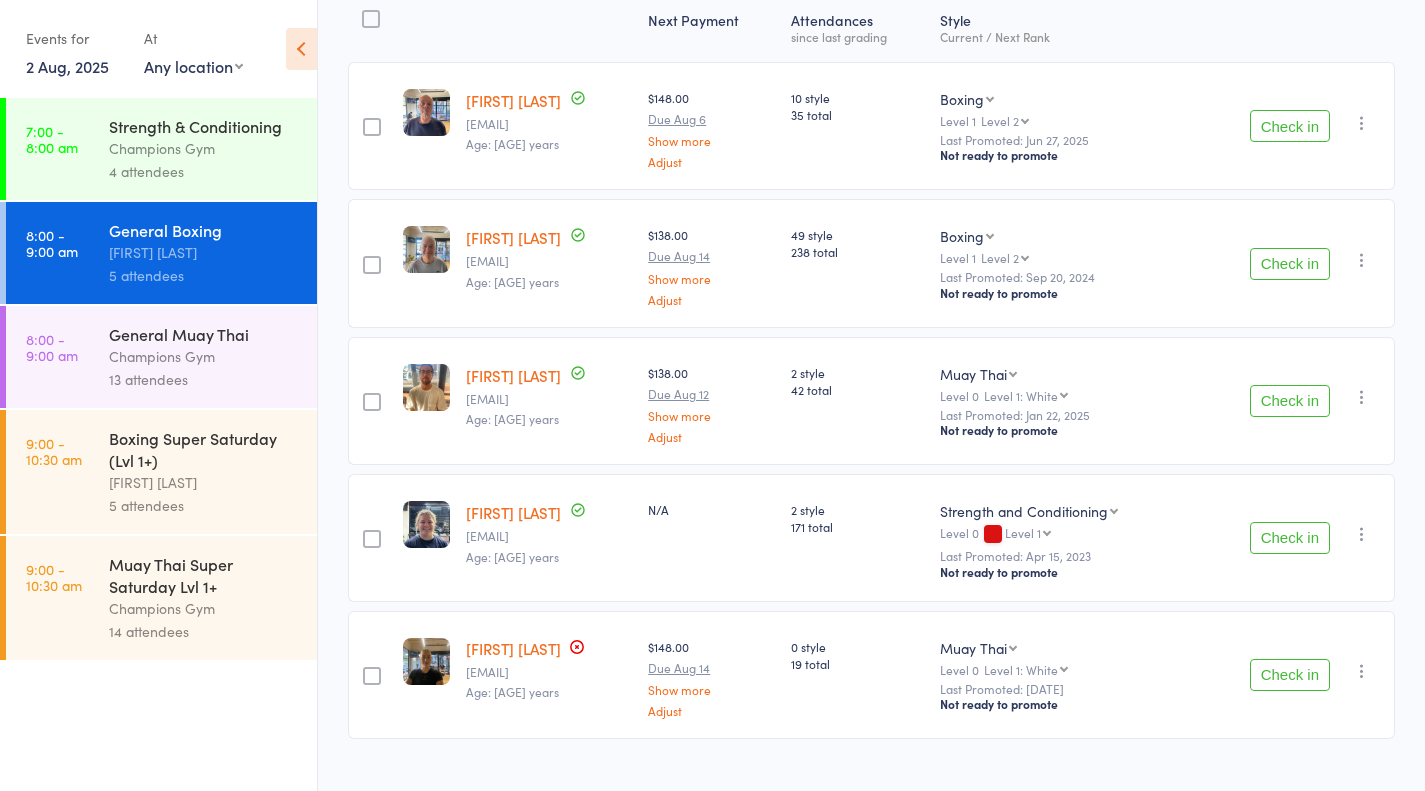 click on "13 attendees" at bounding box center (204, 379) 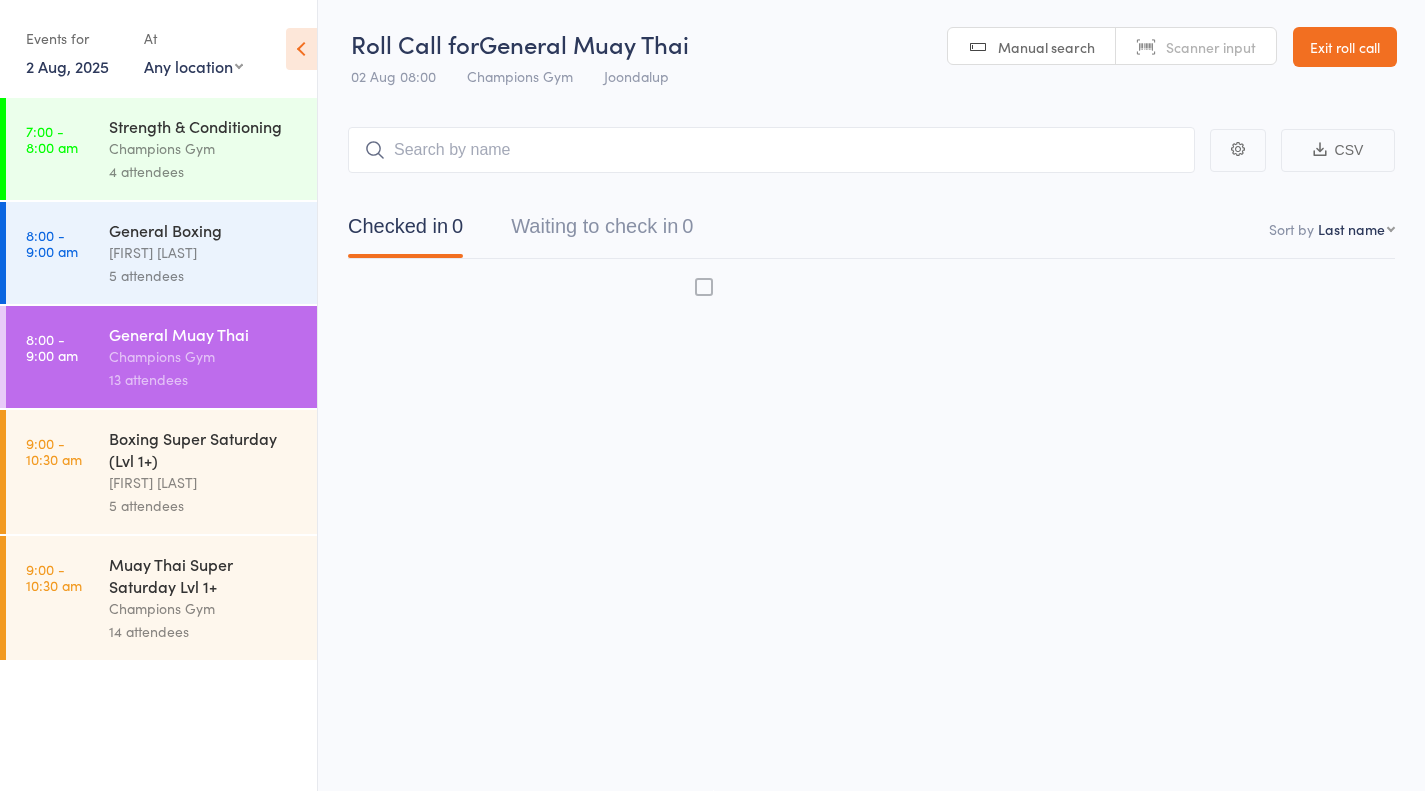 scroll, scrollTop: 1, scrollLeft: 0, axis: vertical 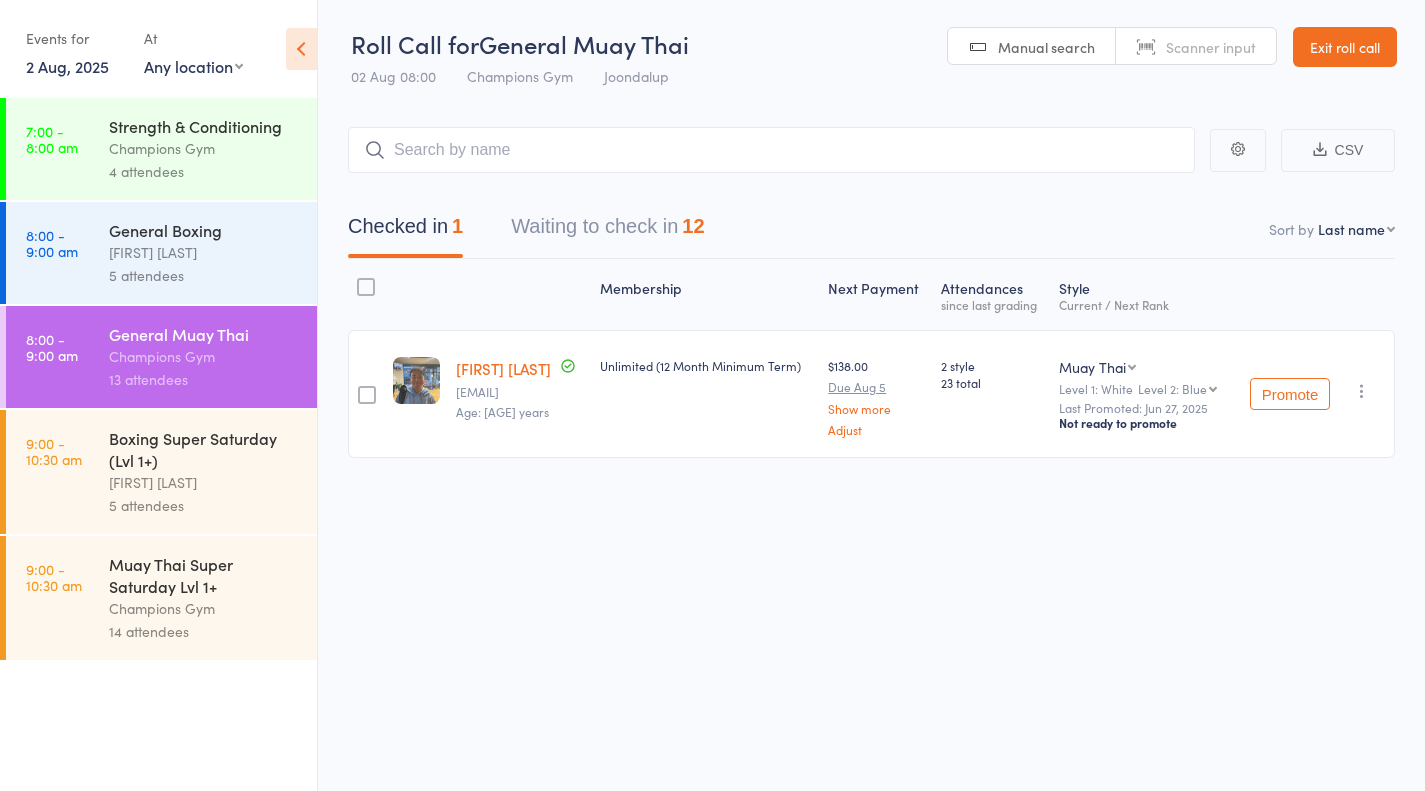 click on "Waiting to check in  12" at bounding box center [607, 231] 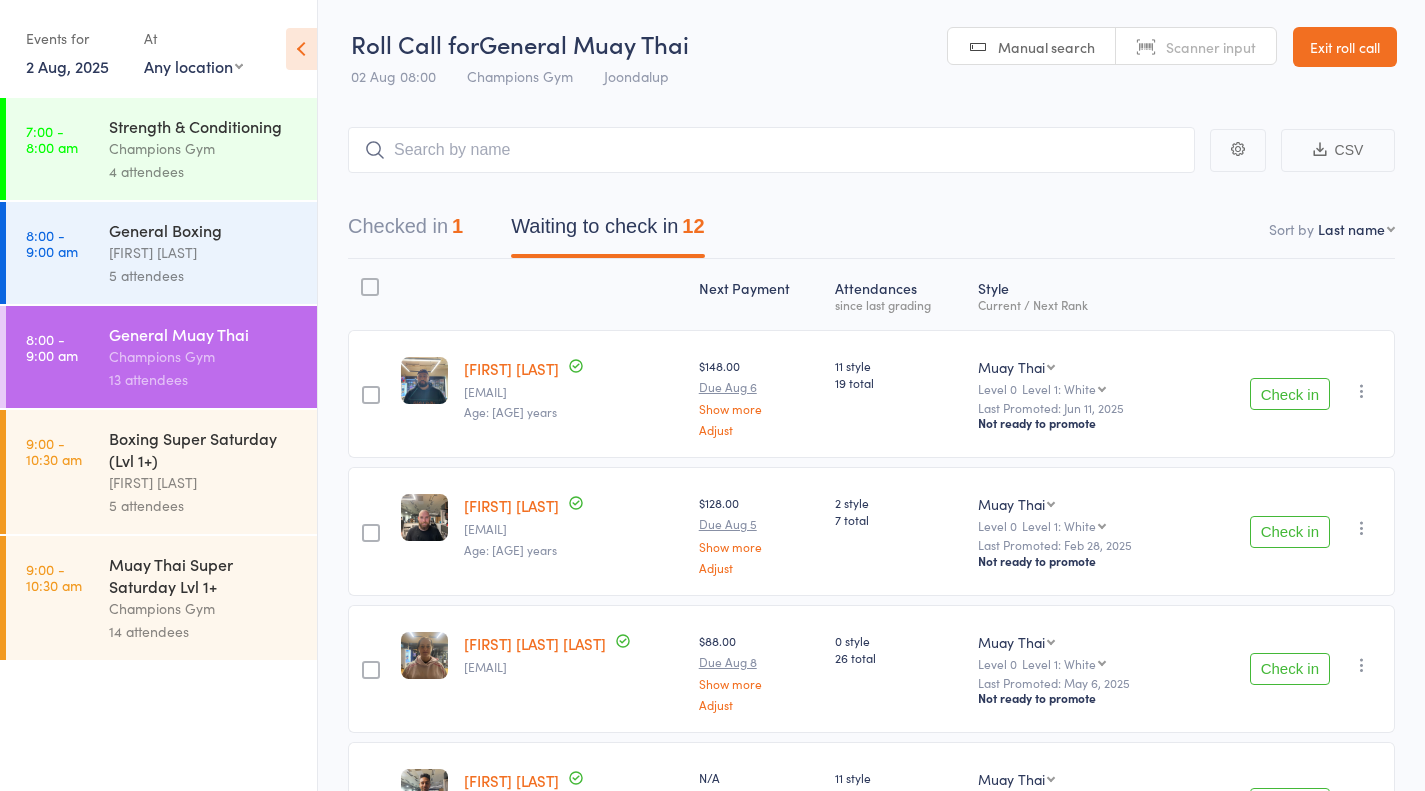 click on "Check in" at bounding box center [1290, 532] 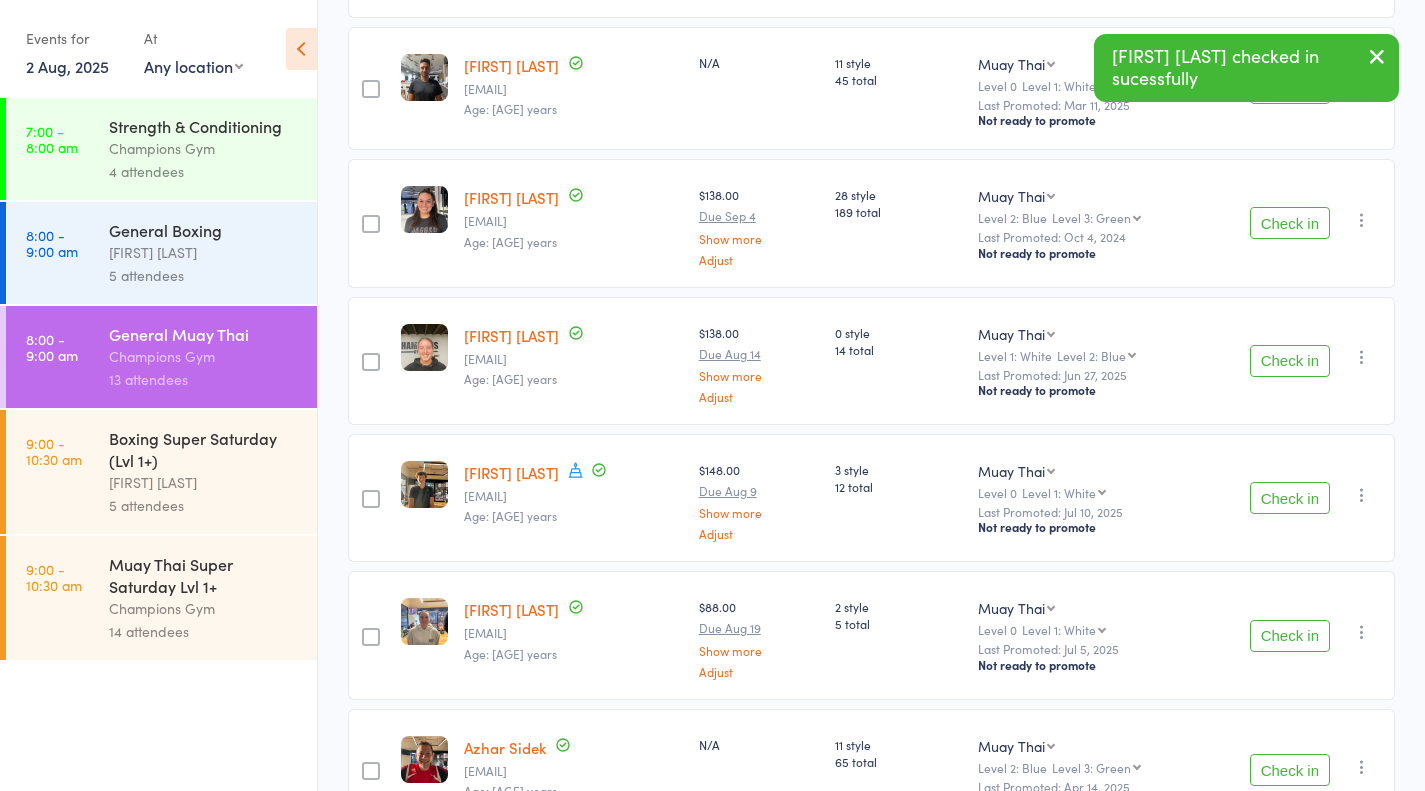 scroll, scrollTop: 624, scrollLeft: 0, axis: vertical 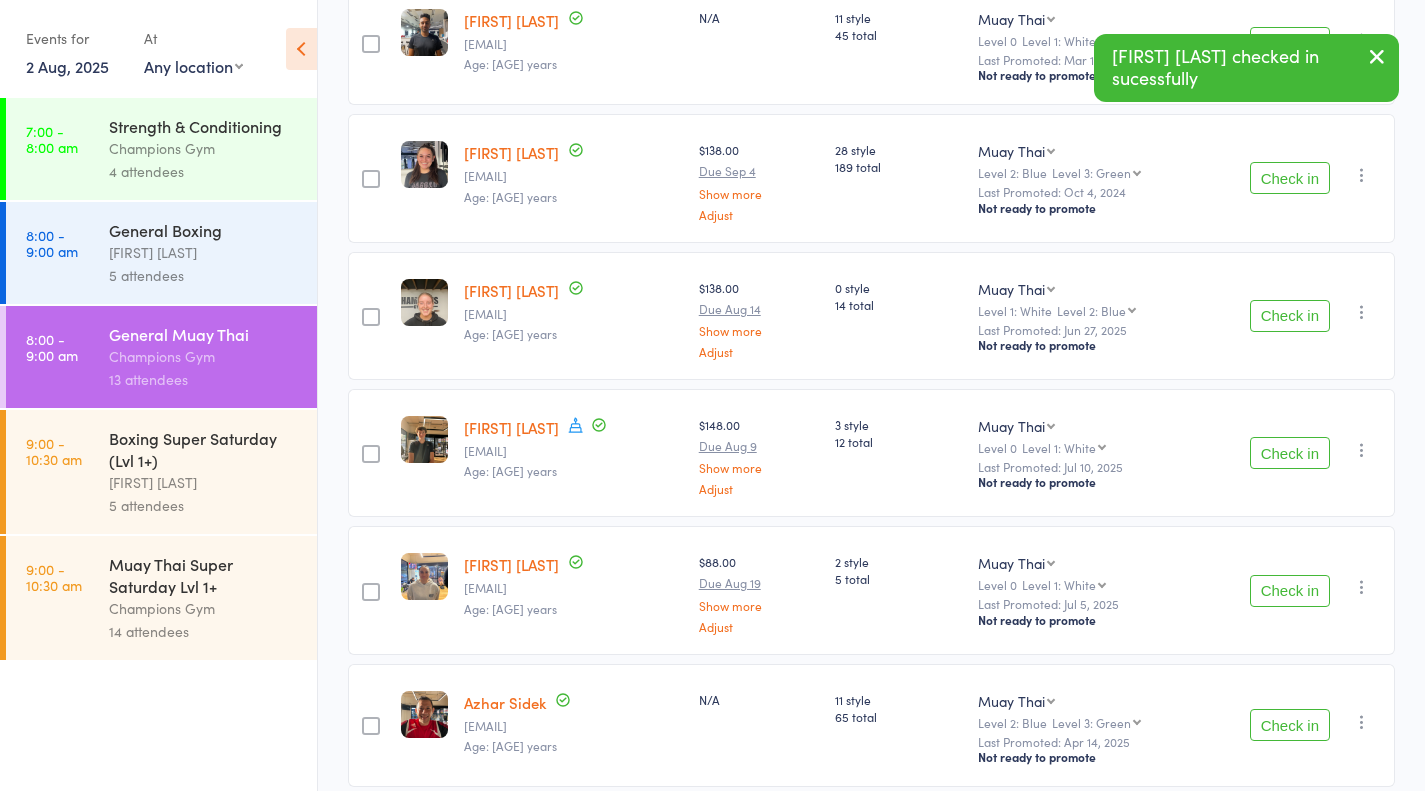 click on "Check in" at bounding box center [1290, 178] 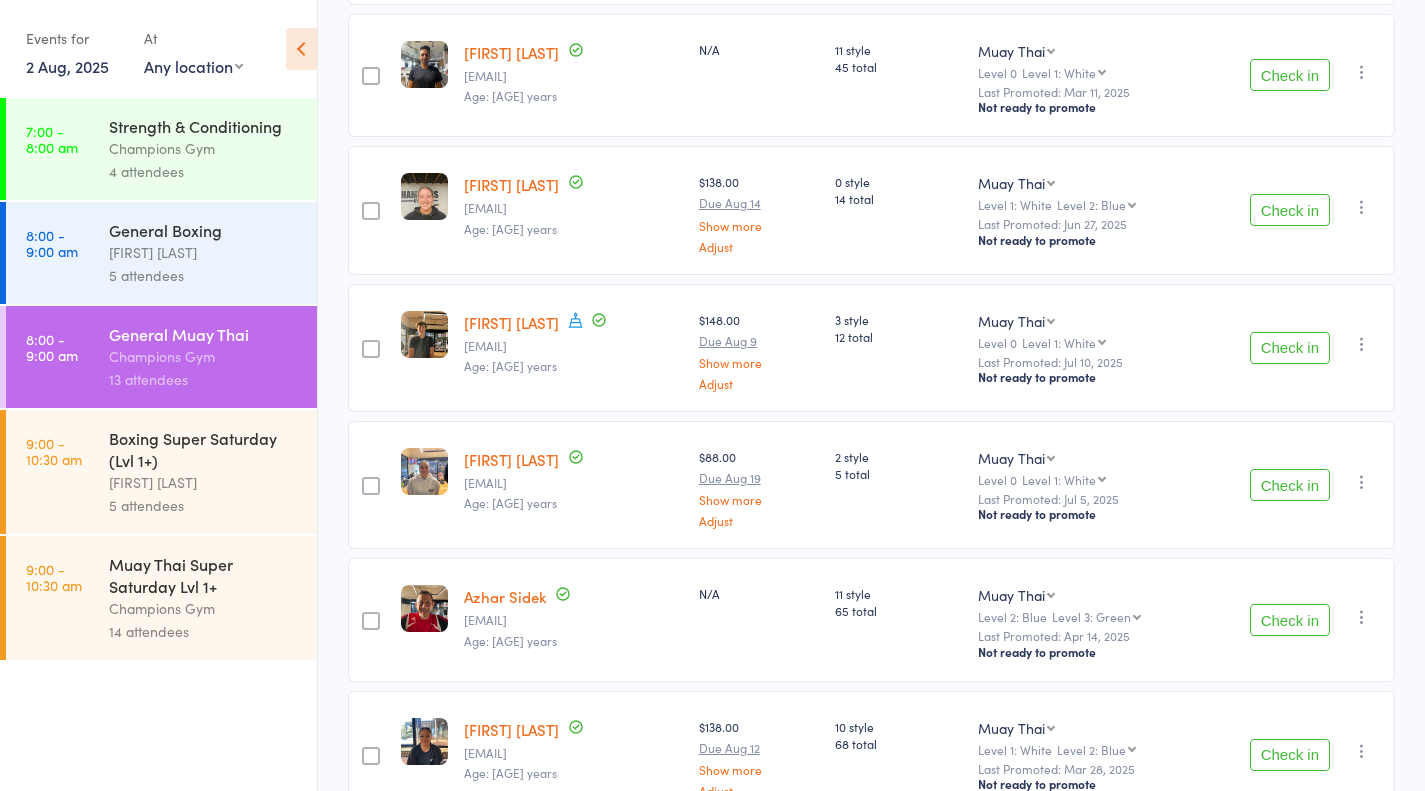 scroll, scrollTop: 688, scrollLeft: 0, axis: vertical 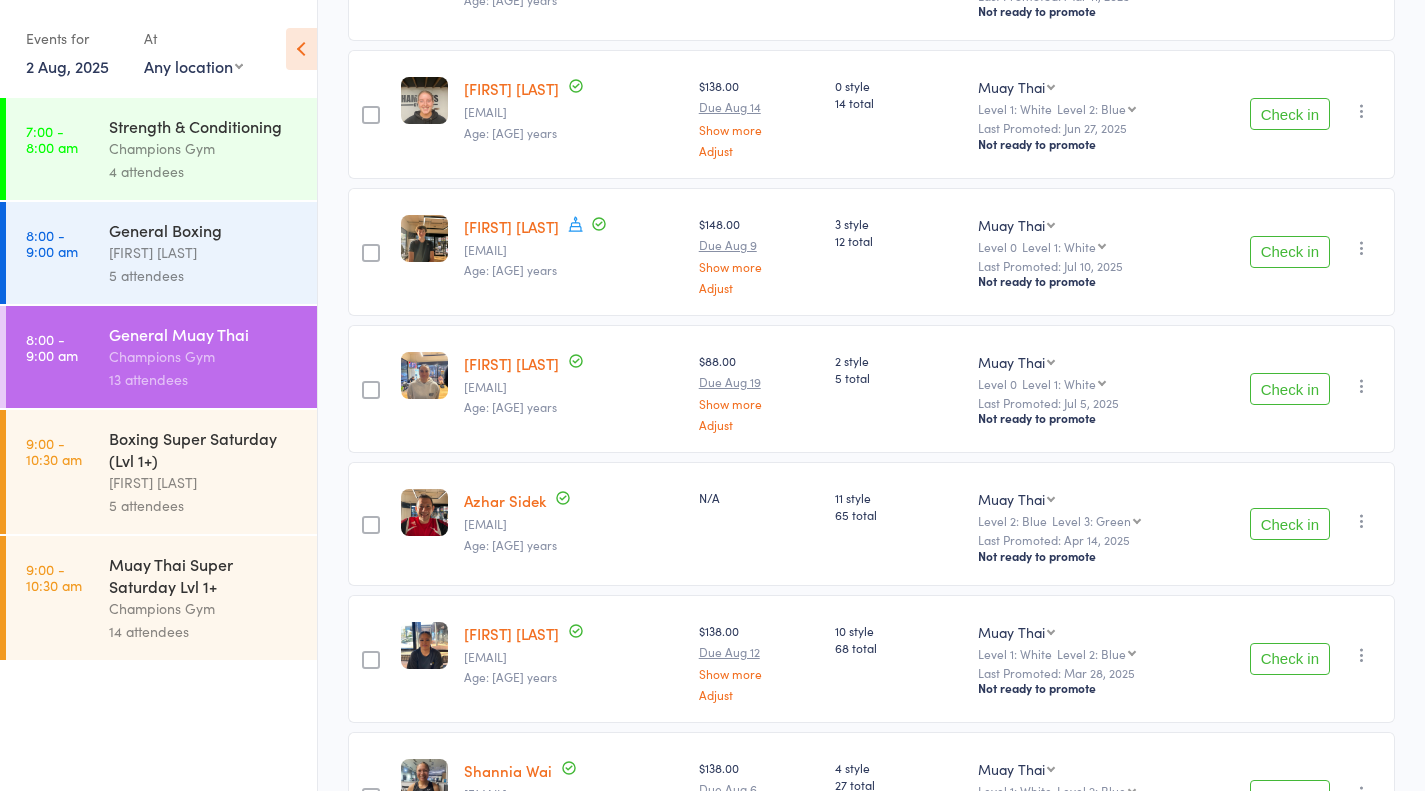 click on "Check in" at bounding box center [1290, 659] 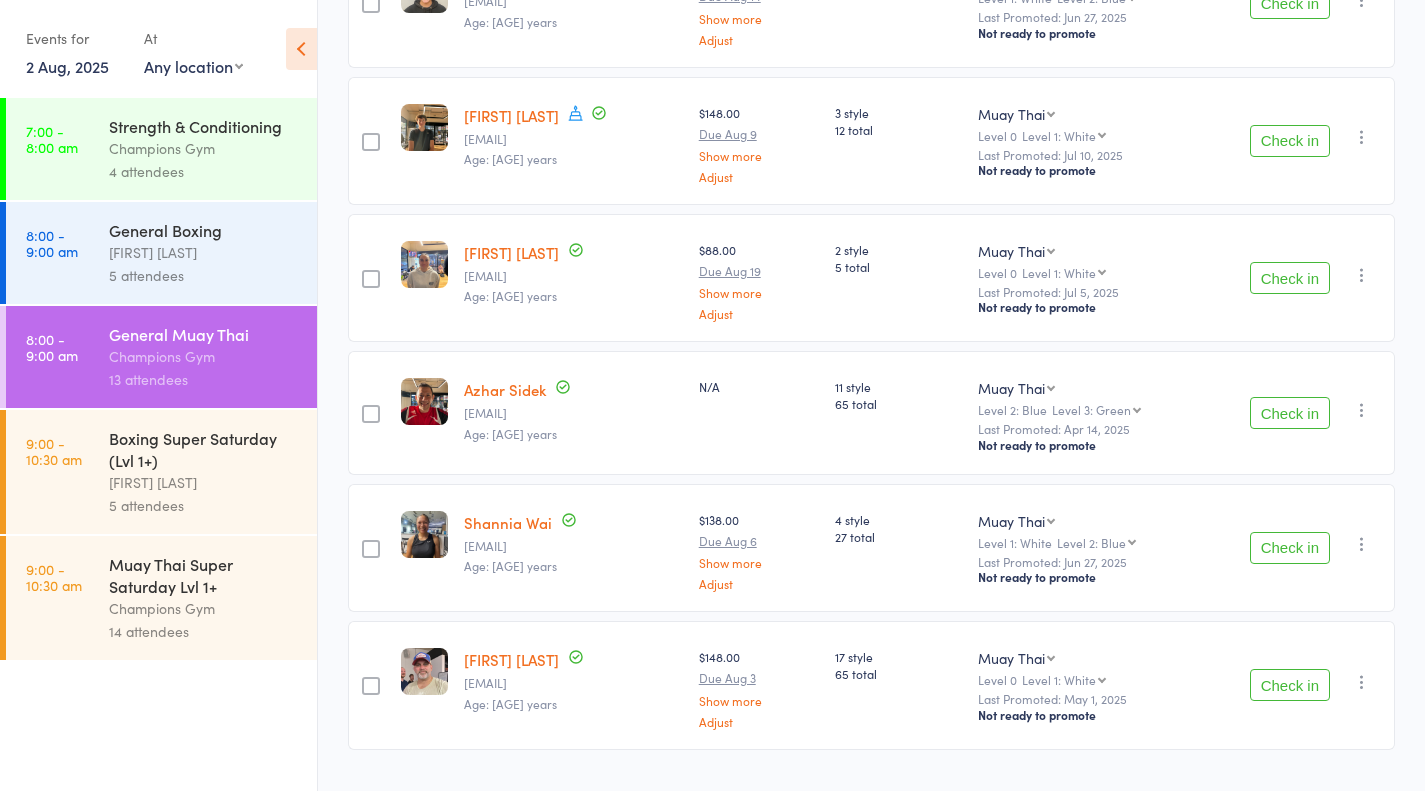 scroll, scrollTop: 799, scrollLeft: 0, axis: vertical 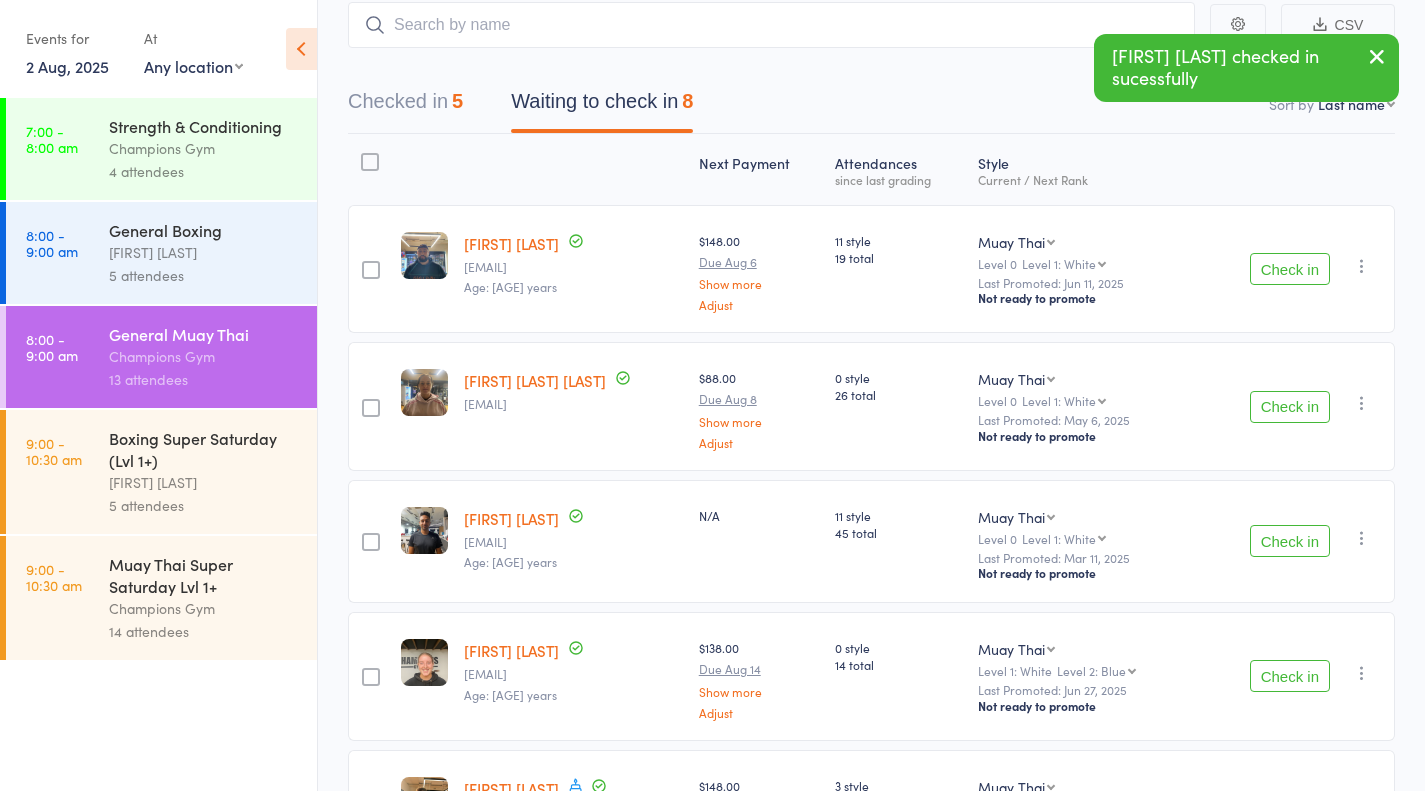 click on "Check in" at bounding box center [1290, 407] 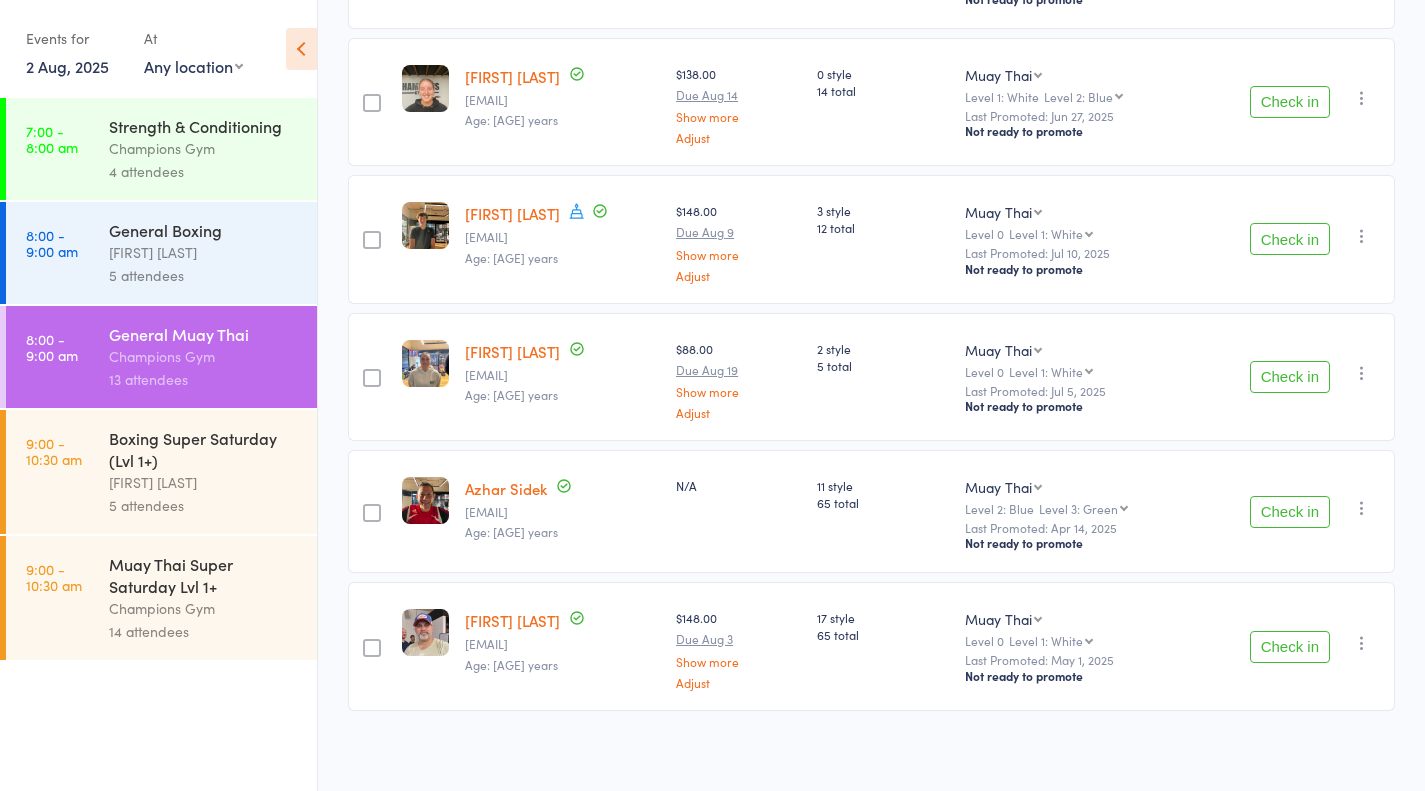 scroll, scrollTop: 570, scrollLeft: 0, axis: vertical 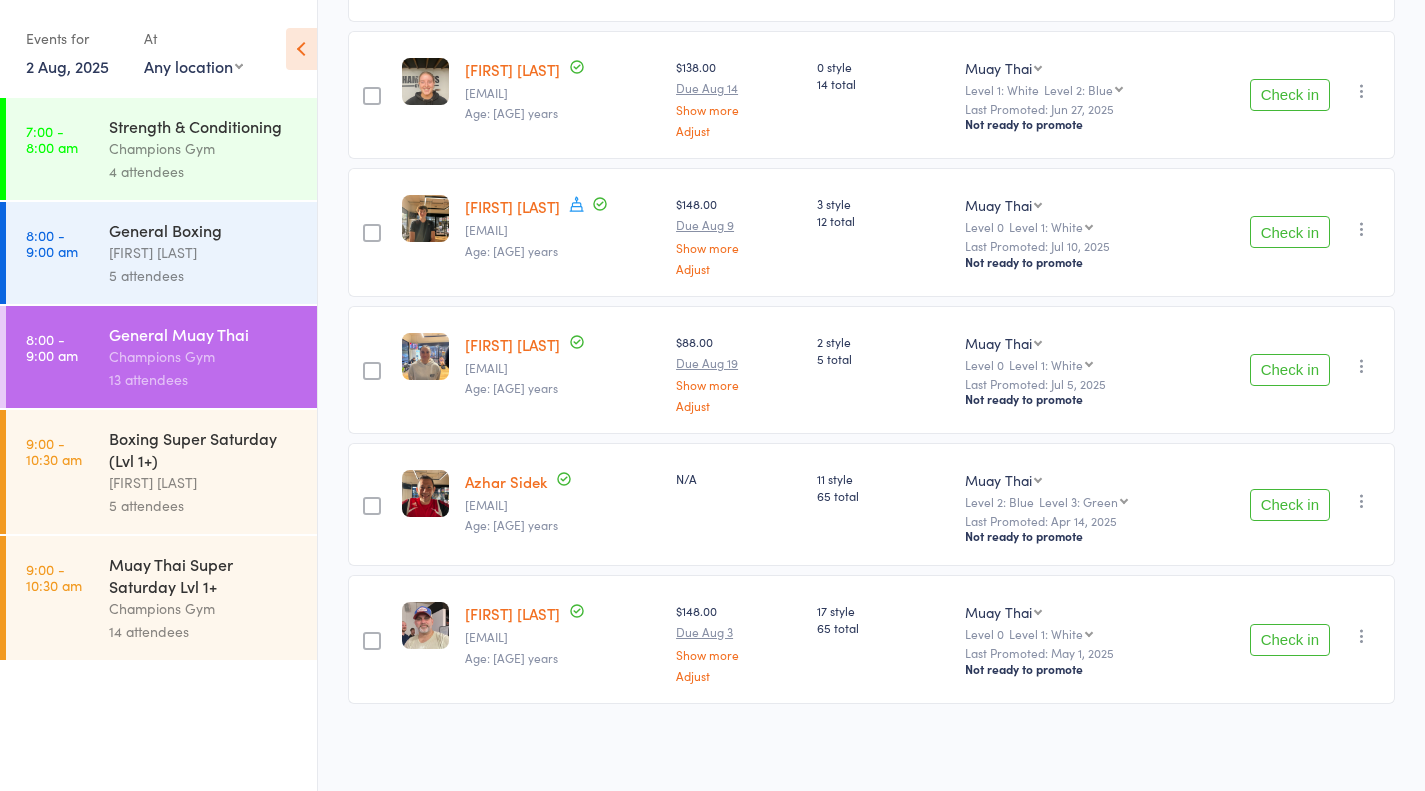 click on "Check in" at bounding box center (1290, 505) 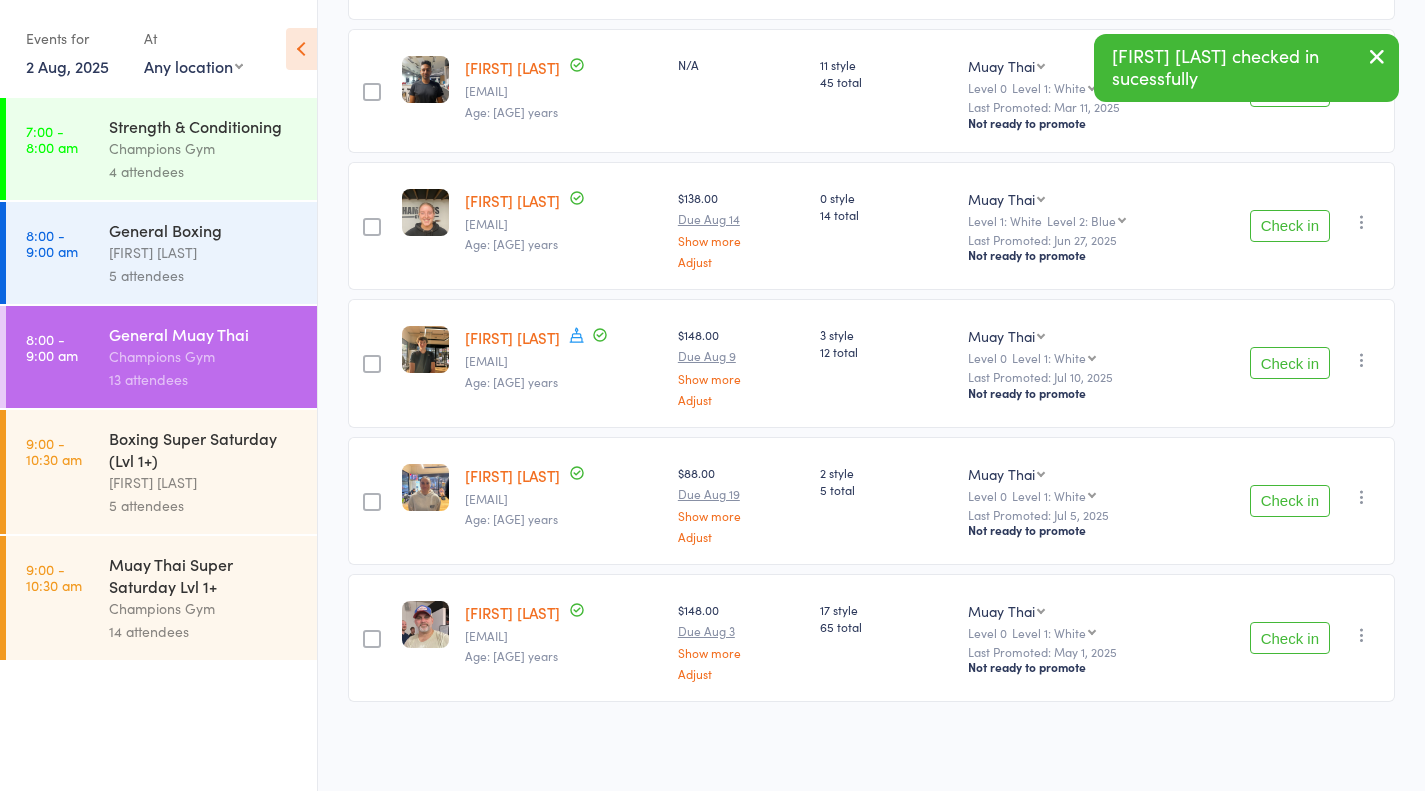 scroll, scrollTop: 437, scrollLeft: 0, axis: vertical 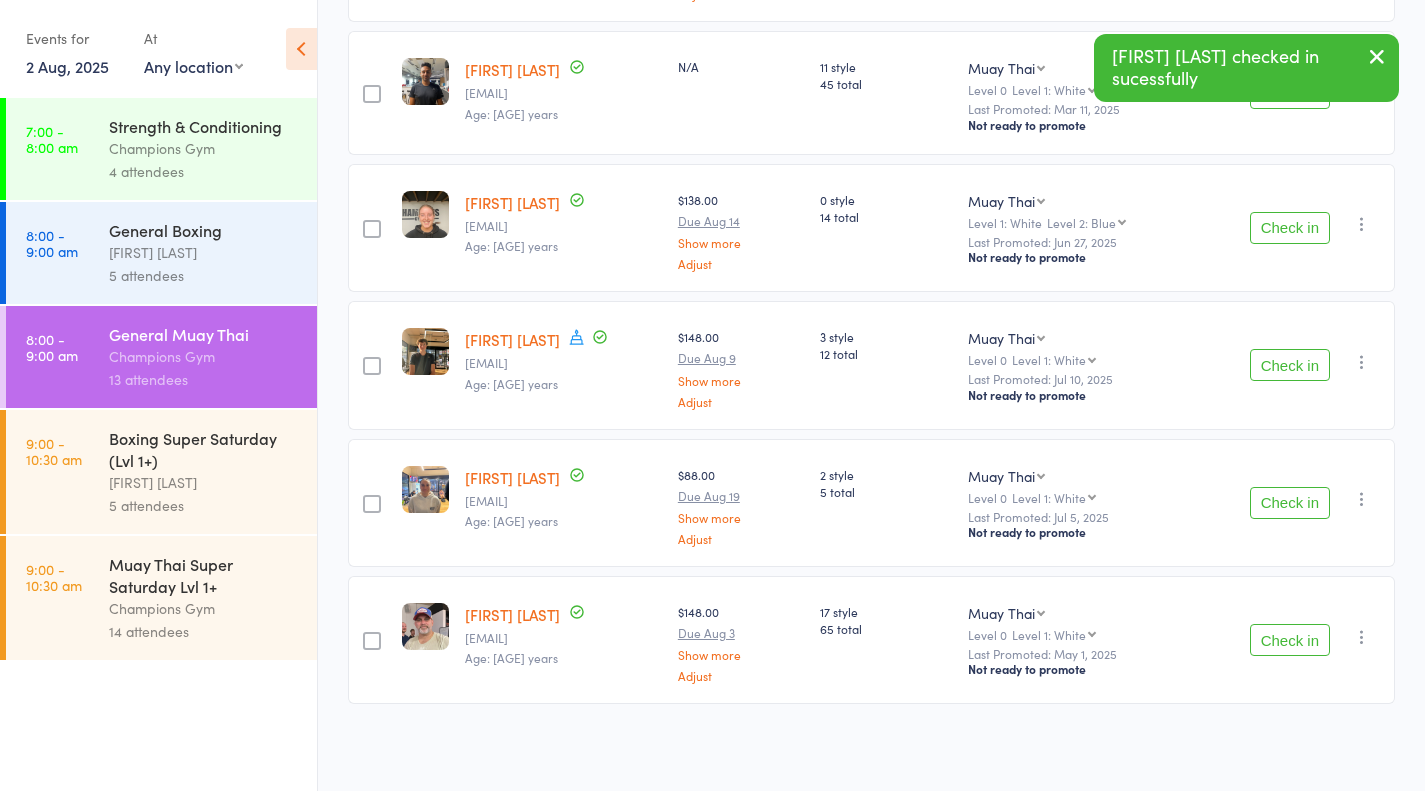 click on "Check in" at bounding box center [1290, 640] 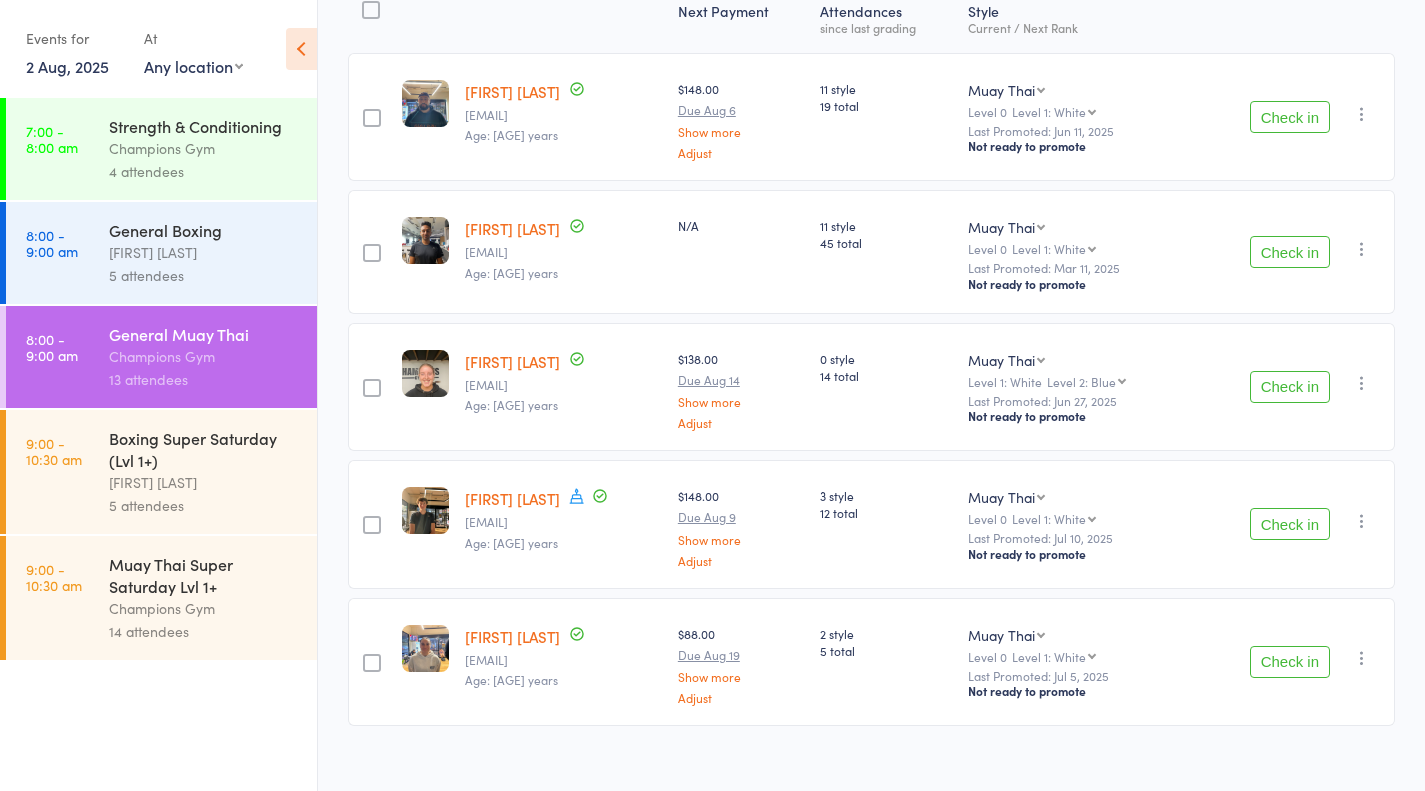 scroll, scrollTop: 300, scrollLeft: 0, axis: vertical 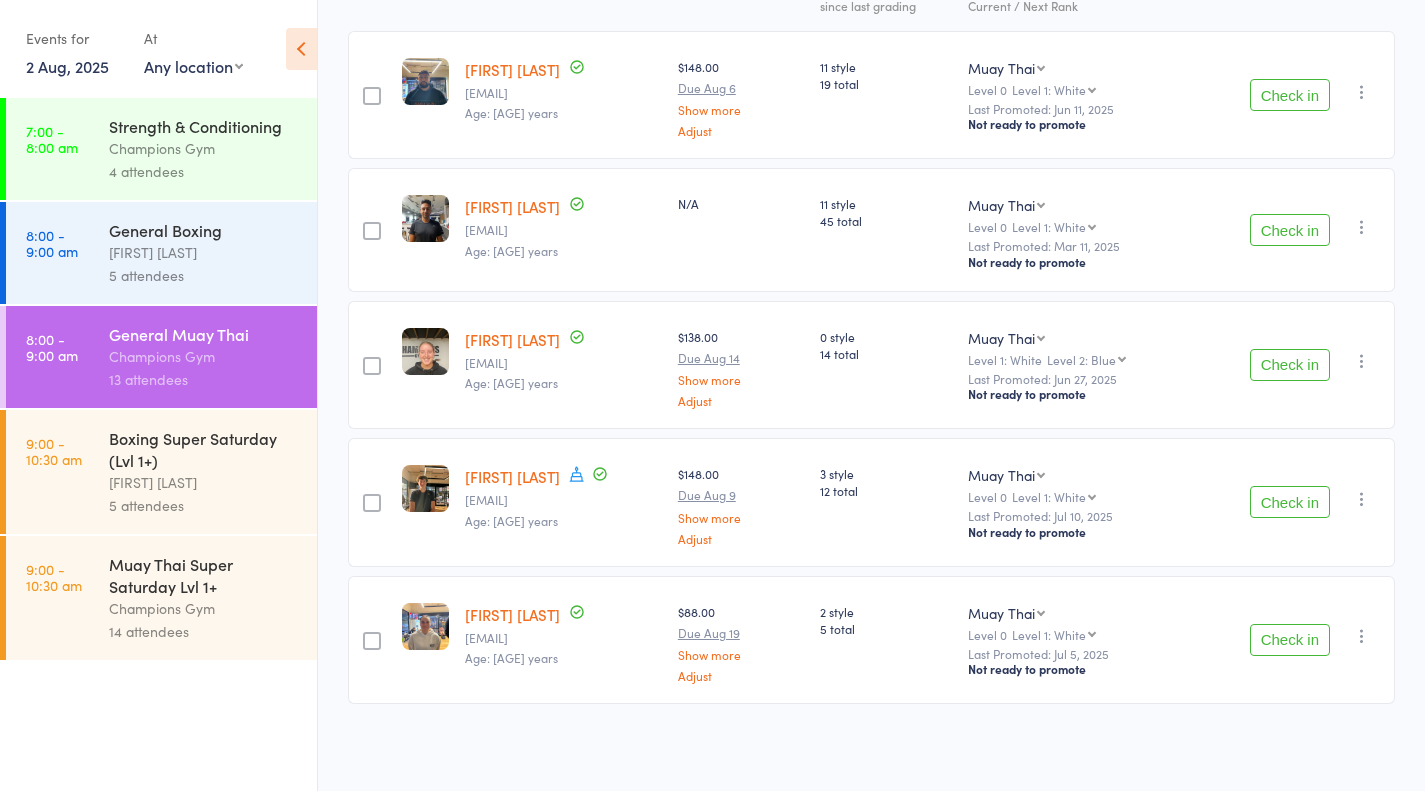 click on "Check in" at bounding box center [1290, 502] 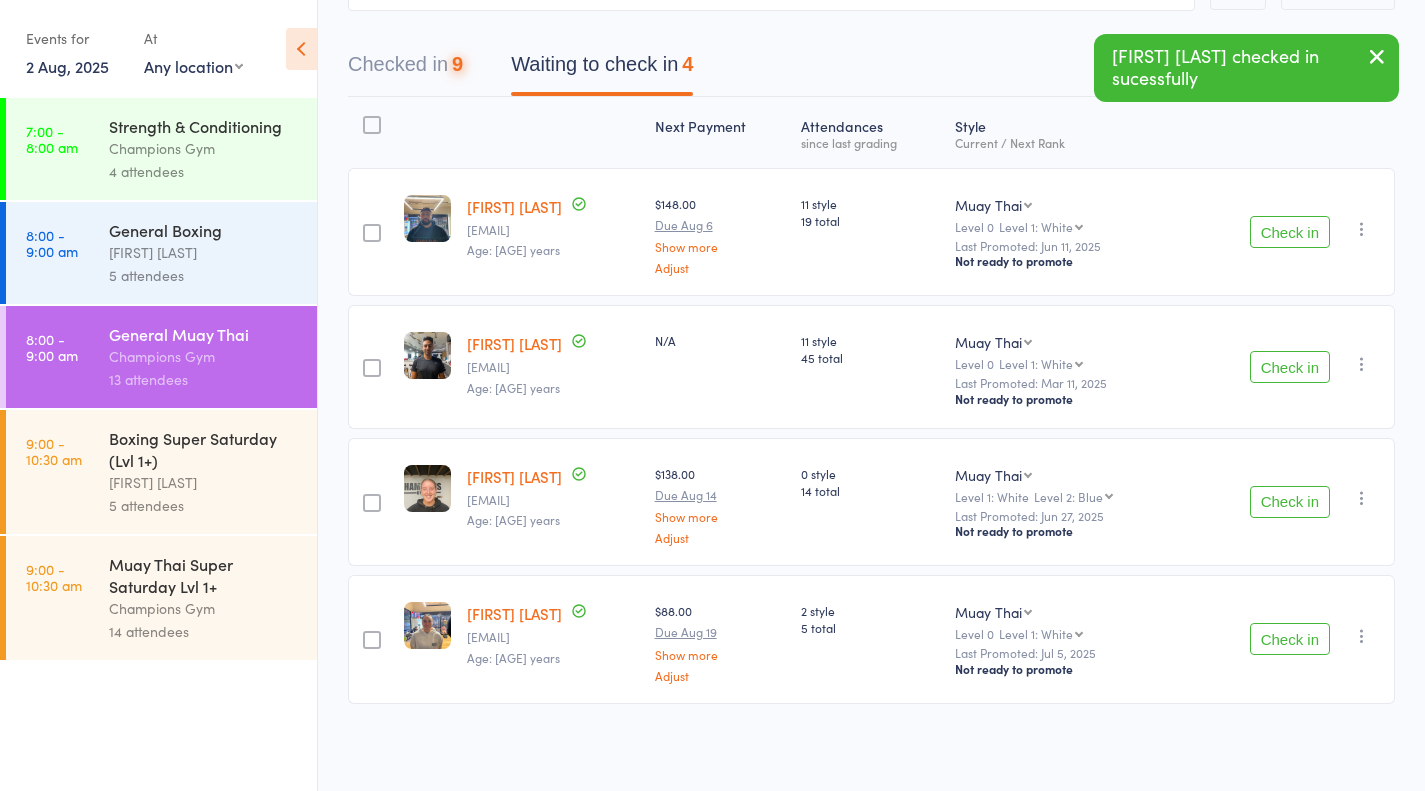 click on "Check in" at bounding box center [1290, 232] 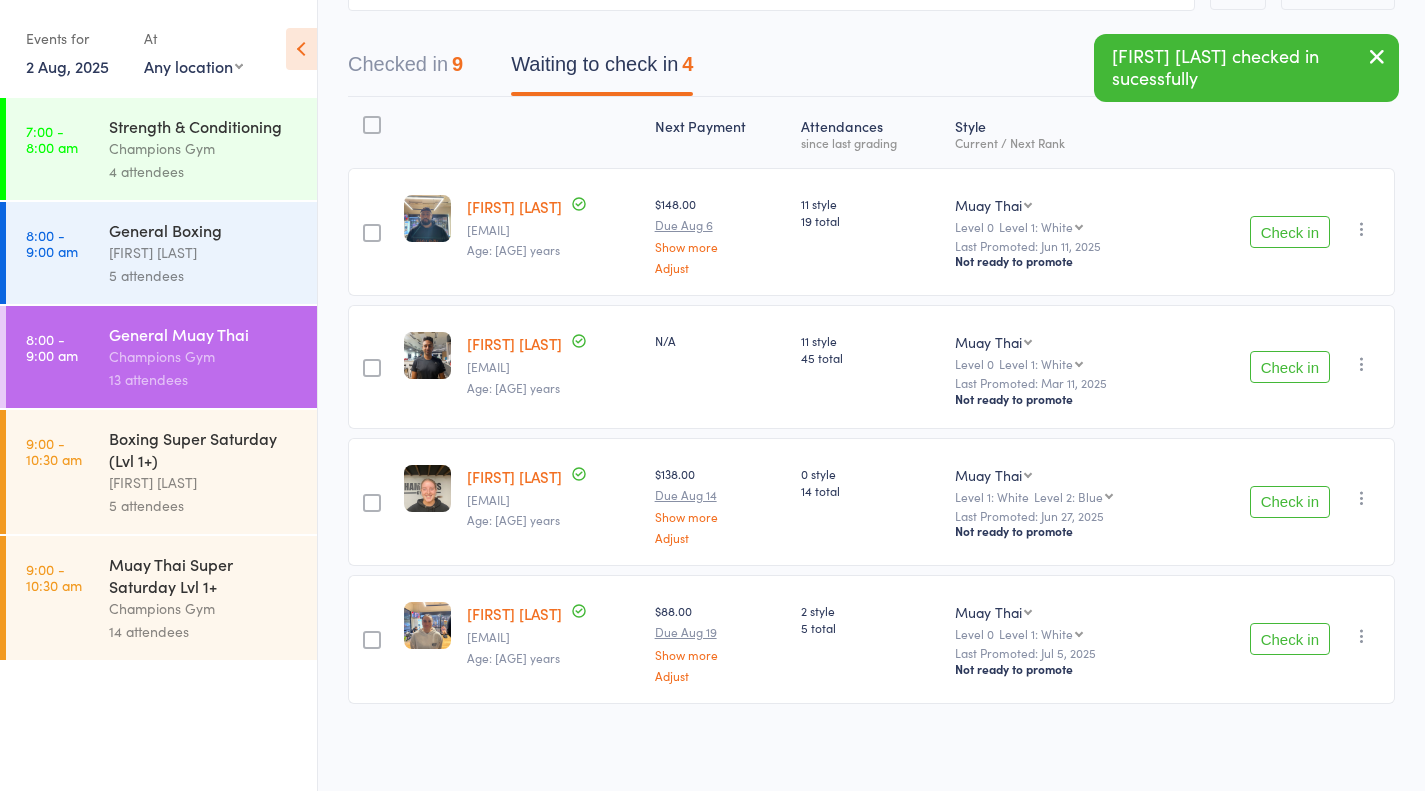 scroll, scrollTop: 26, scrollLeft: 0, axis: vertical 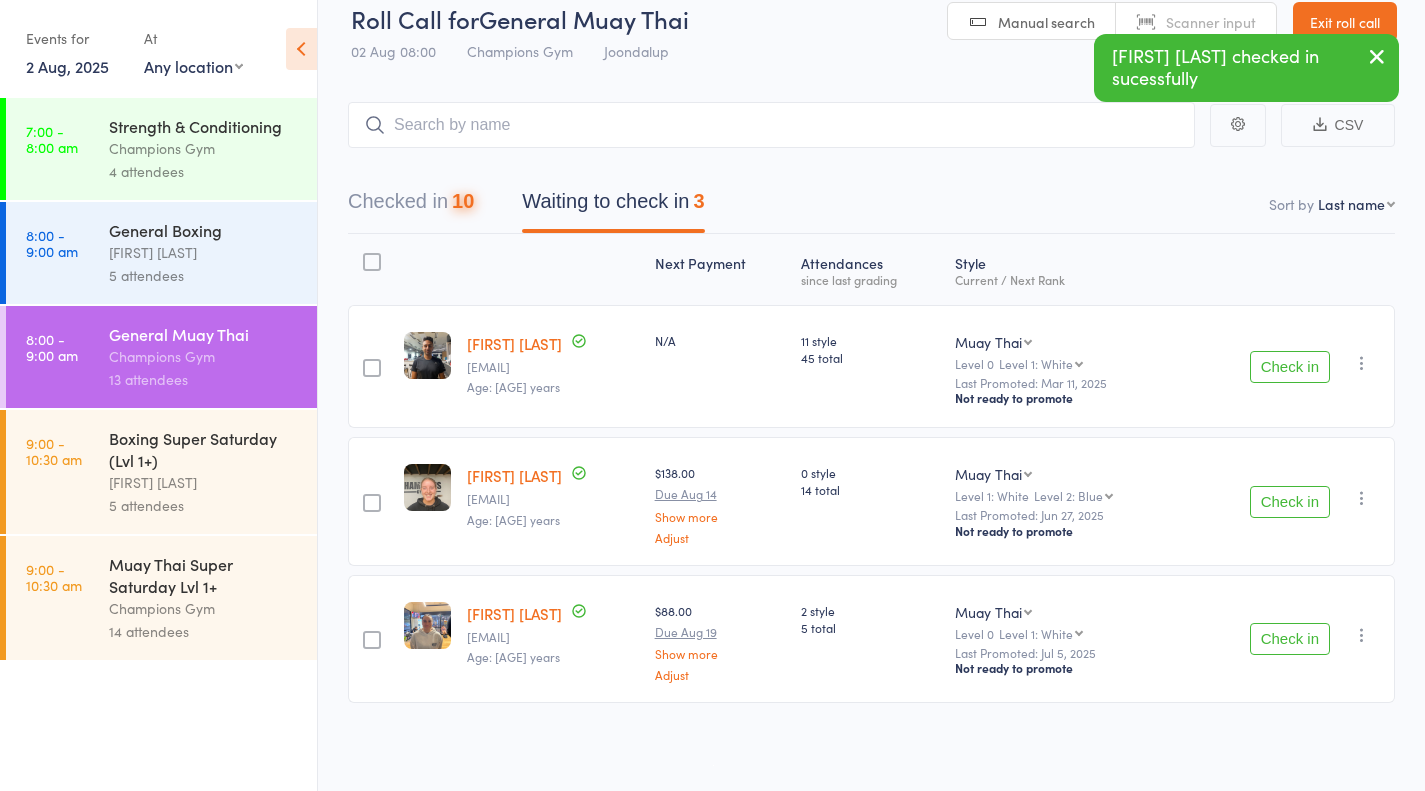click on "Check in" at bounding box center (1290, 367) 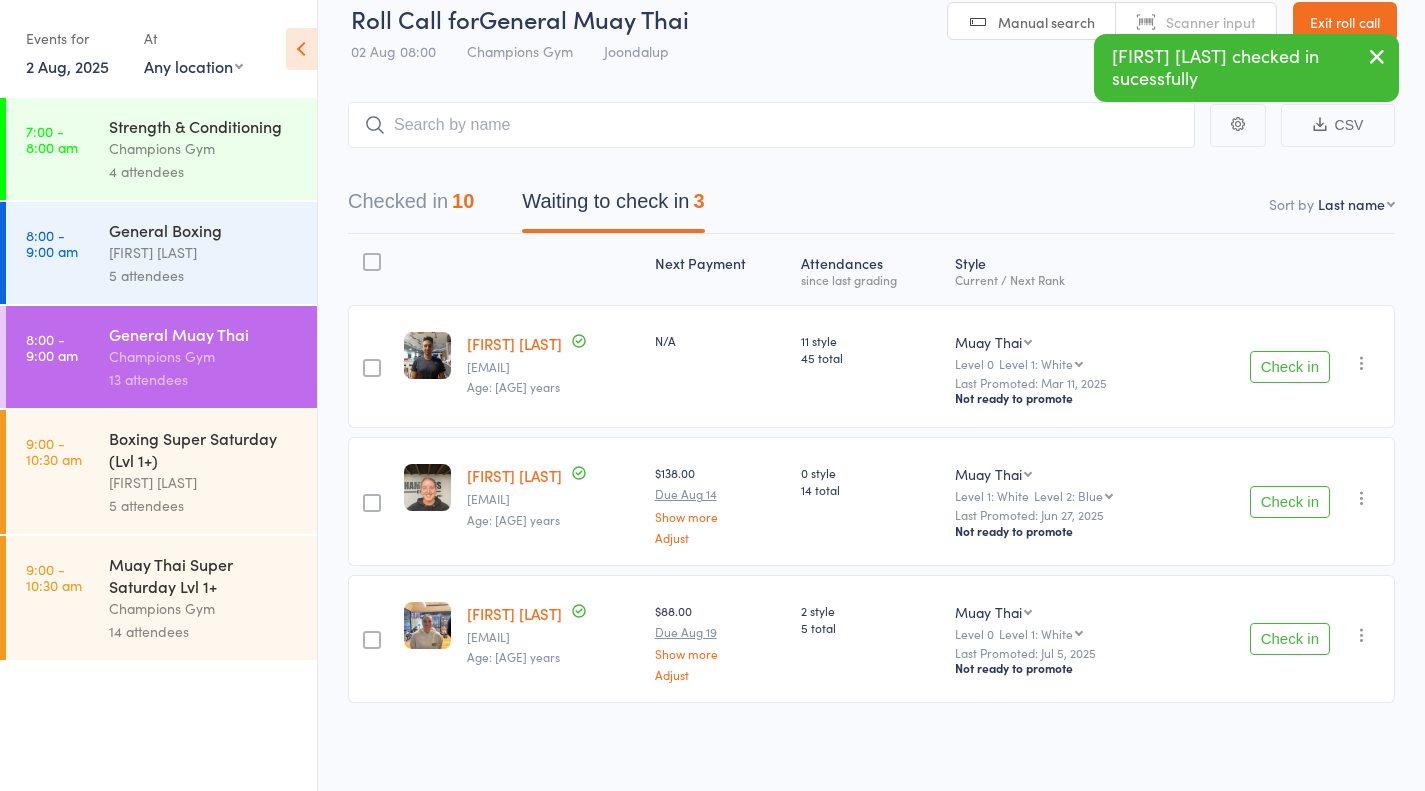 scroll, scrollTop: 1, scrollLeft: 0, axis: vertical 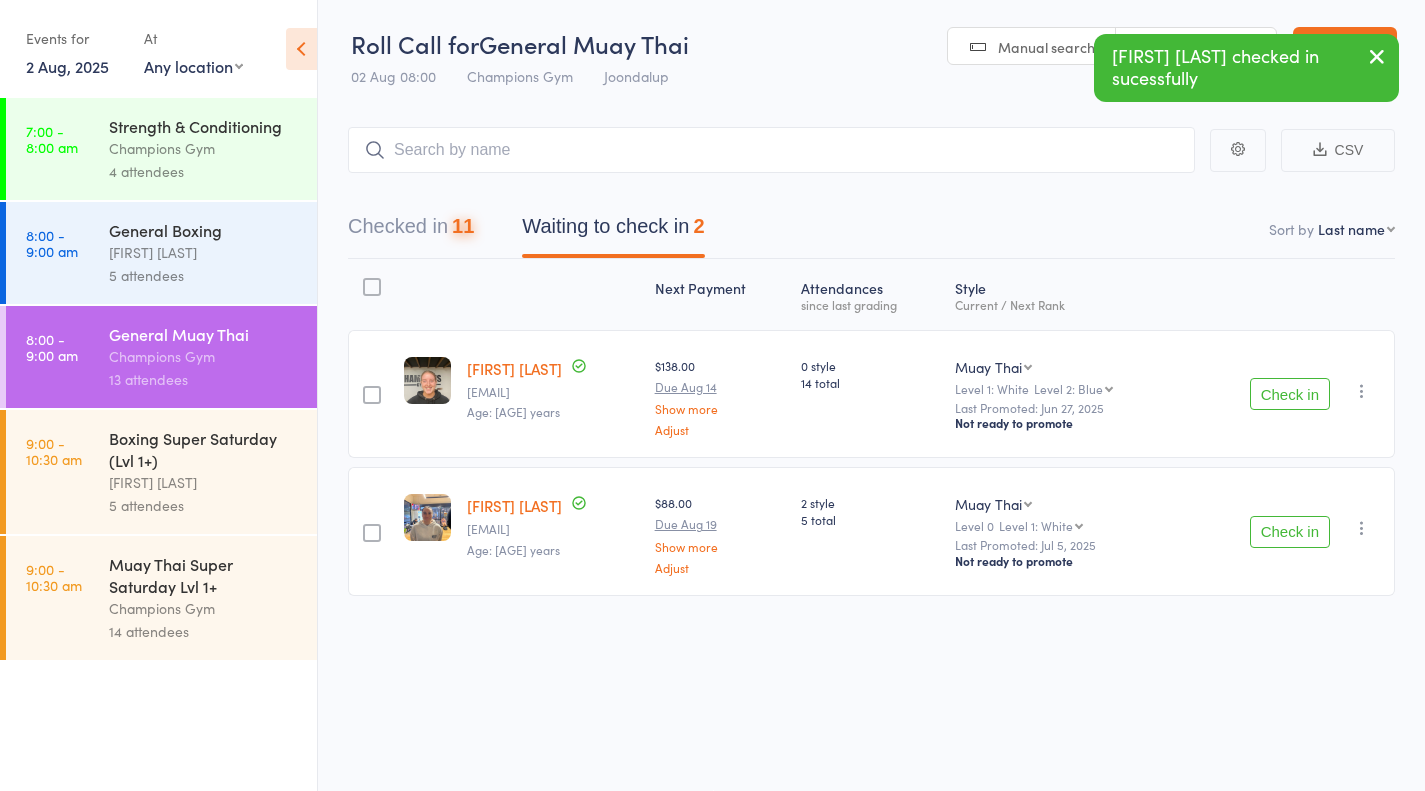 click on "Check in Check in Promote Send message Add Note Add Task Add Flag Remove Mark absent" at bounding box center (1290, 531) 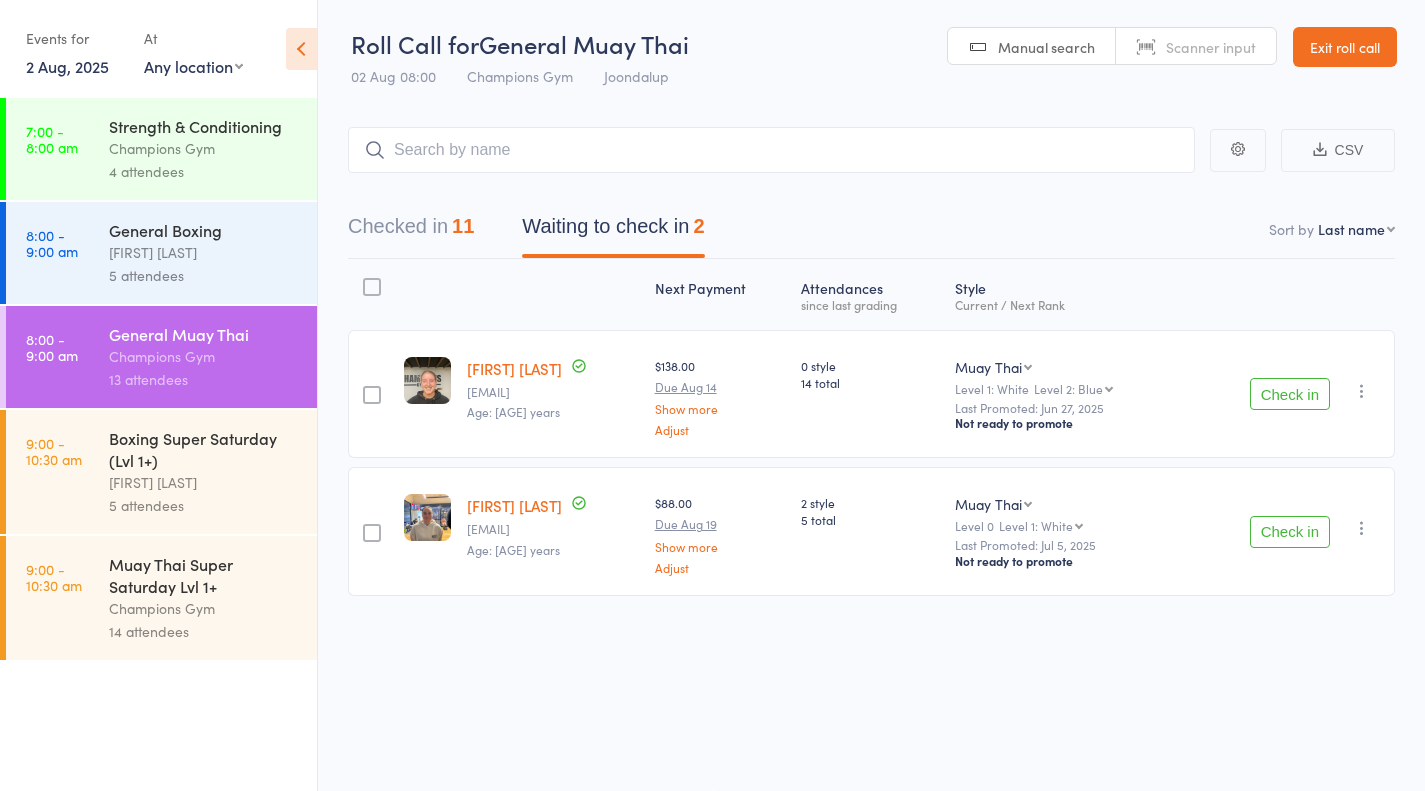 click on "Check in" at bounding box center (1290, 394) 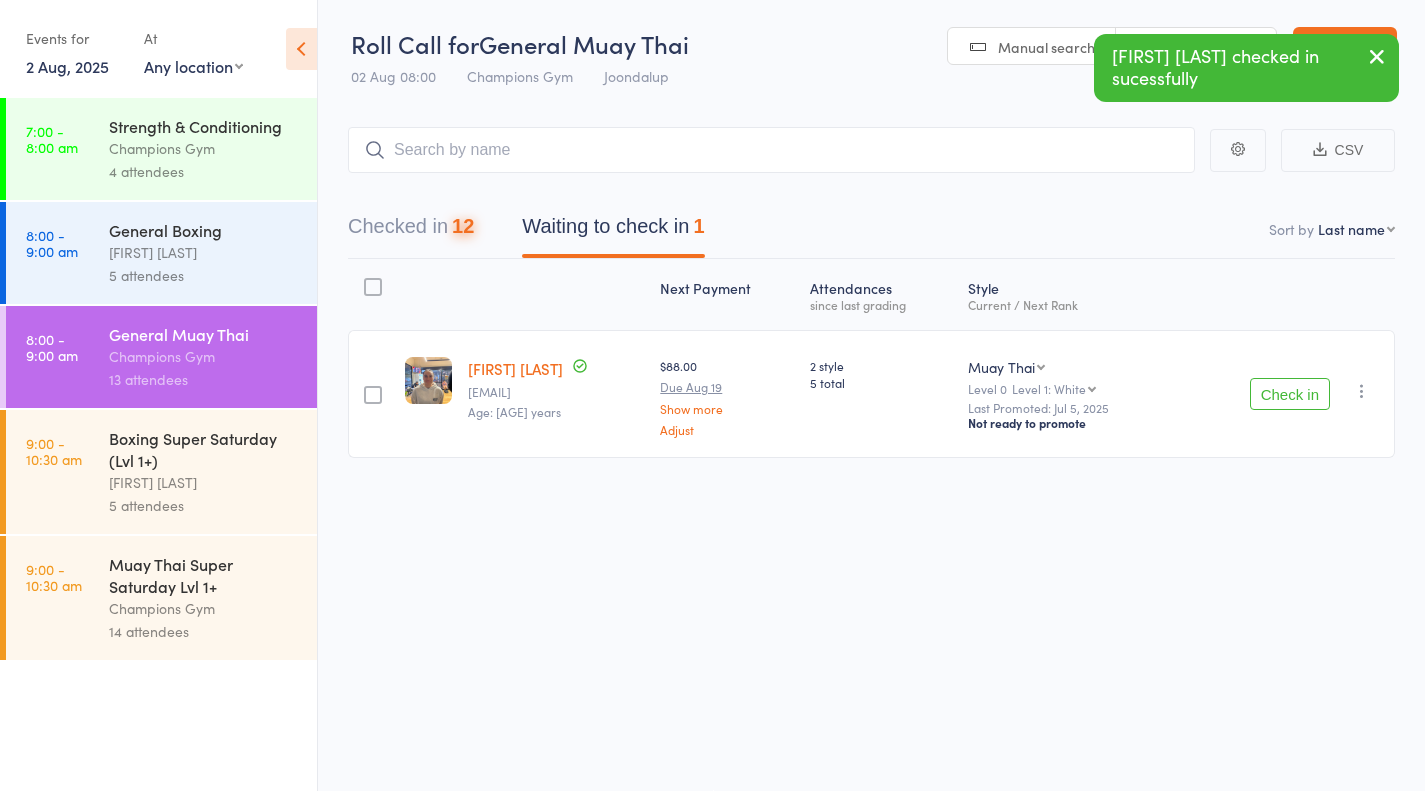 click on "Check in" at bounding box center (1290, 394) 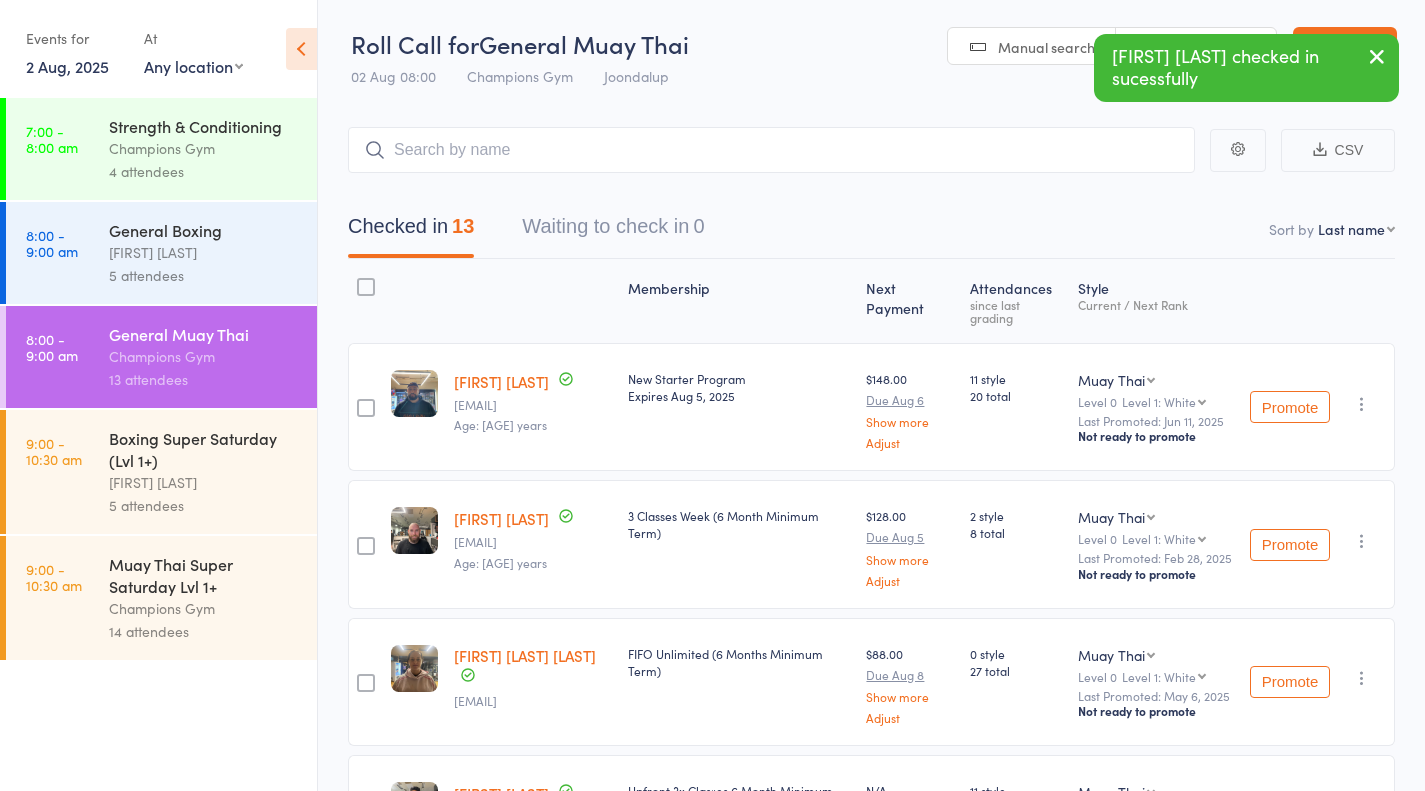 click on "Boxing Super Saturday (Lvl 1+)" at bounding box center (204, 449) 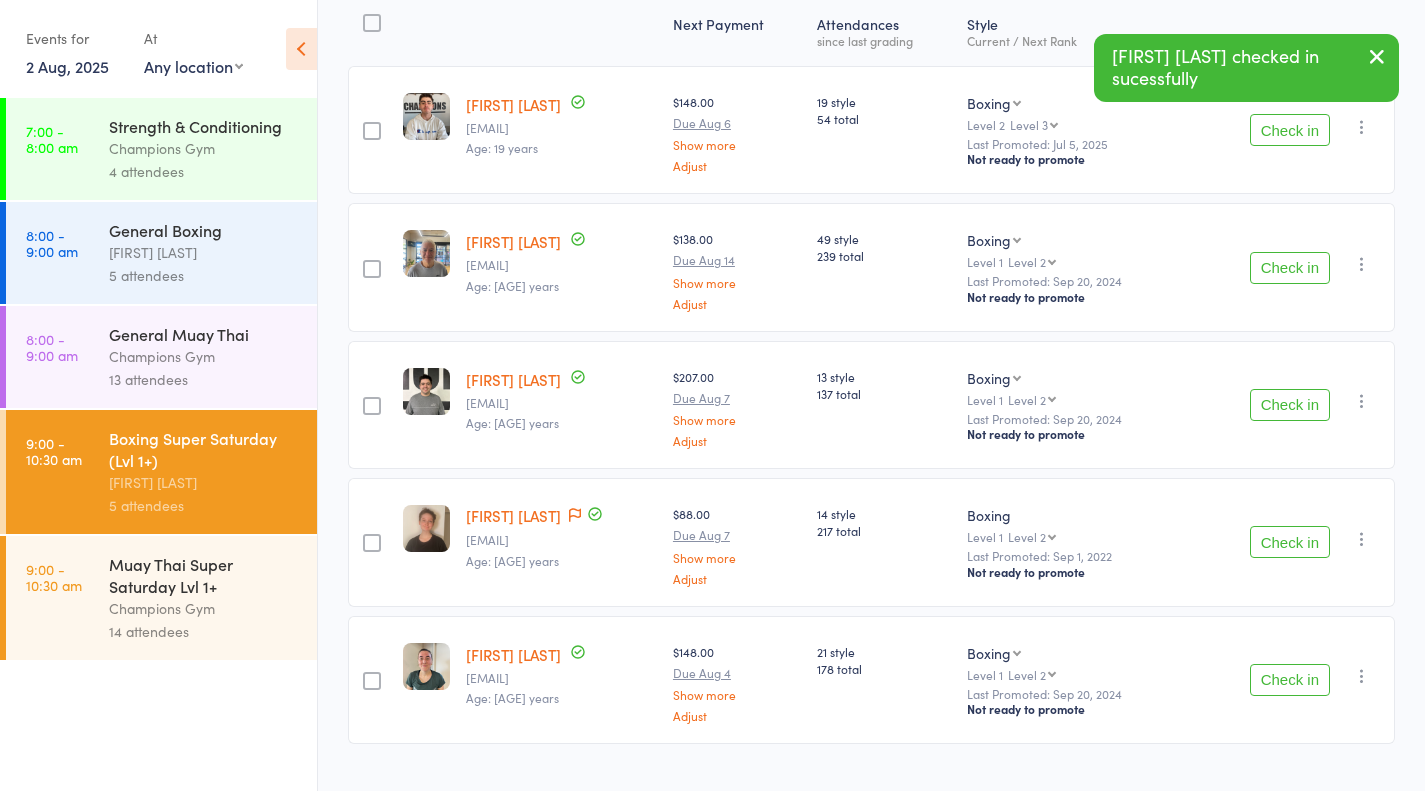 scroll, scrollTop: 266, scrollLeft: 0, axis: vertical 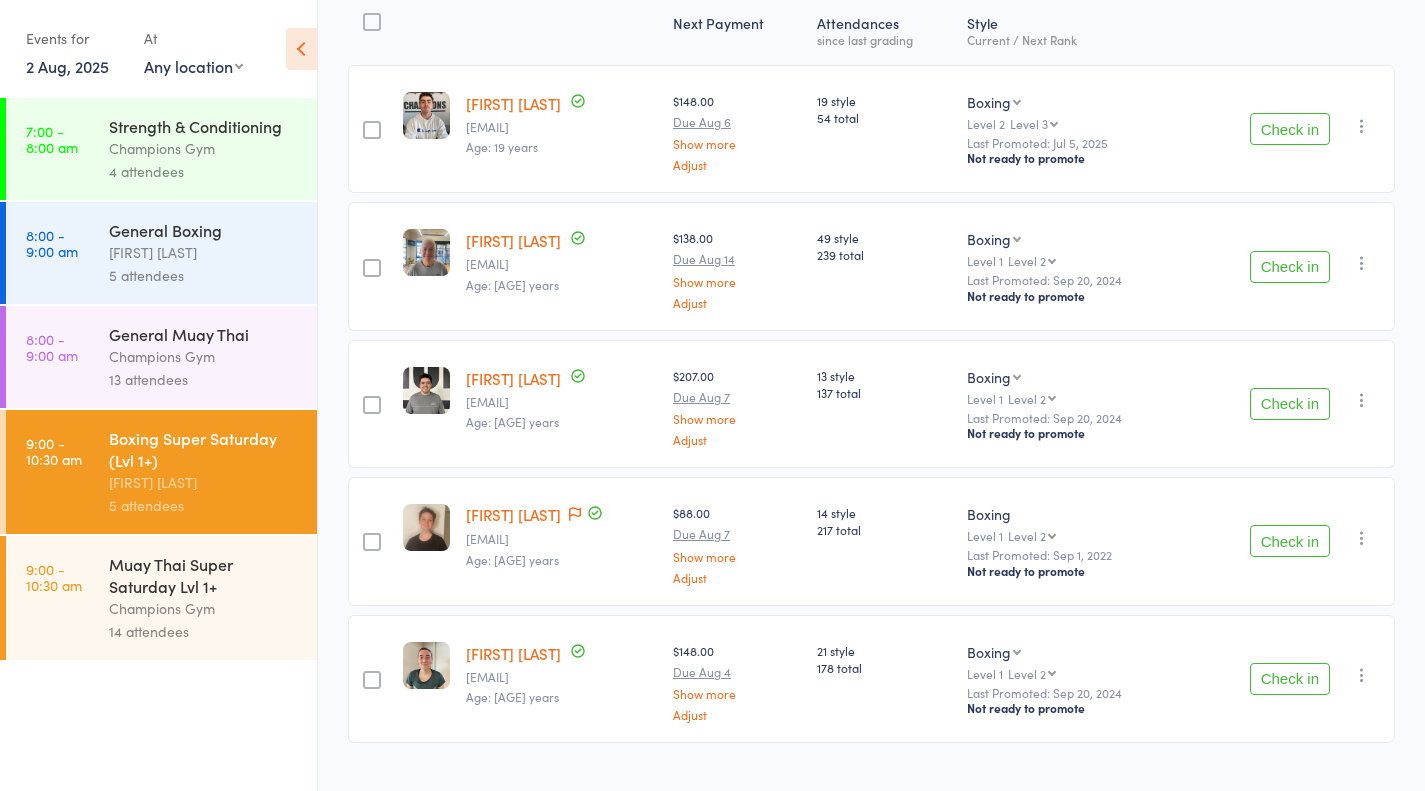 click on "Check in" at bounding box center (1290, 267) 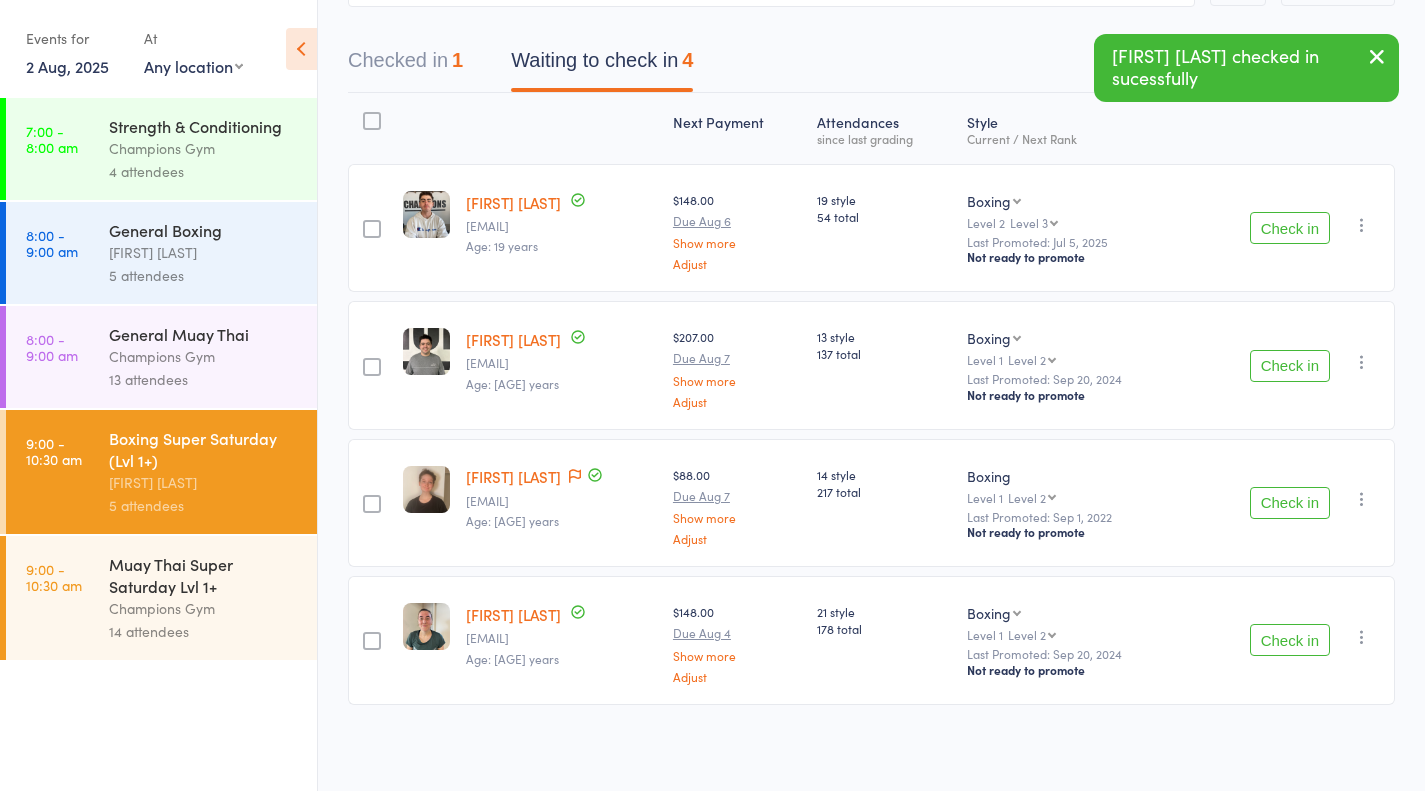 click on "Muay Thai Super Saturday Lvl 1+" at bounding box center (204, 575) 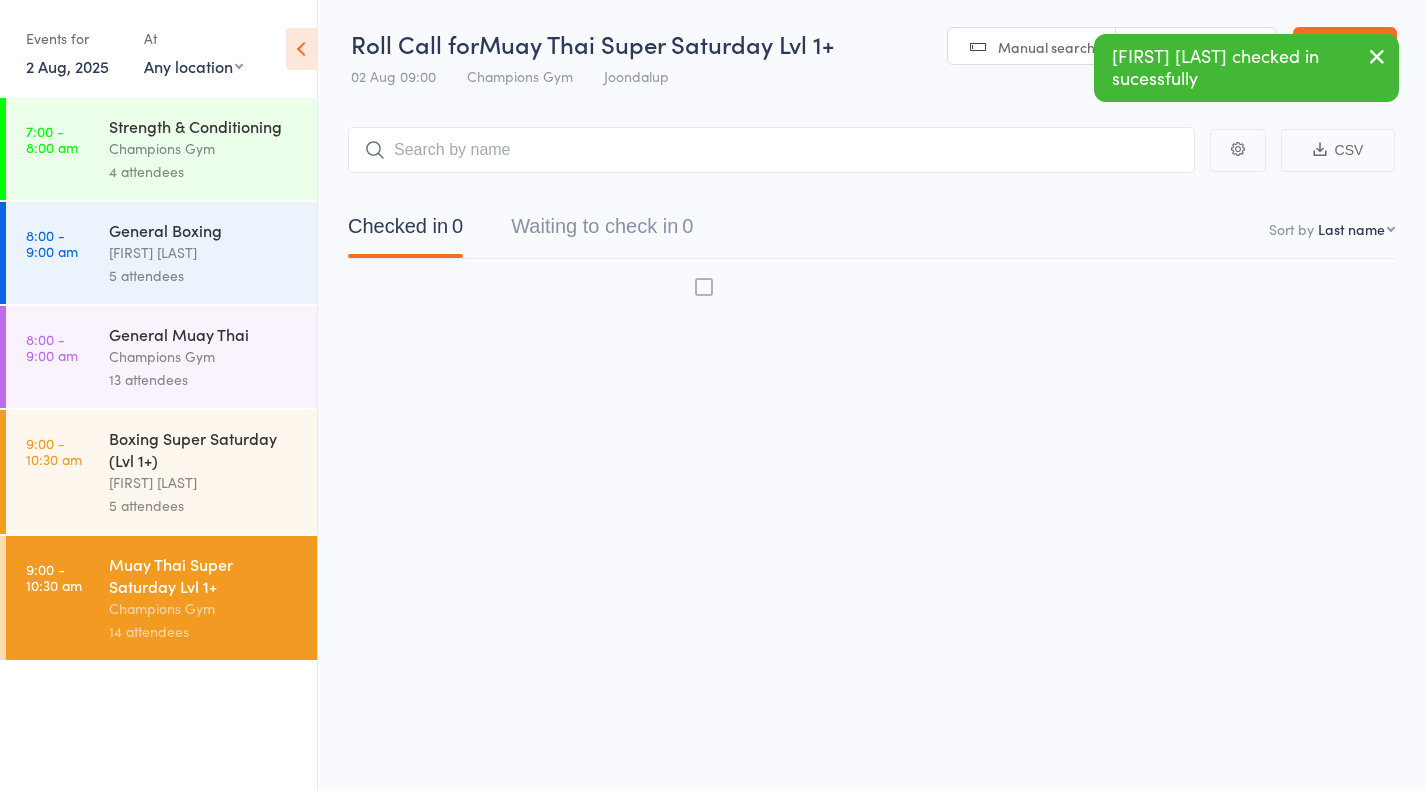 scroll, scrollTop: 1, scrollLeft: 0, axis: vertical 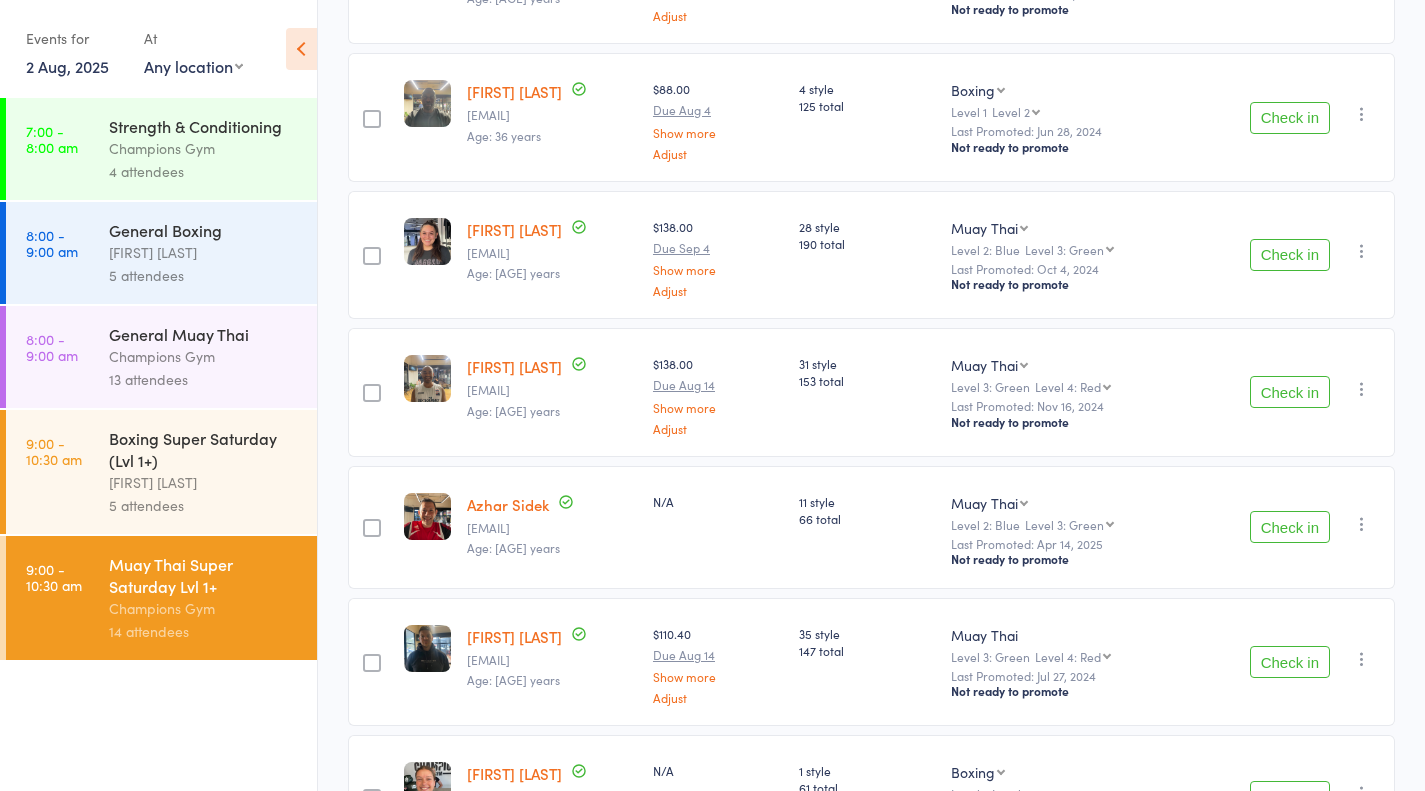 click on "Check in" at bounding box center [1290, 255] 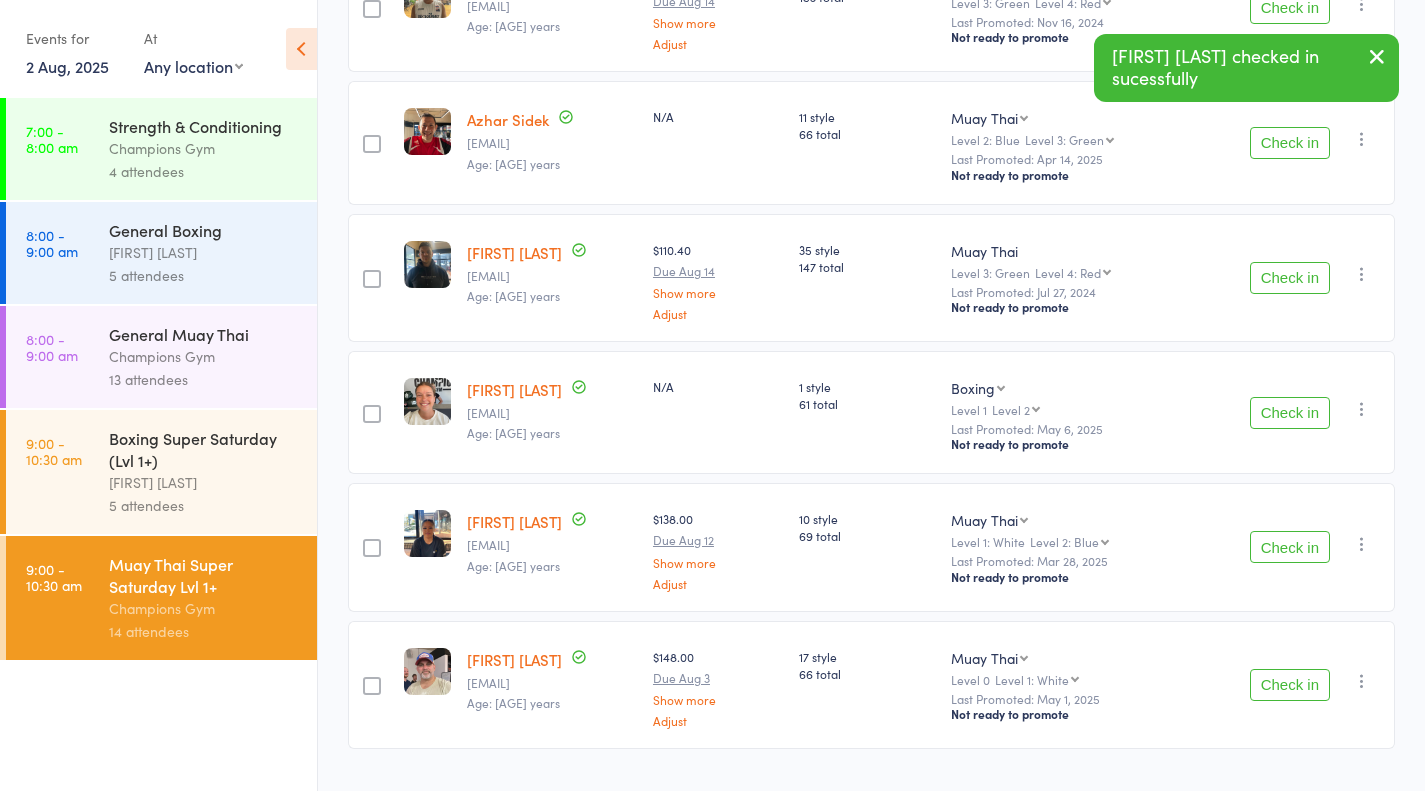 scroll, scrollTop: 1354, scrollLeft: 0, axis: vertical 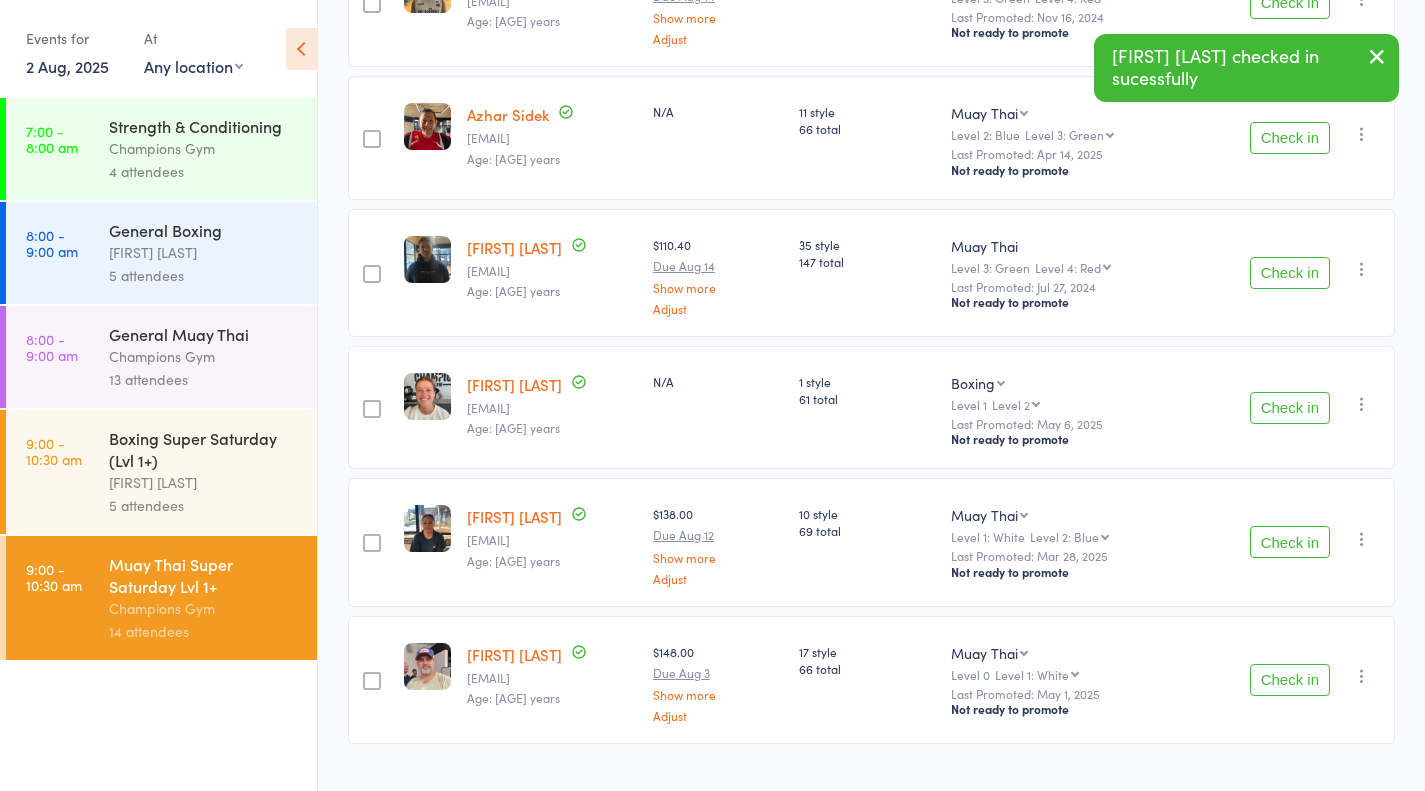 click on "Check in" at bounding box center (1290, 542) 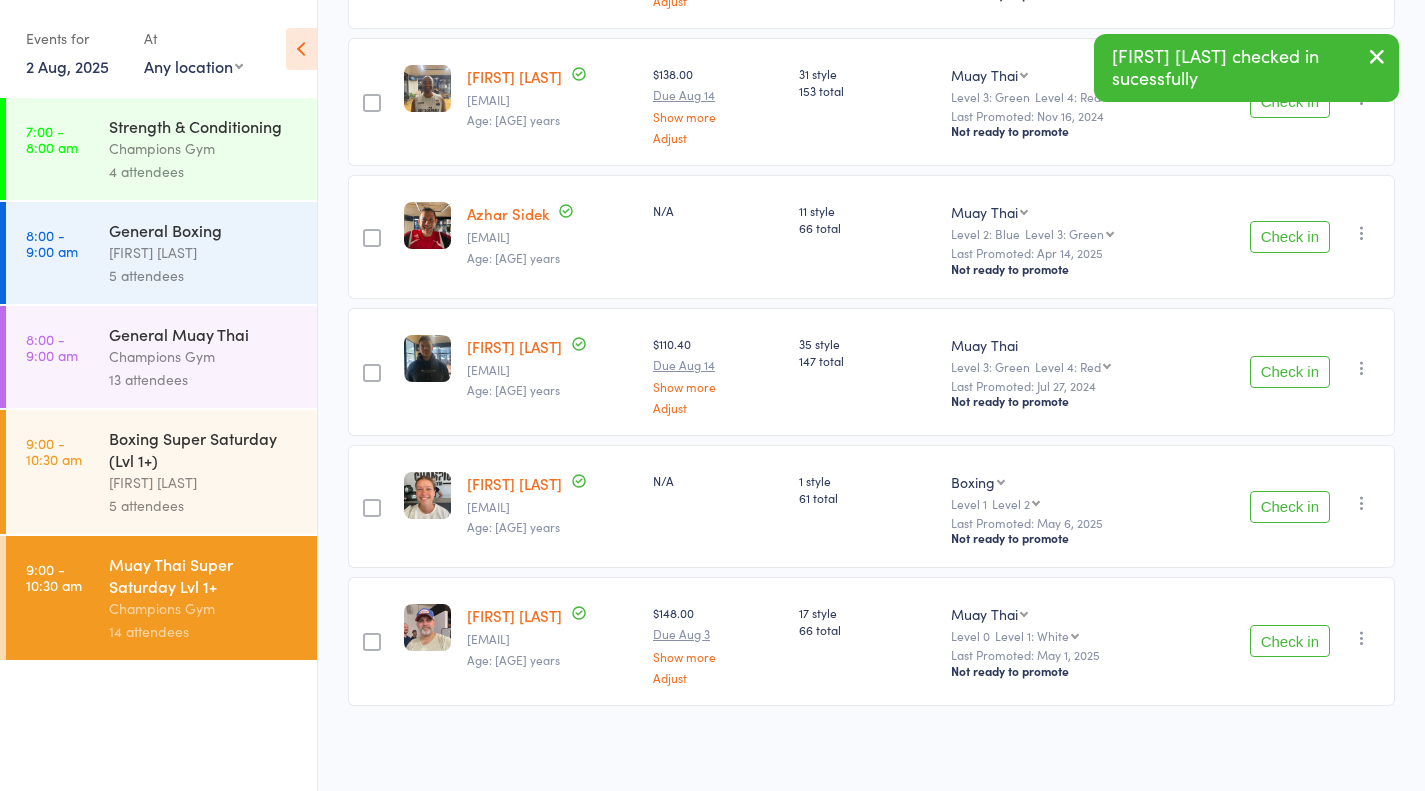 click on "Check in" at bounding box center [1290, 641] 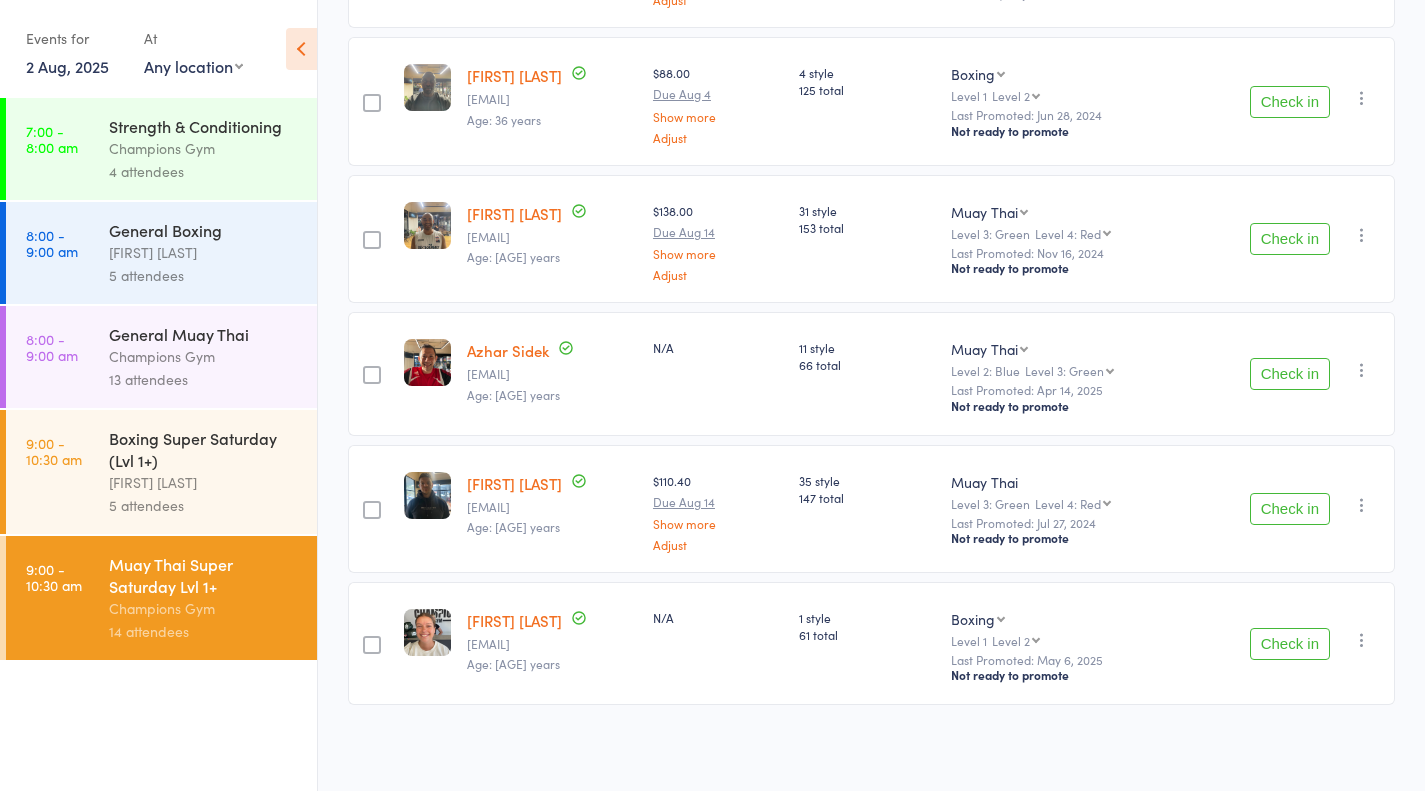 click on "CSV
Checked in  3 Waiting to check in  11
Sort by   Last name First name Last name Birthday today? Behind on payments? Check in time Next payment date Next payment amount Membership name Membership expires Ready to grade Style and Rank Style attendance count All attendance count Last Promoted Next Payment Atten­dances since last grading Style Current / Next Rank edit Courtney Atkins    atkinscourtney82@gmail.com Age: 22 years $108.00 Due Aug 7  Show more Adjust 32 style 221 total Muay Thai Muay Thai Strength and Conditioning Boxing Level 2: Blue  Level 3: Green  Level 3: Green Level 4: Red Level 5: Purple Level 6: Brown Level 7: Black Last Promoted: Oct 4, 2024 Not ready to promote Check in Check in Promote Send message Add Note Add Task Add Flag Remove Mark absent
edit Cameron Green    cgreen20018@gmail.com Age: 18 years $138.00 Due Aug 6  Show more Adjust 18 style 73 total Muay Thai Strength and Conditioning Boxing Muay Thai Level 2: Blue  Level 3: Green  Level 3: Green Level 4: Red Level 5: Purple" at bounding box center (871, -113) 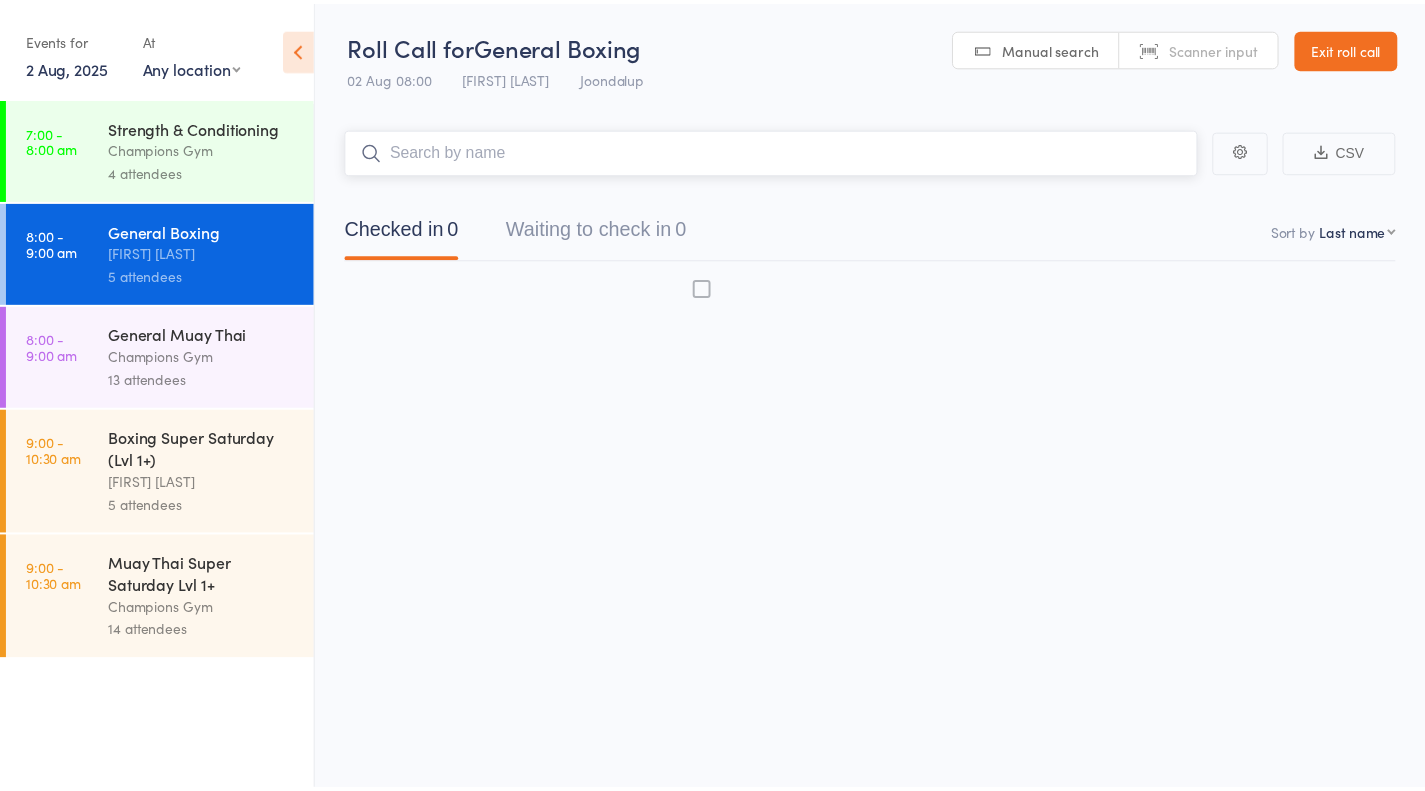 scroll, scrollTop: 0, scrollLeft: 0, axis: both 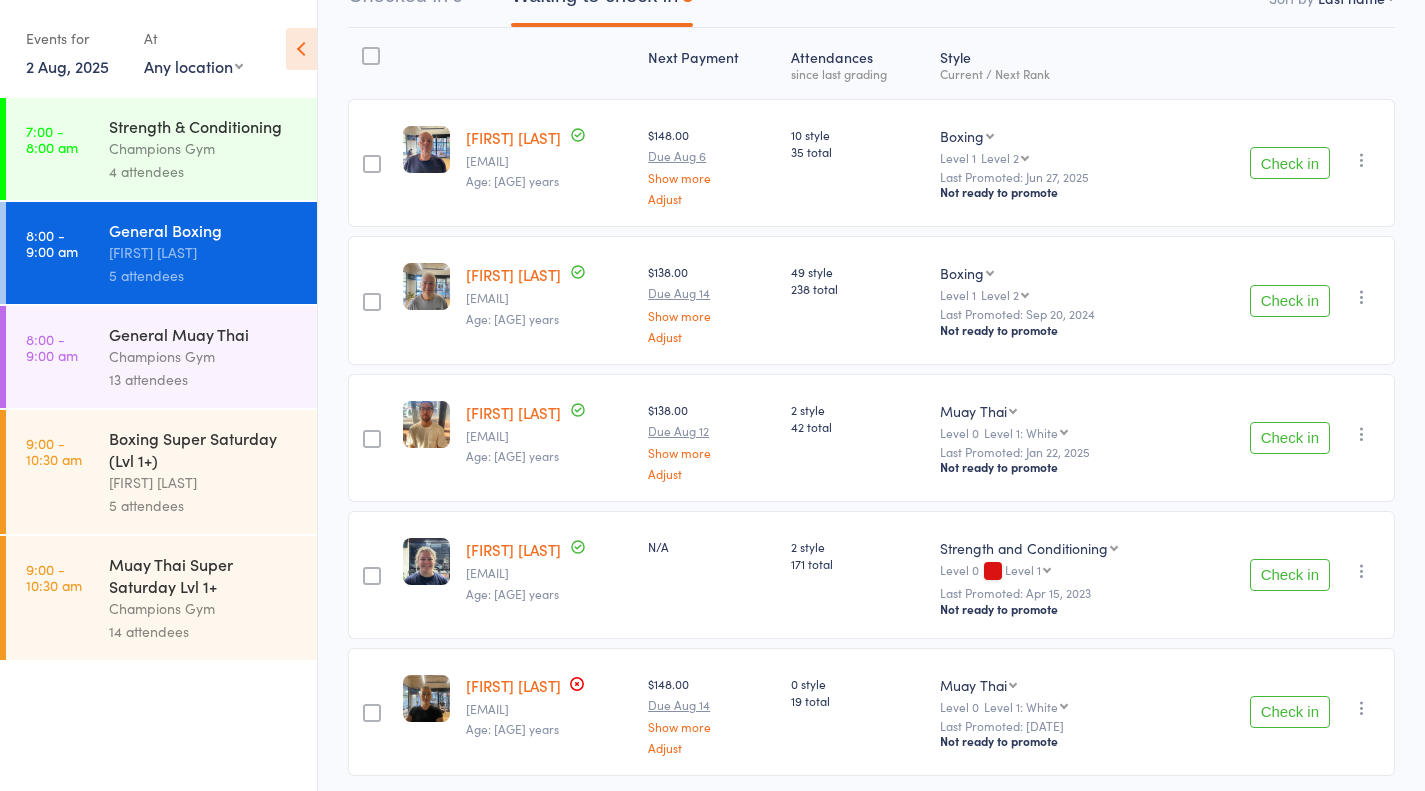 click on "Check in" at bounding box center [1290, 163] 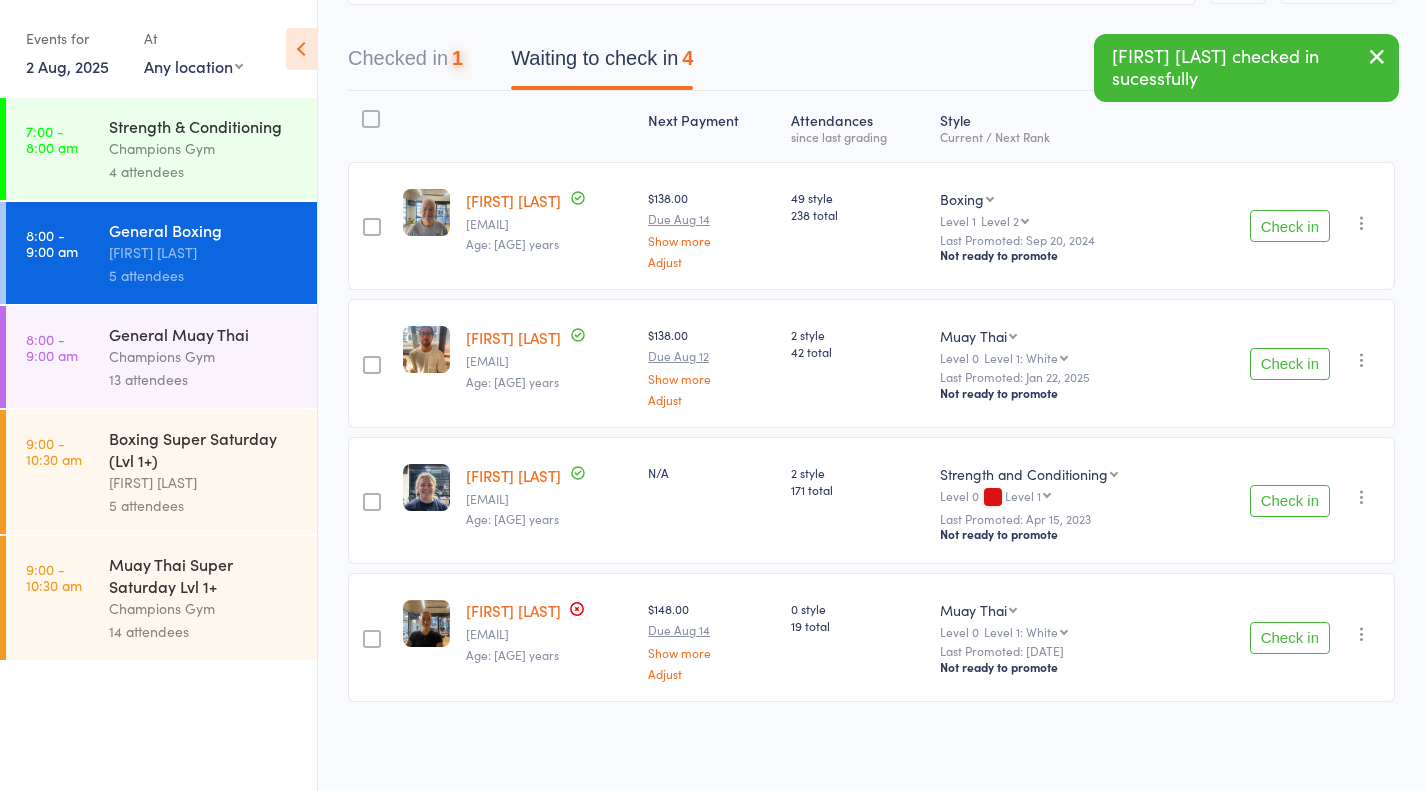 scroll, scrollTop: 167, scrollLeft: 0, axis: vertical 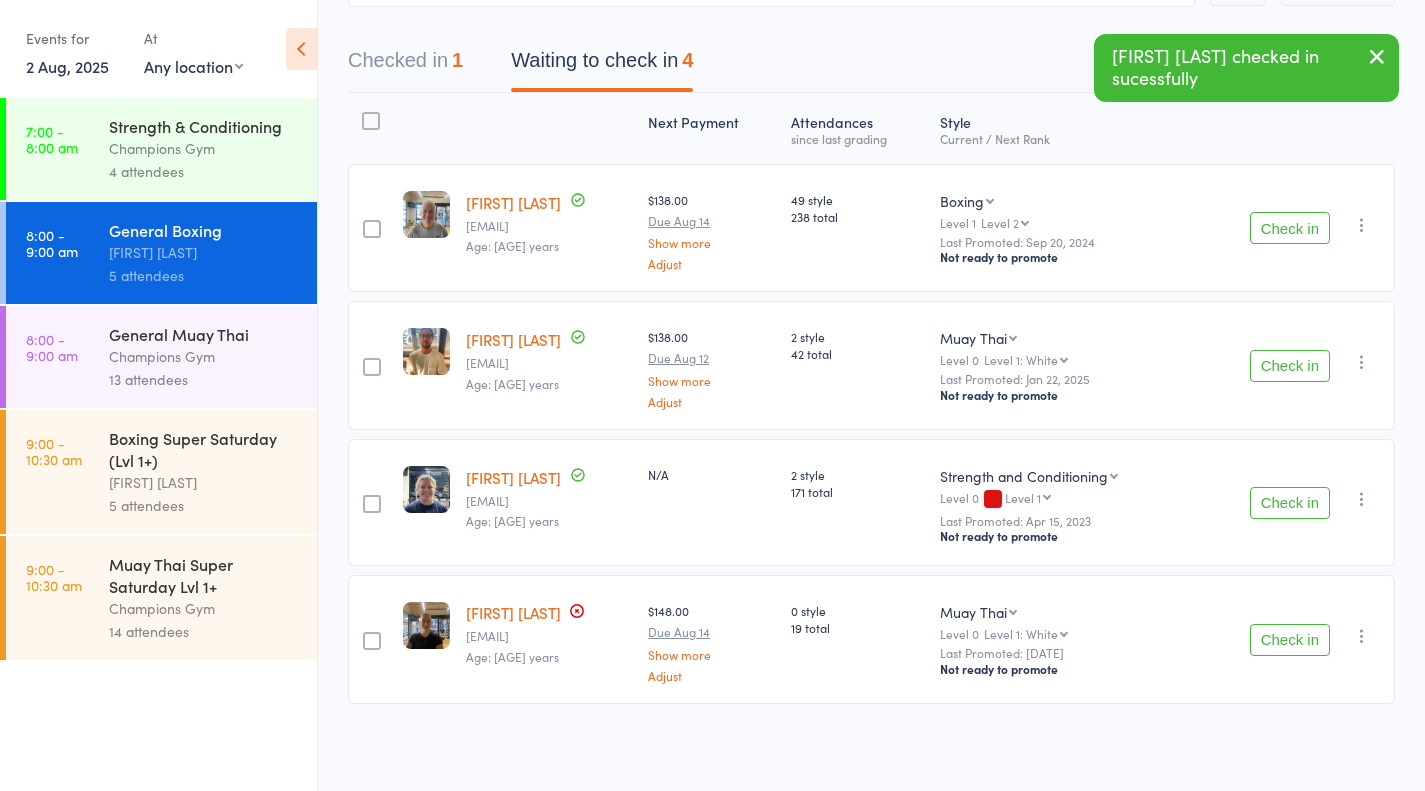 click on "Check in" at bounding box center (1290, 228) 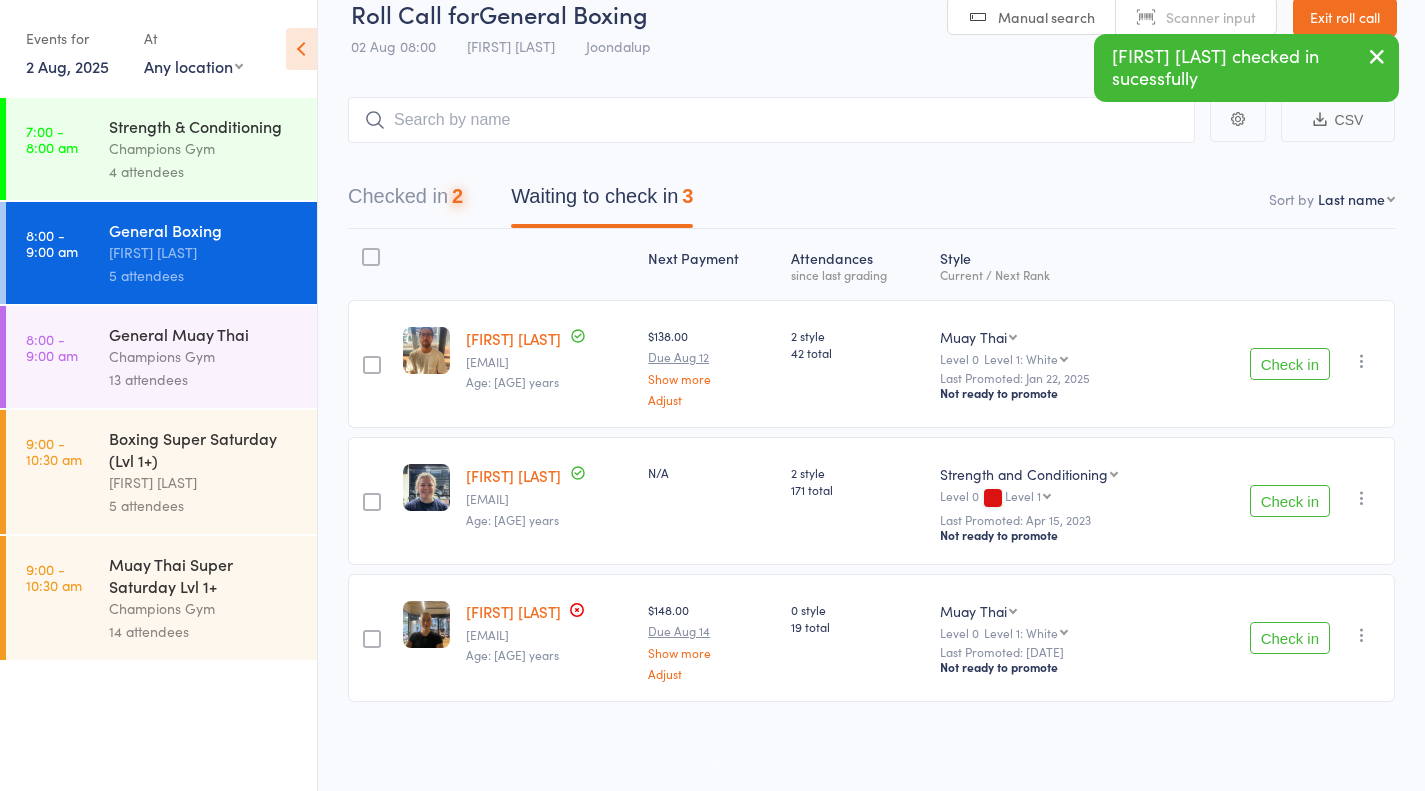 scroll, scrollTop: 30, scrollLeft: 0, axis: vertical 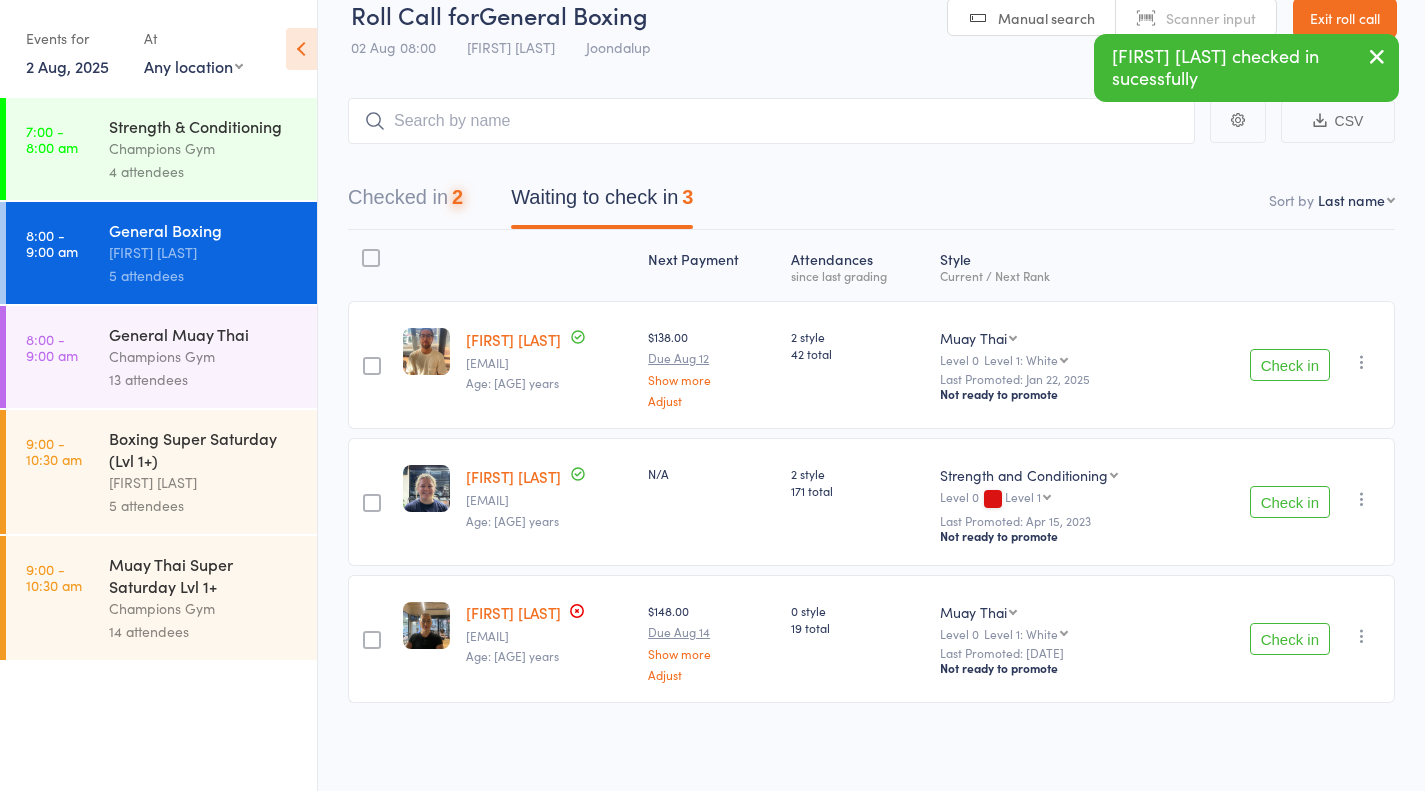 click on "Check in" at bounding box center (1290, 502) 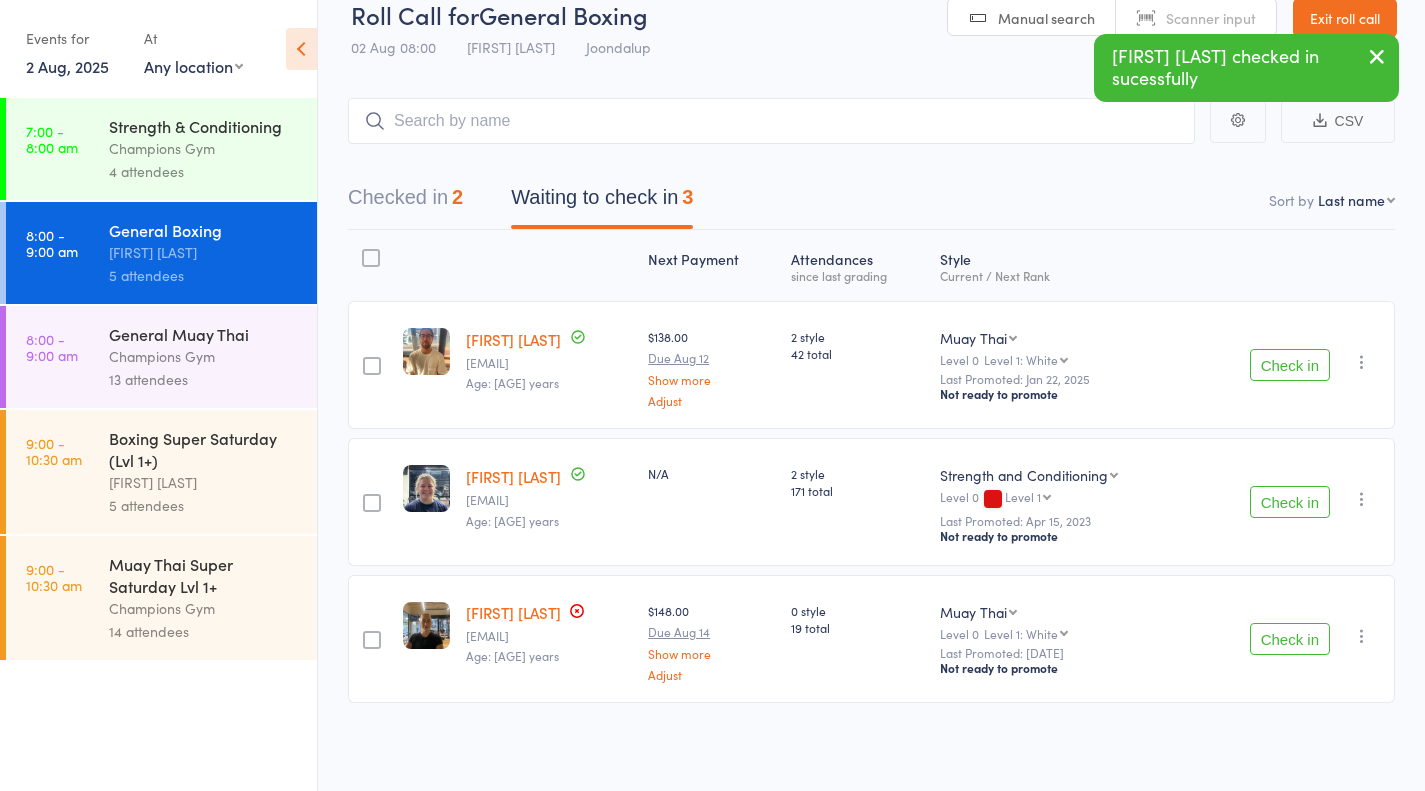 scroll, scrollTop: 1, scrollLeft: 0, axis: vertical 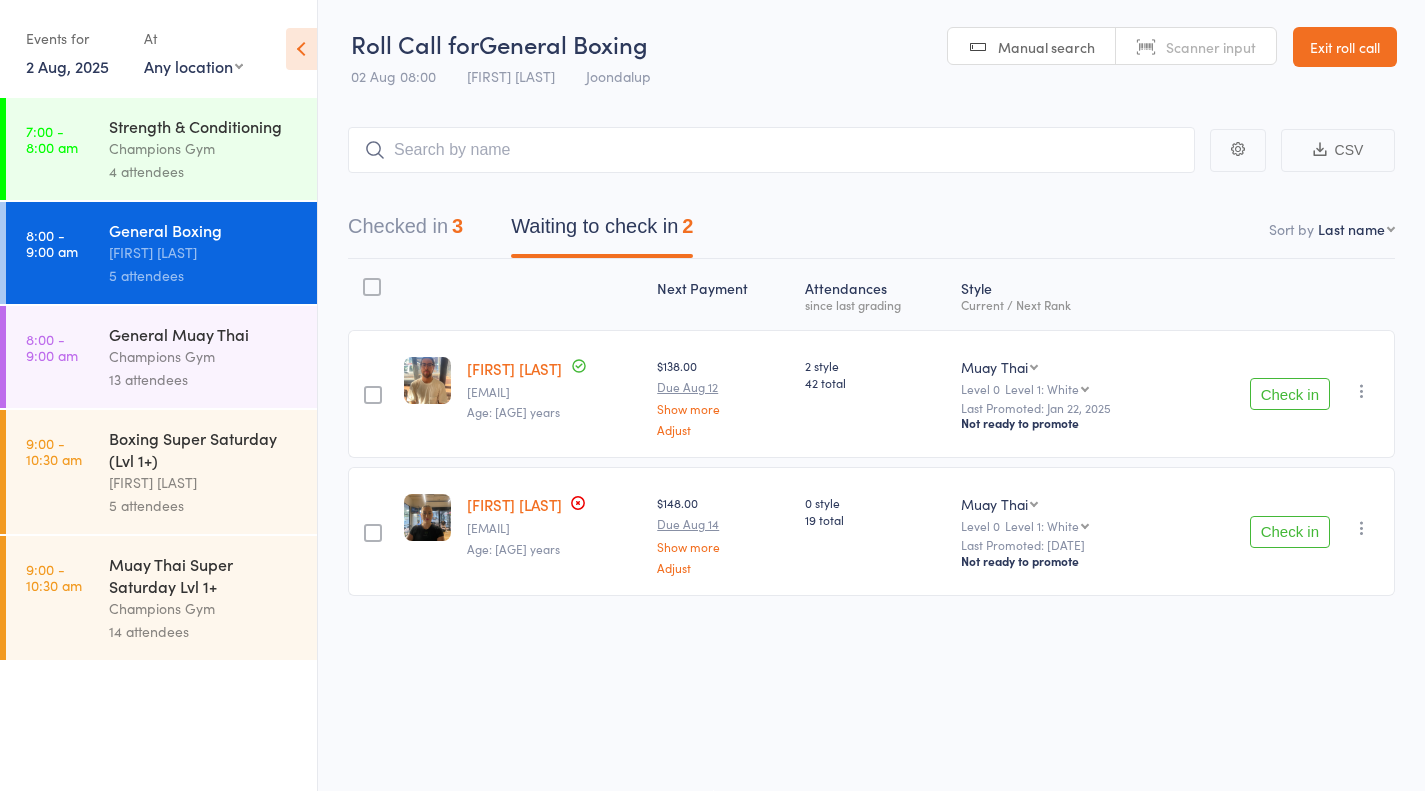 click on "Check in" at bounding box center (1290, 394) 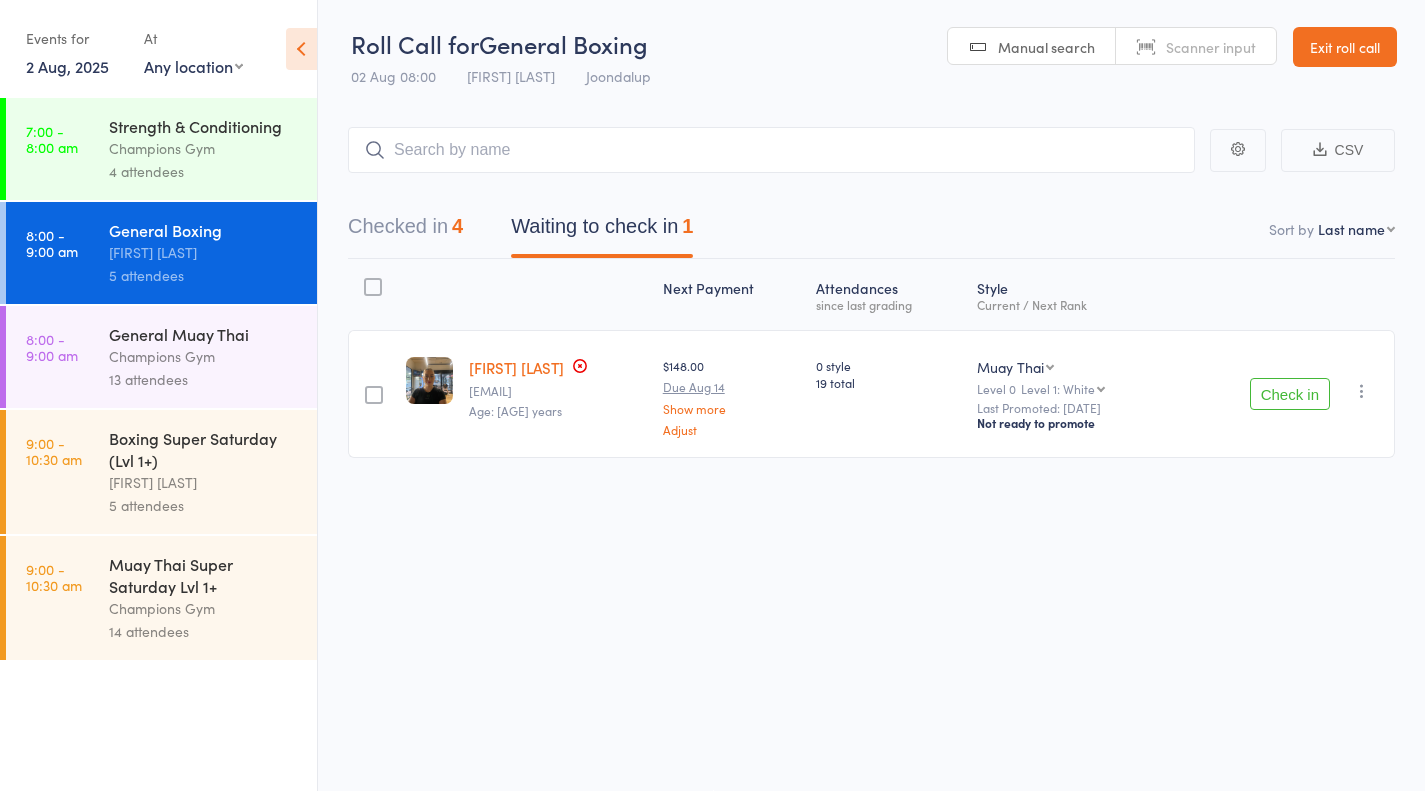 click on "[FIRST] [LAST]" at bounding box center (516, 367) 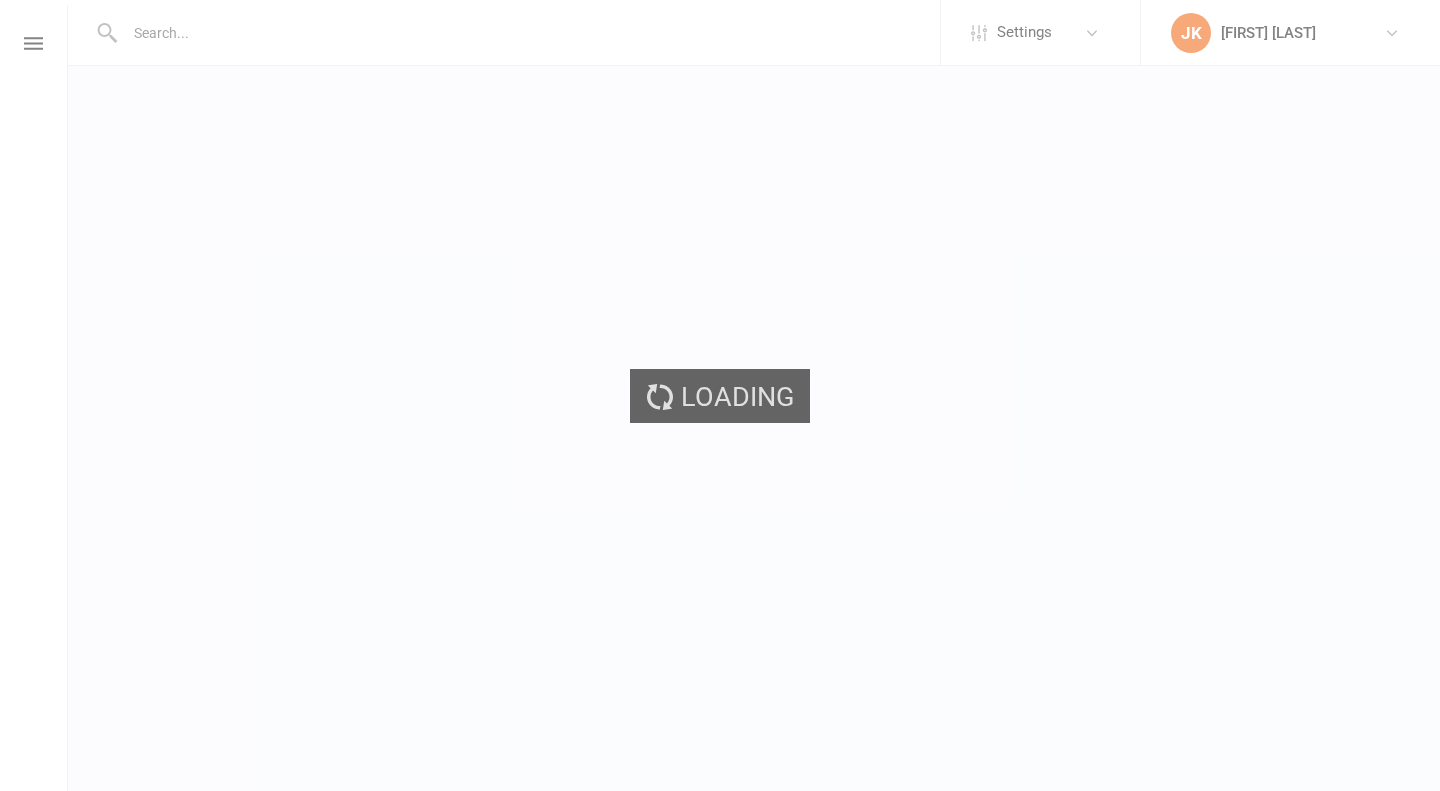 scroll, scrollTop: 0, scrollLeft: 0, axis: both 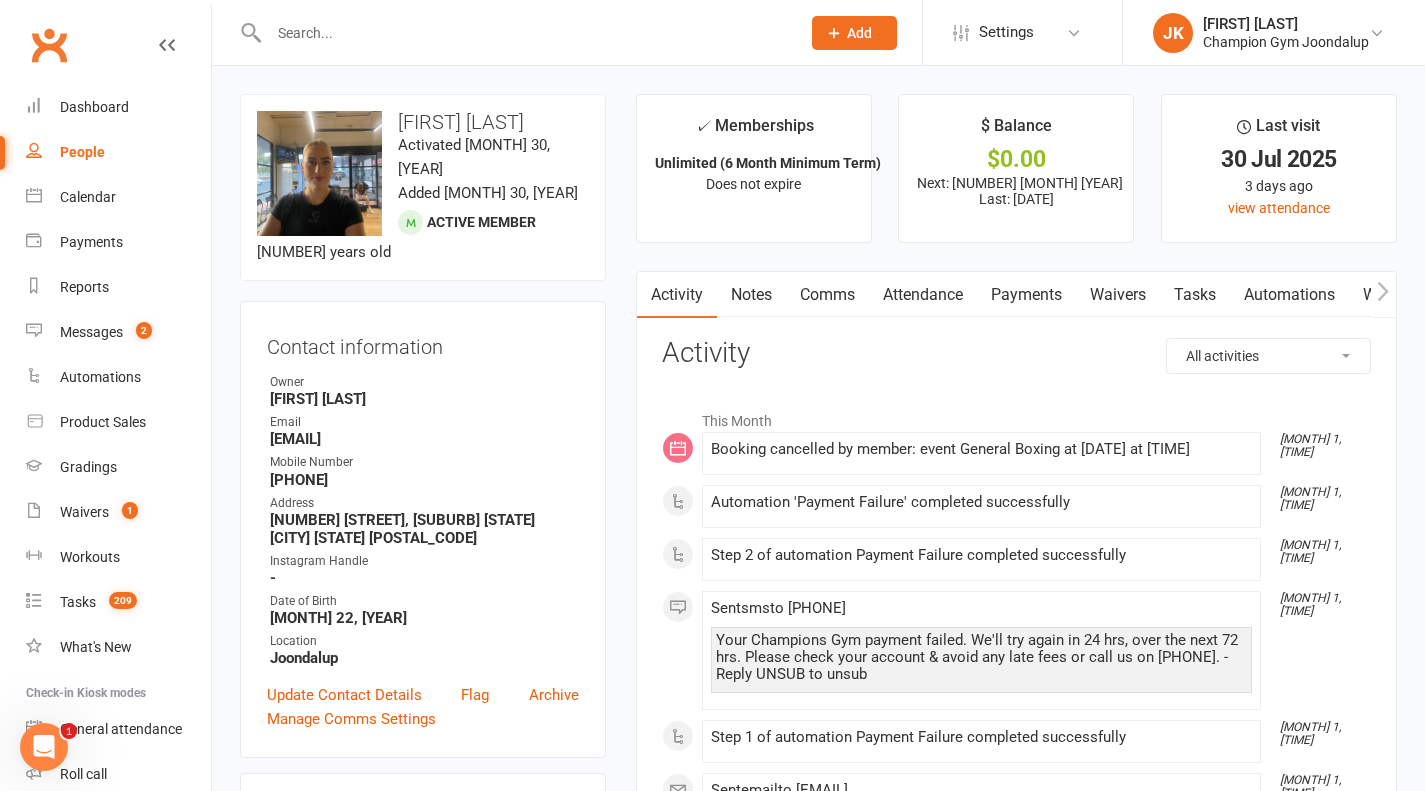 click on "Payments" at bounding box center [1026, 295] 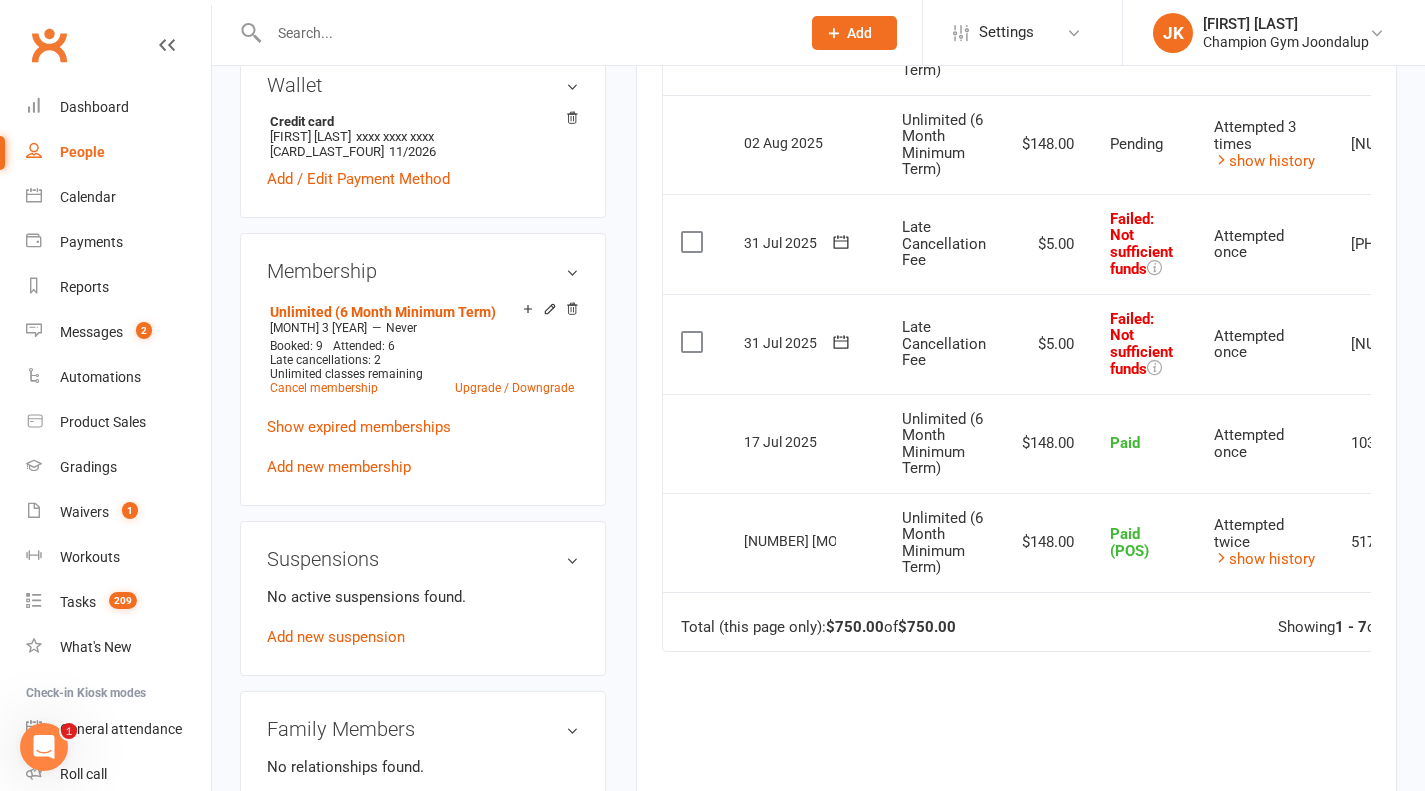 scroll, scrollTop: 790, scrollLeft: 0, axis: vertical 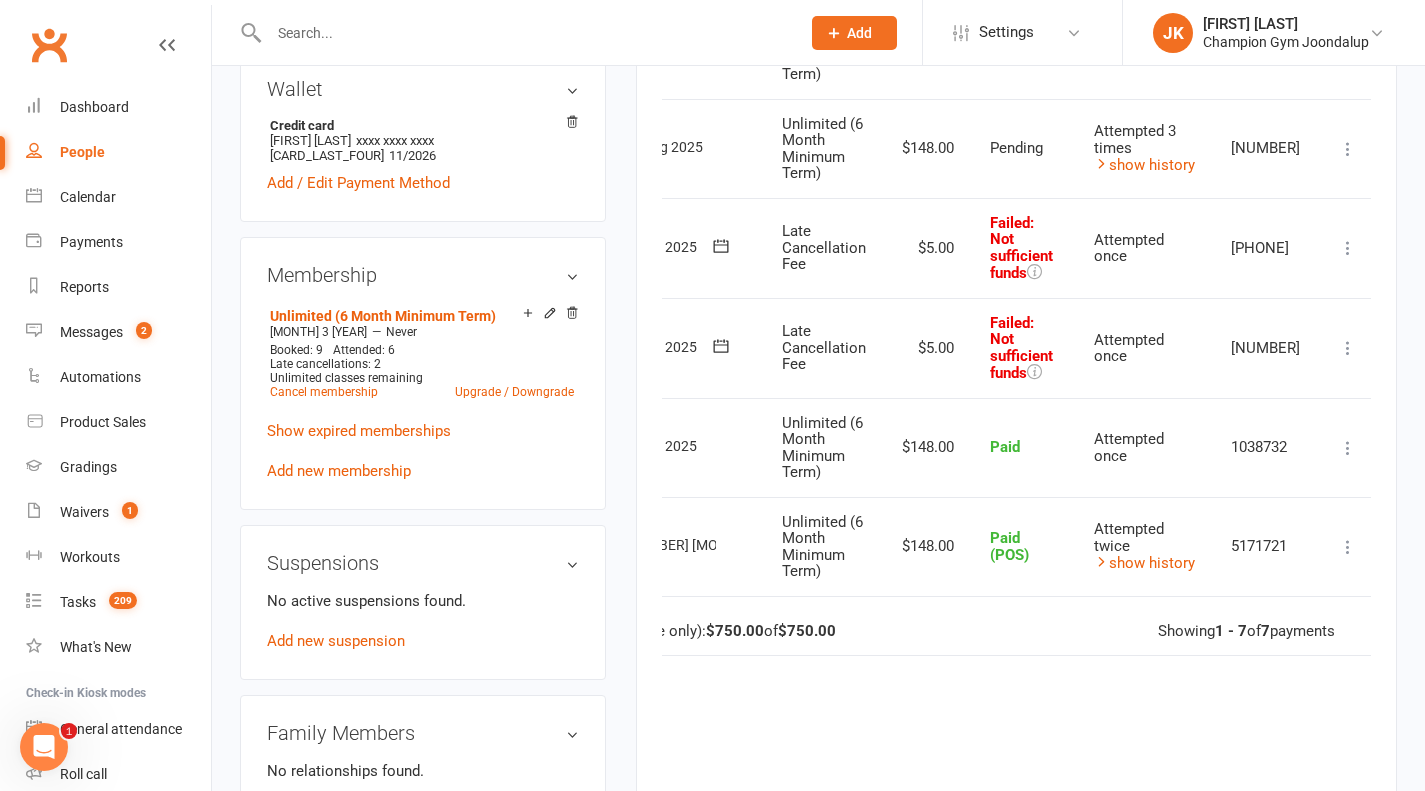 click at bounding box center (1348, 248) 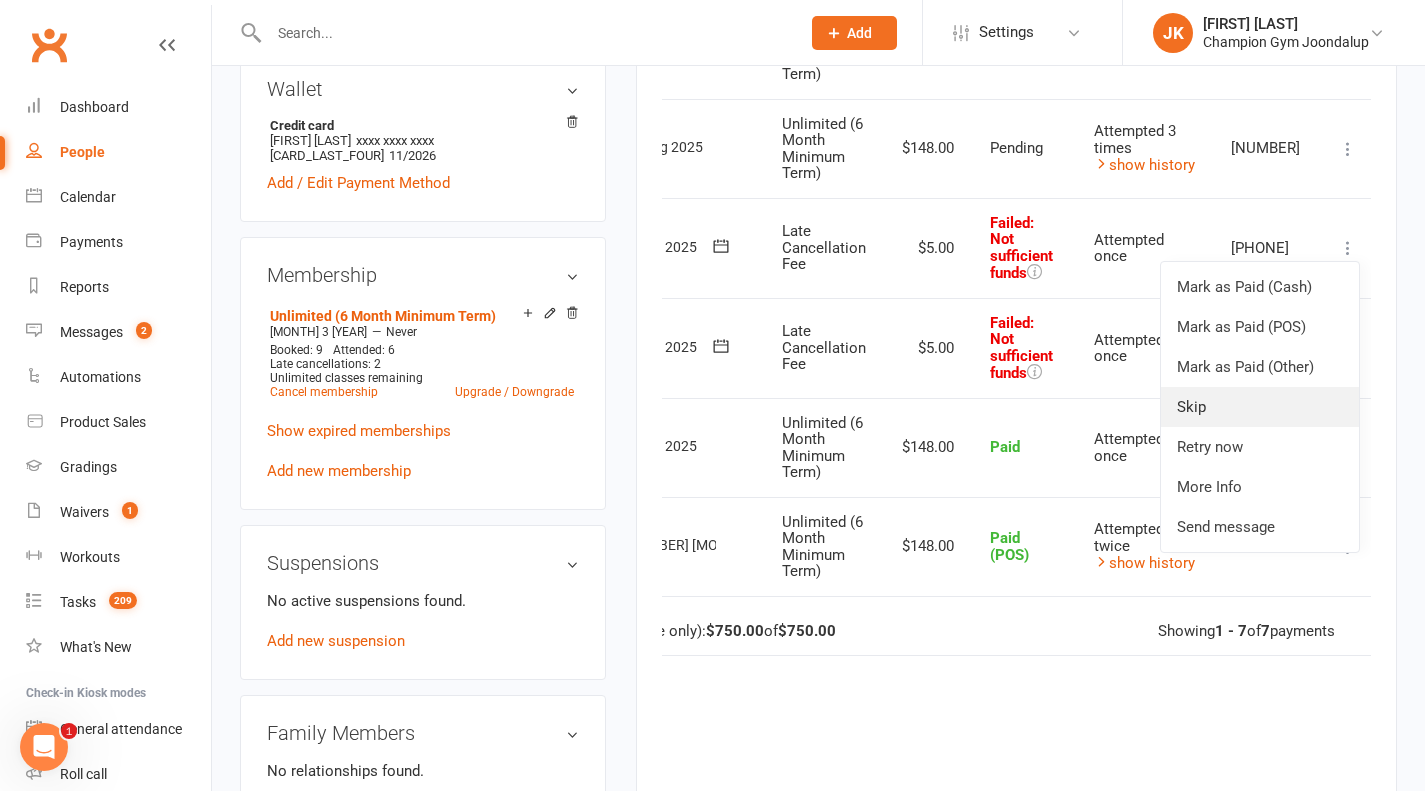 click on "Skip" at bounding box center (1260, 407) 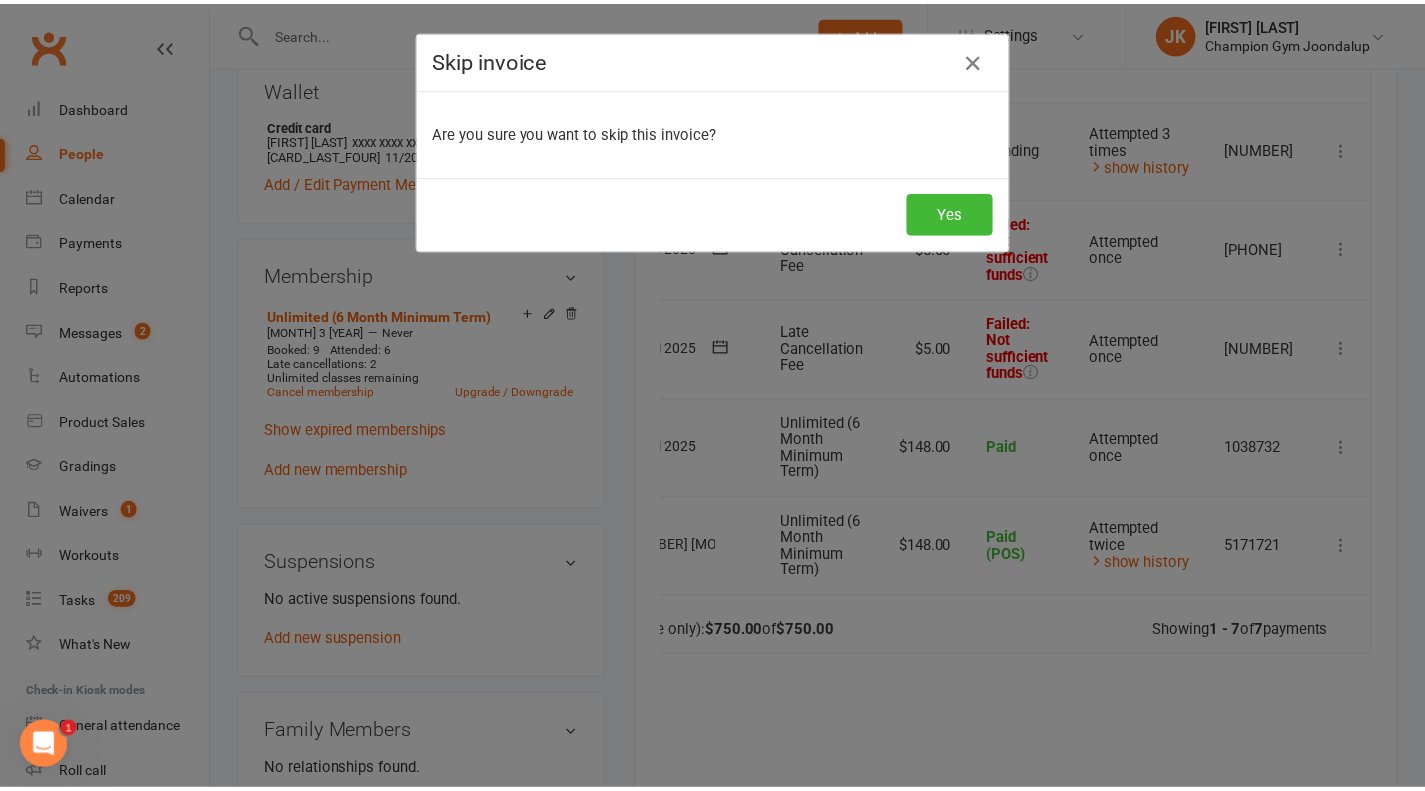scroll, scrollTop: 0, scrollLeft: 111, axis: horizontal 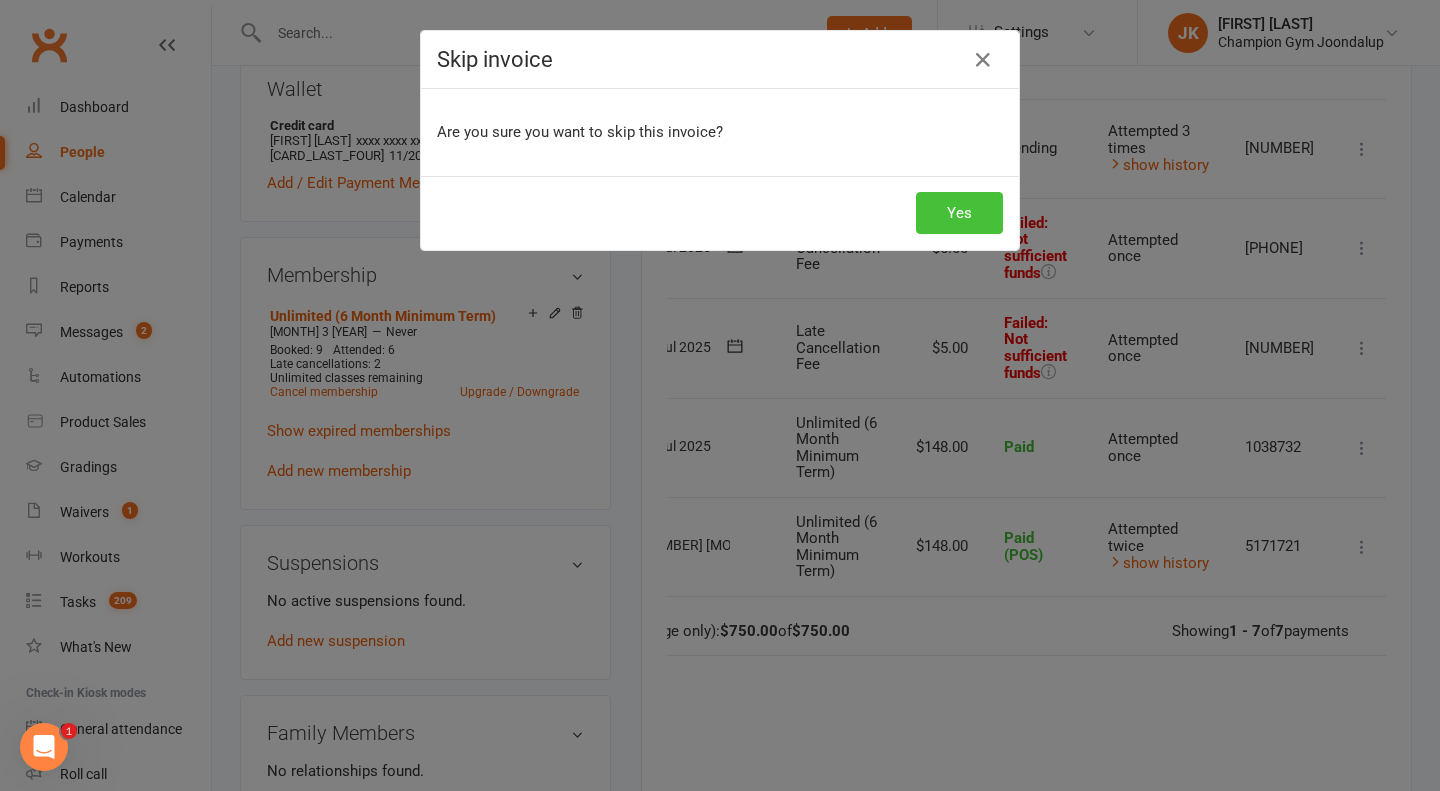 click on "Yes" at bounding box center (959, 213) 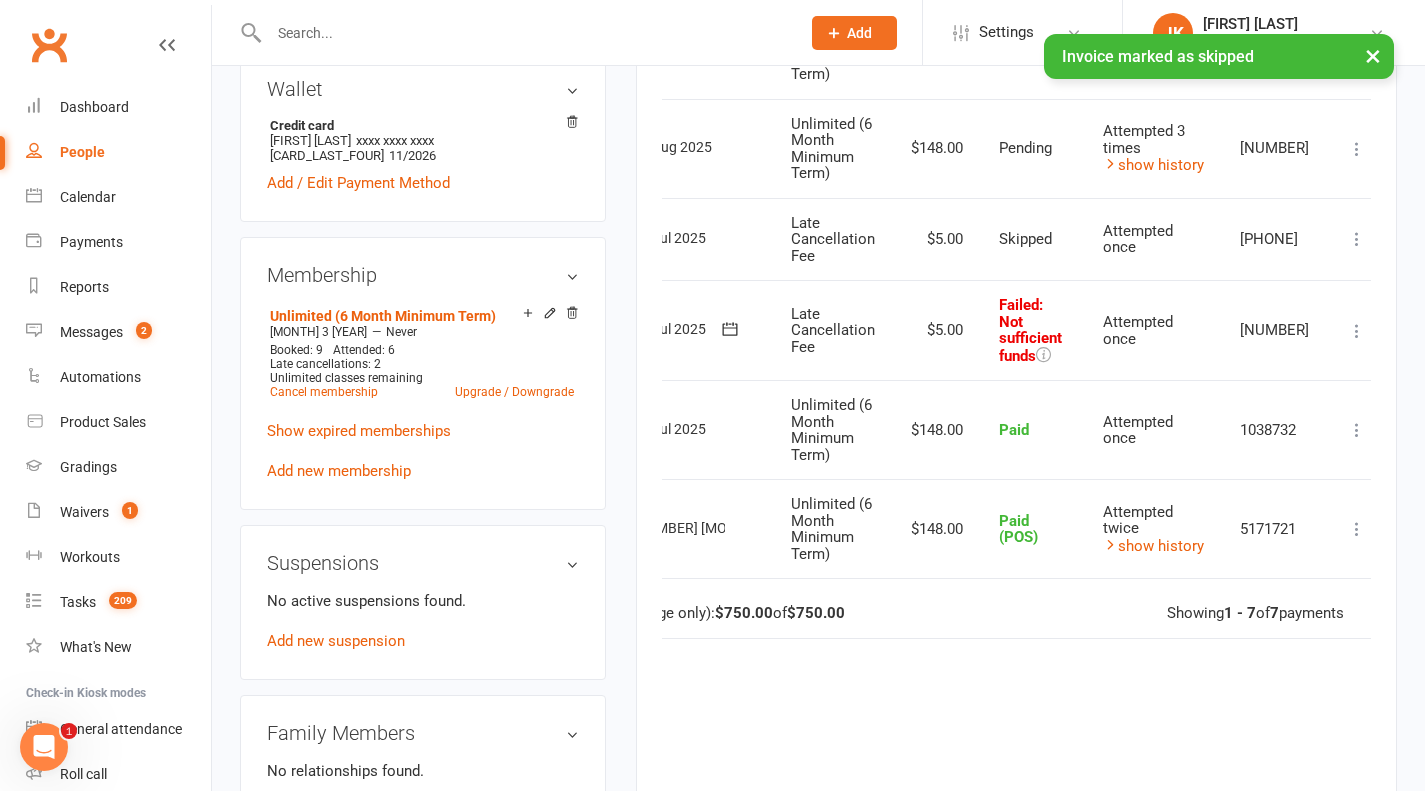 click at bounding box center [1357, 331] 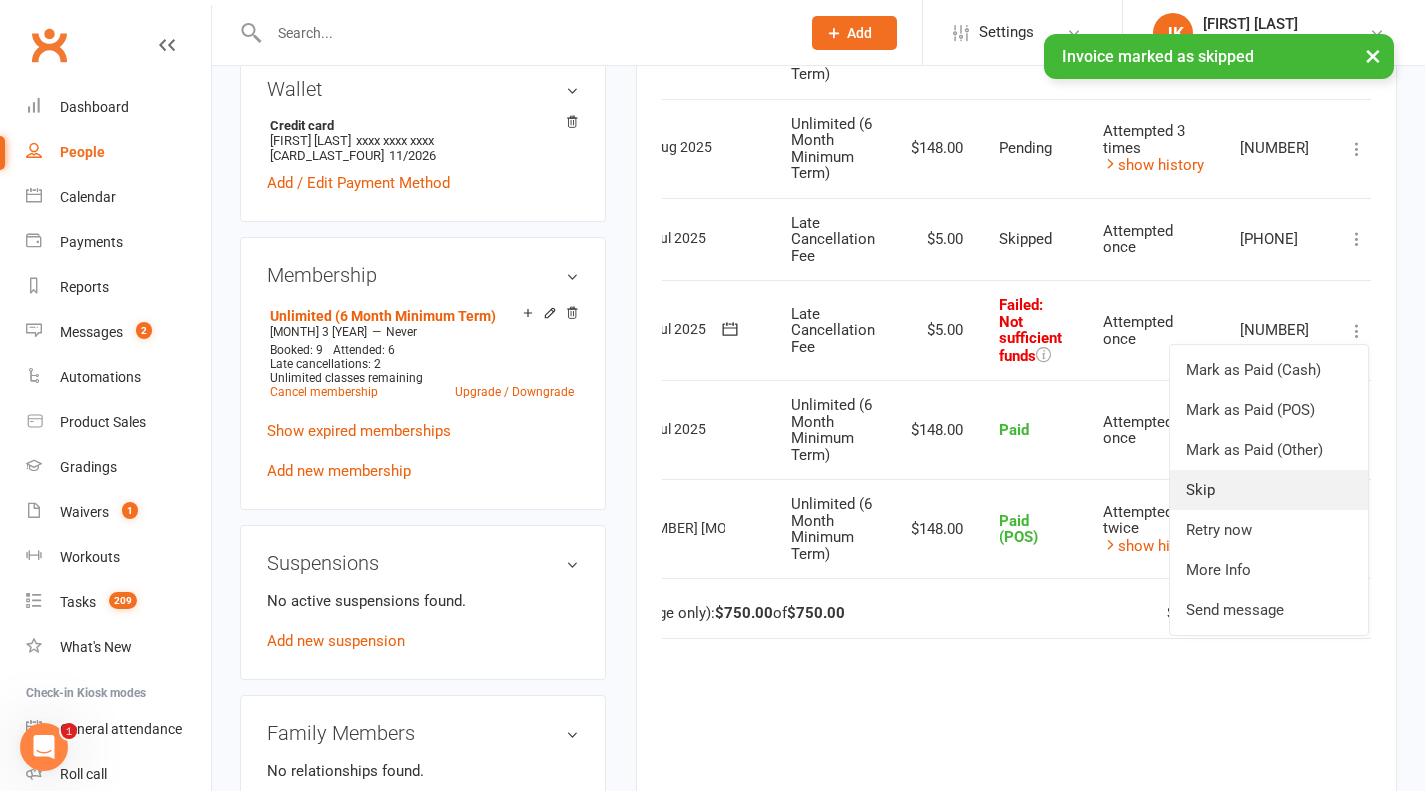click on "Skip" at bounding box center [1269, 490] 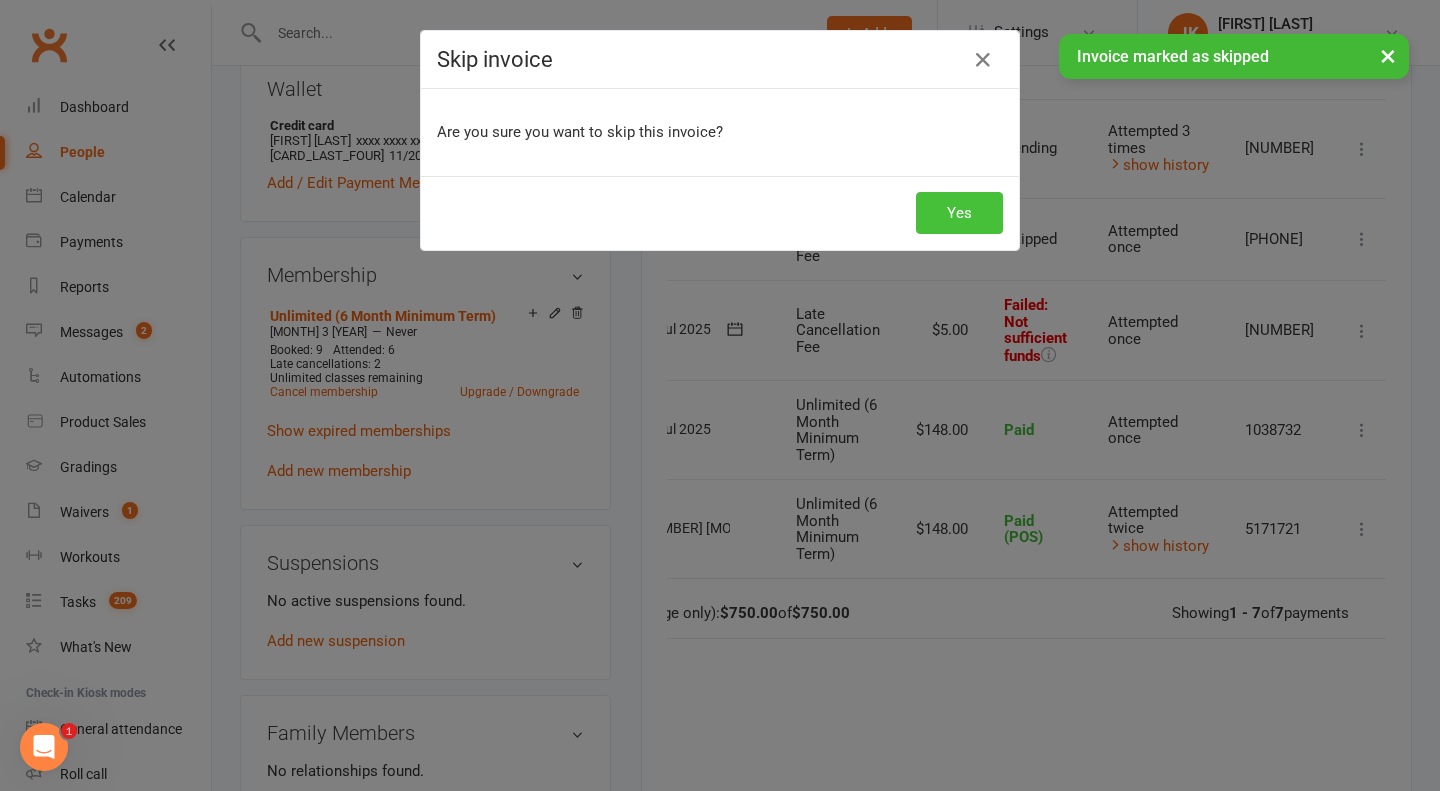 click on "Yes" at bounding box center (959, 213) 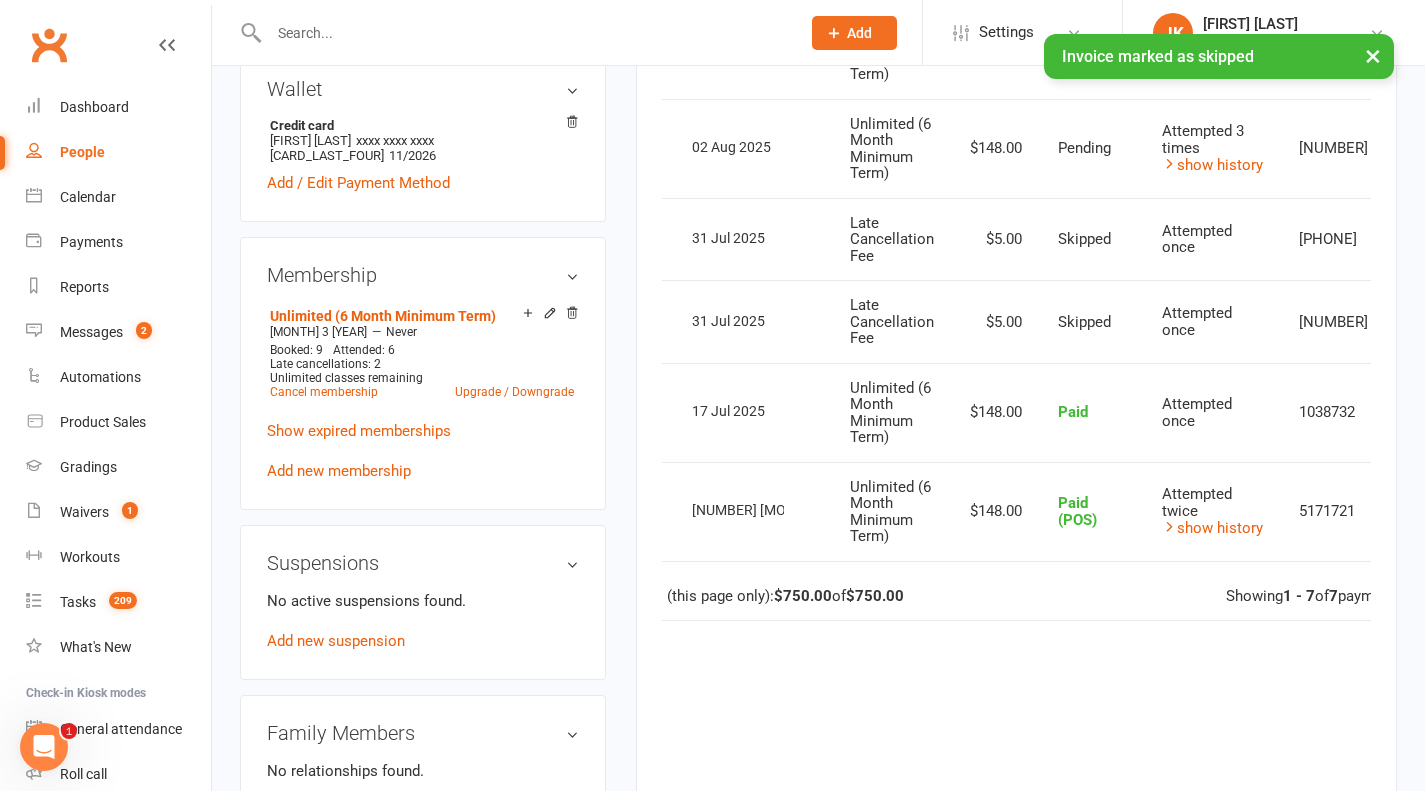 scroll, scrollTop: 0, scrollLeft: 20, axis: horizontal 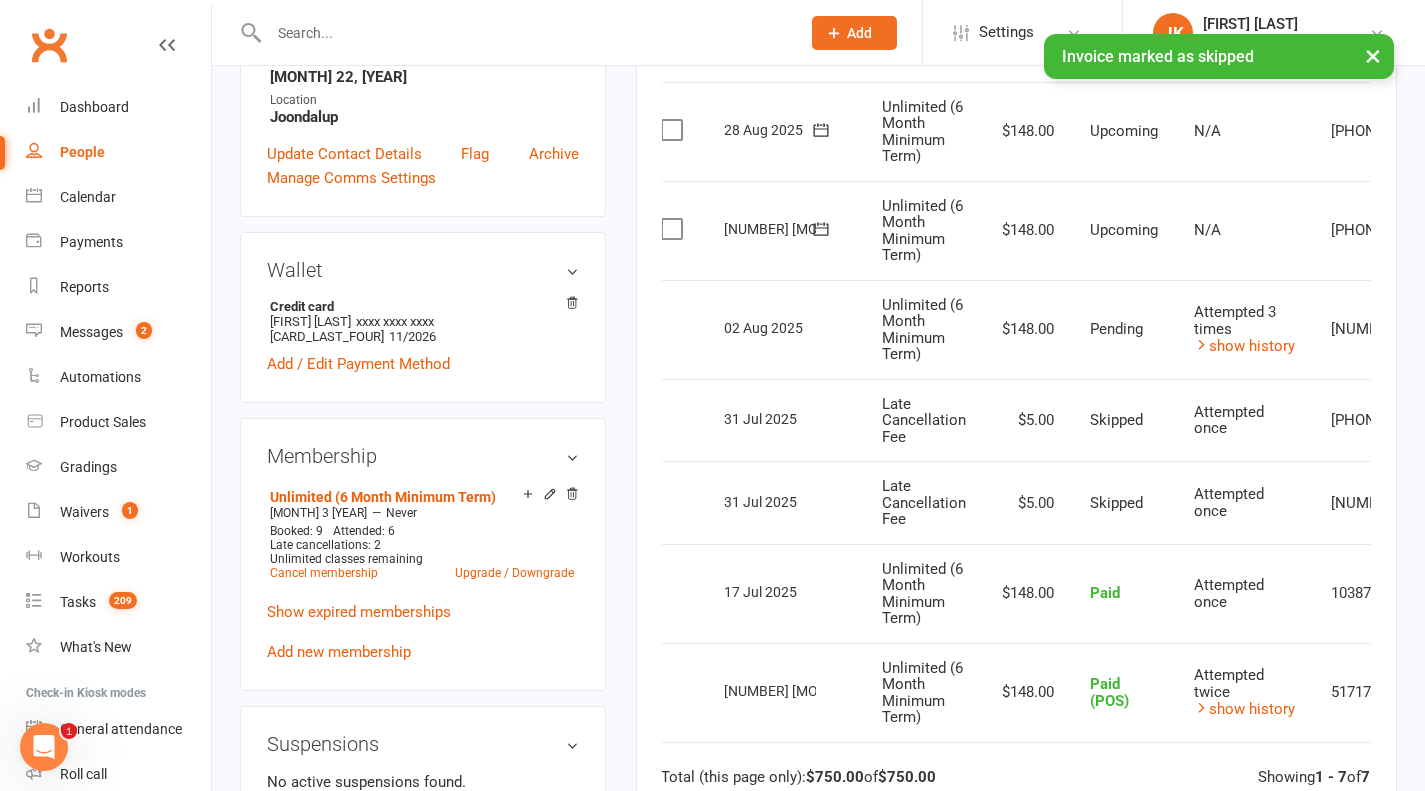 click on "show history" at bounding box center (1244, 346) 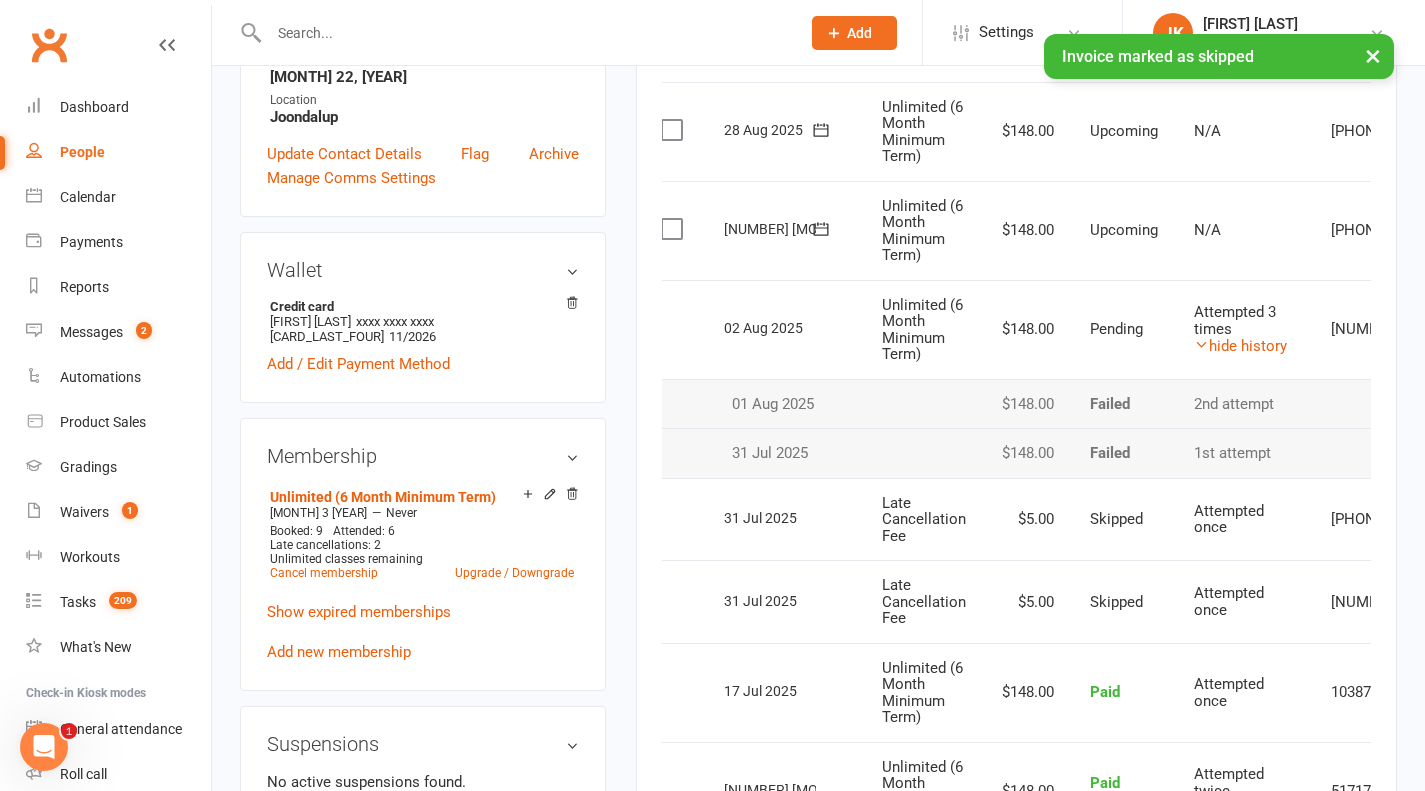 click on "hide history" at bounding box center (1240, 346) 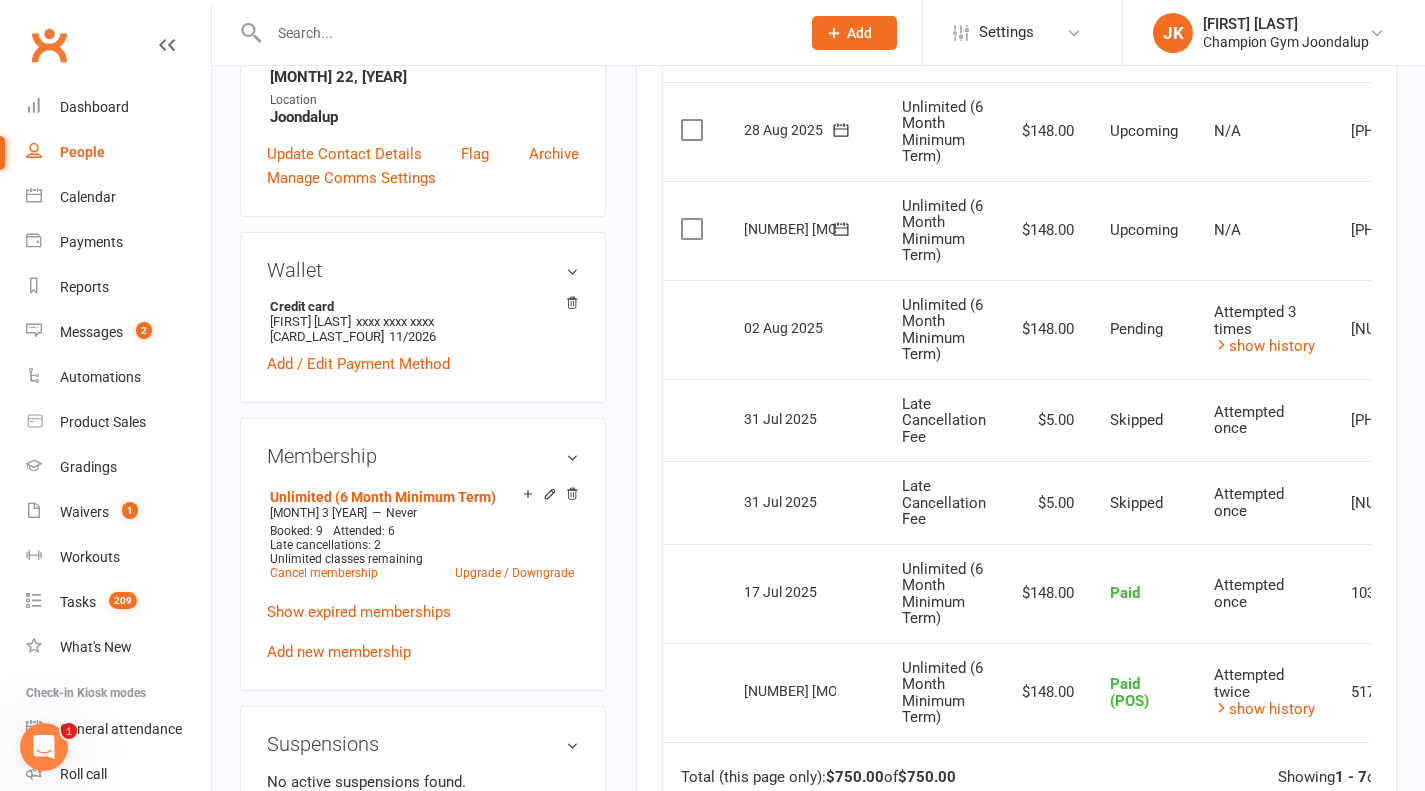 scroll, scrollTop: 0, scrollLeft: 0, axis: both 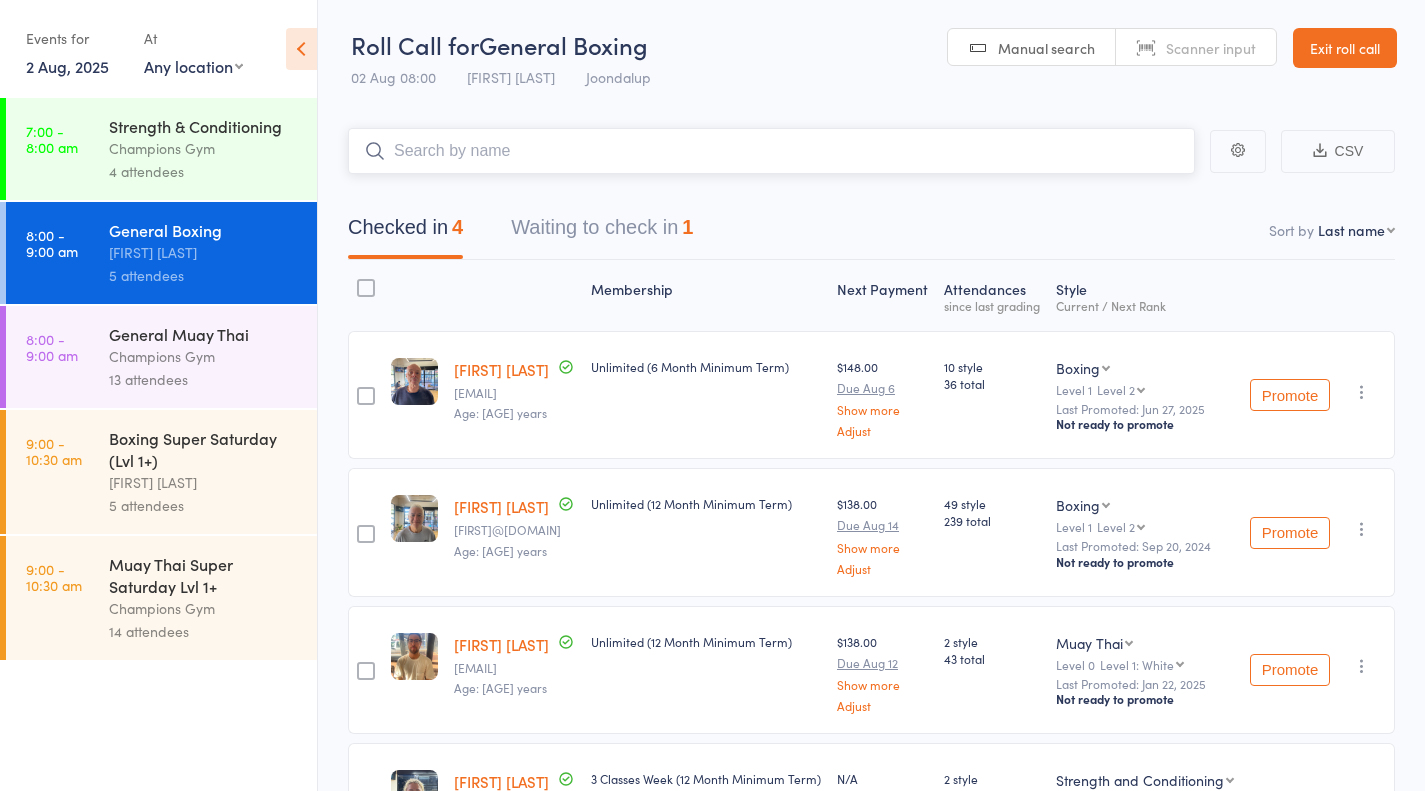 click on "Waiting to check in  1" at bounding box center (602, 232) 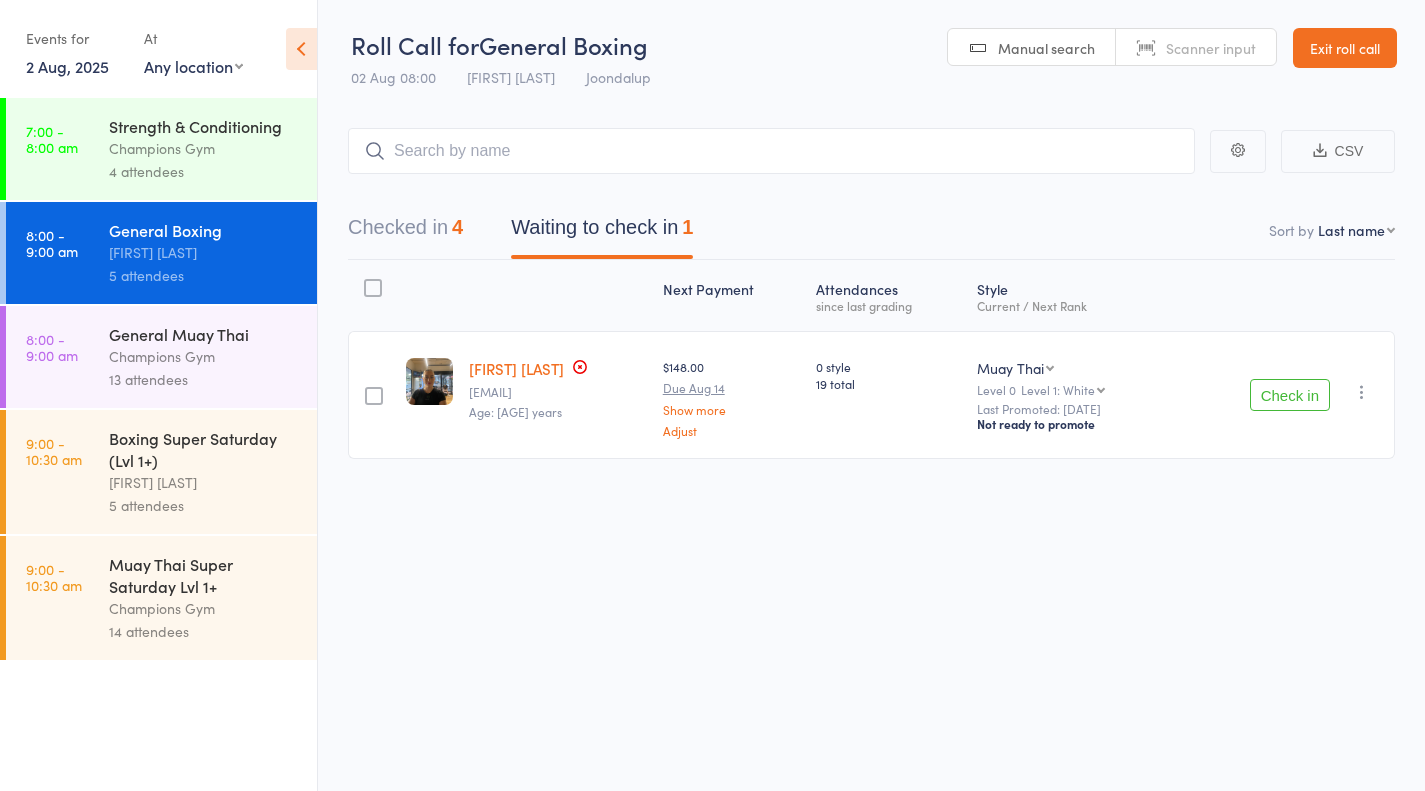 click on "[FIRST] [LAST]" at bounding box center [204, 482] 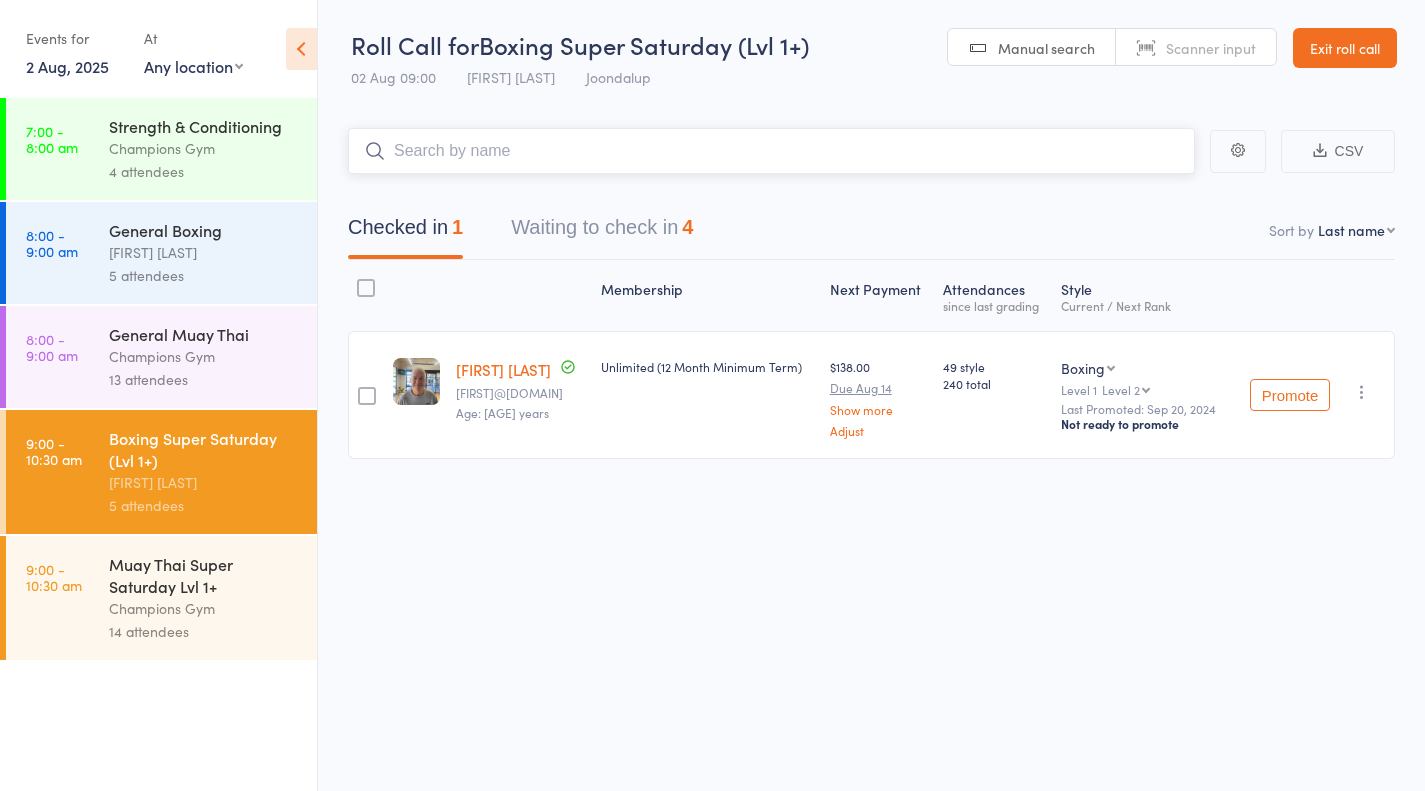 scroll, scrollTop: 1, scrollLeft: 0, axis: vertical 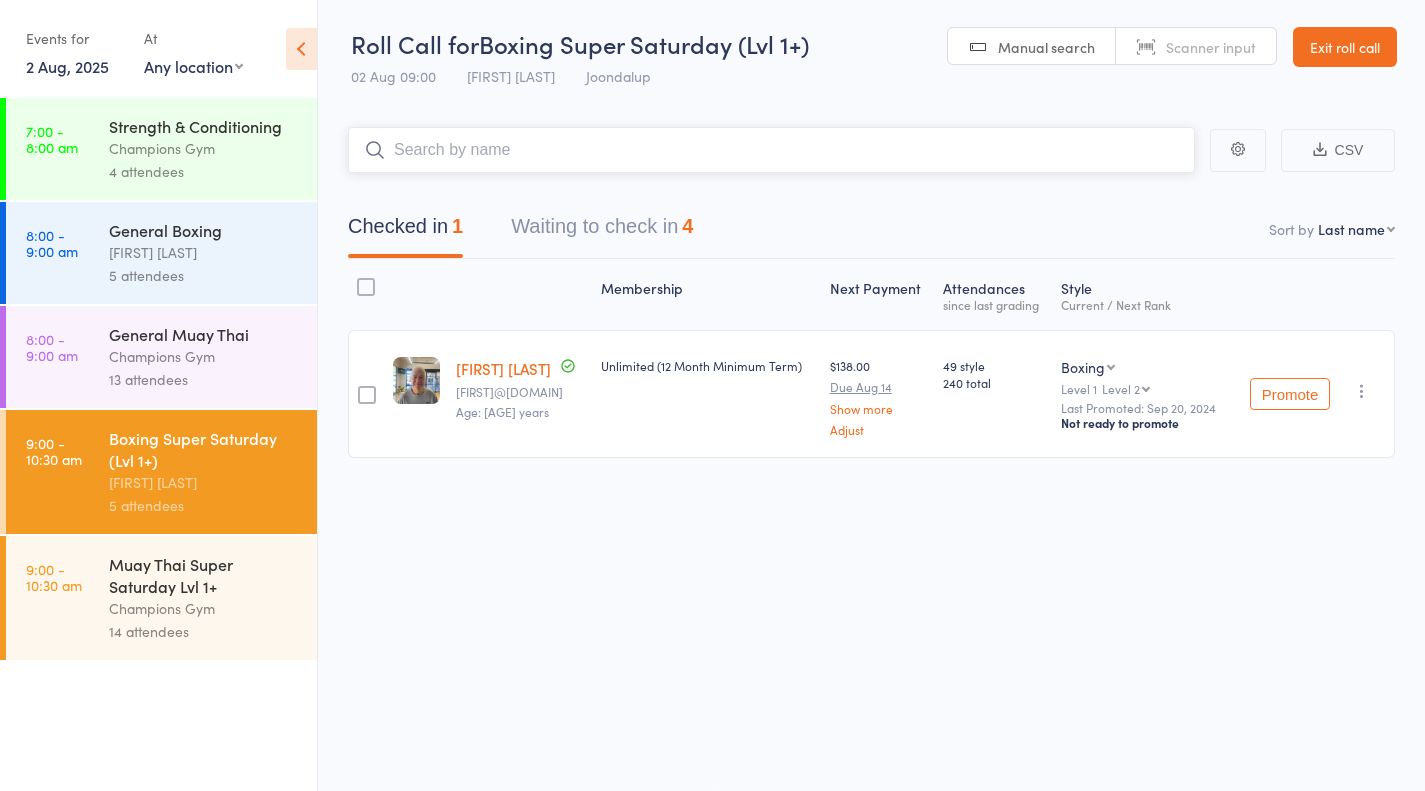 click on "Waiting to check in  4" at bounding box center [602, 231] 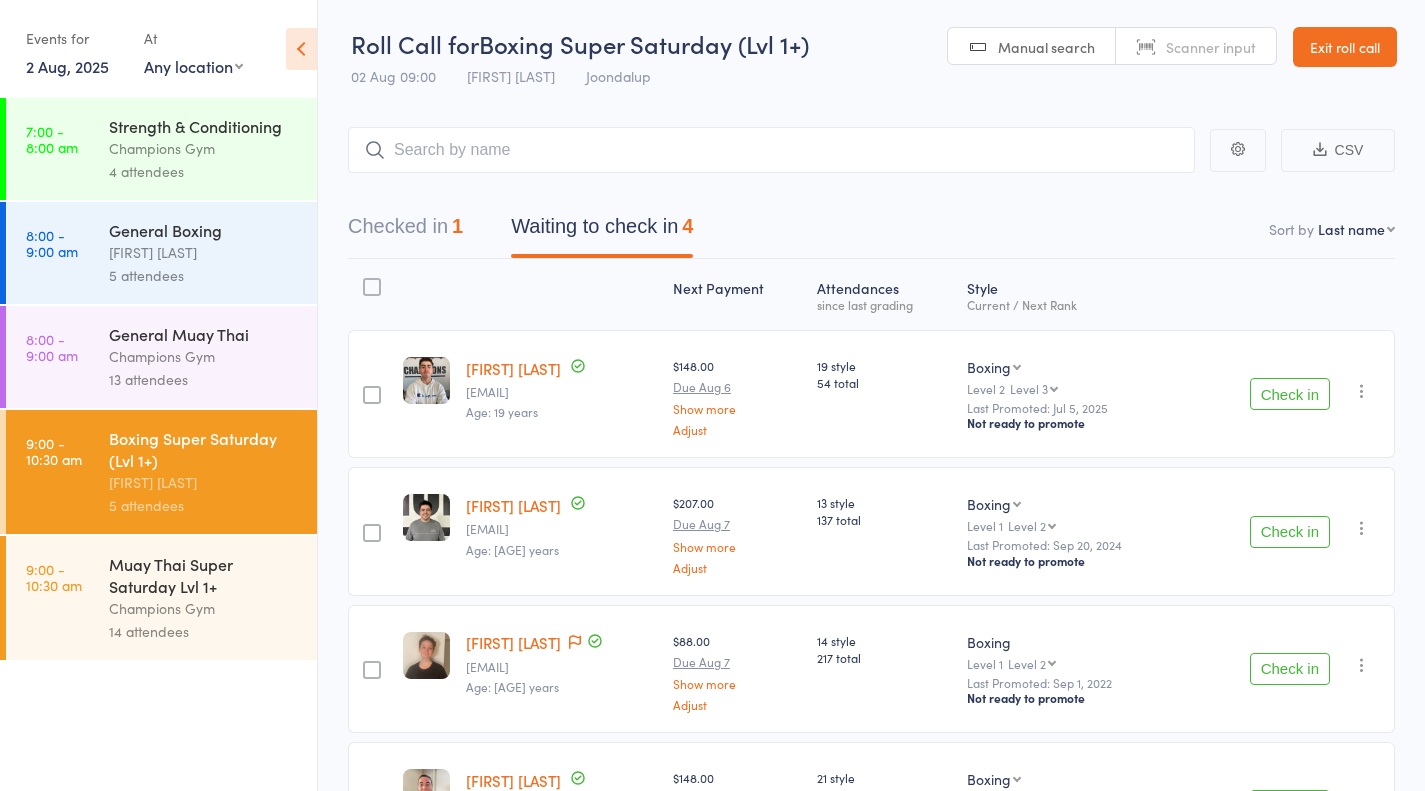 click on "CSV
Checked in  1 Waiting to check in  4
Sort by   Last name First name Last name Birthday today? Behind on payments? Check in time Next payment date Next payment amount Membership name Membership expires Ready to grade Style and Rank Style attendance count All attendance count Last Promoted Next Payment Atten­dances since last grading Style Current / Next Rank edit [FIRST] [LAST]    [EMAIL] Age: [AGE] years $[PRICE] Due [DATE]  Show more Adjust [NUMBER] style [NUMBER] total Boxing Boxing Muay Thai Strength and Conditioning Level 2  Level 3  Level 3 Level 4 Level 5 Last Promoted: [DATE] Not ready to promote Check in Check in Promote Send message Add Note Add Task Add Flag Remove Mark absent
edit [FIRST] [LAST]    [EMAIL] Age: [AGE] years $[PRICE] Due [DATE]  Show more Adjust [NUMBER] style [NUMBER] total Boxing Boxing Strength and Conditioning Muay Thai Level 1  Level 2  Level 2 Level 3 Level 4 Level 5 Last Promoted: [DATE] Not ready to promote Check in Check in Promote Send message Add Note" at bounding box center [871, 528] 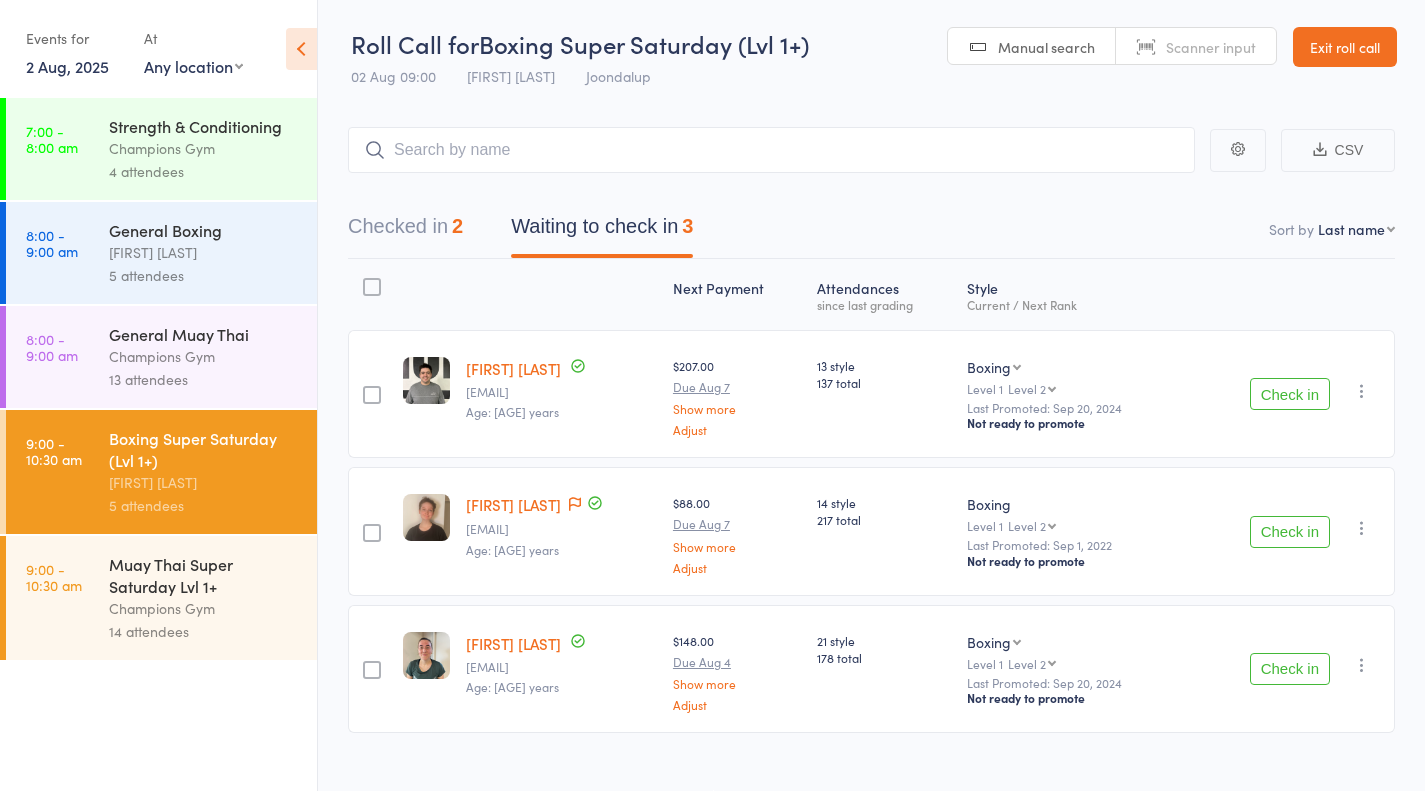 click on "Check in" at bounding box center [1290, 532] 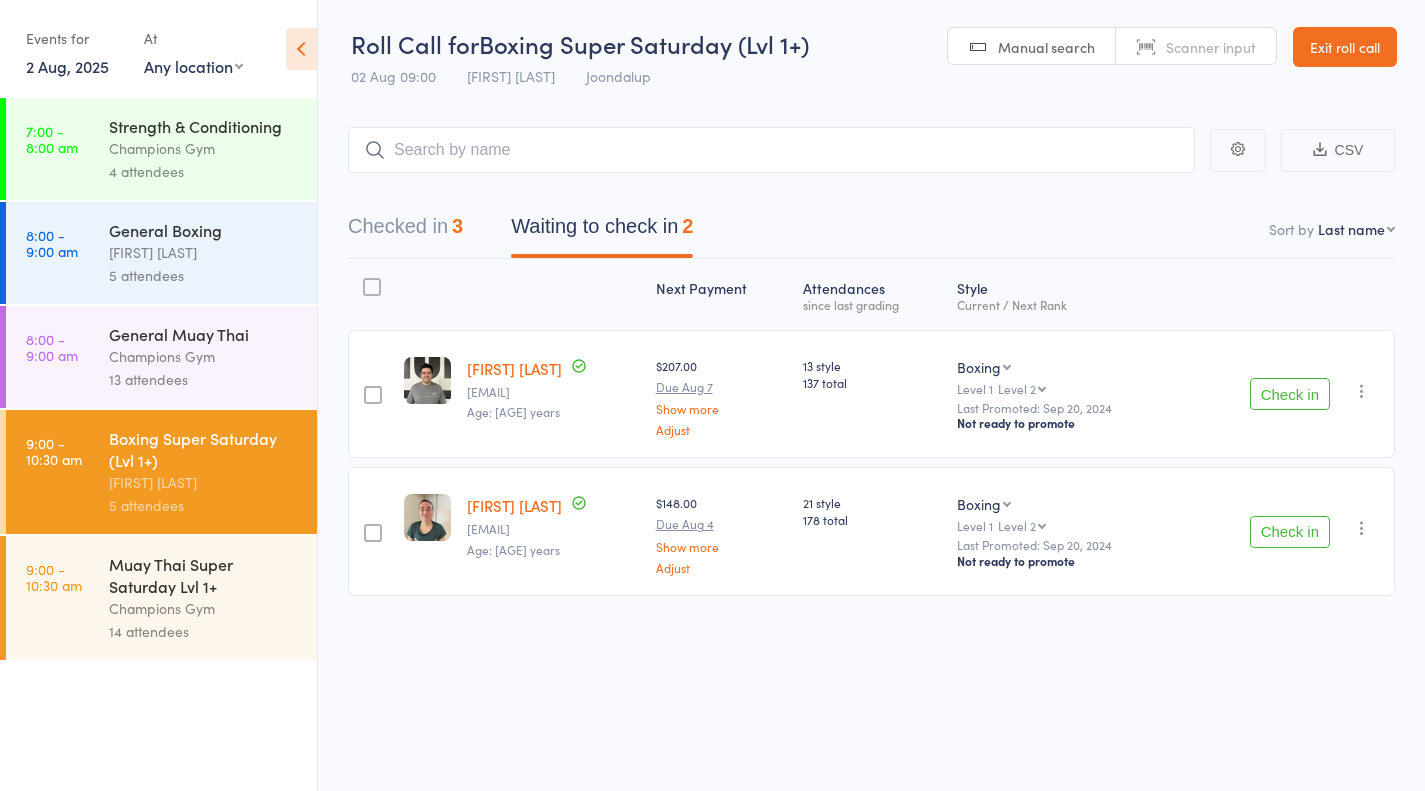 click on "Check in" at bounding box center (1290, 532) 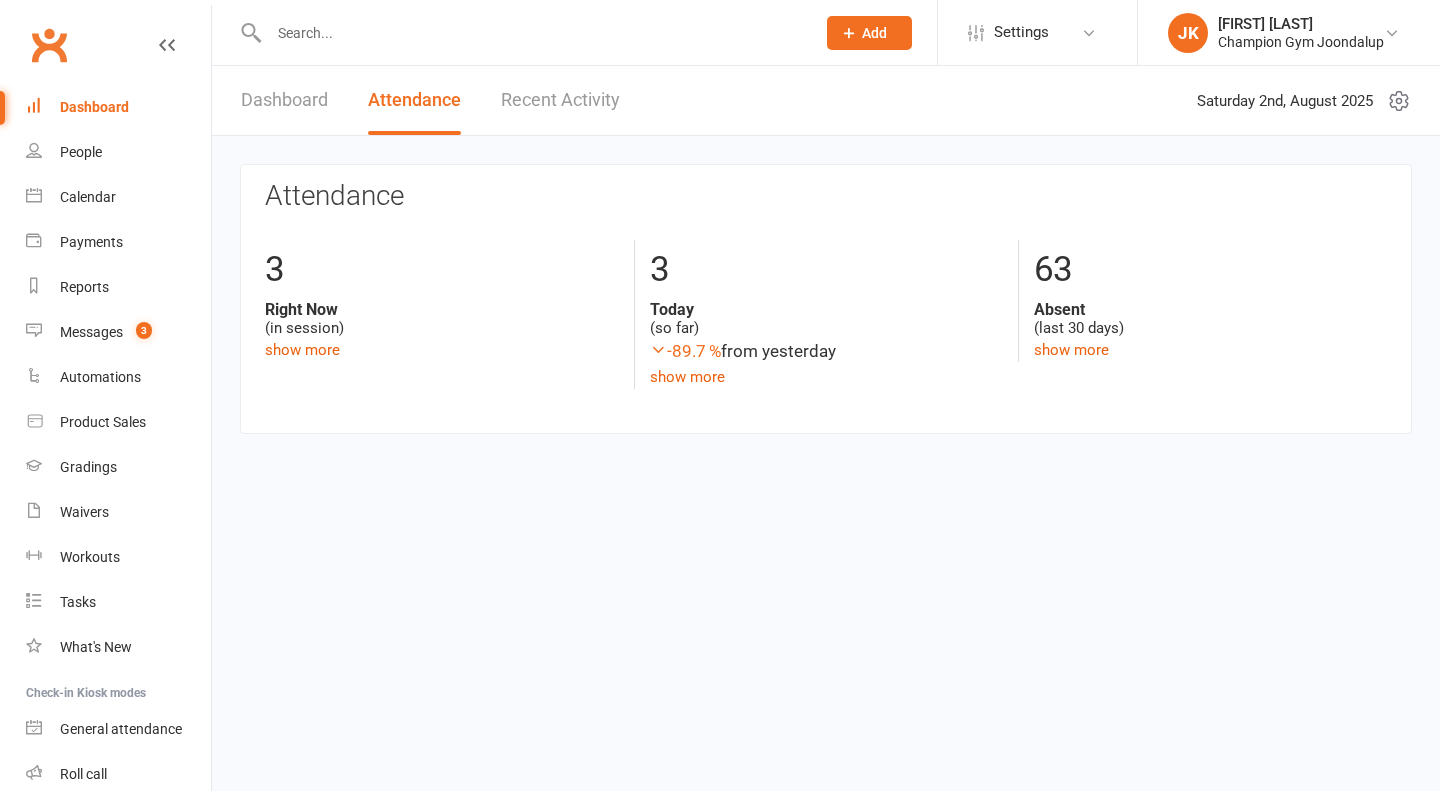 scroll, scrollTop: 0, scrollLeft: 0, axis: both 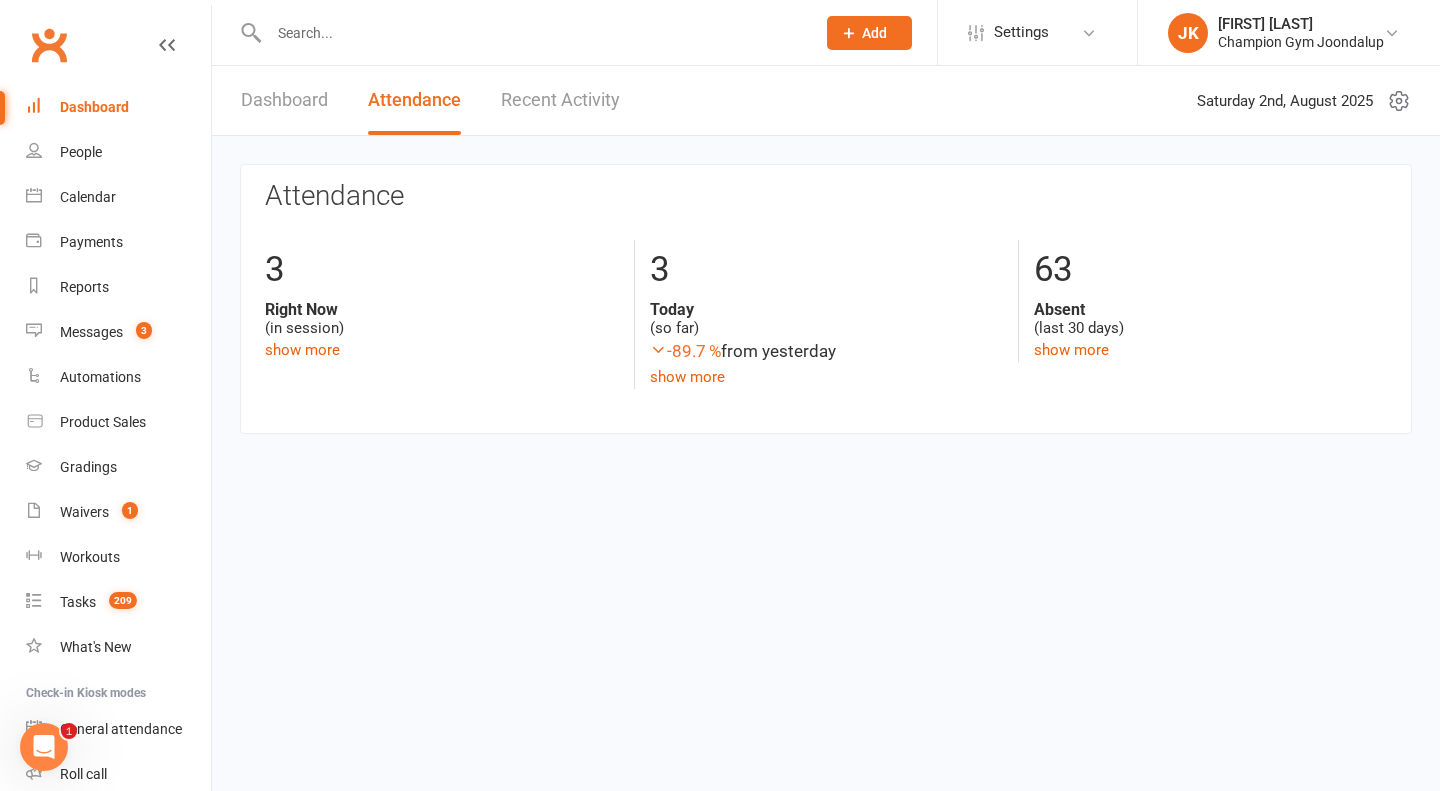 click at bounding box center [532, 33] 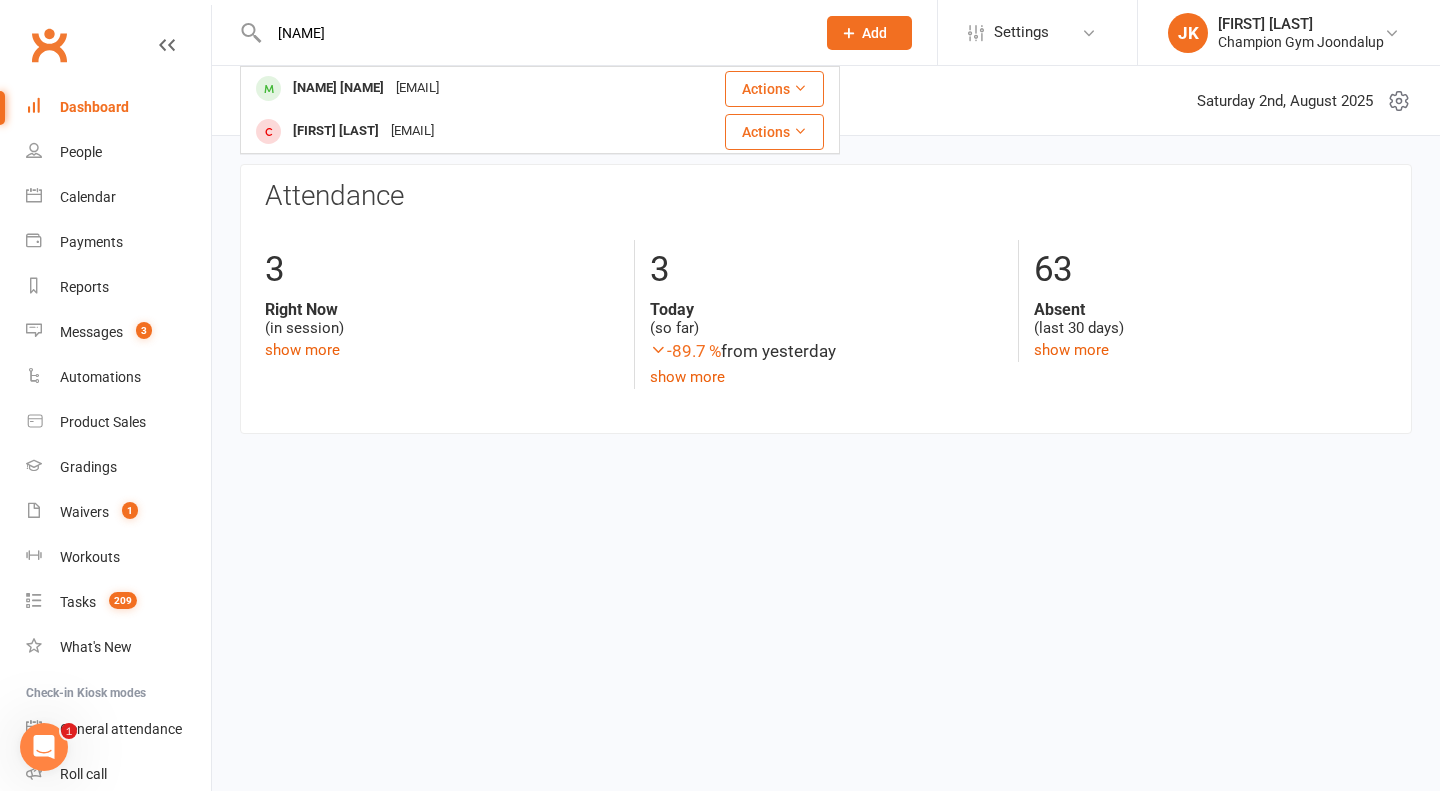 type on "[NAME]" 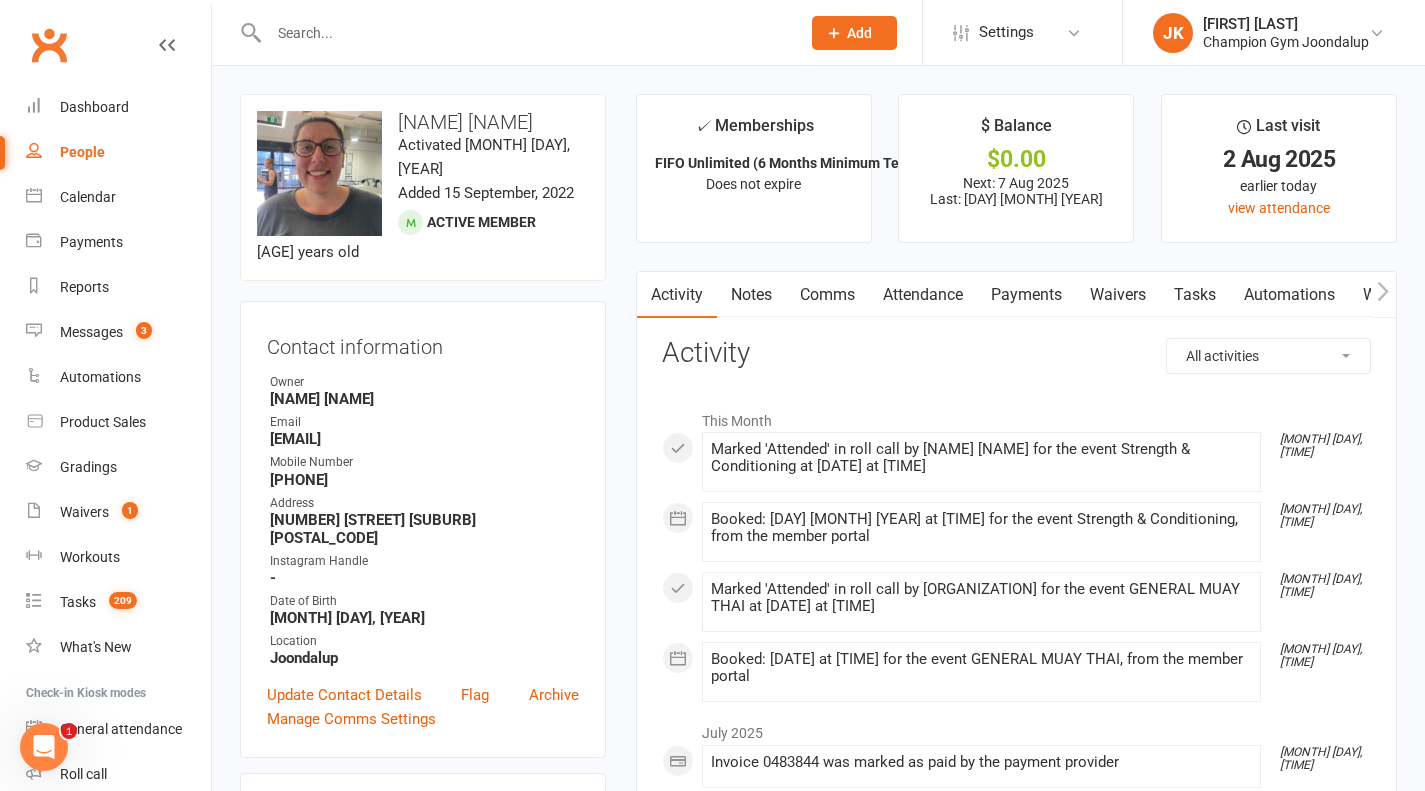 click on "Attendance" at bounding box center (923, 295) 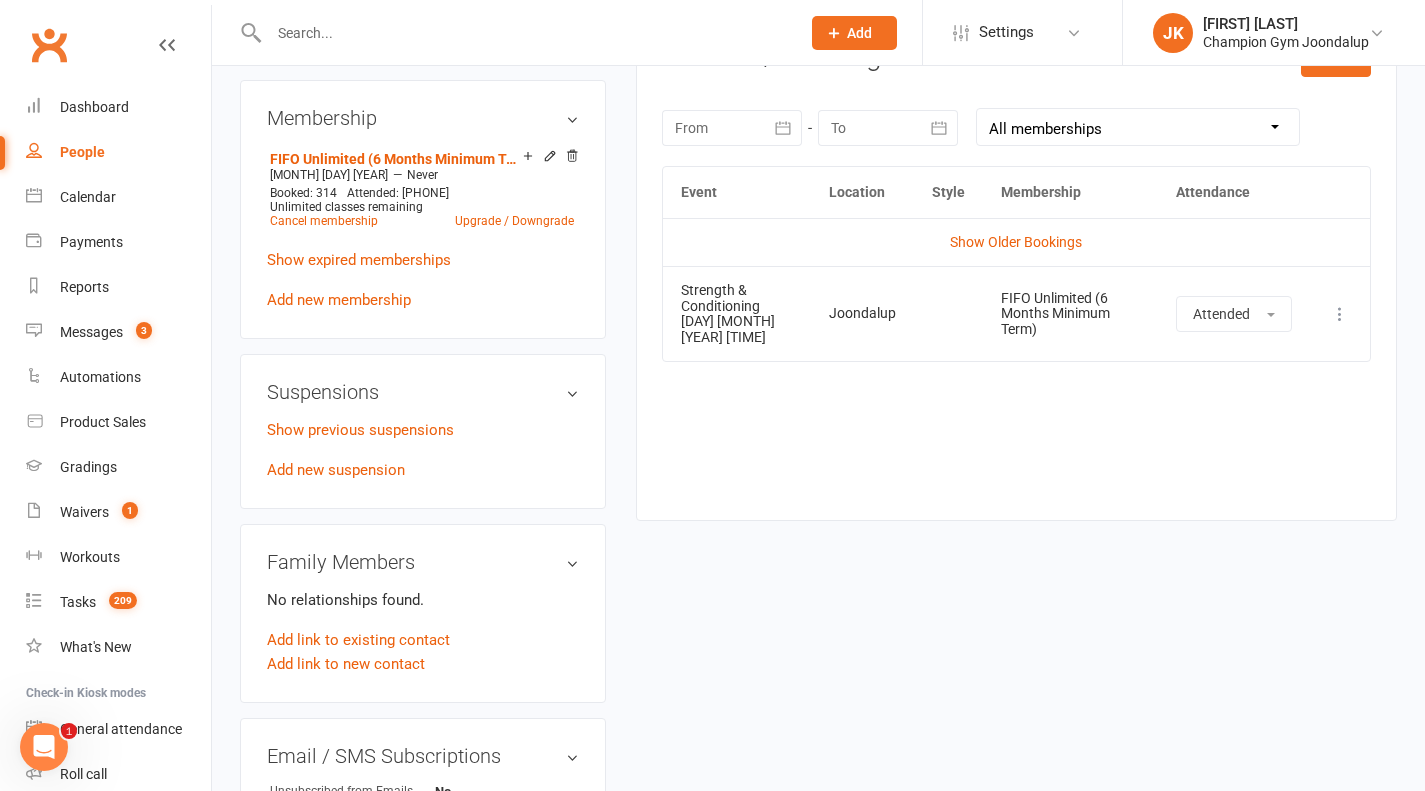 scroll, scrollTop: 922, scrollLeft: 0, axis: vertical 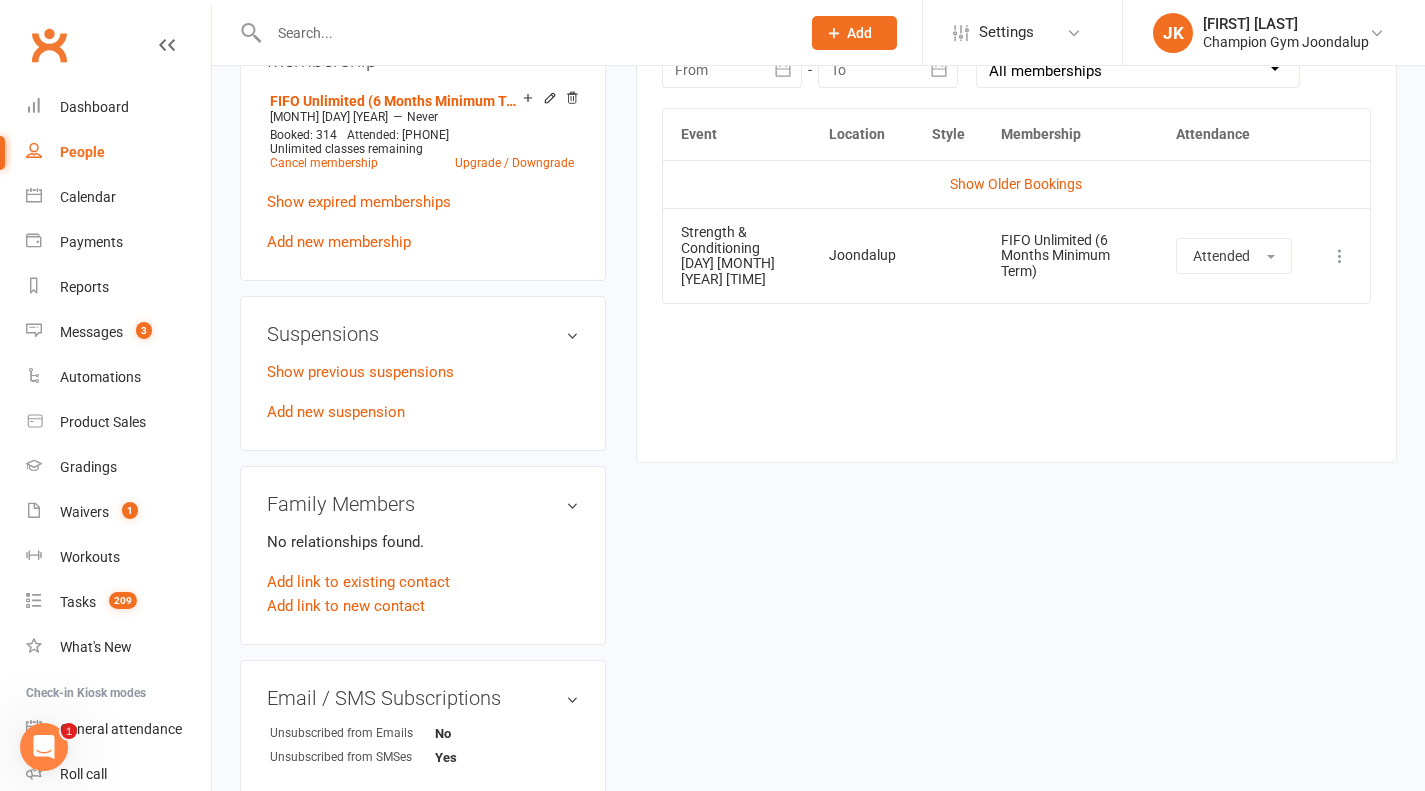 click on "Show Older Bookings" at bounding box center [1016, 184] 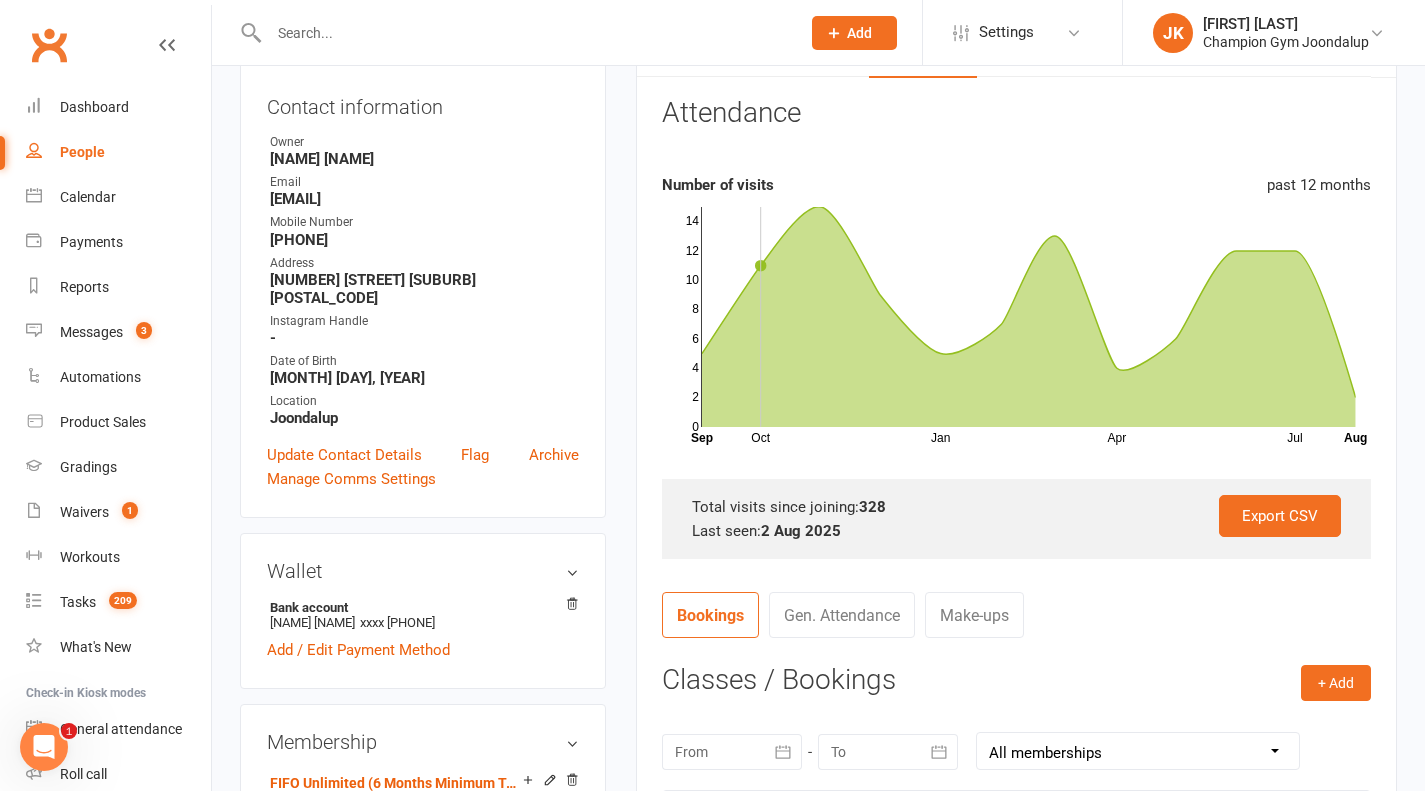 scroll, scrollTop: 743, scrollLeft: 0, axis: vertical 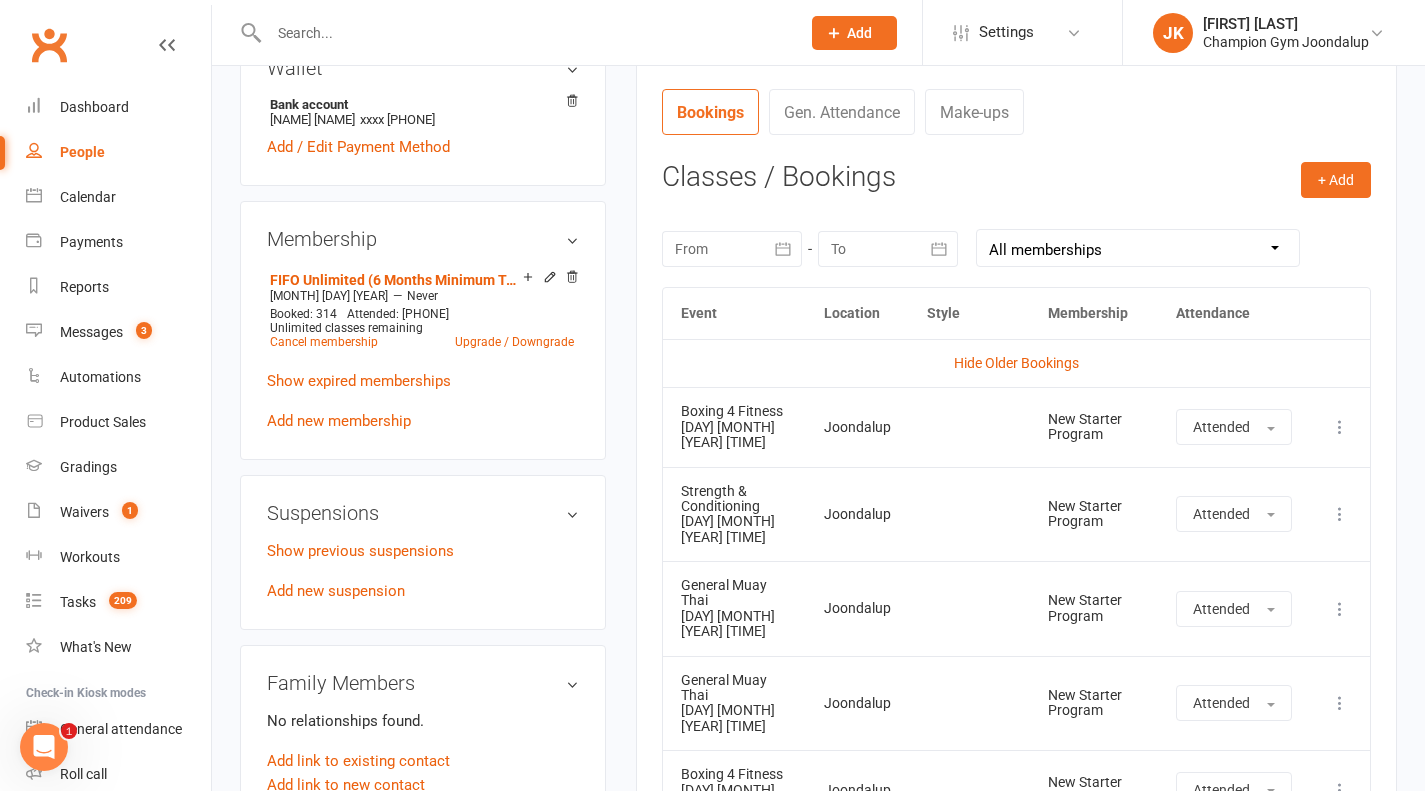 click on "Hide Older Bookings" at bounding box center (1016, 363) 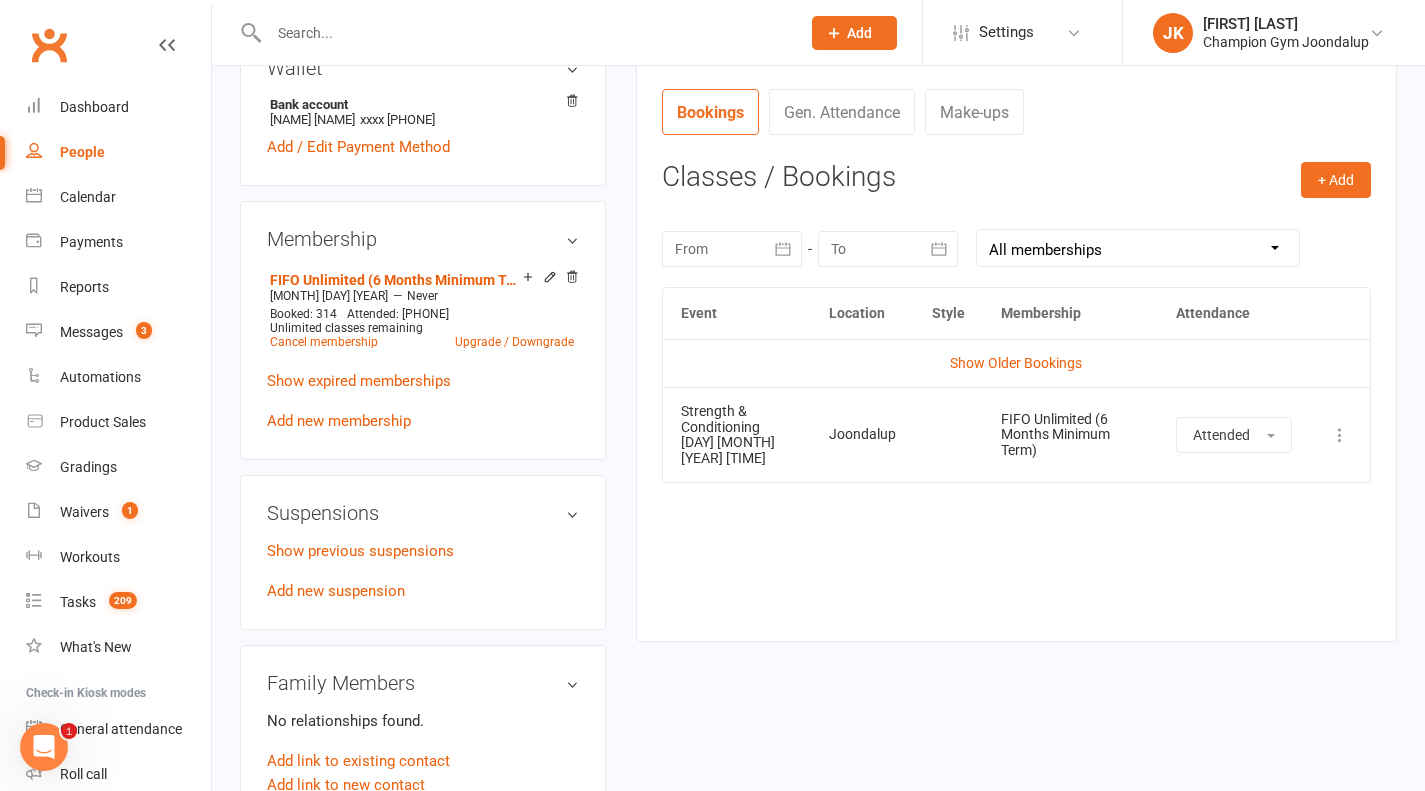 click on "Show Older Bookings" at bounding box center (1016, 363) 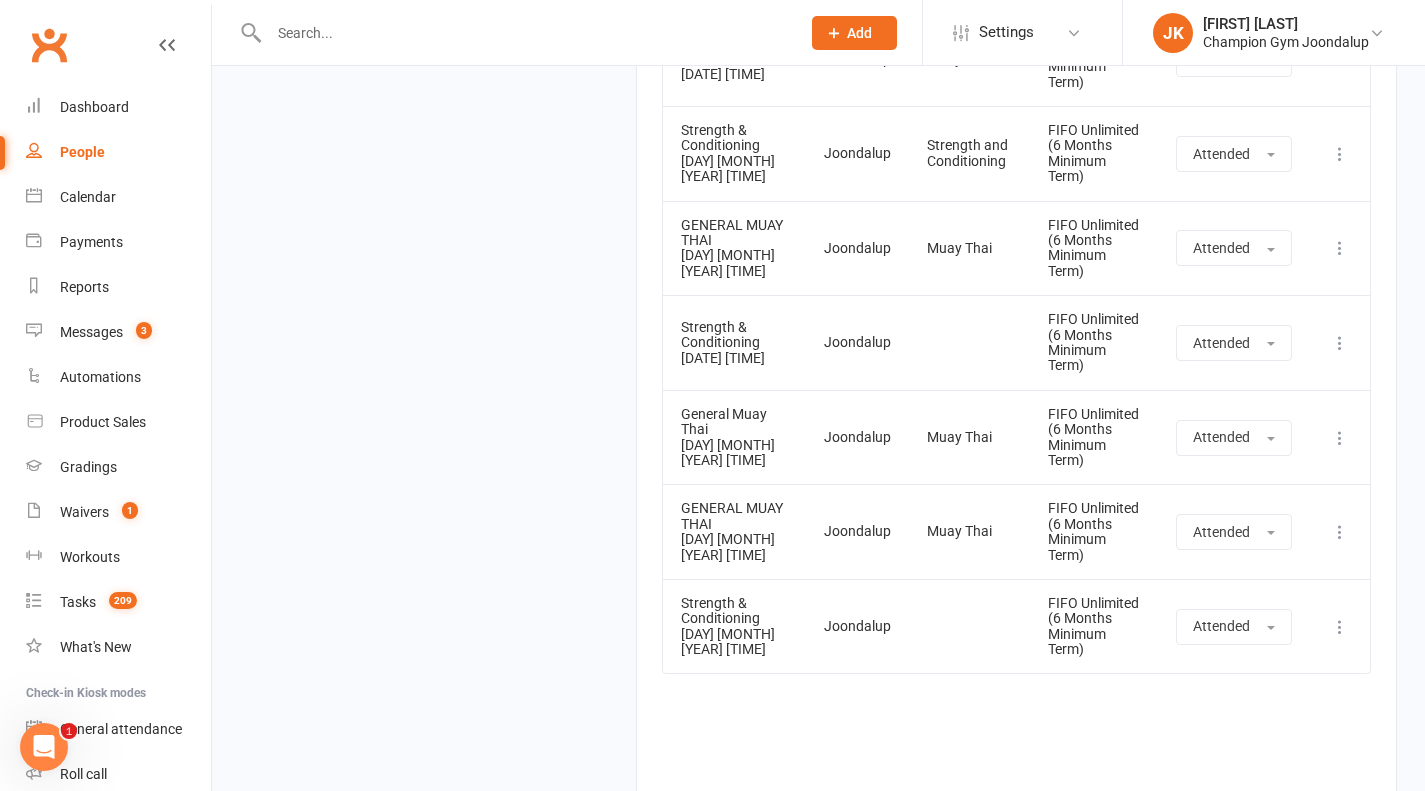 scroll, scrollTop: 31564, scrollLeft: 0, axis: vertical 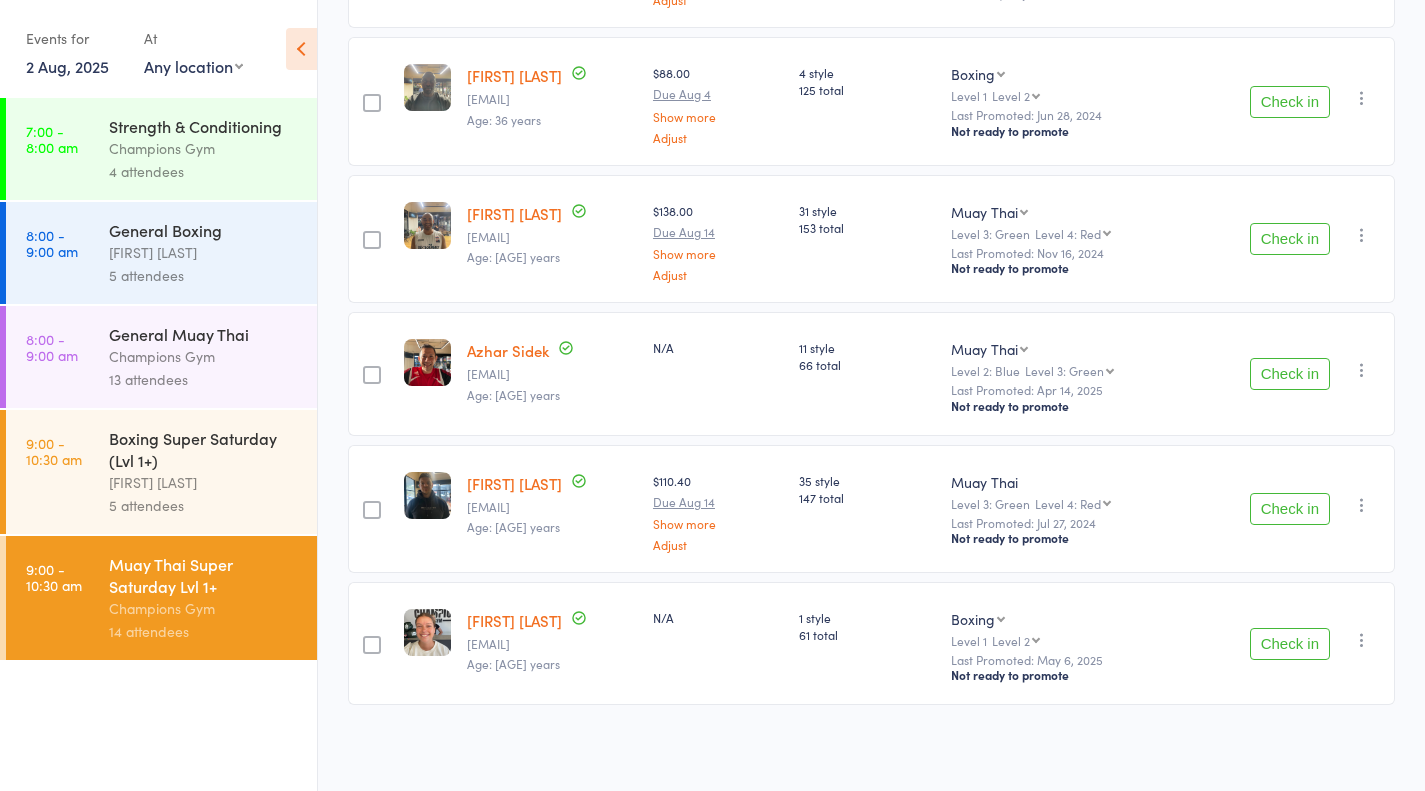 click on "Check in" at bounding box center (1290, 509) 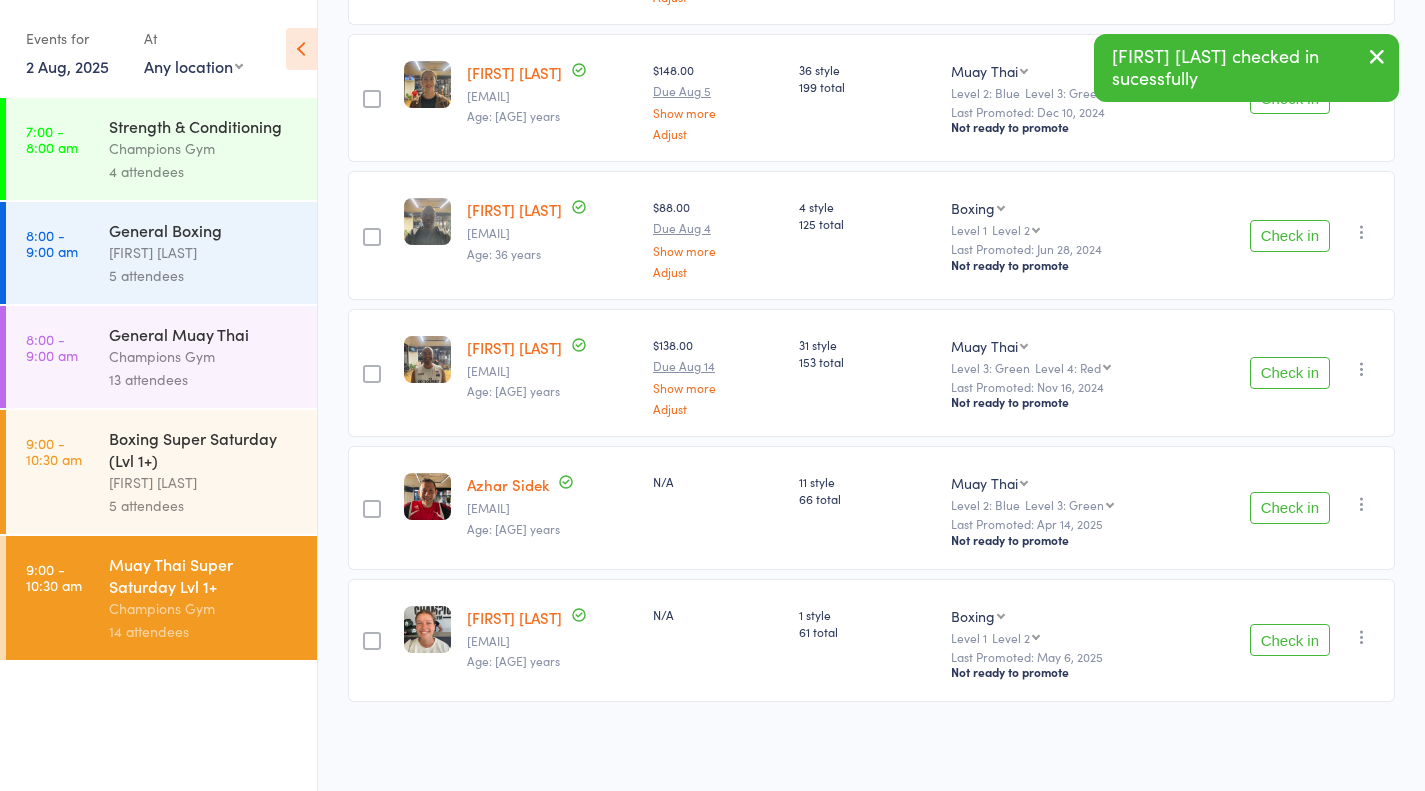 scroll, scrollTop: 981, scrollLeft: 0, axis: vertical 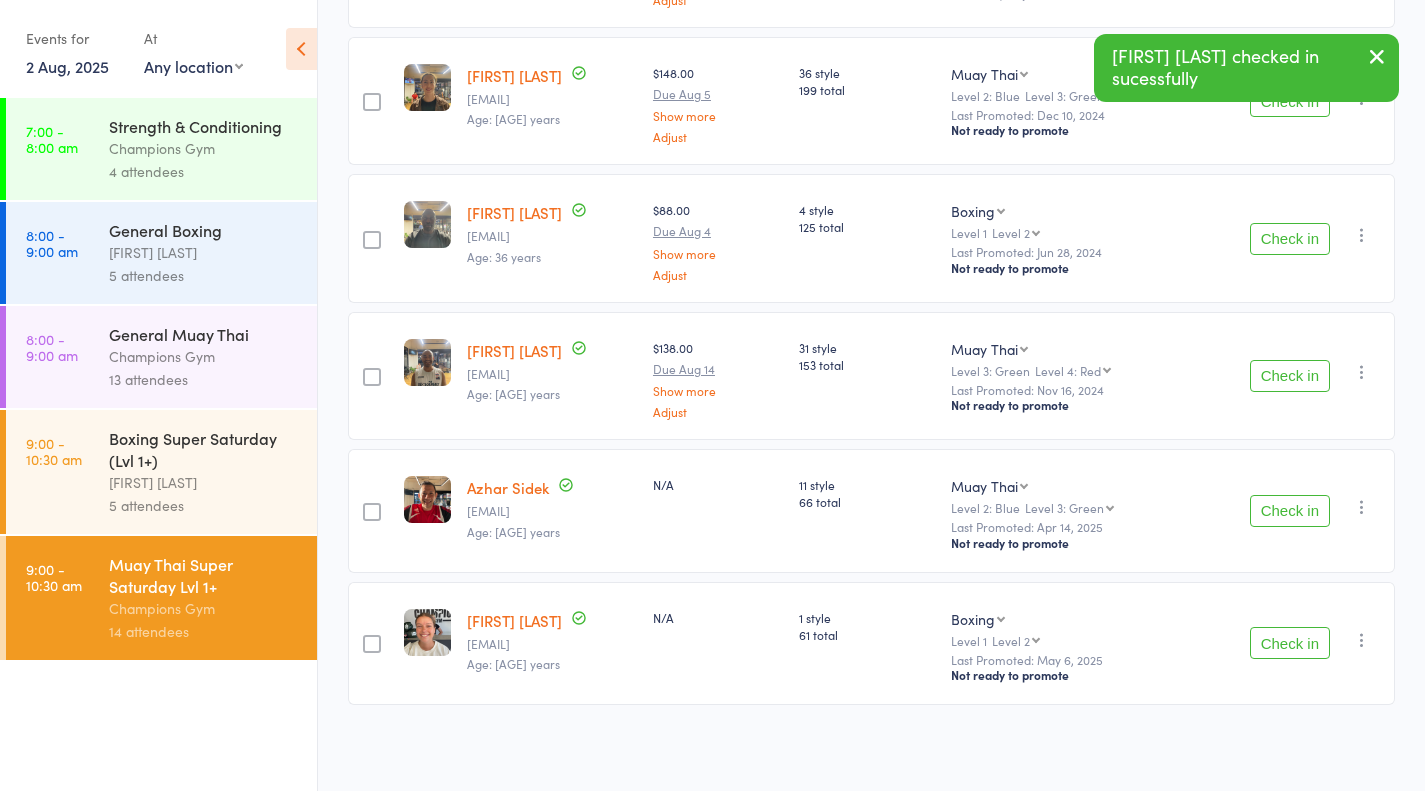 click on "Check in" at bounding box center [1290, 511] 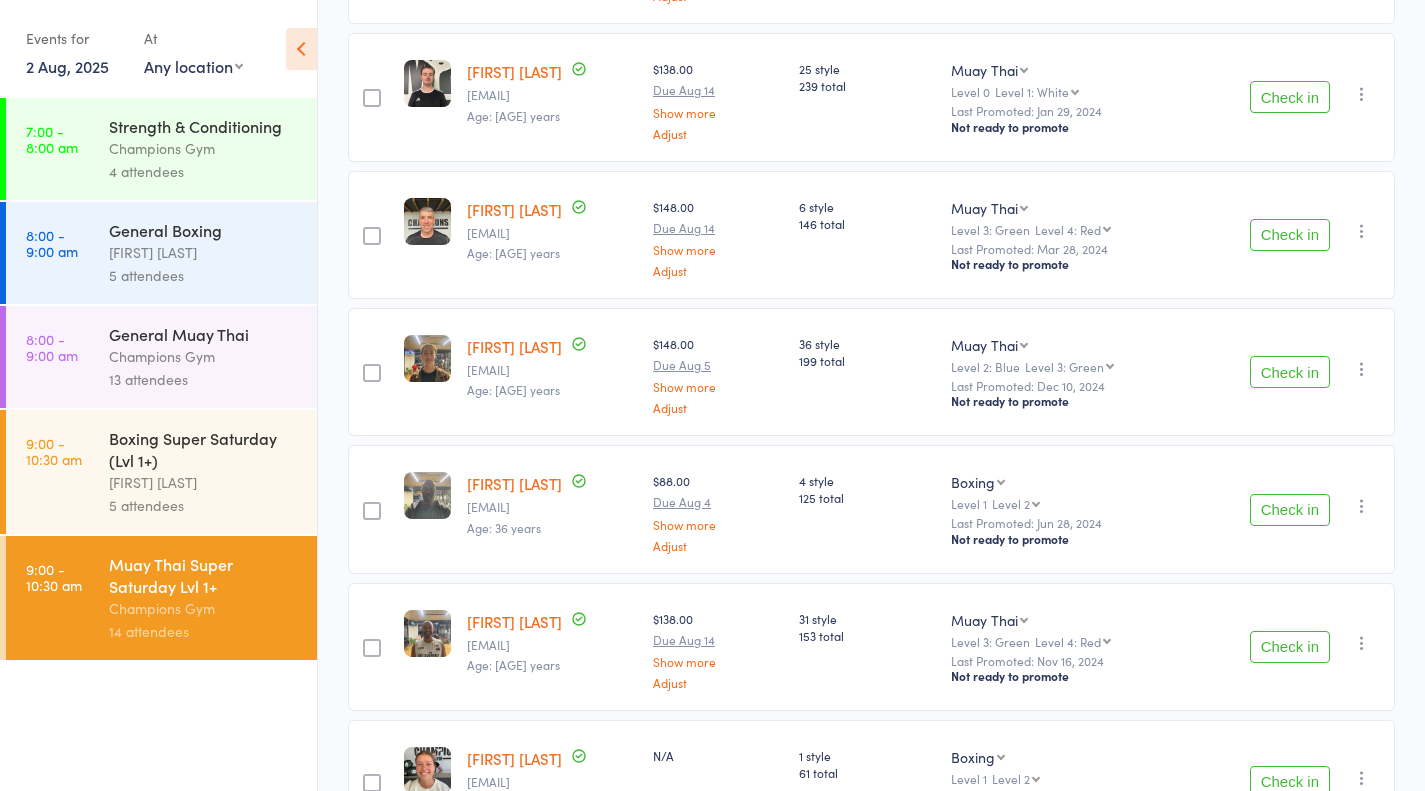scroll, scrollTop: 848, scrollLeft: 0, axis: vertical 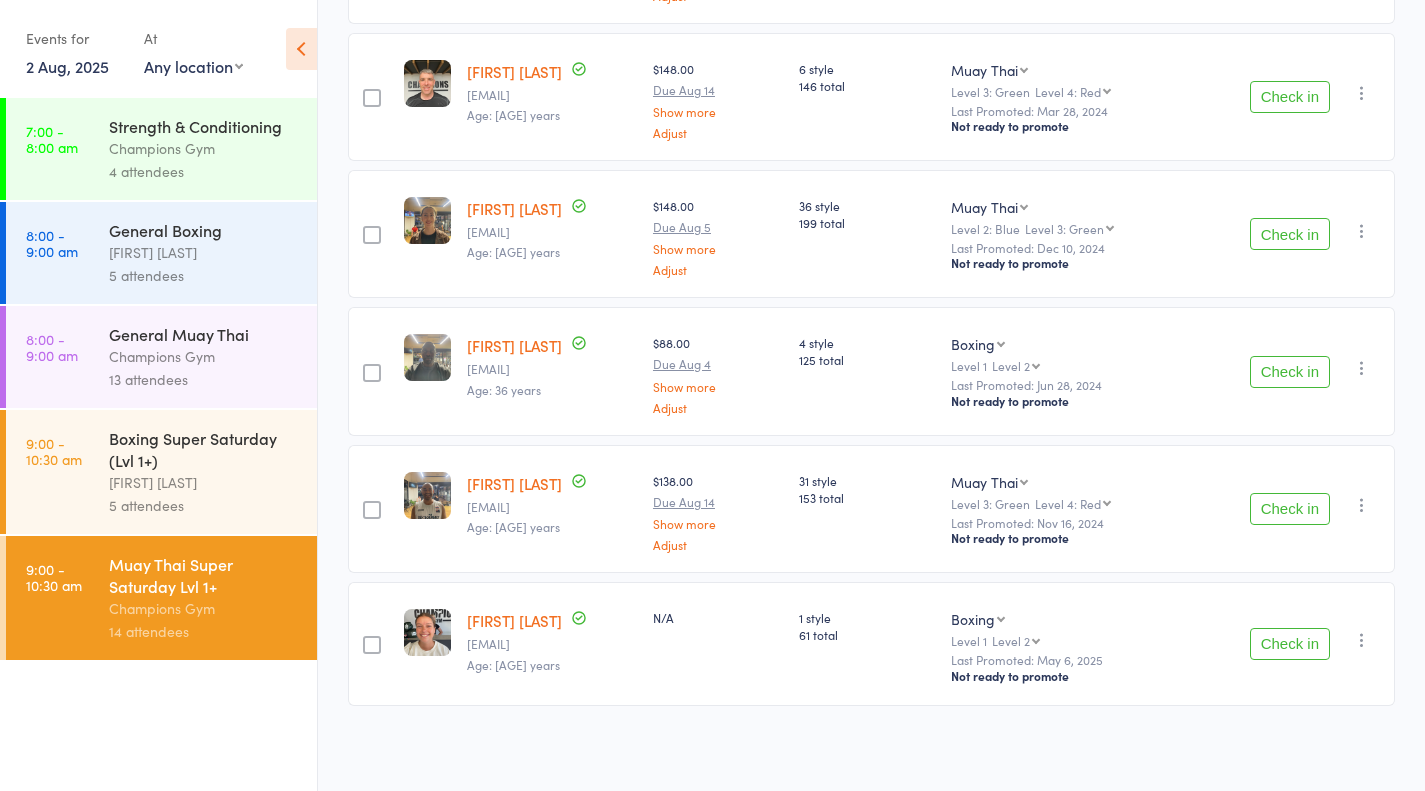 click on "Check in" at bounding box center (1290, 234) 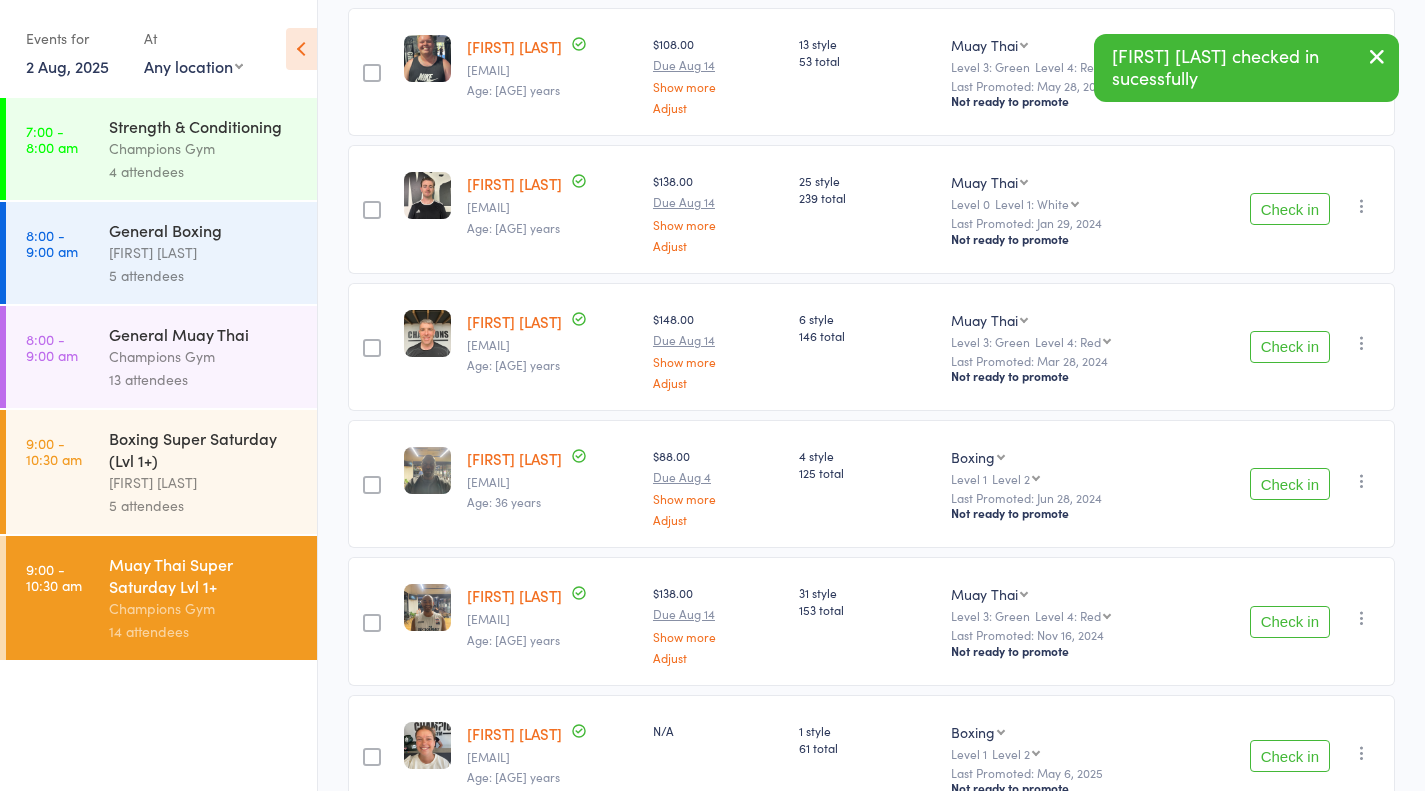 scroll, scrollTop: 441, scrollLeft: 0, axis: vertical 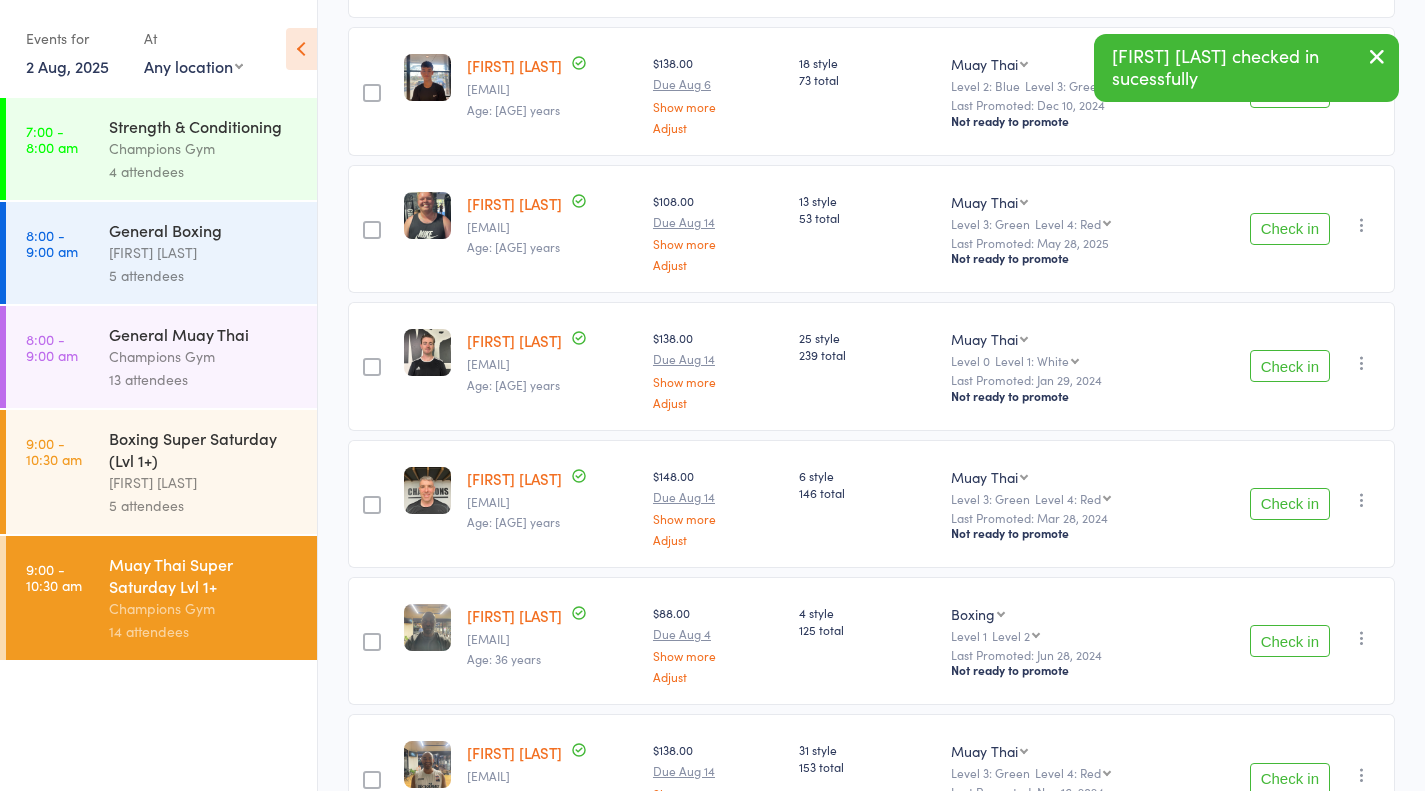 click on "Check in" at bounding box center [1290, 229] 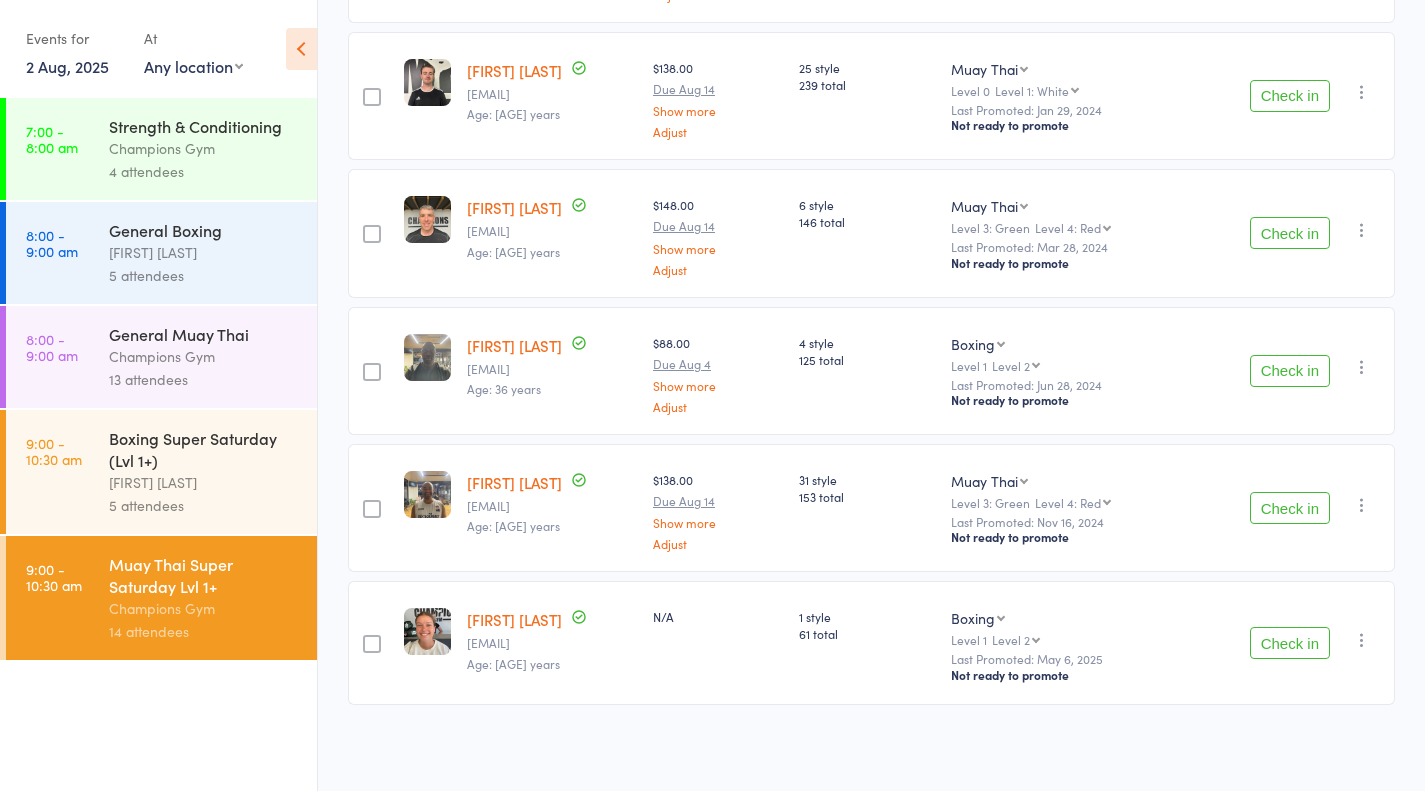 scroll, scrollTop: 336, scrollLeft: 0, axis: vertical 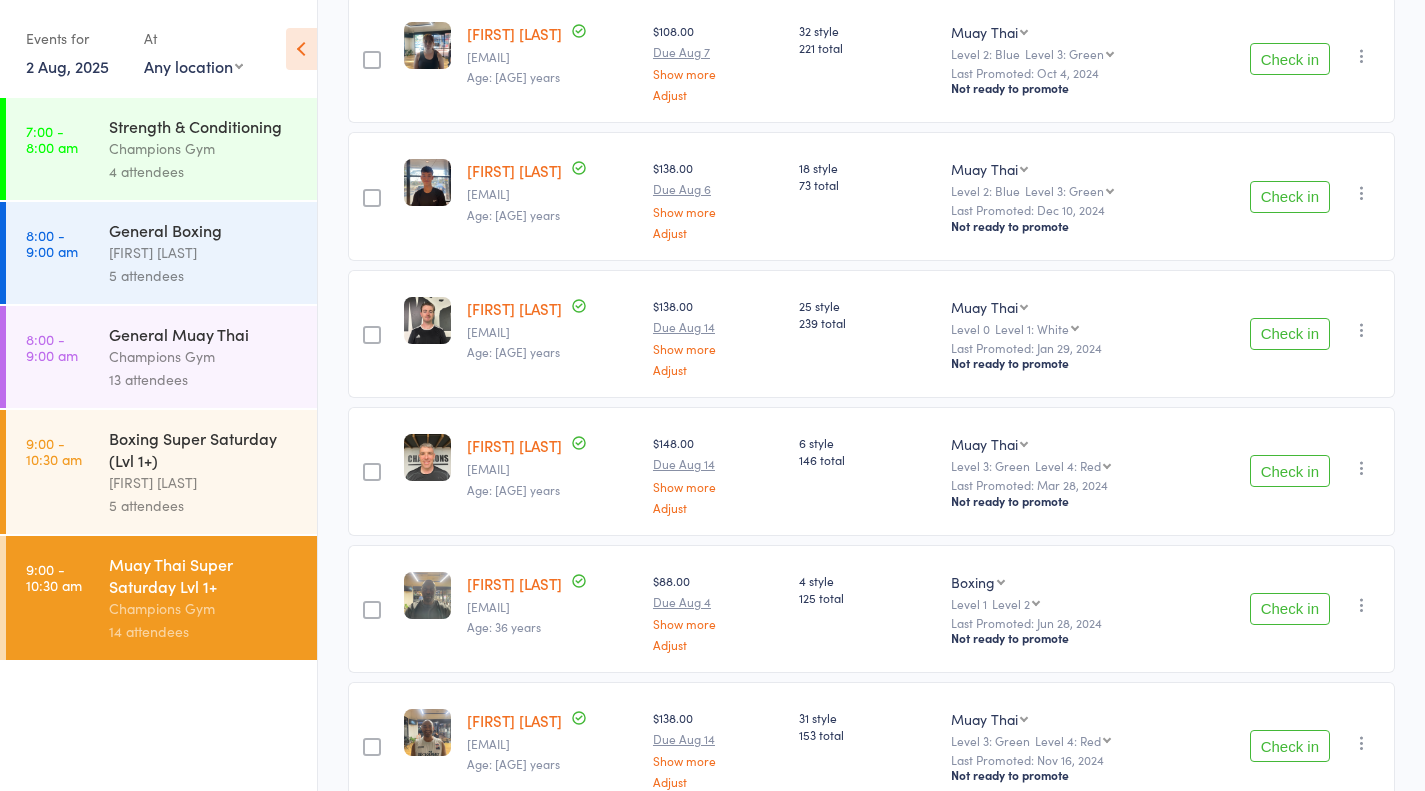 click on "Check in" at bounding box center (1290, 197) 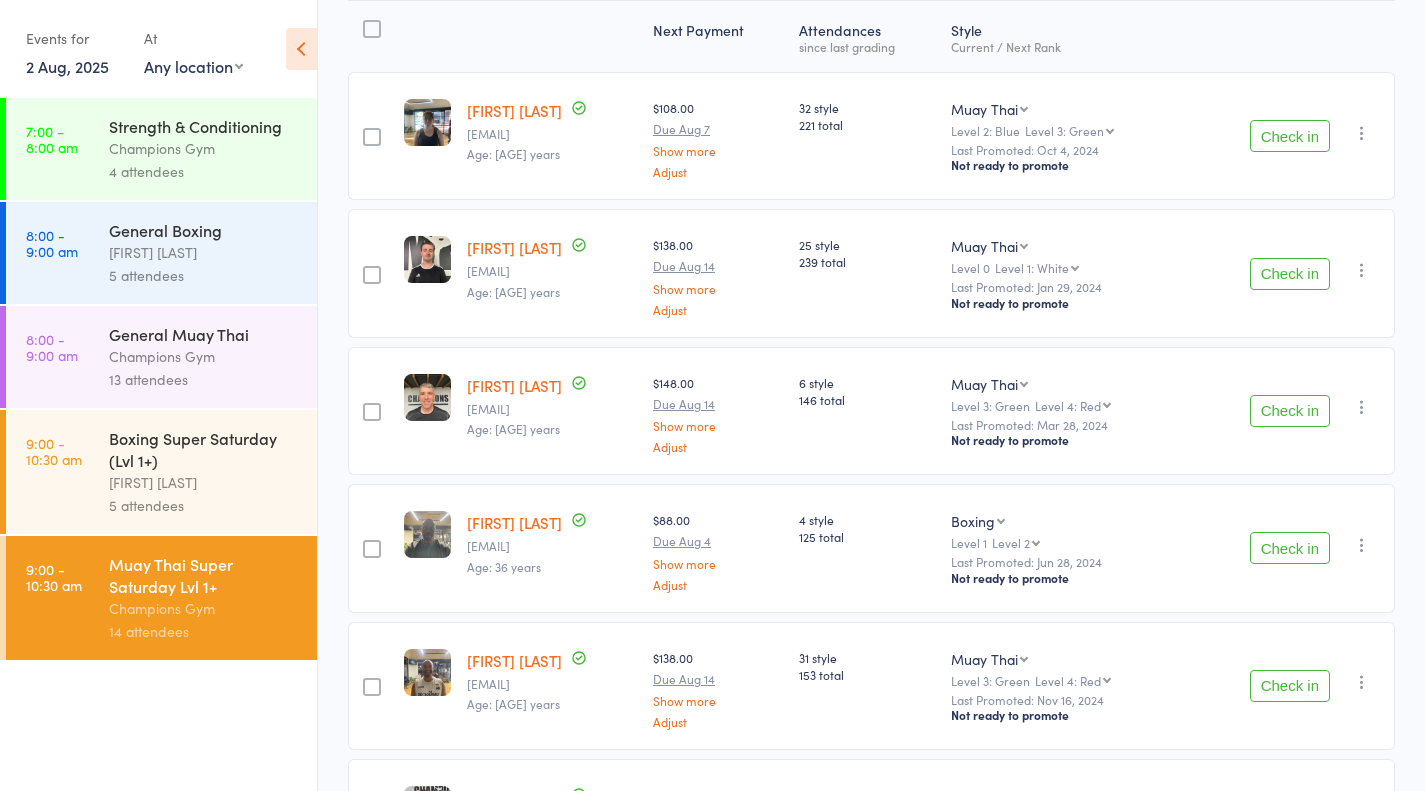 scroll, scrollTop: 256, scrollLeft: 0, axis: vertical 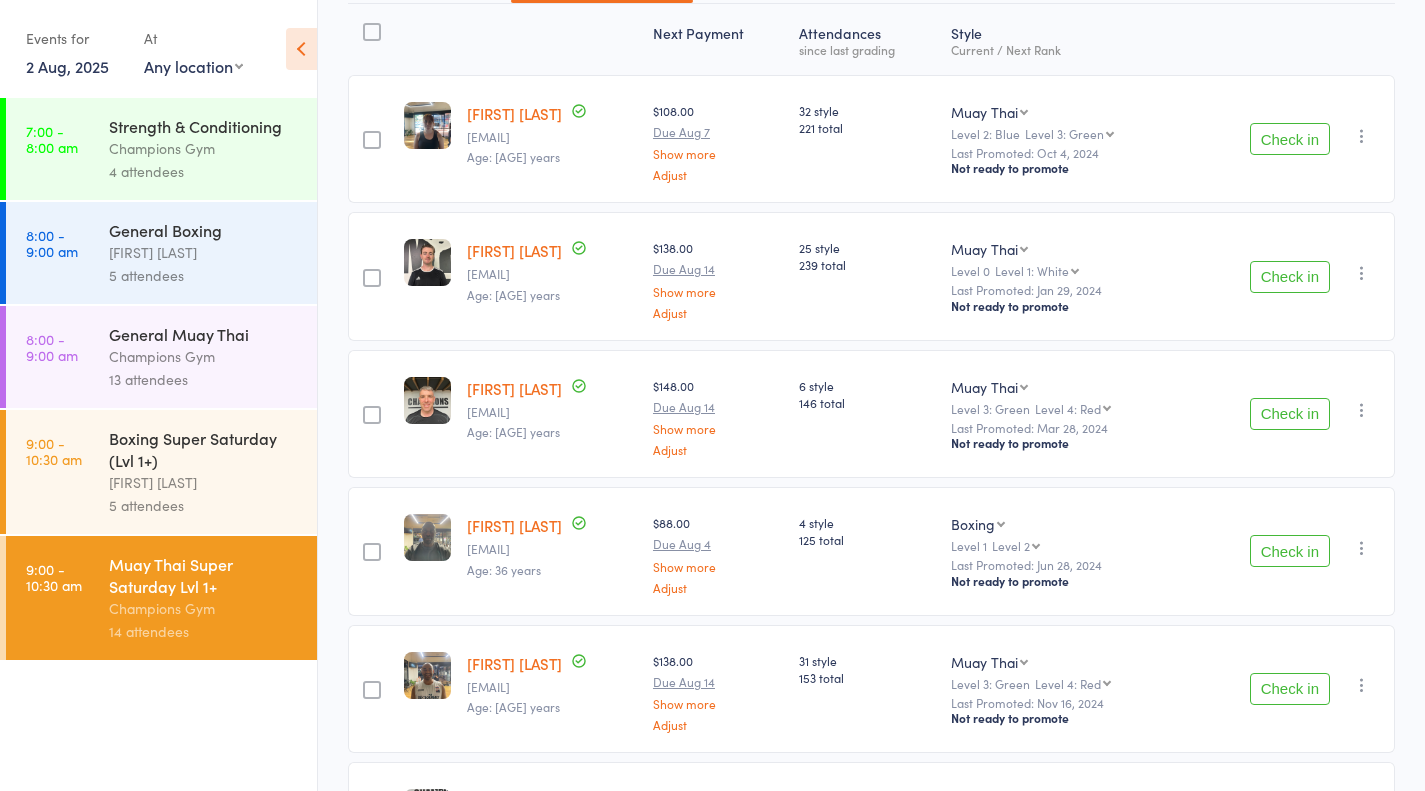 click on "Check in" at bounding box center [1290, 277] 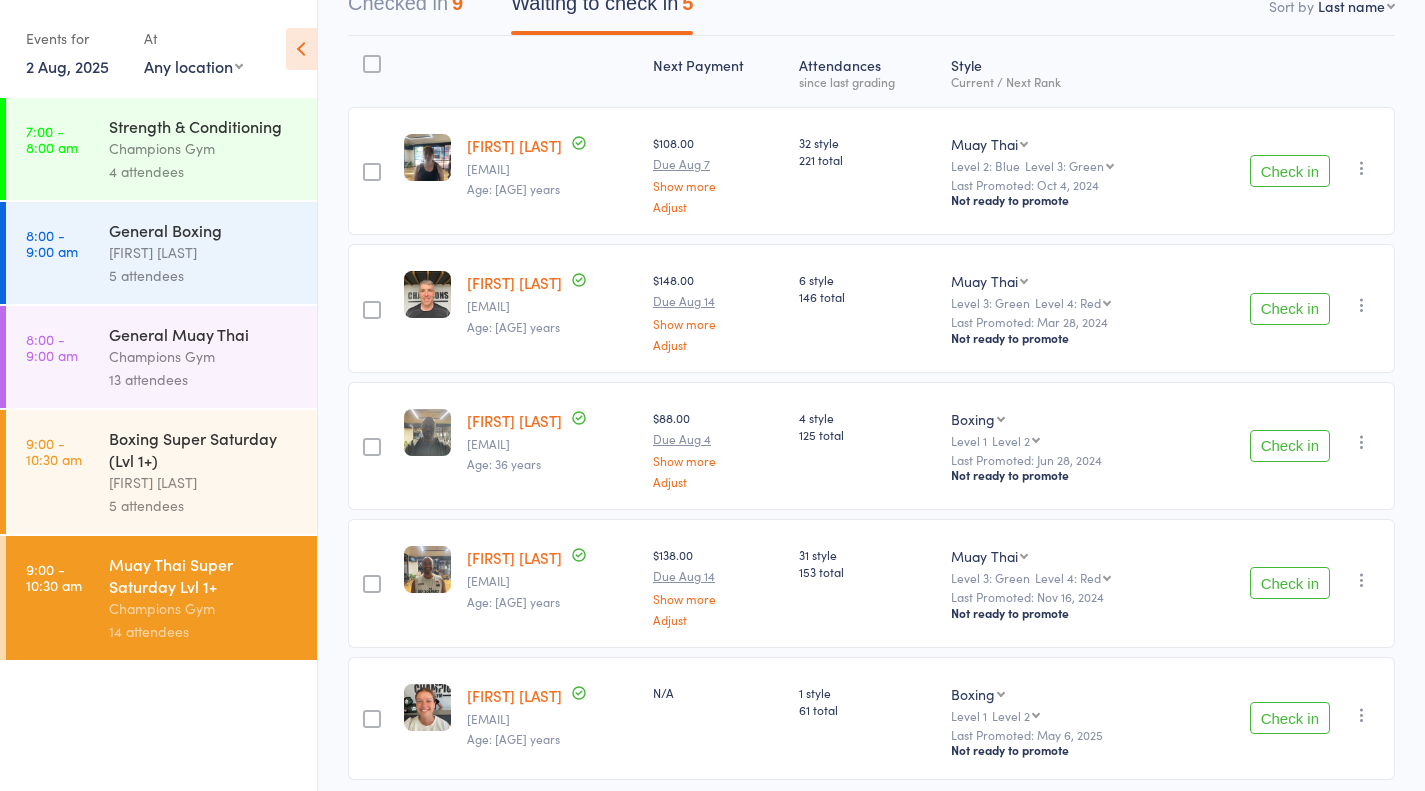 scroll, scrollTop: 223, scrollLeft: 0, axis: vertical 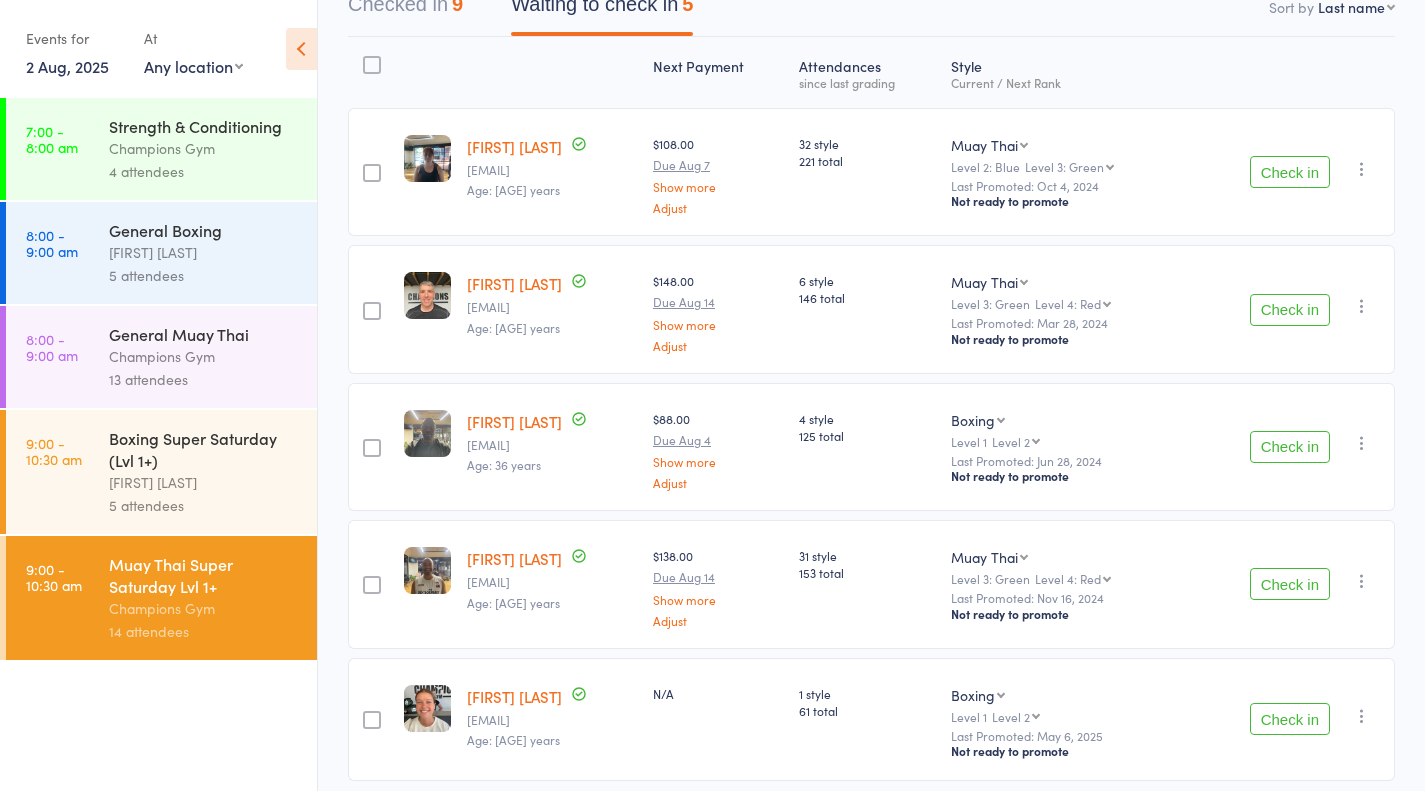 click on "Check in" at bounding box center [1290, 172] 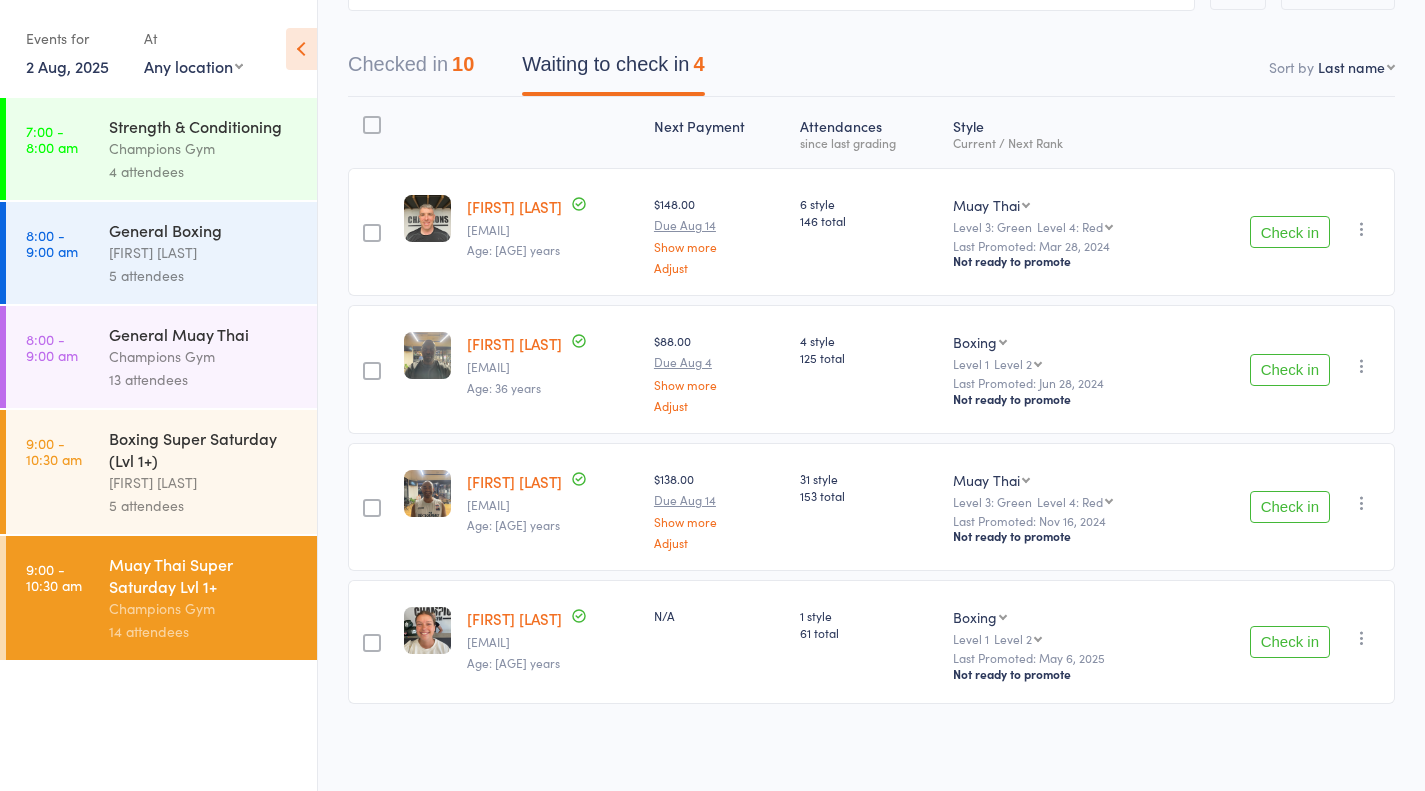 click on "Check in" at bounding box center (1290, 370) 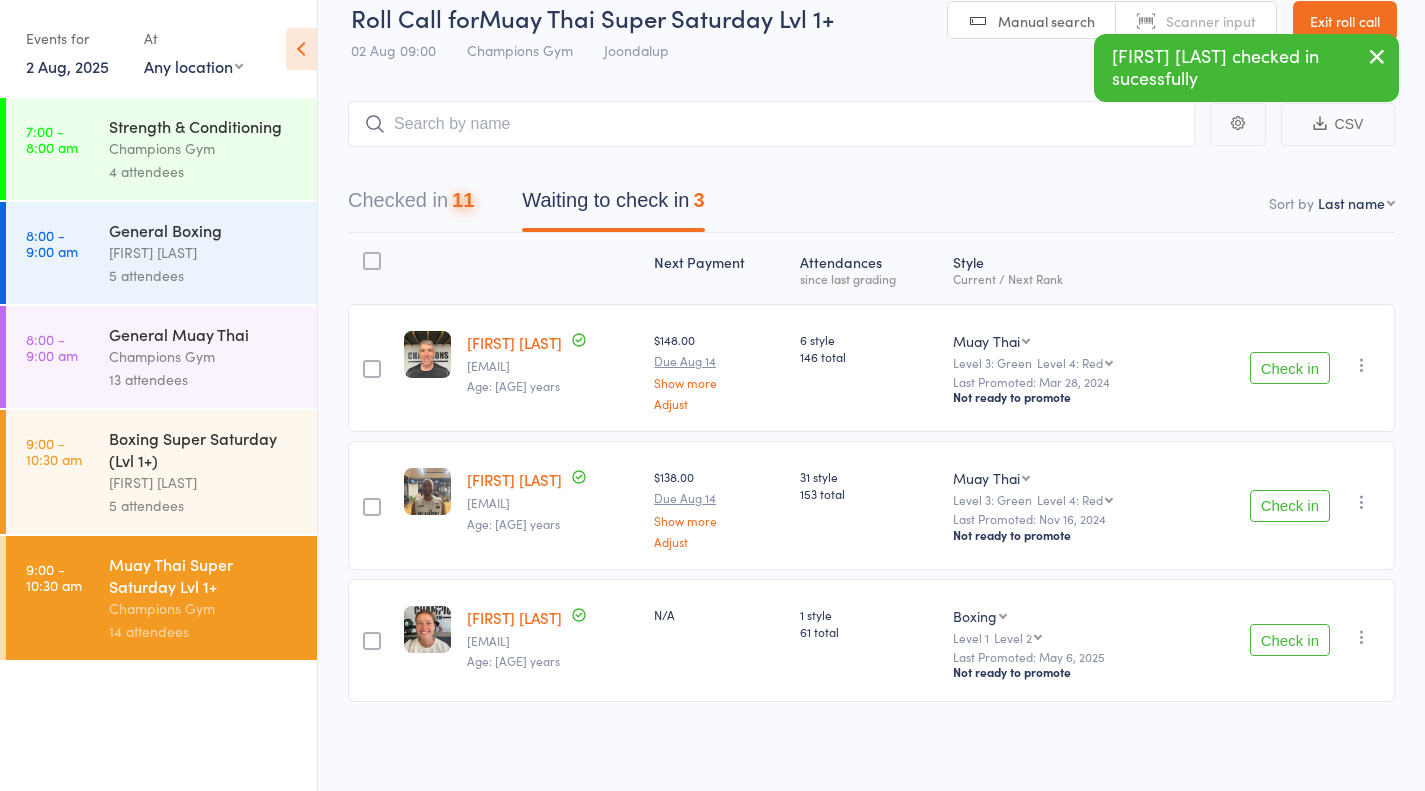 scroll, scrollTop: 26, scrollLeft: 0, axis: vertical 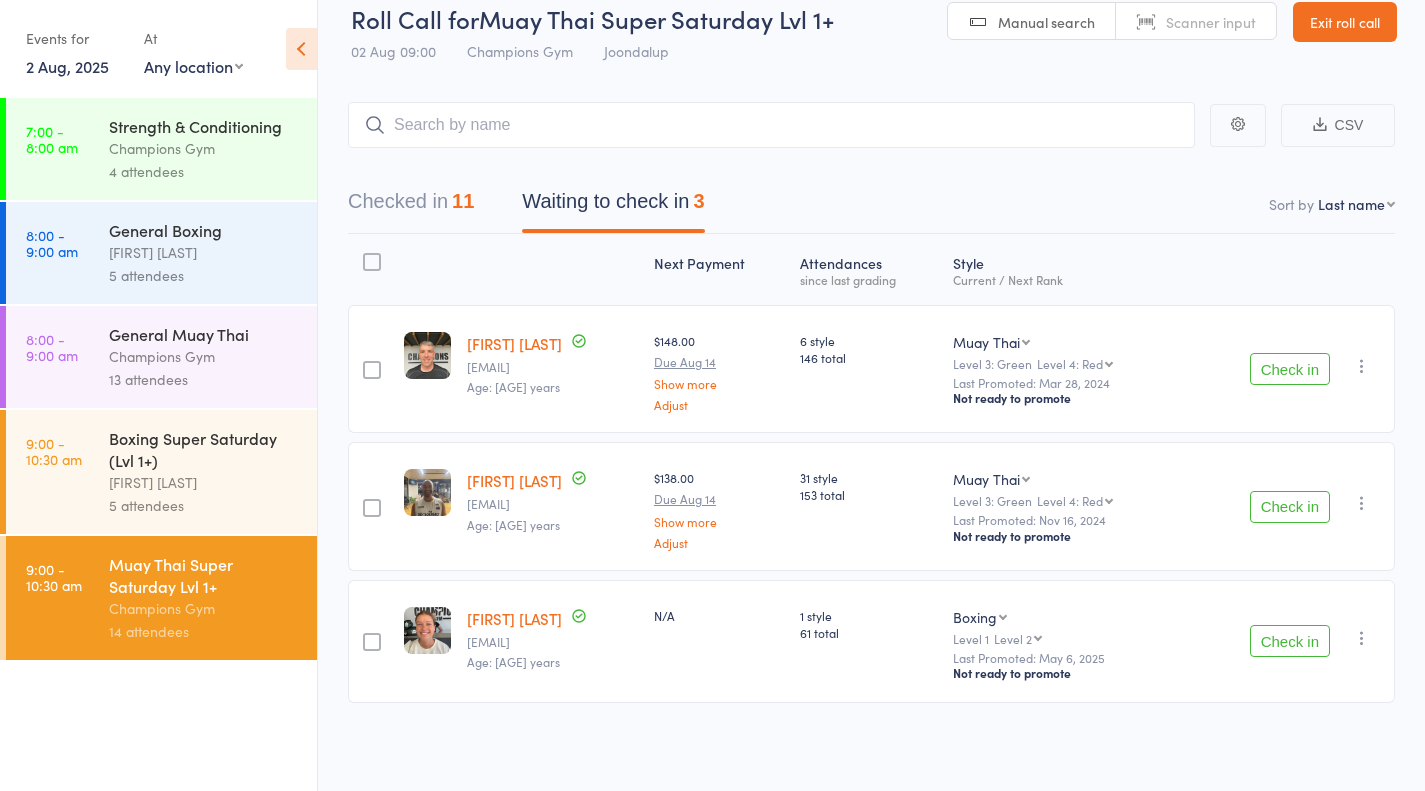 click on "Check in" at bounding box center (1290, 507) 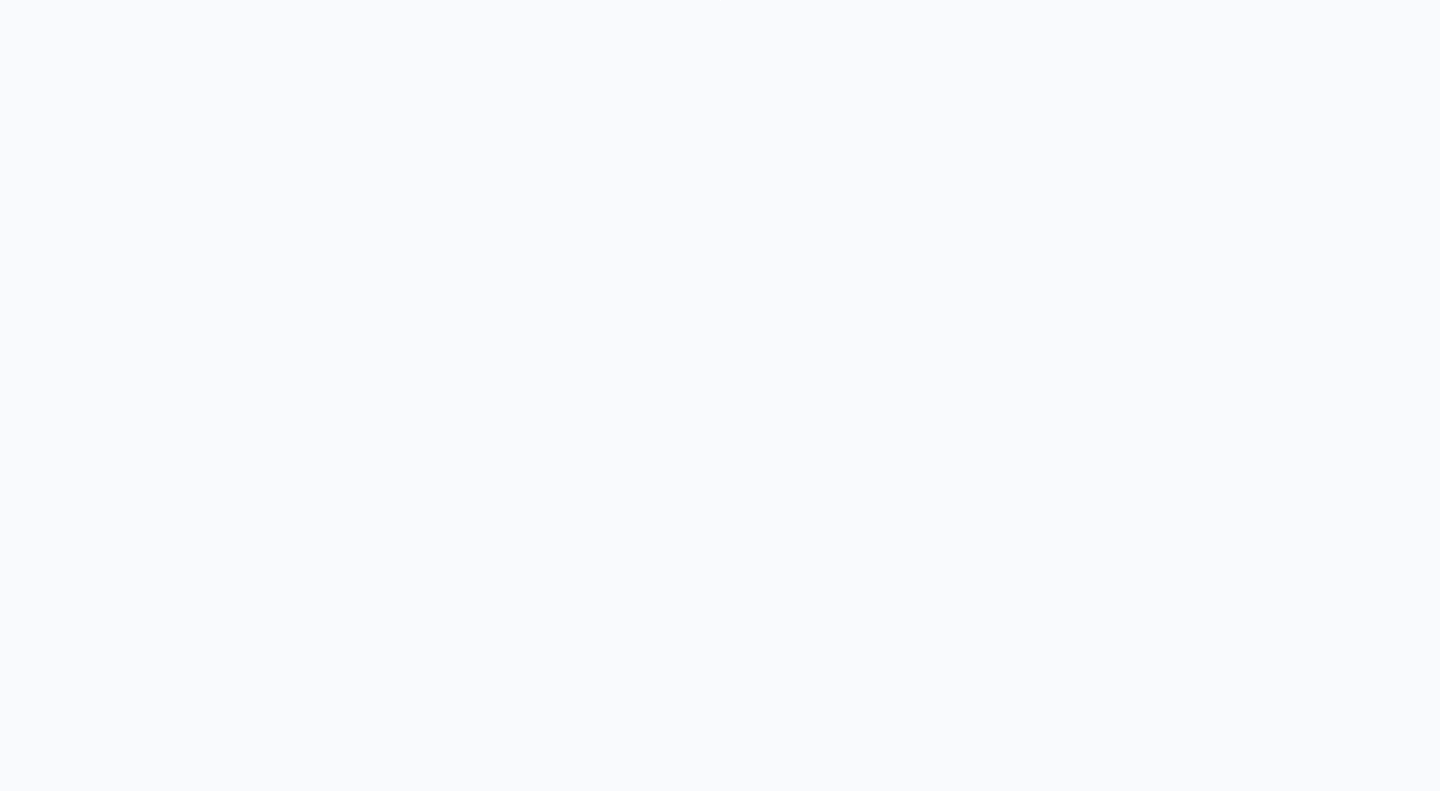 scroll, scrollTop: 0, scrollLeft: 0, axis: both 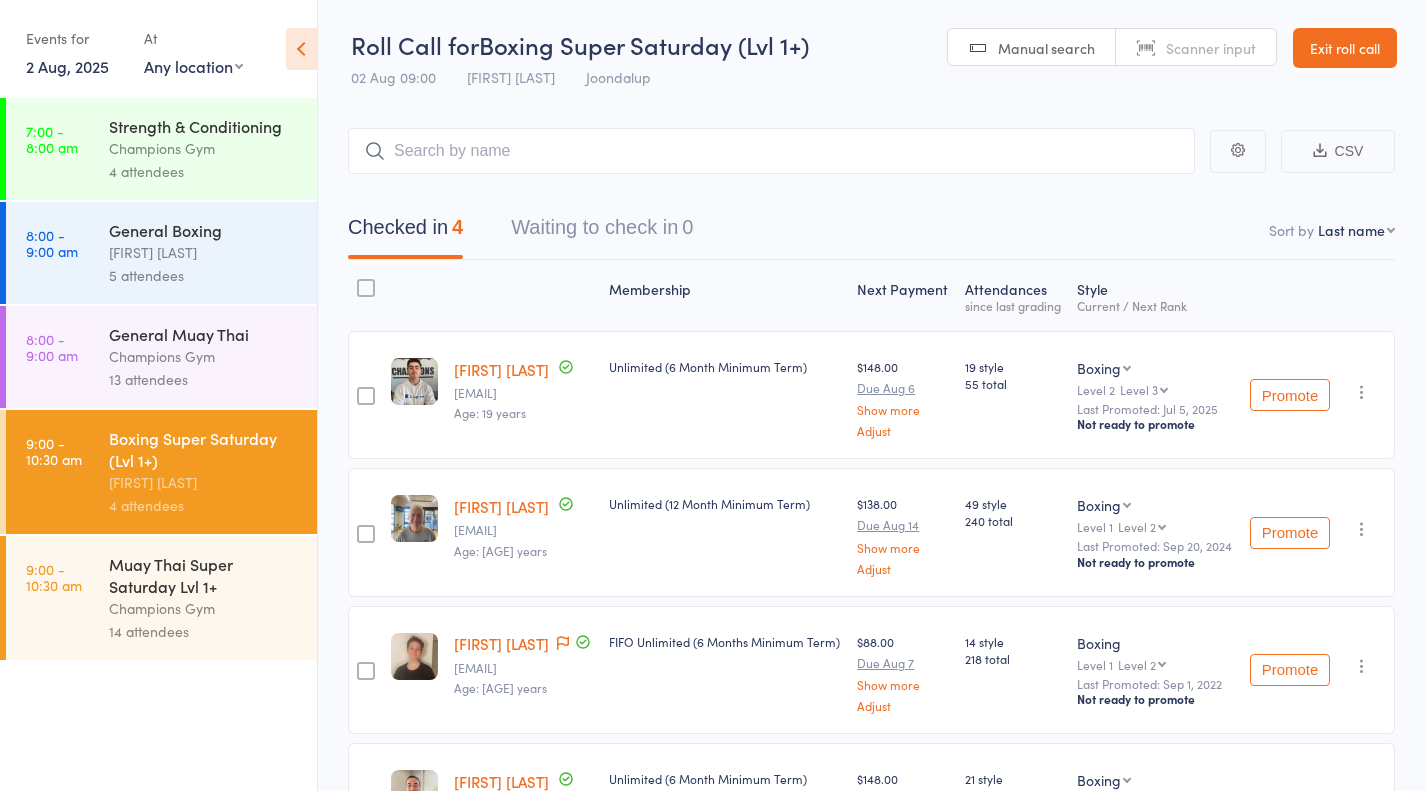 click on "Exit roll call" at bounding box center (1345, 48) 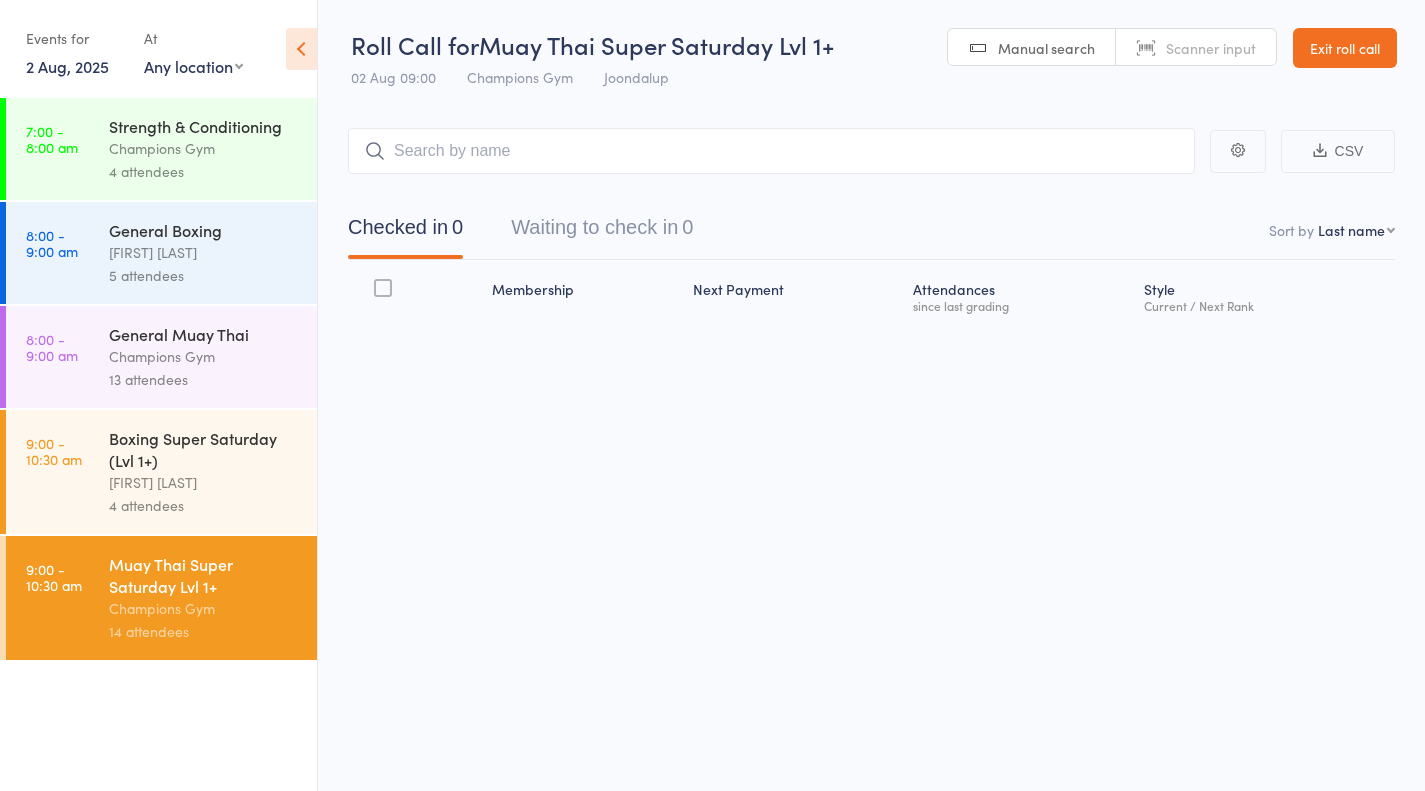 scroll, scrollTop: 0, scrollLeft: 0, axis: both 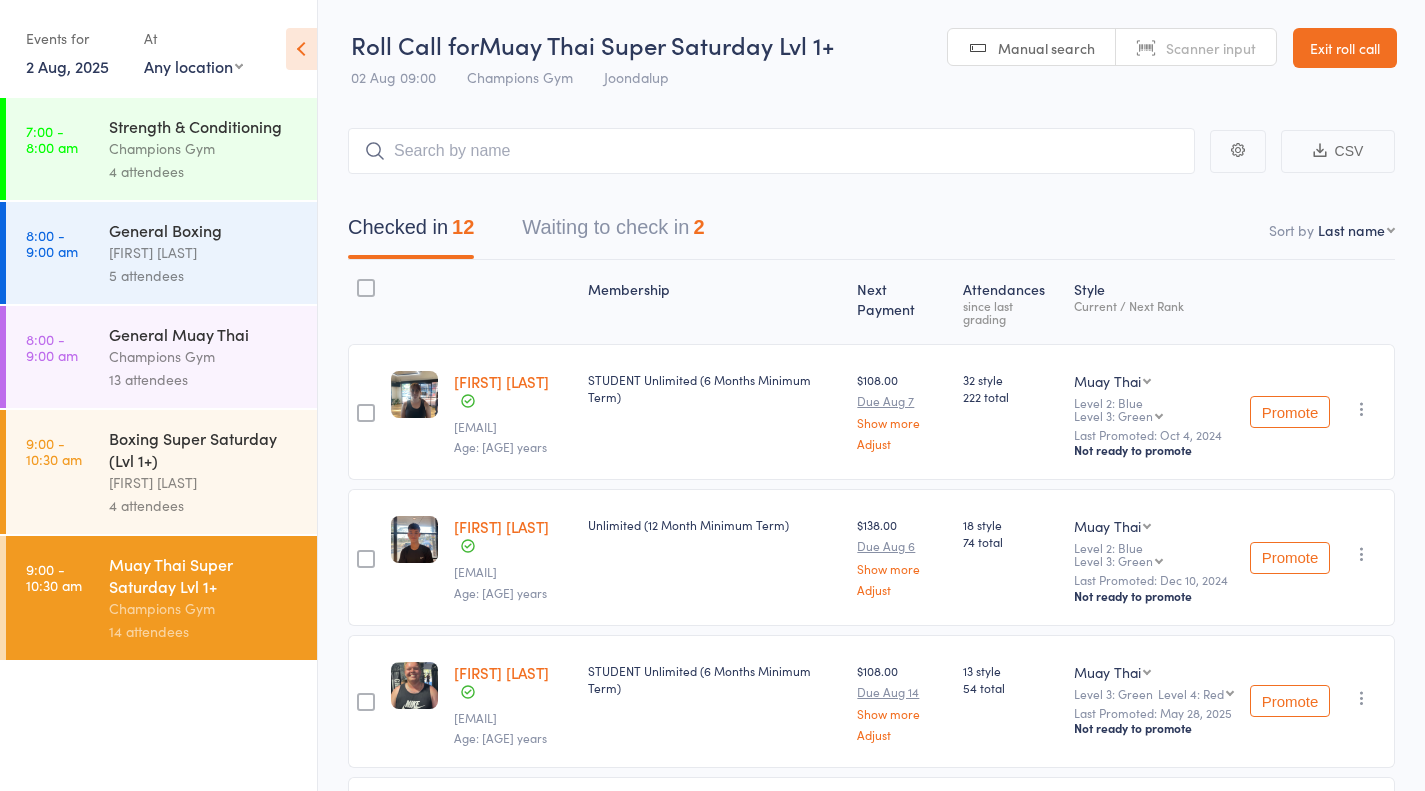 click on "Waiting to check in  2" at bounding box center [613, 232] 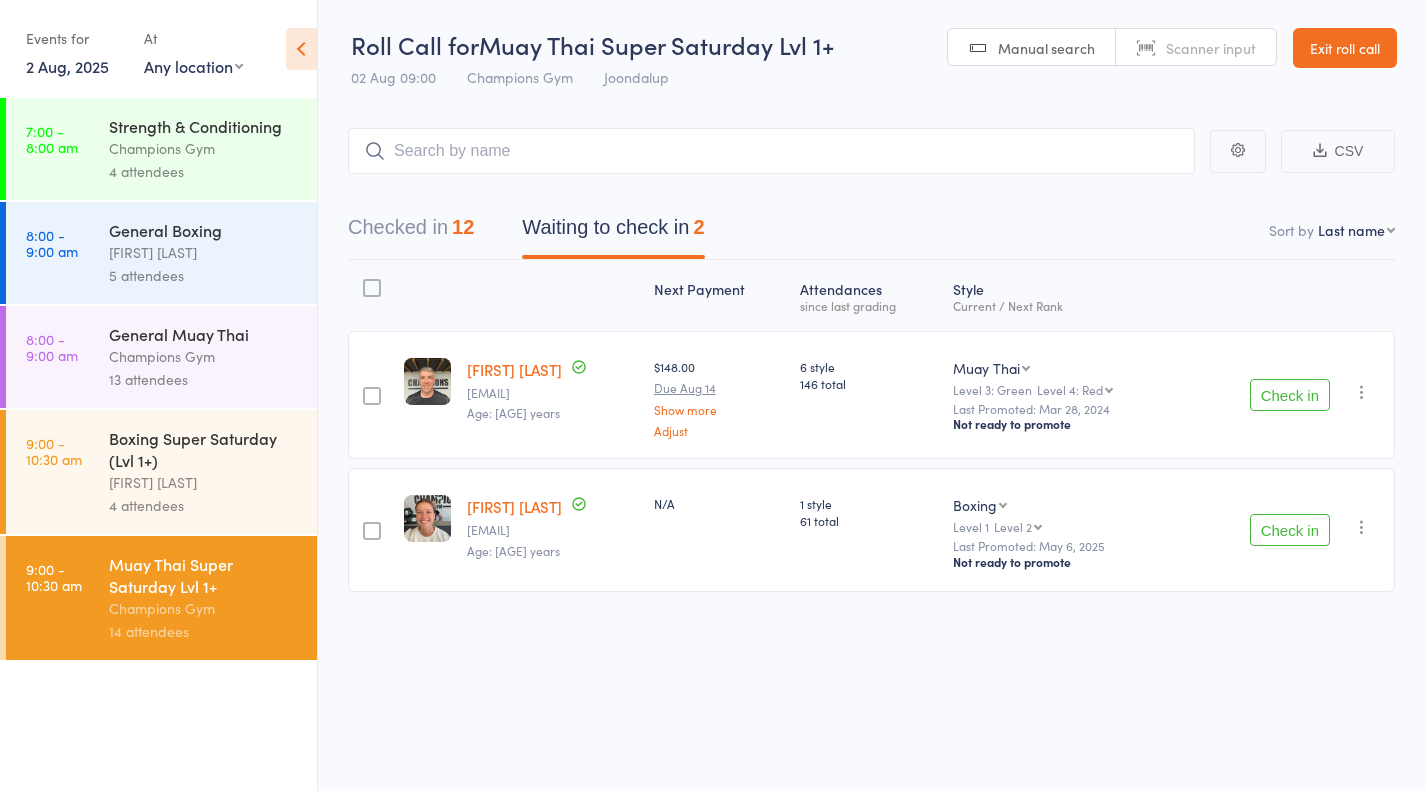 click on "Champions Gym" at bounding box center [204, 148] 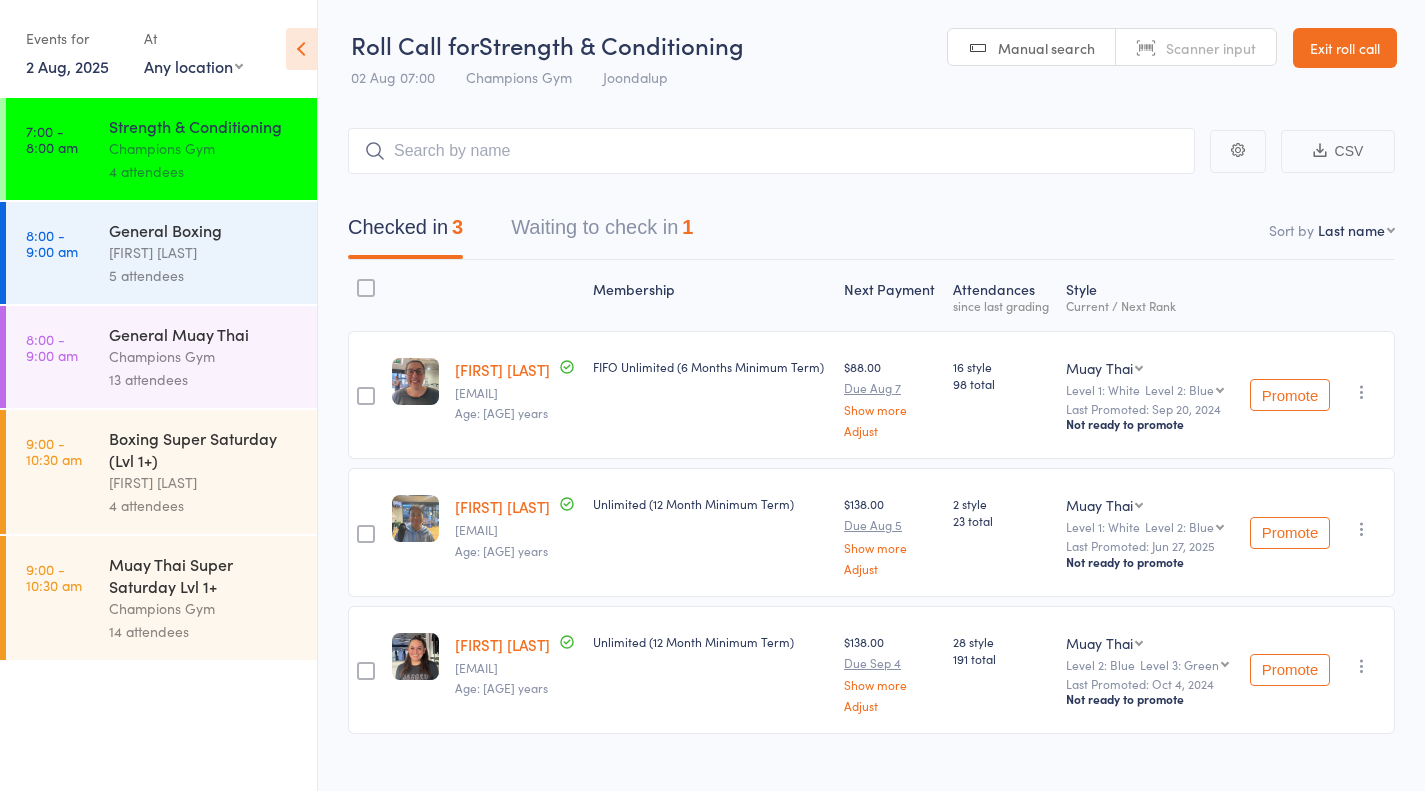 click on "5 attendees" at bounding box center [204, 275] 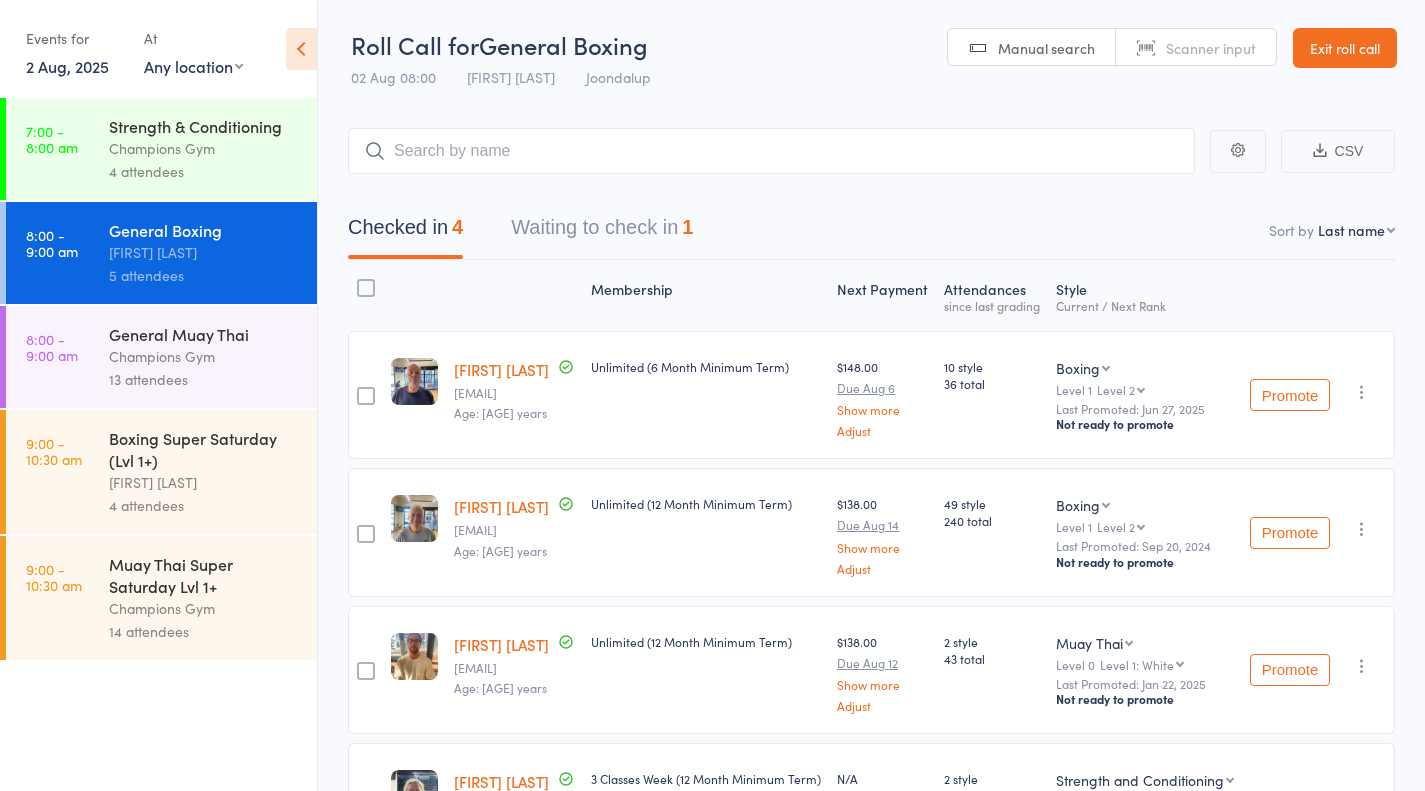 click on "8:00 - 9:00 am General Muay Thai Champions Gym 13 attendees" at bounding box center (161, 357) 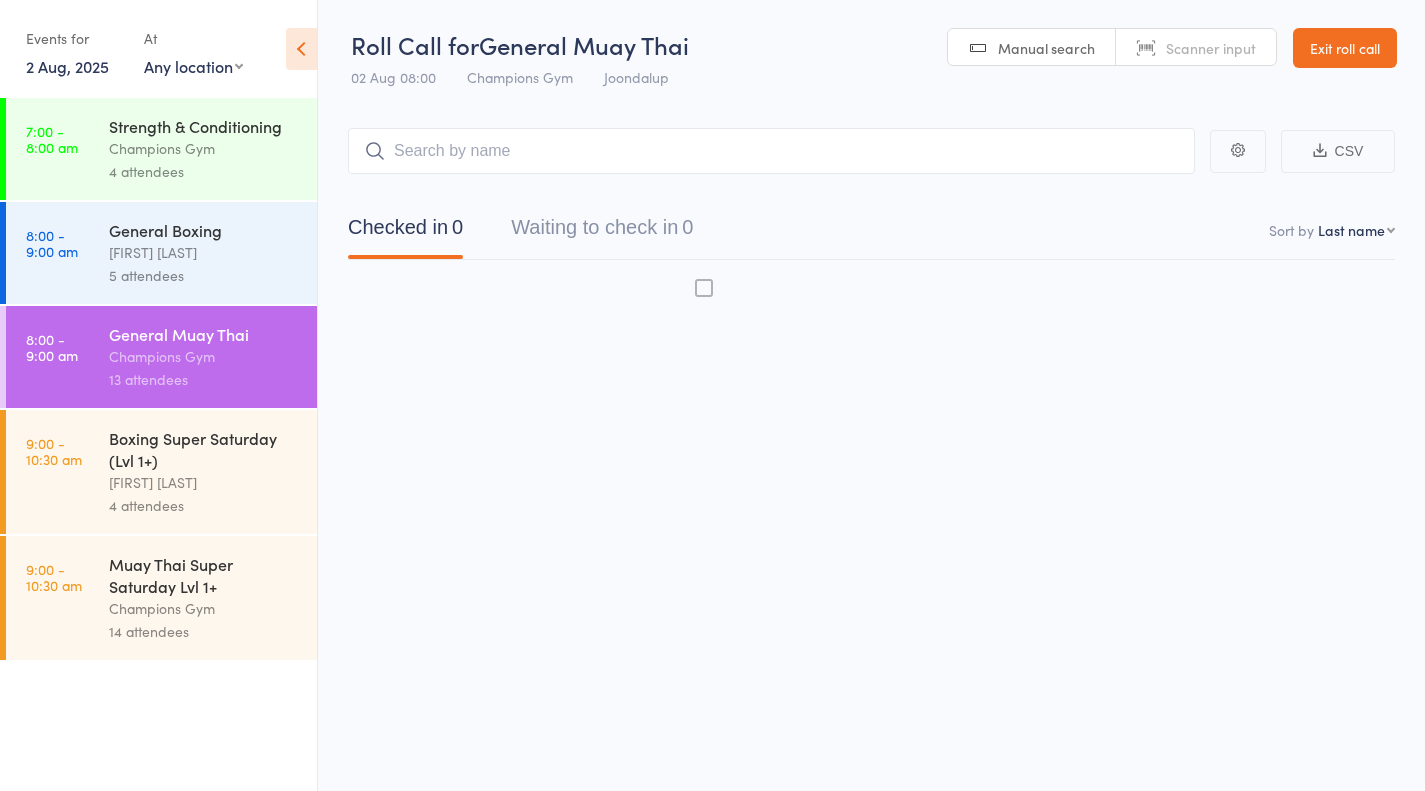 click on "5 attendees" at bounding box center (204, 275) 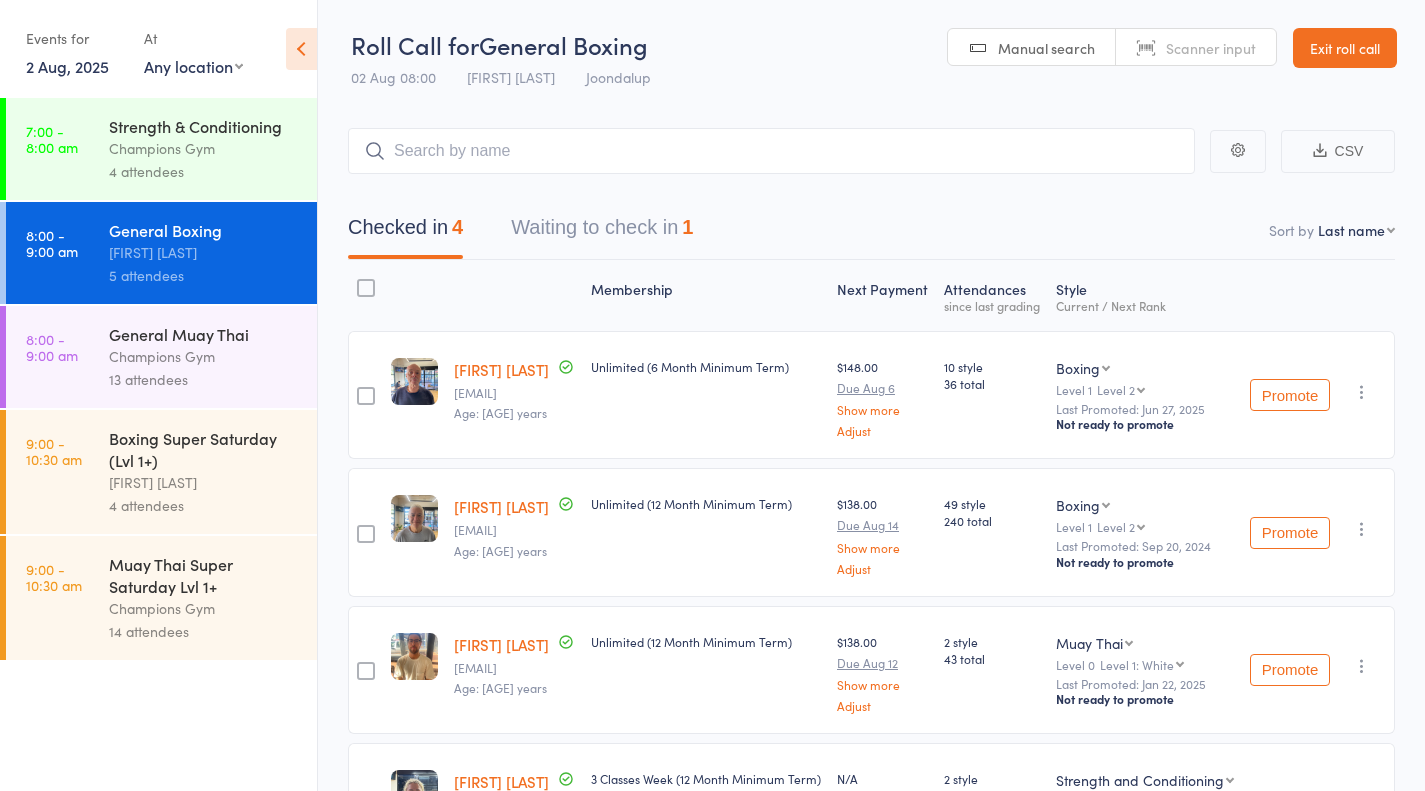 click on "8:00 - 9:00 am General Muay Thai Champions Gym 13 attendees" at bounding box center (161, 357) 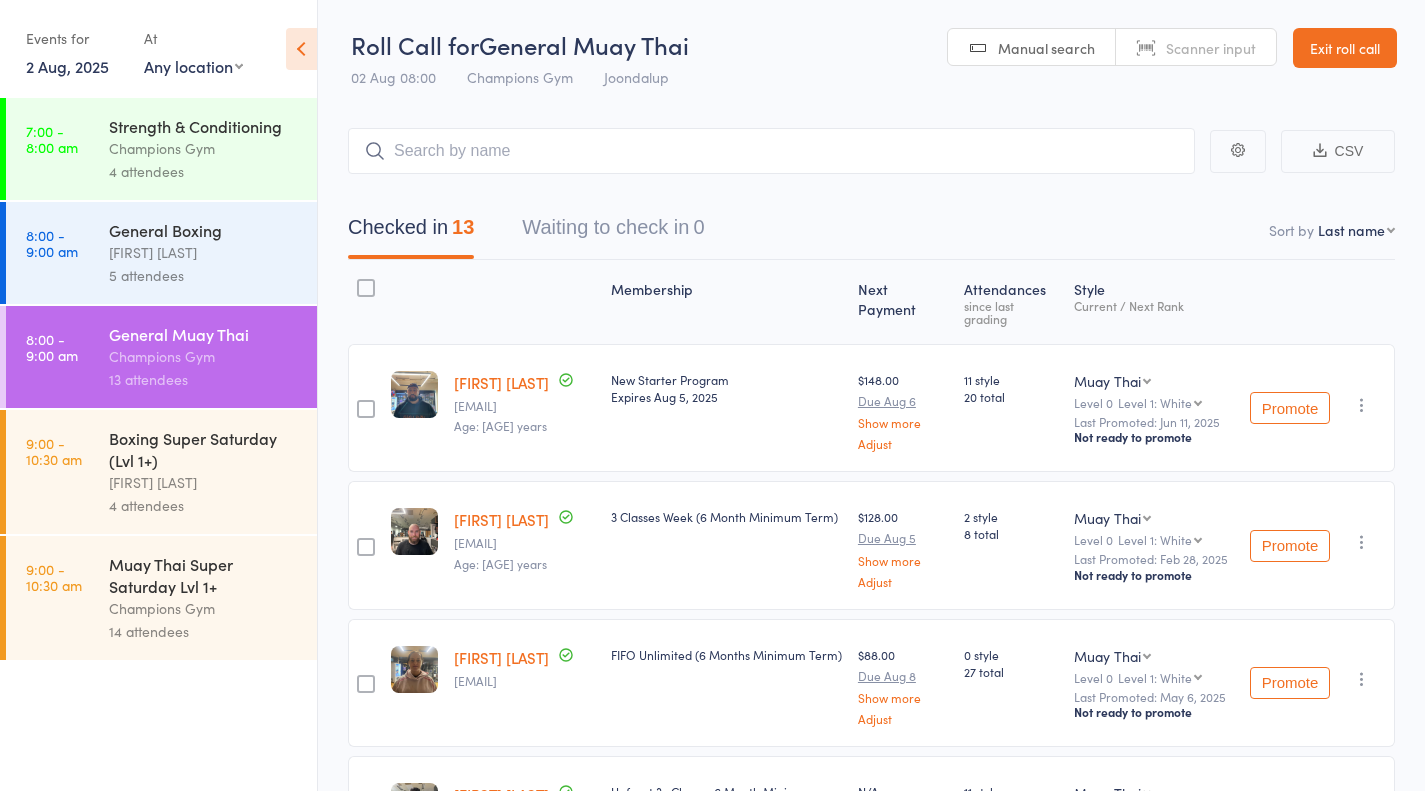 click on "9:00 - 10:30 am" at bounding box center [54, 451] 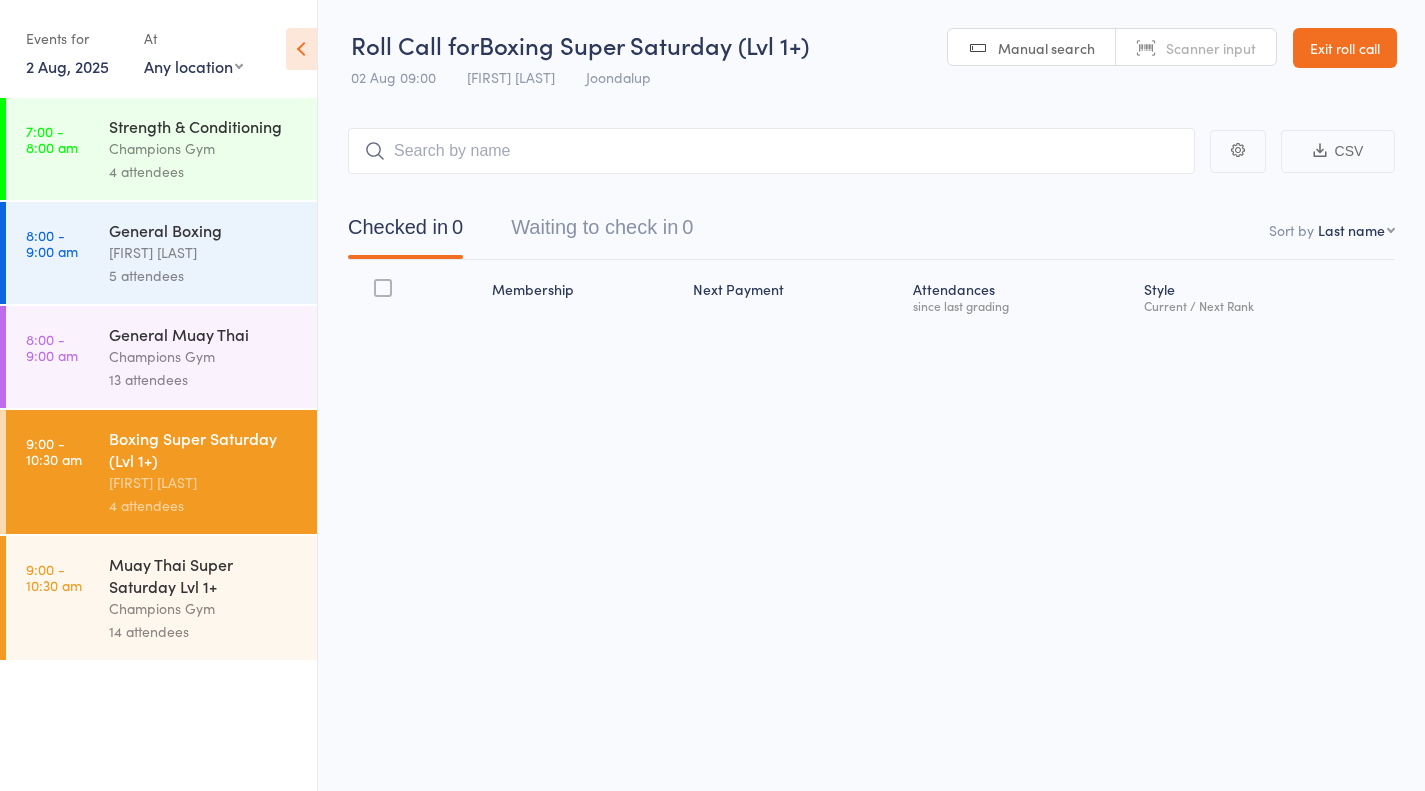 click on "Muay Thai Super Saturday Lvl 1+" at bounding box center [204, 575] 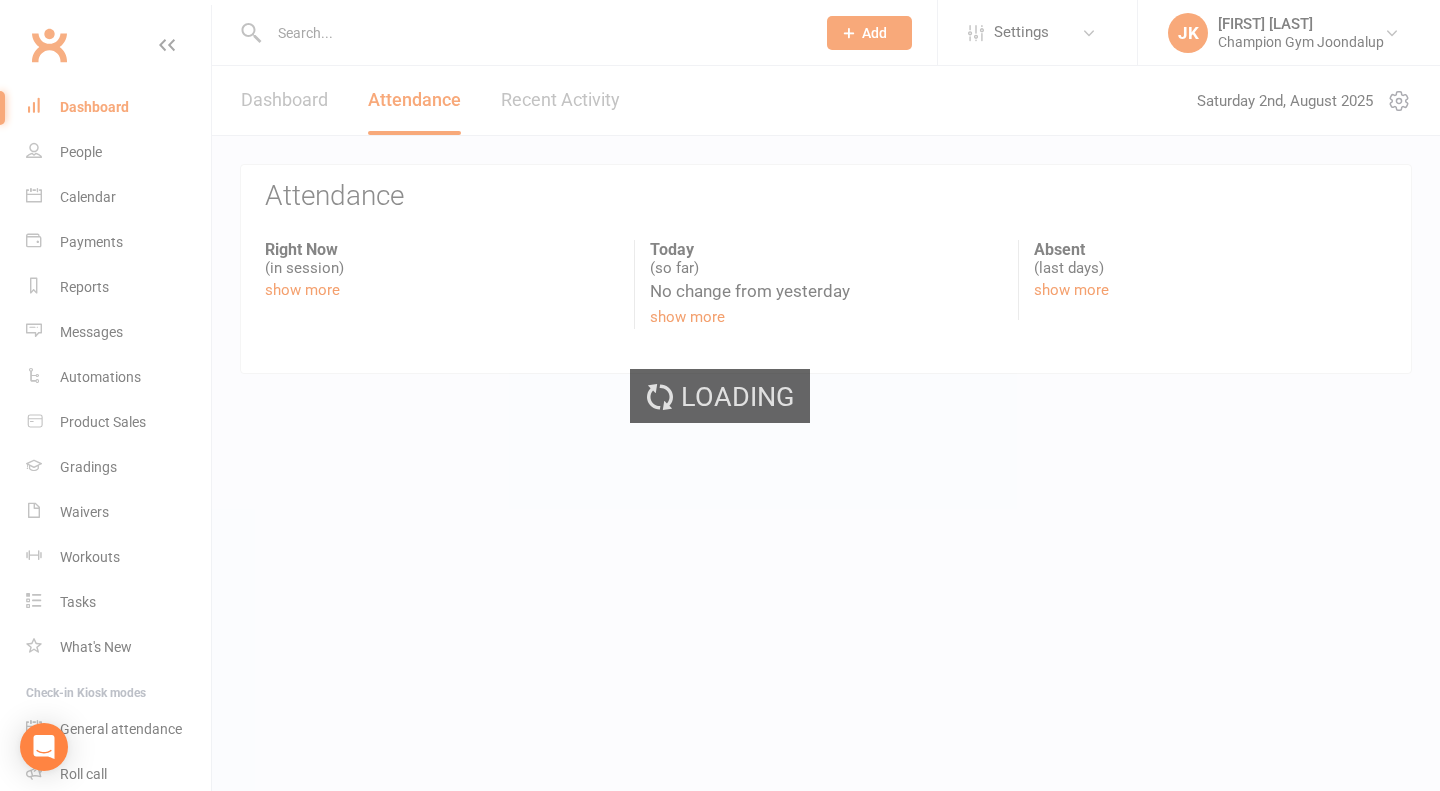 scroll, scrollTop: 0, scrollLeft: 0, axis: both 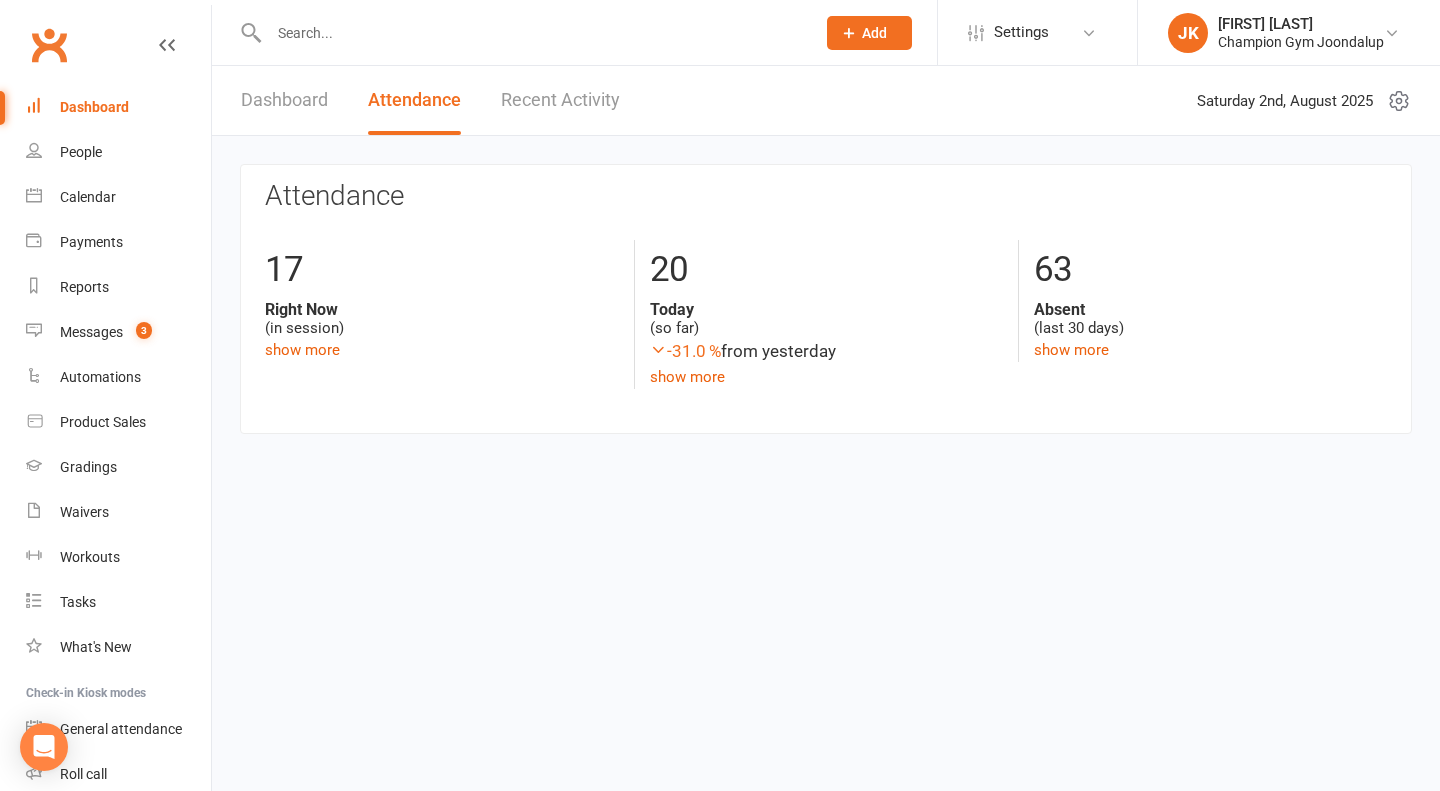 click at bounding box center (532, 33) 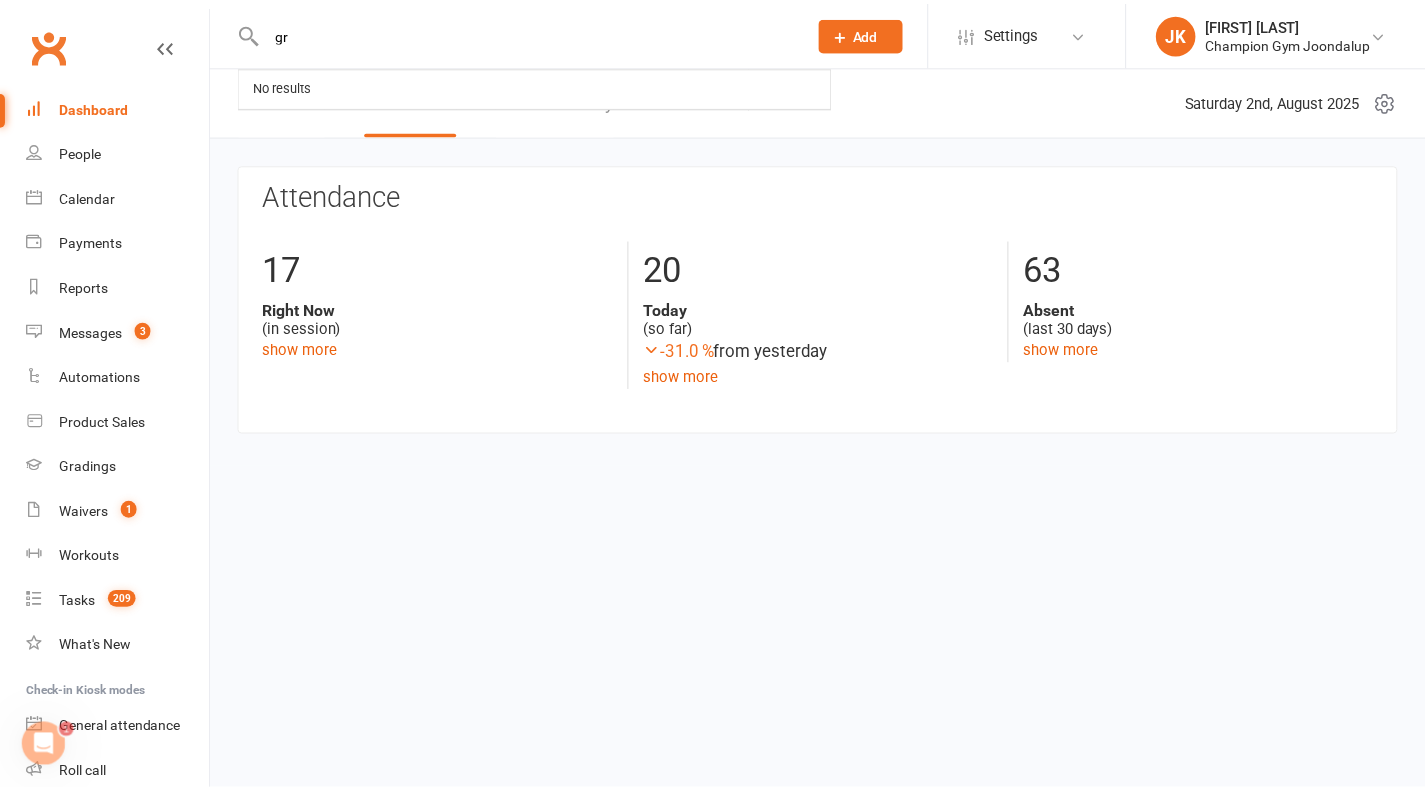 scroll, scrollTop: 0, scrollLeft: 0, axis: both 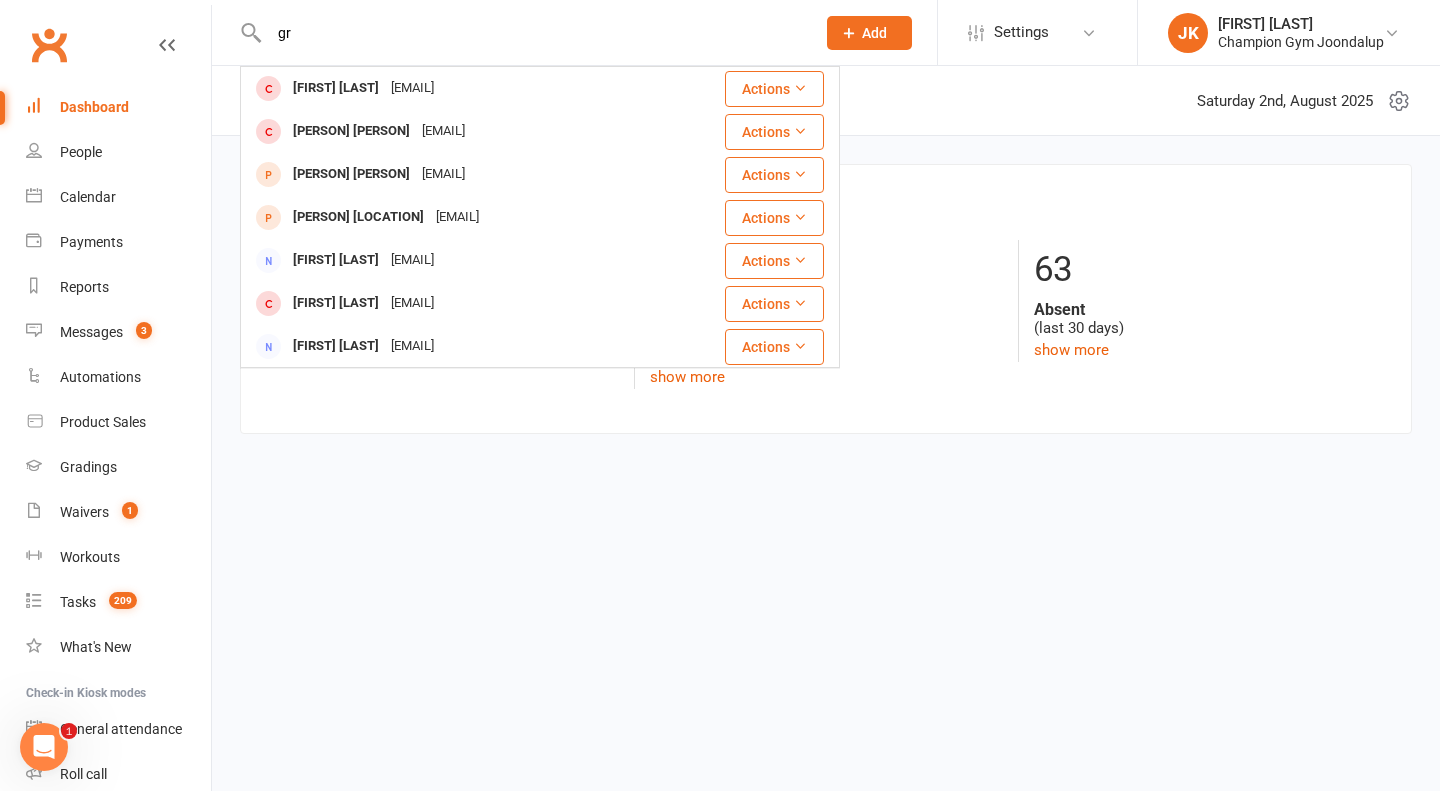 type on "g" 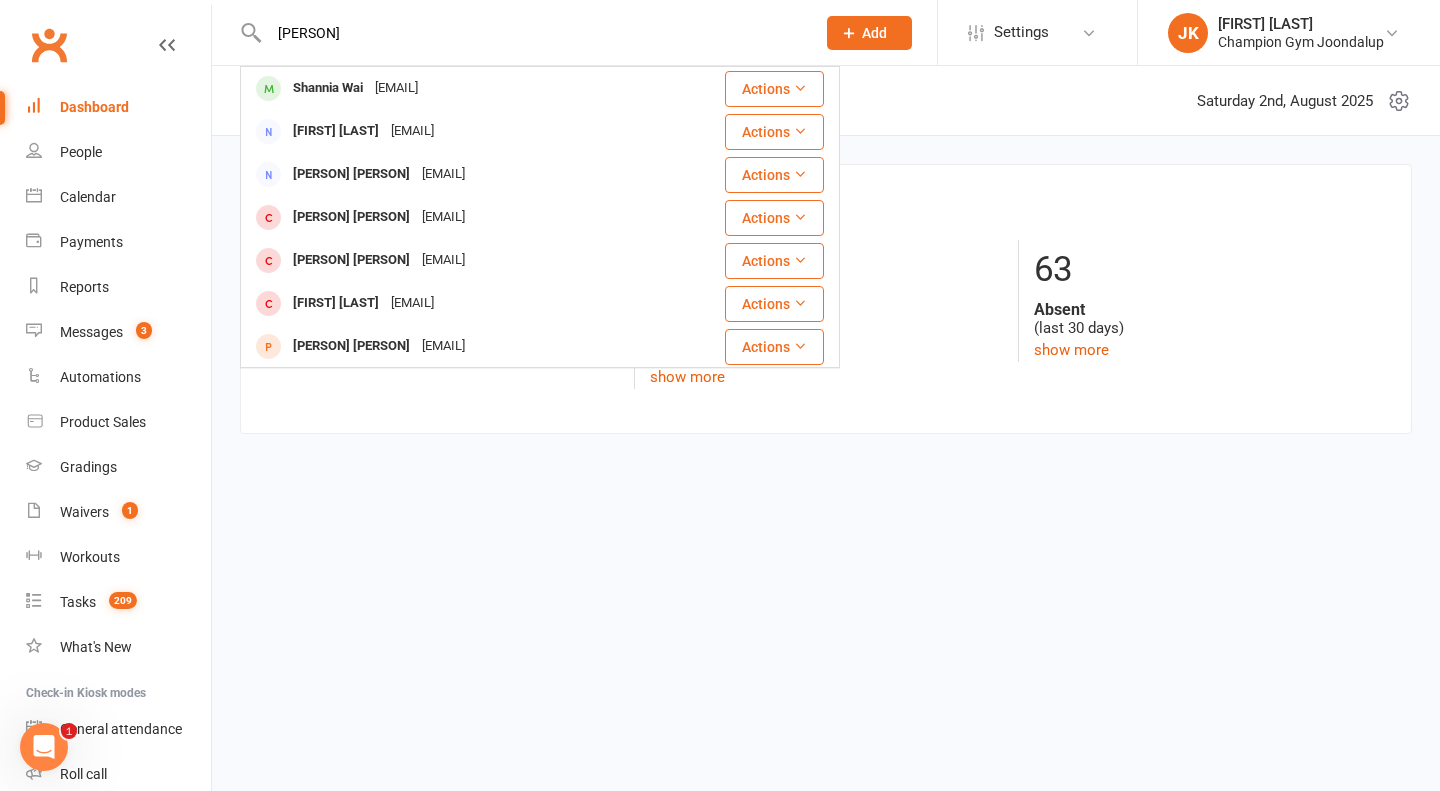 type on "[PERSON]" 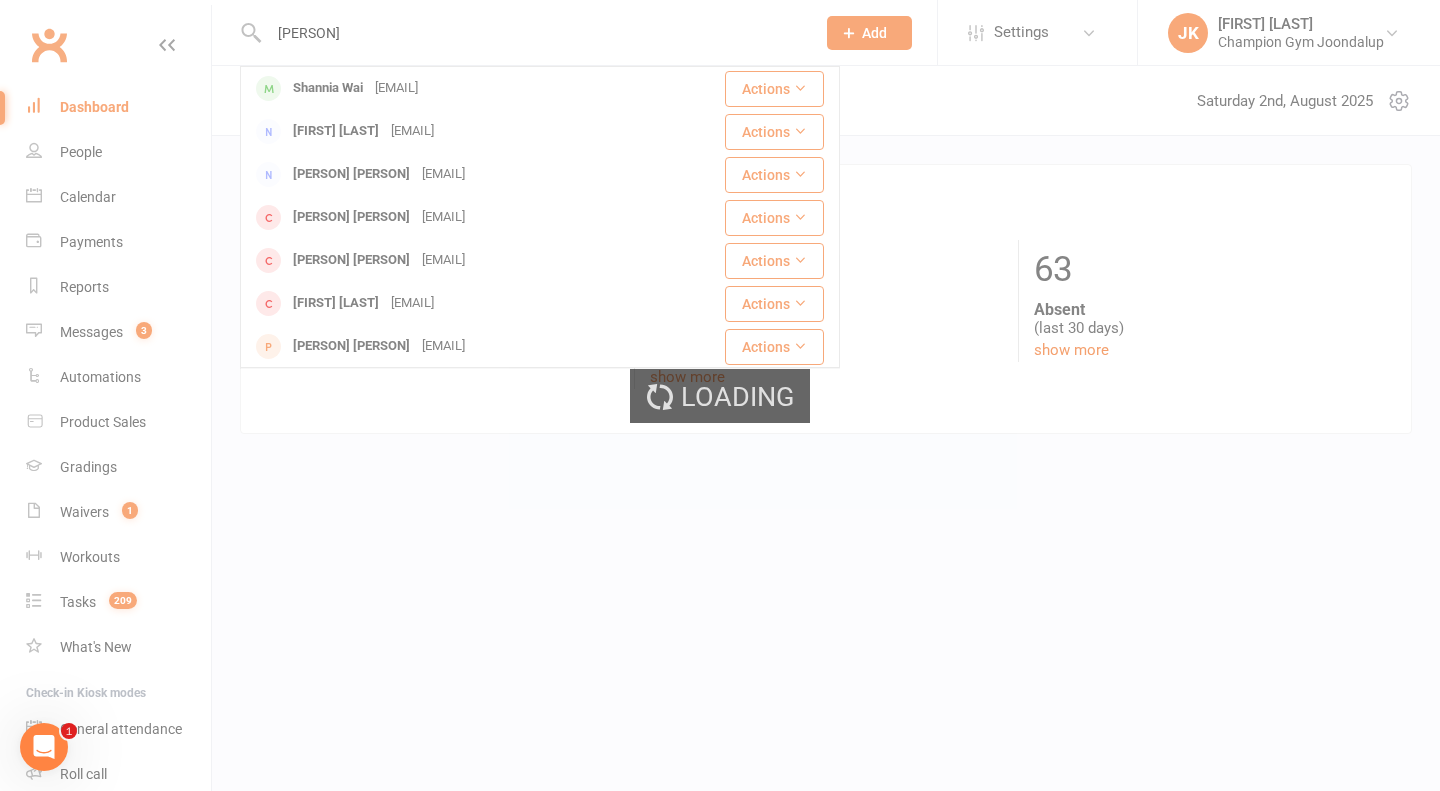 type 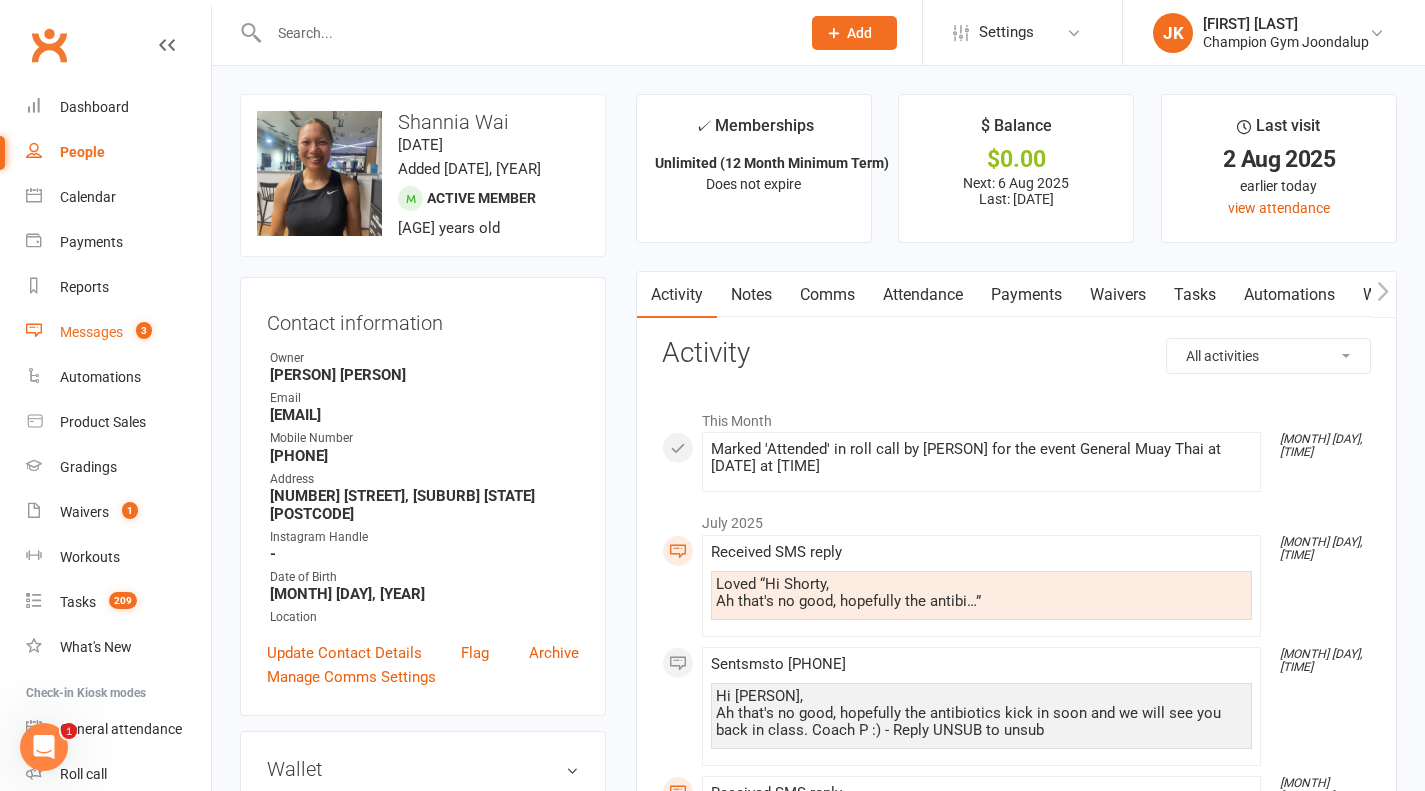 click on "Messages" at bounding box center [91, 332] 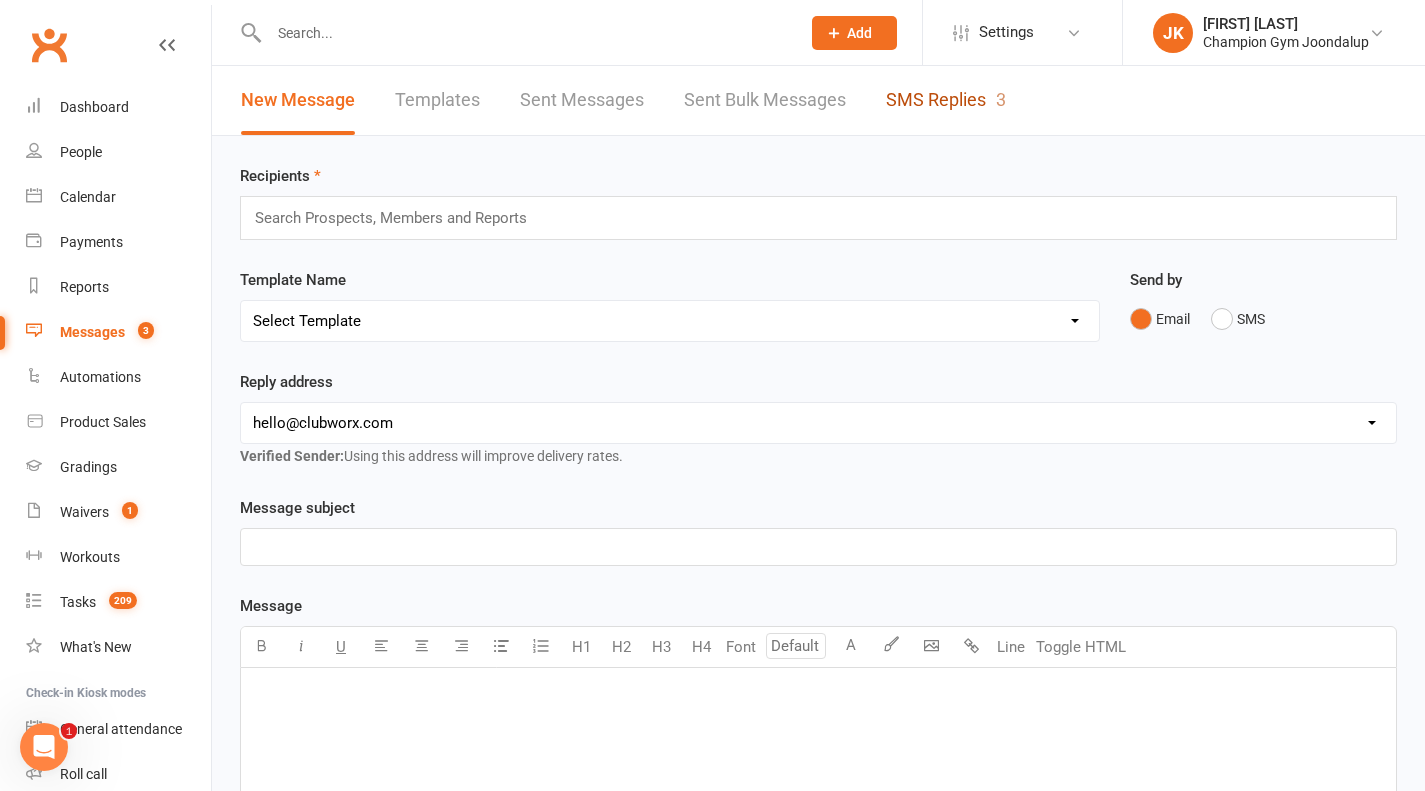 click on "SMS Replies  3" at bounding box center (946, 100) 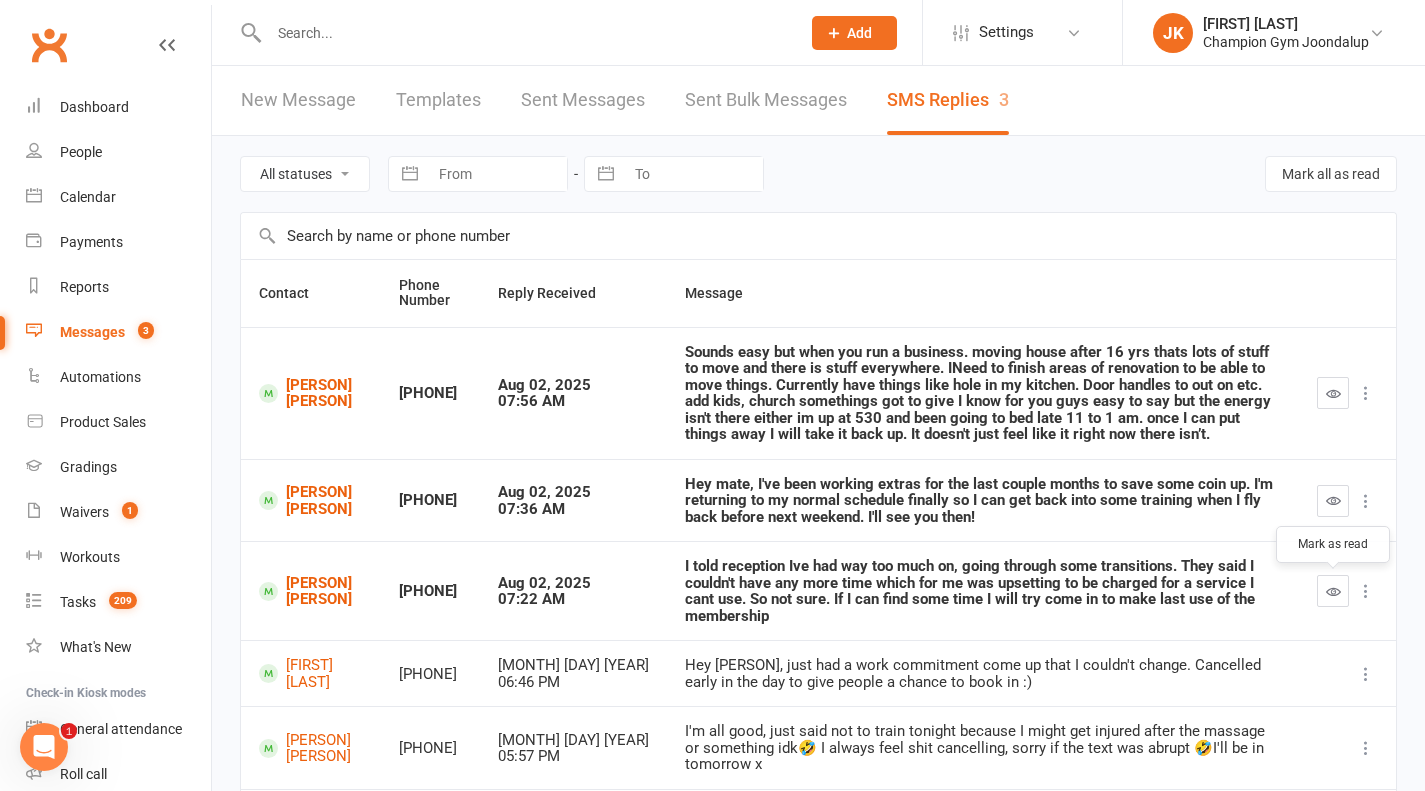 click at bounding box center (1333, 591) 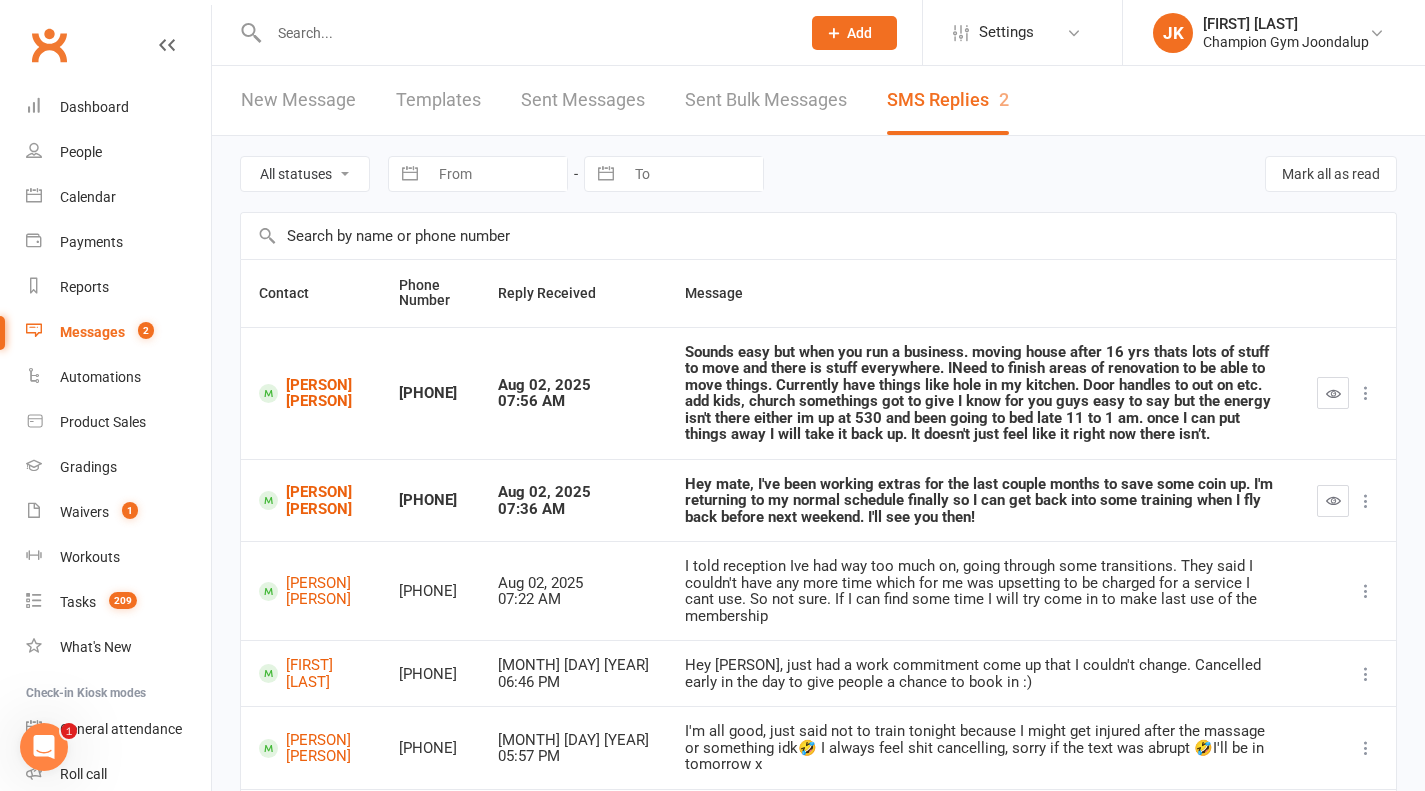 click at bounding box center (1366, 393) 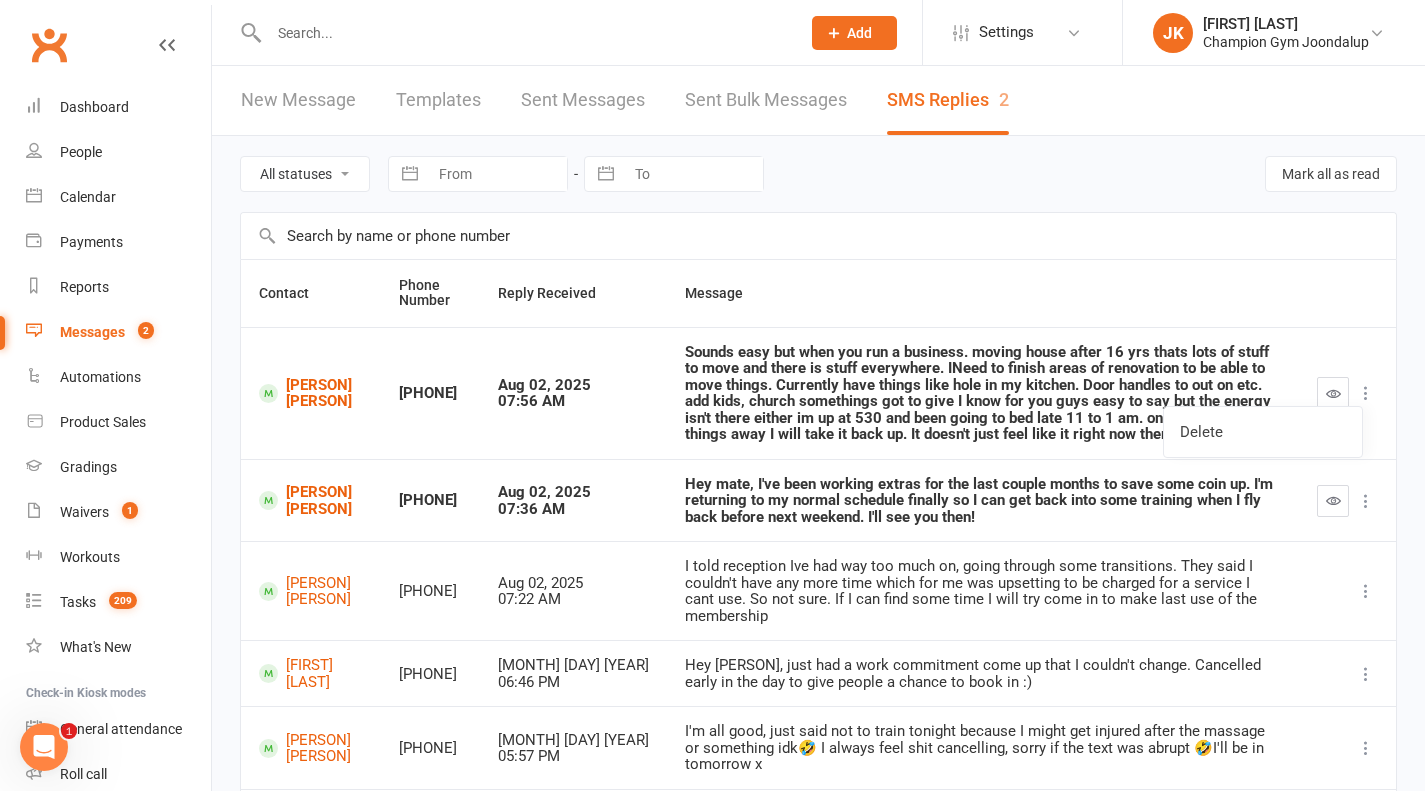click on "Sounds easy but when you run a business. moving  house  after 16 yrs thats lots of stuff to move and there is stuff everywhere. INeed to finish areas of renovation to be able to move things. Currently have things like hole in my kitchen. Door handles to out on etc. add kids, church  somethings got to give I know for you guys easy to say but the energy isn't there either im up at 530 and been going to bed late  11 to 1 am. once I can put things away I will take it back up.
It doesn't just feel like it right now there isn’t." at bounding box center (983, 393) 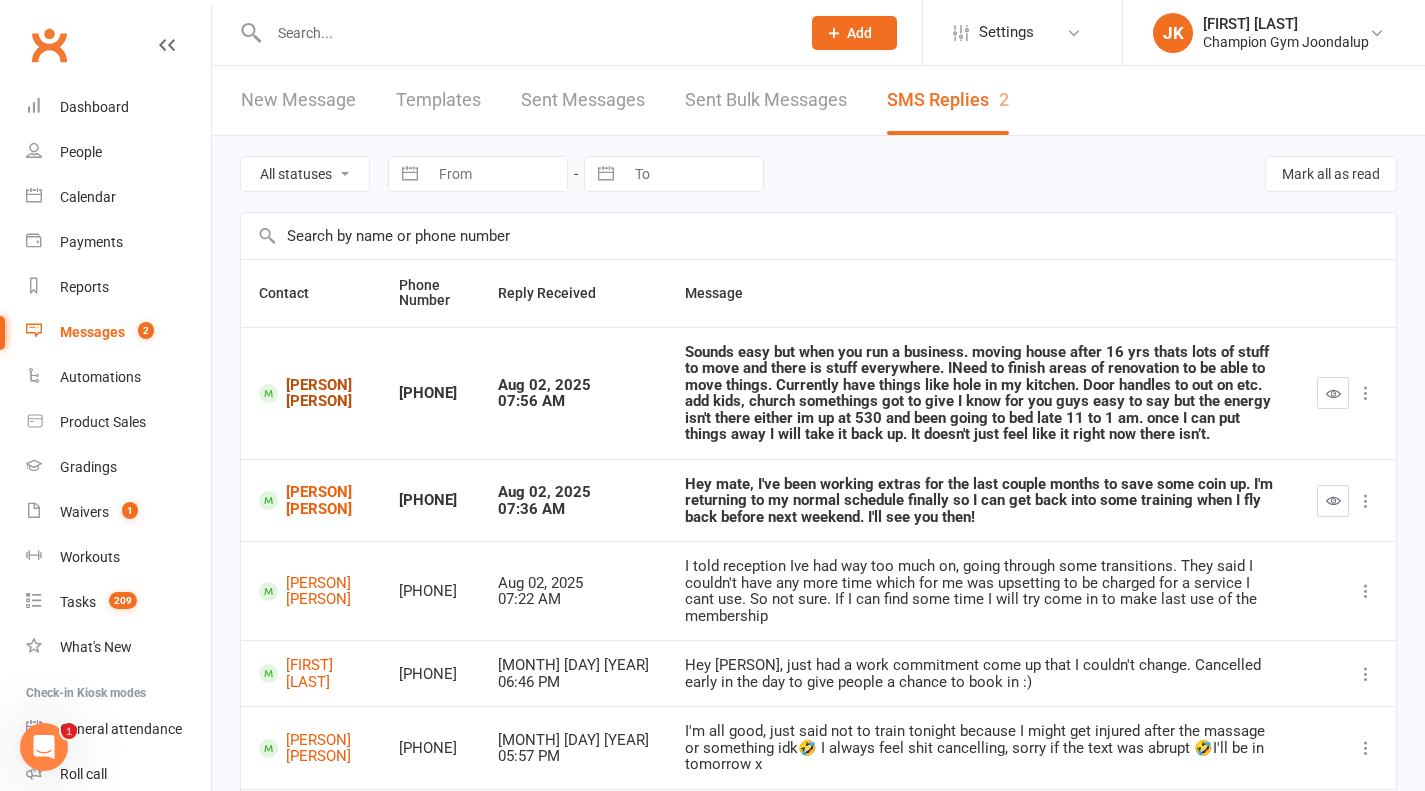 click on "[PERSON] [PERSON]" at bounding box center [311, 393] 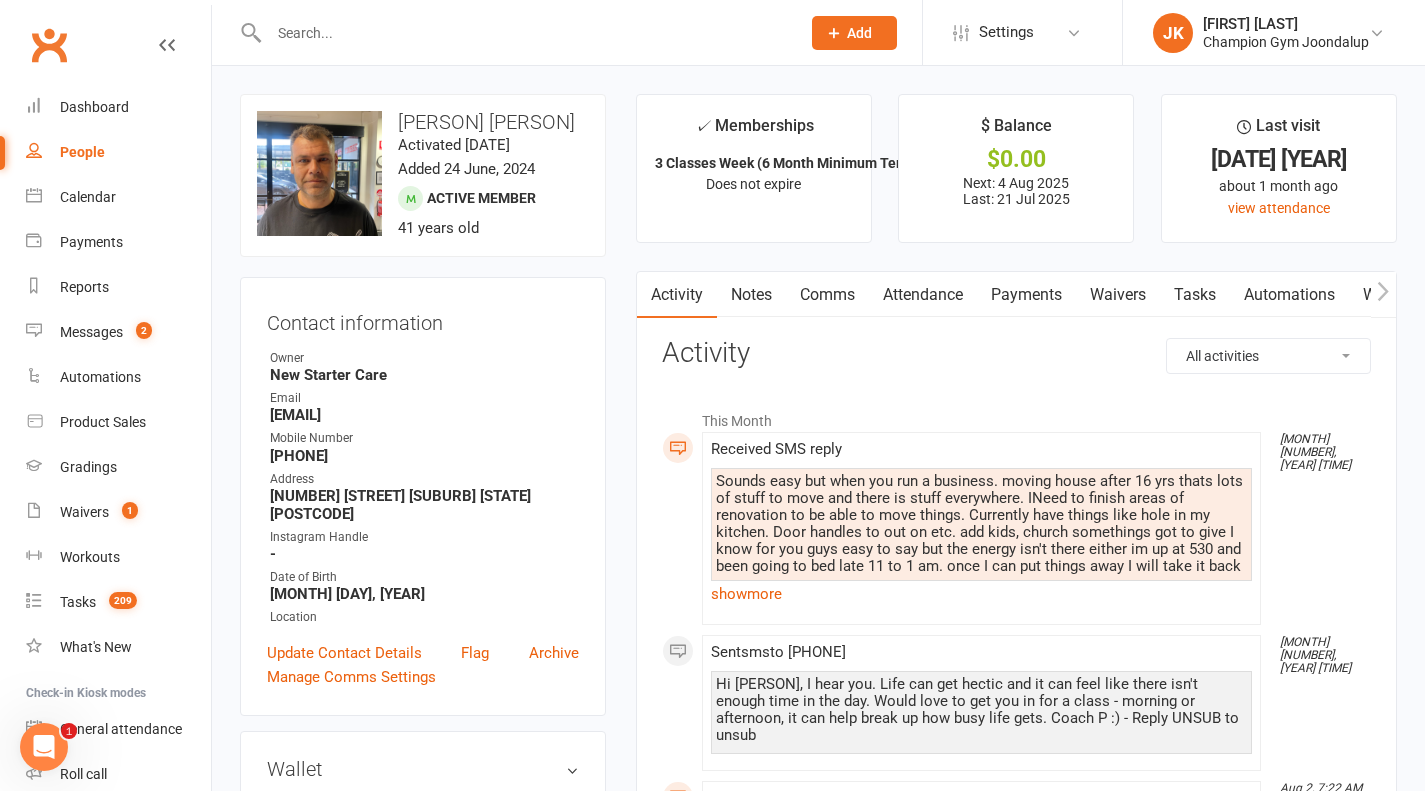click on "Notes" at bounding box center [751, 295] 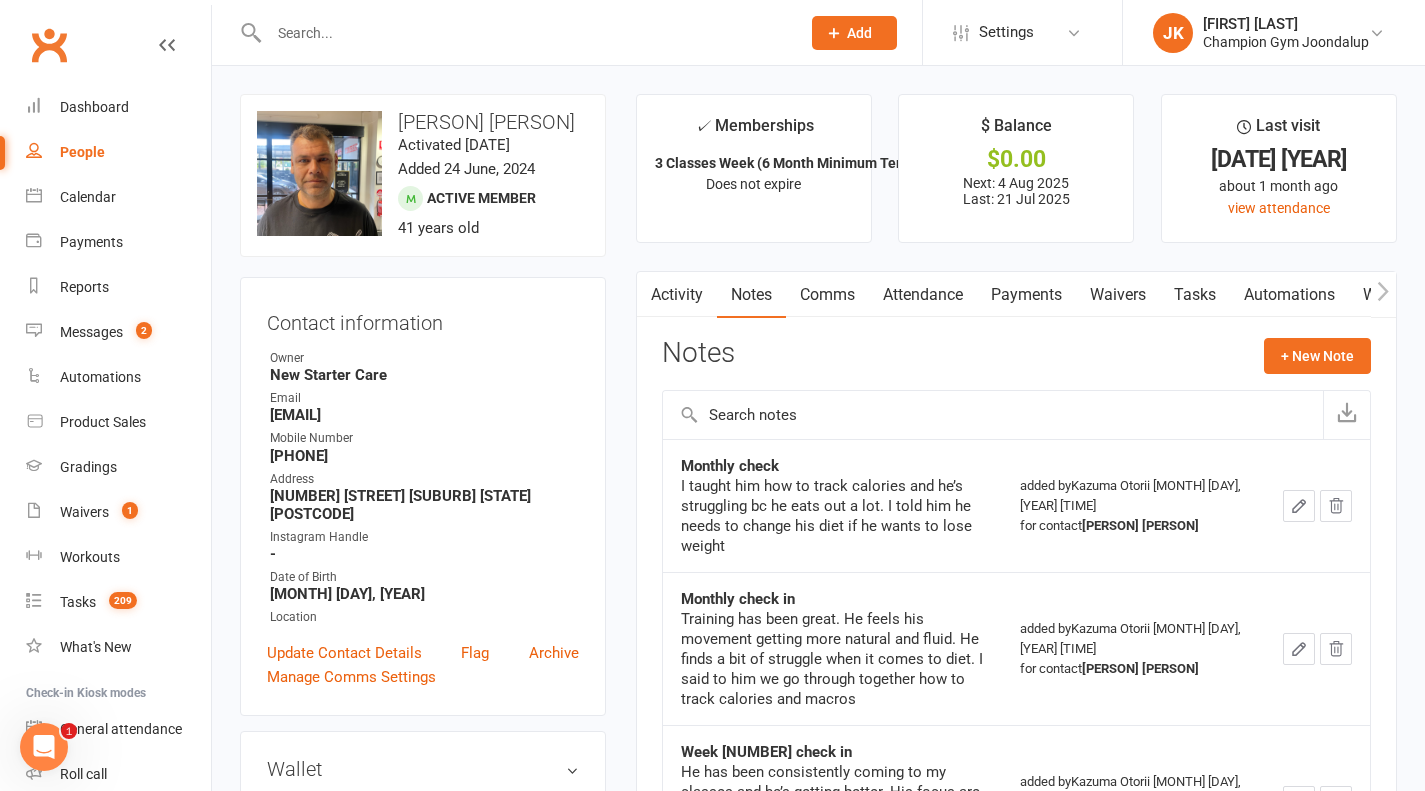 click on "Comms" at bounding box center (827, 295) 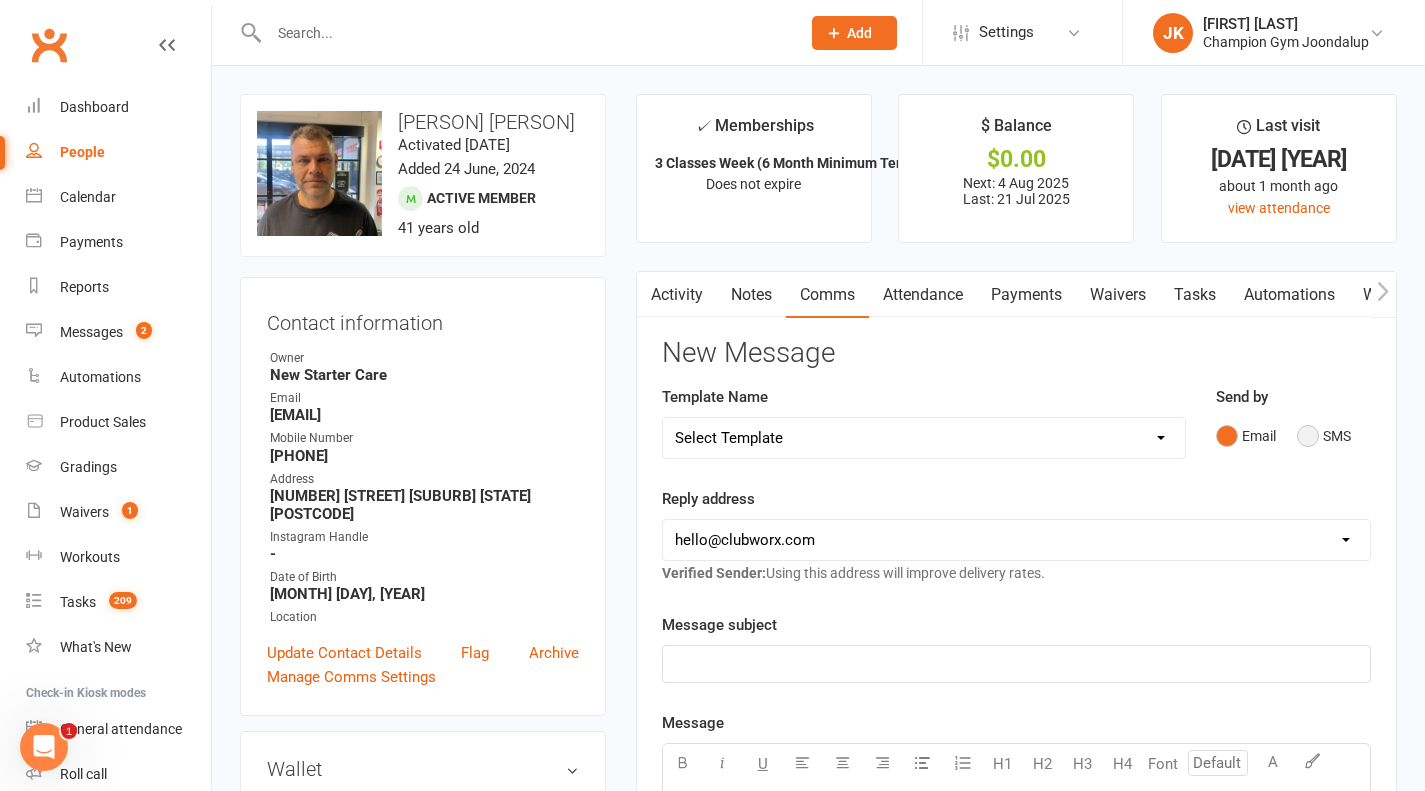 click on "SMS" at bounding box center (1324, 436) 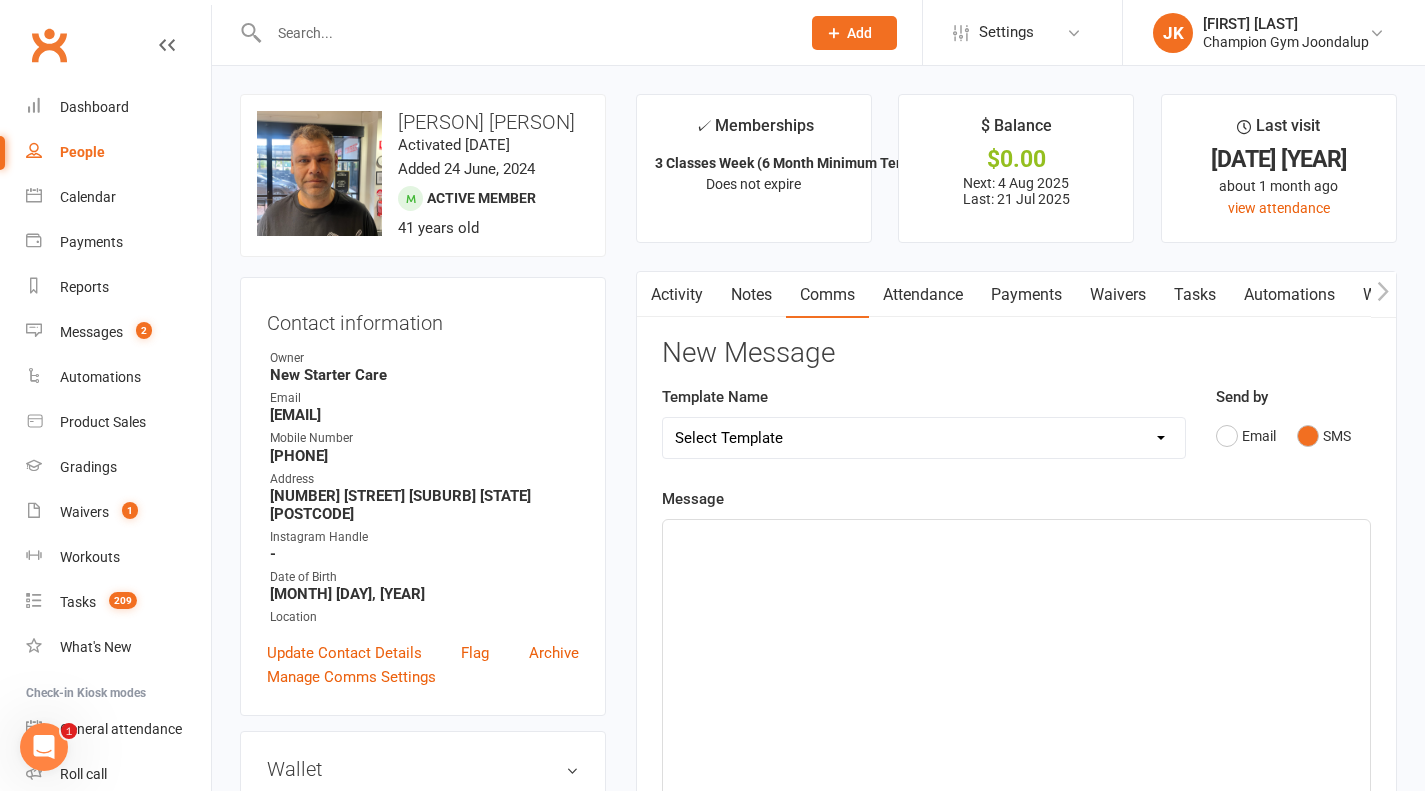 click on "﻿" 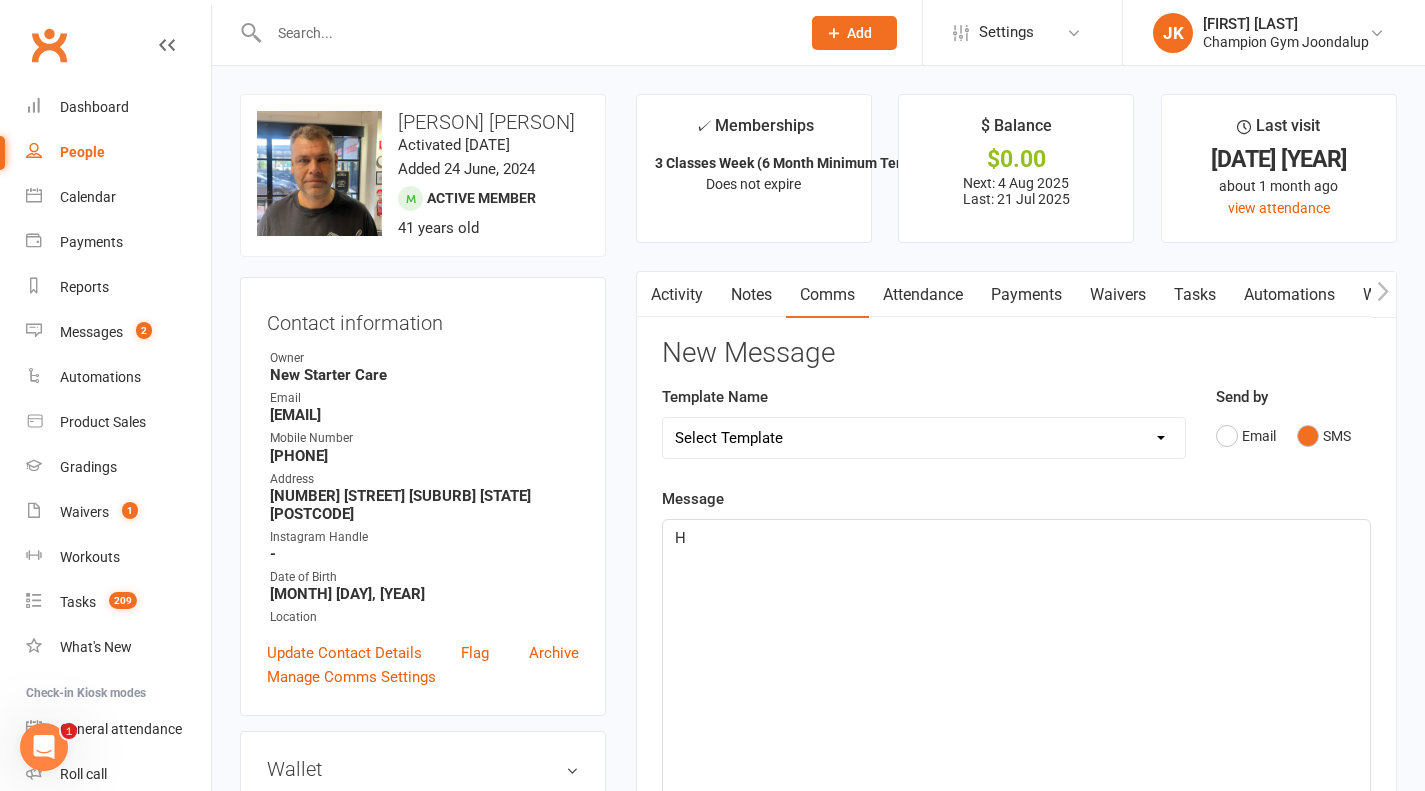 type 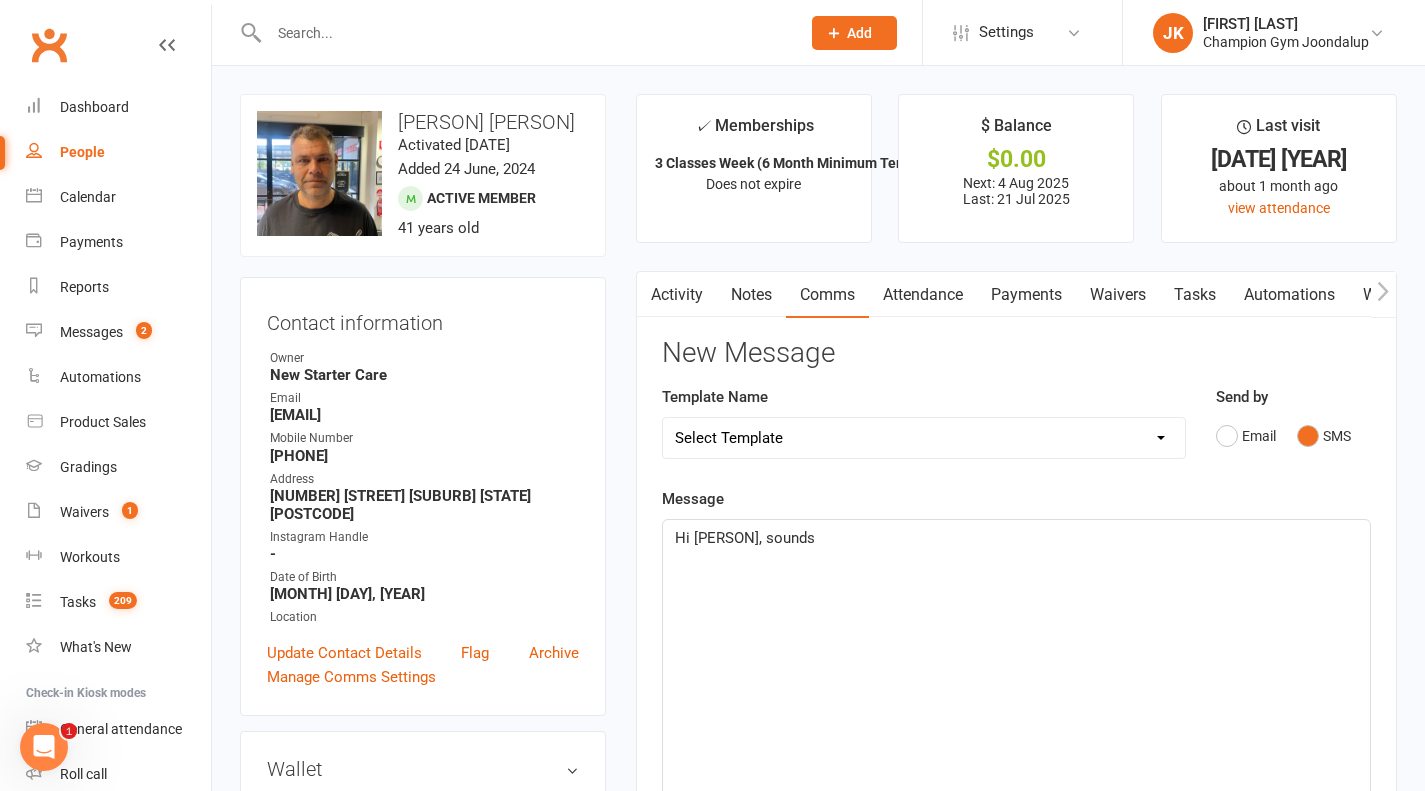 click on "Activity" at bounding box center (677, 295) 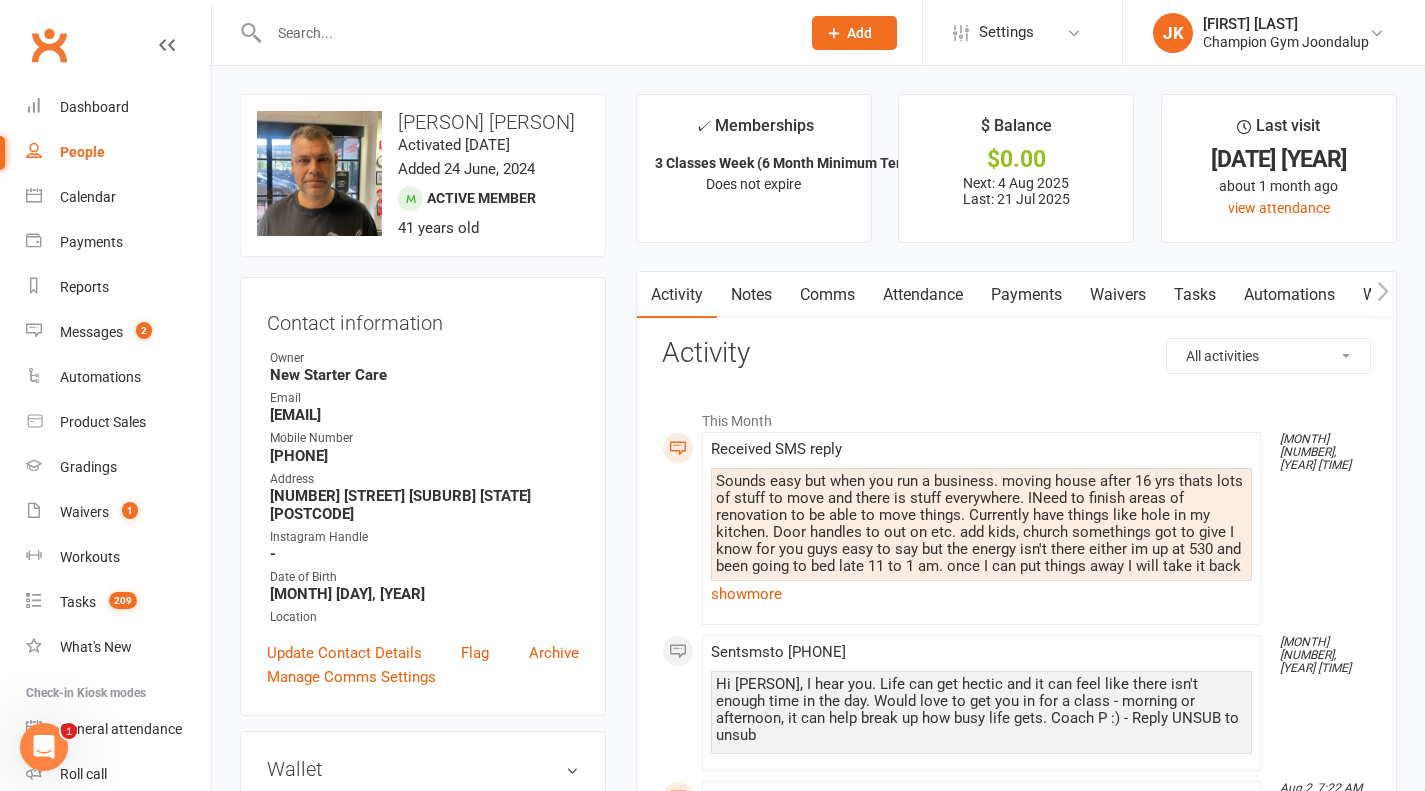 click on "show  more" at bounding box center [981, 594] 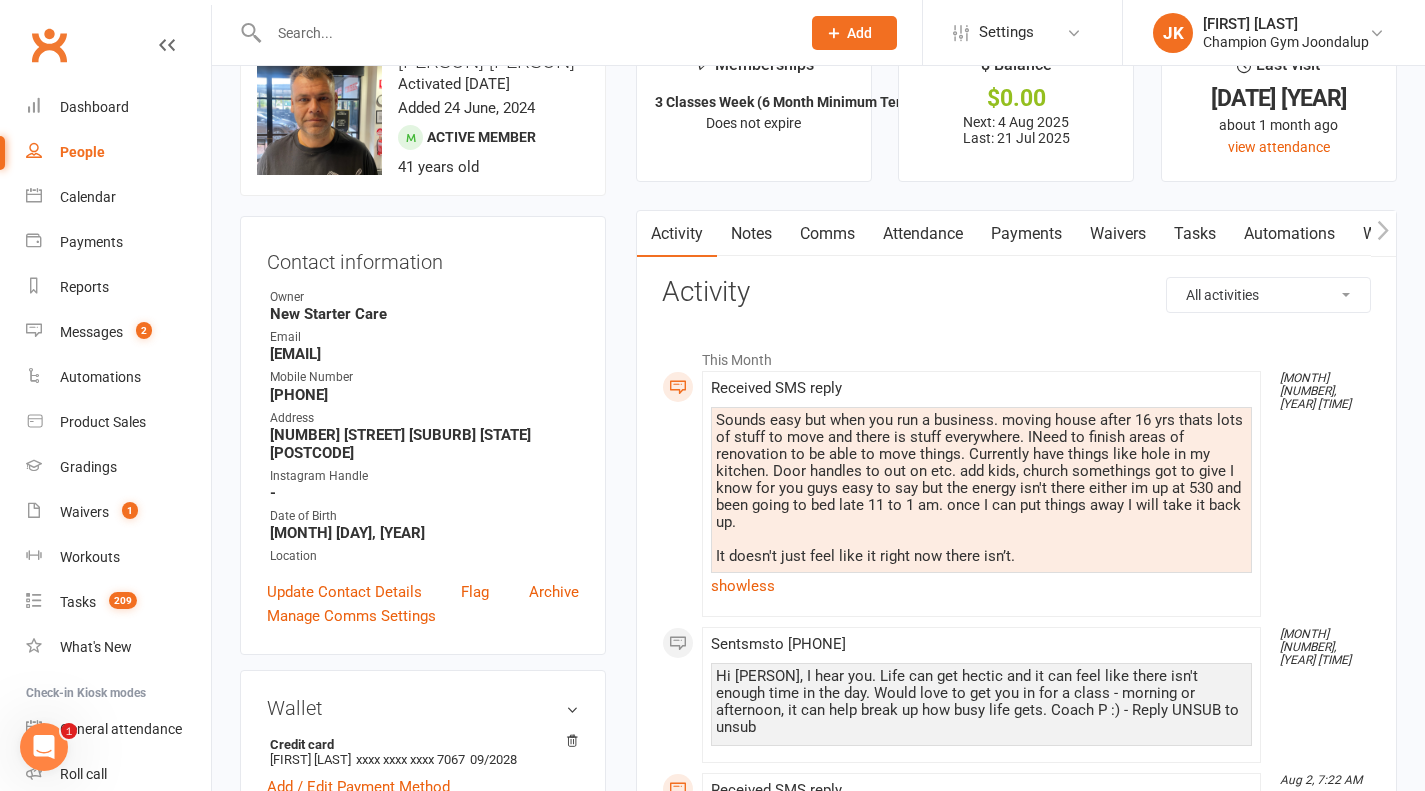 scroll, scrollTop: 0, scrollLeft: 0, axis: both 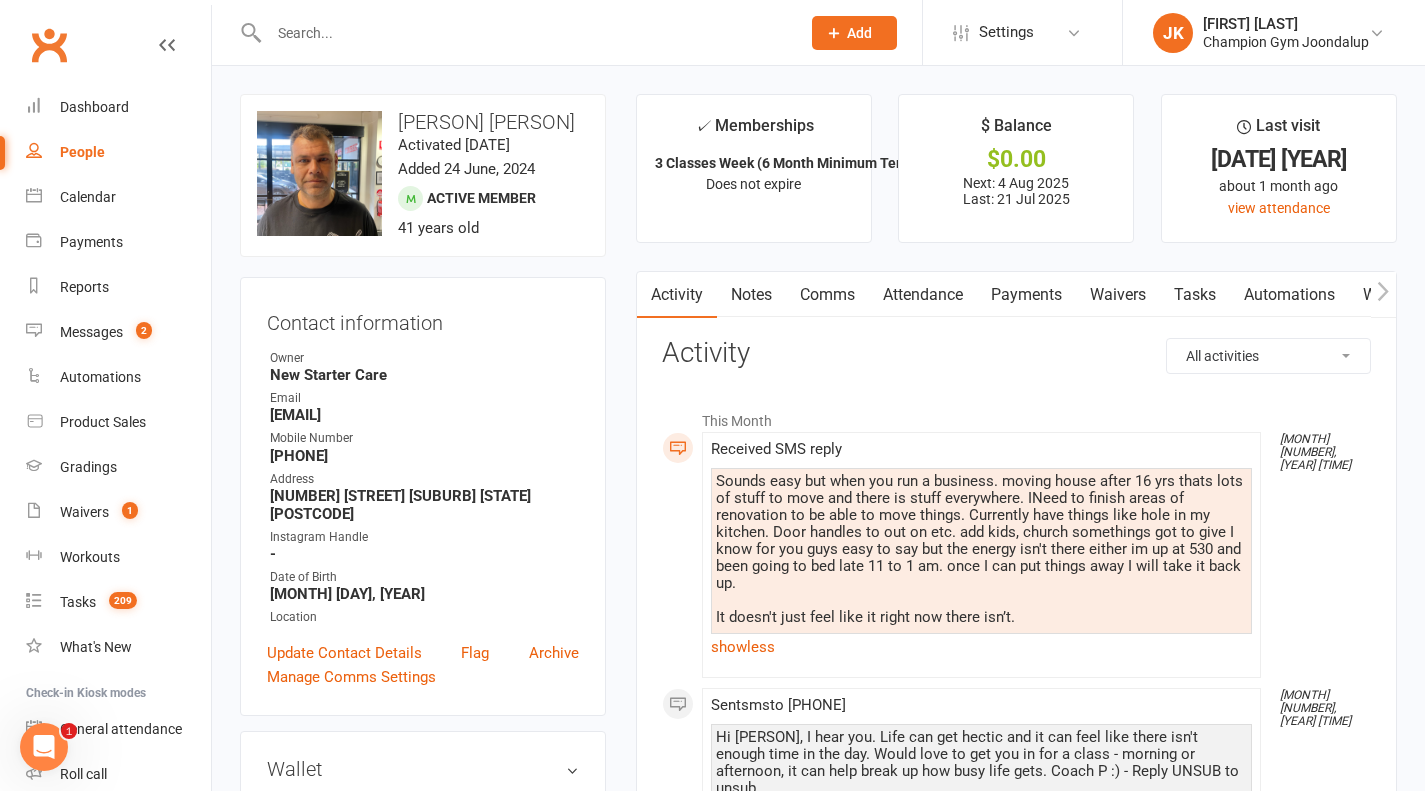 click on "Comms" at bounding box center (827, 295) 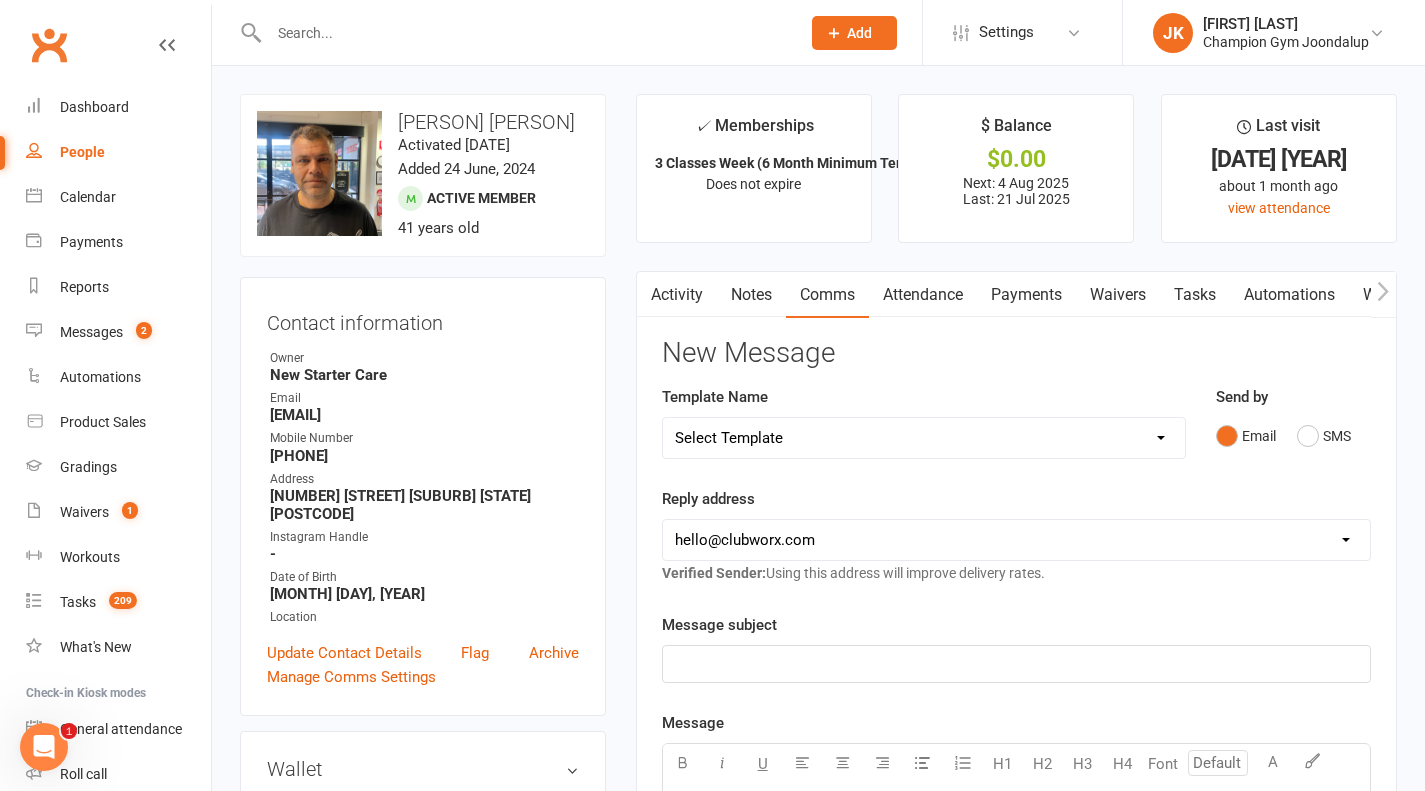 click on "Email SMS" at bounding box center [1293, 436] 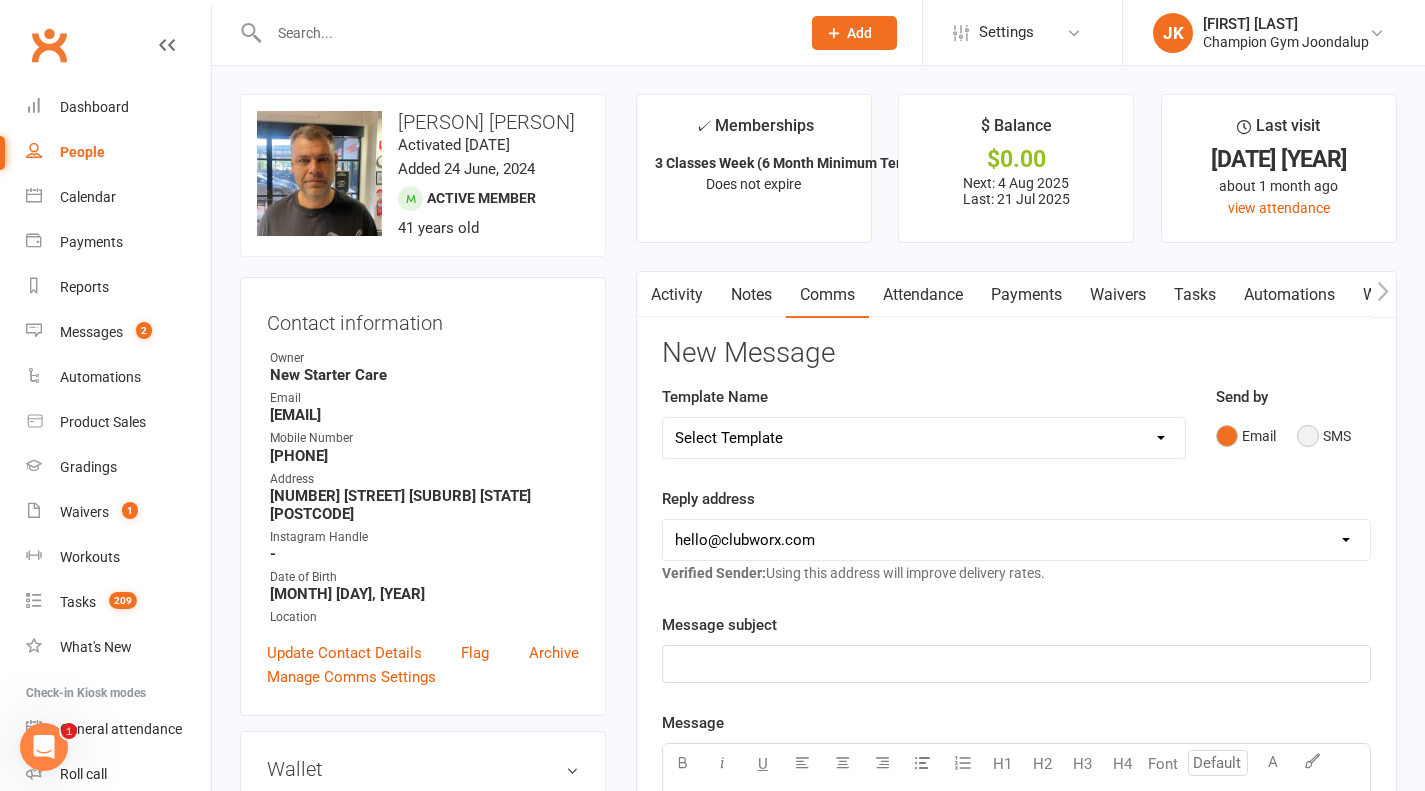 click on "SMS" at bounding box center (1324, 436) 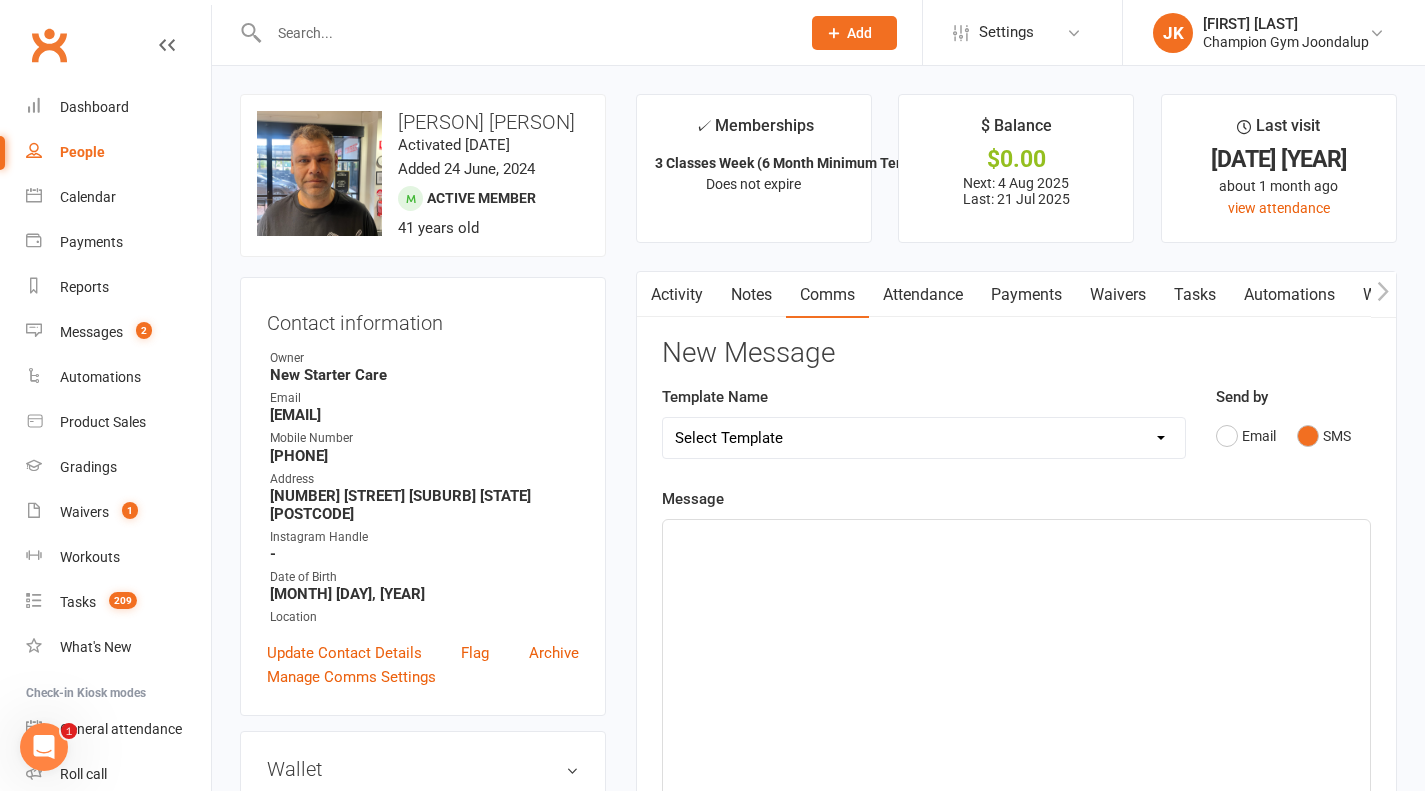 click on "﻿" 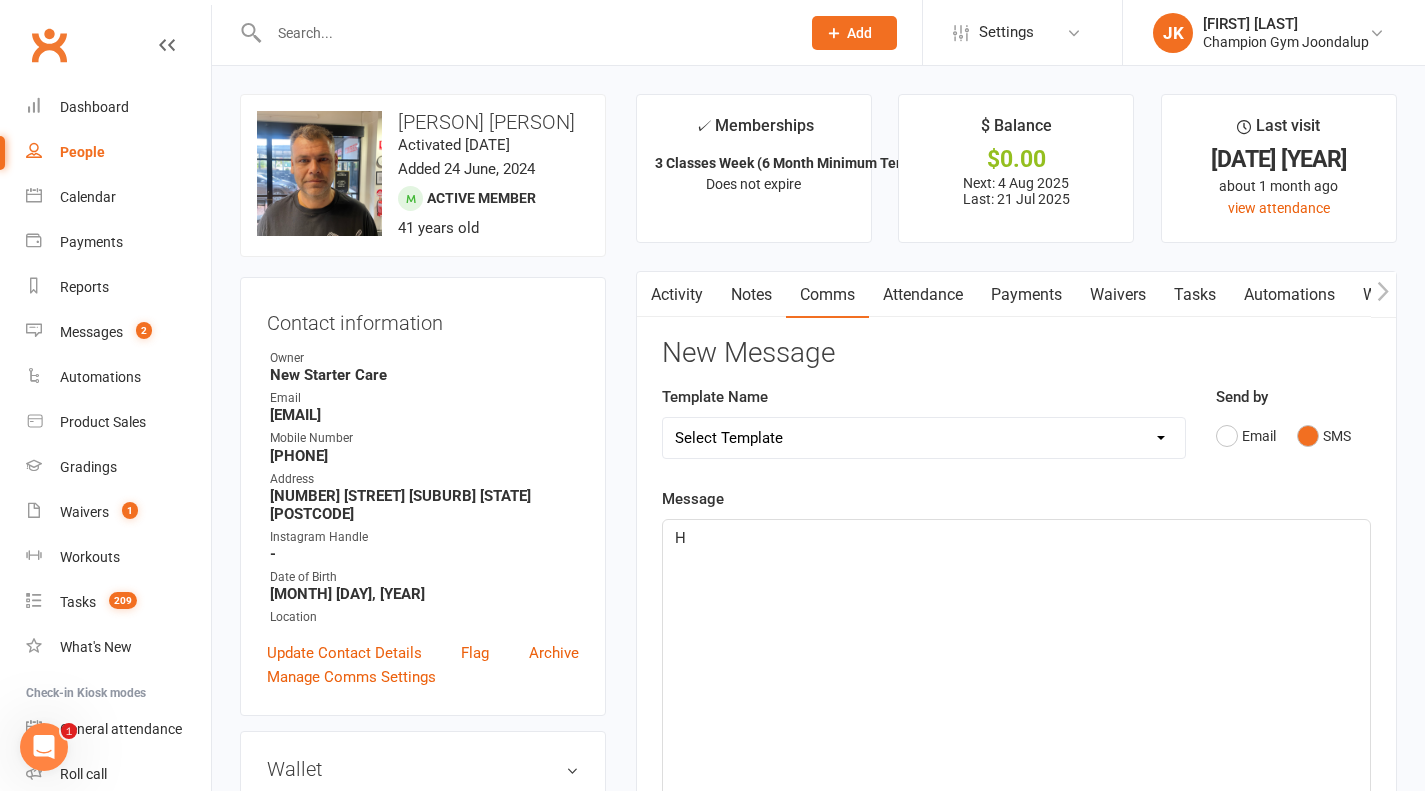 type 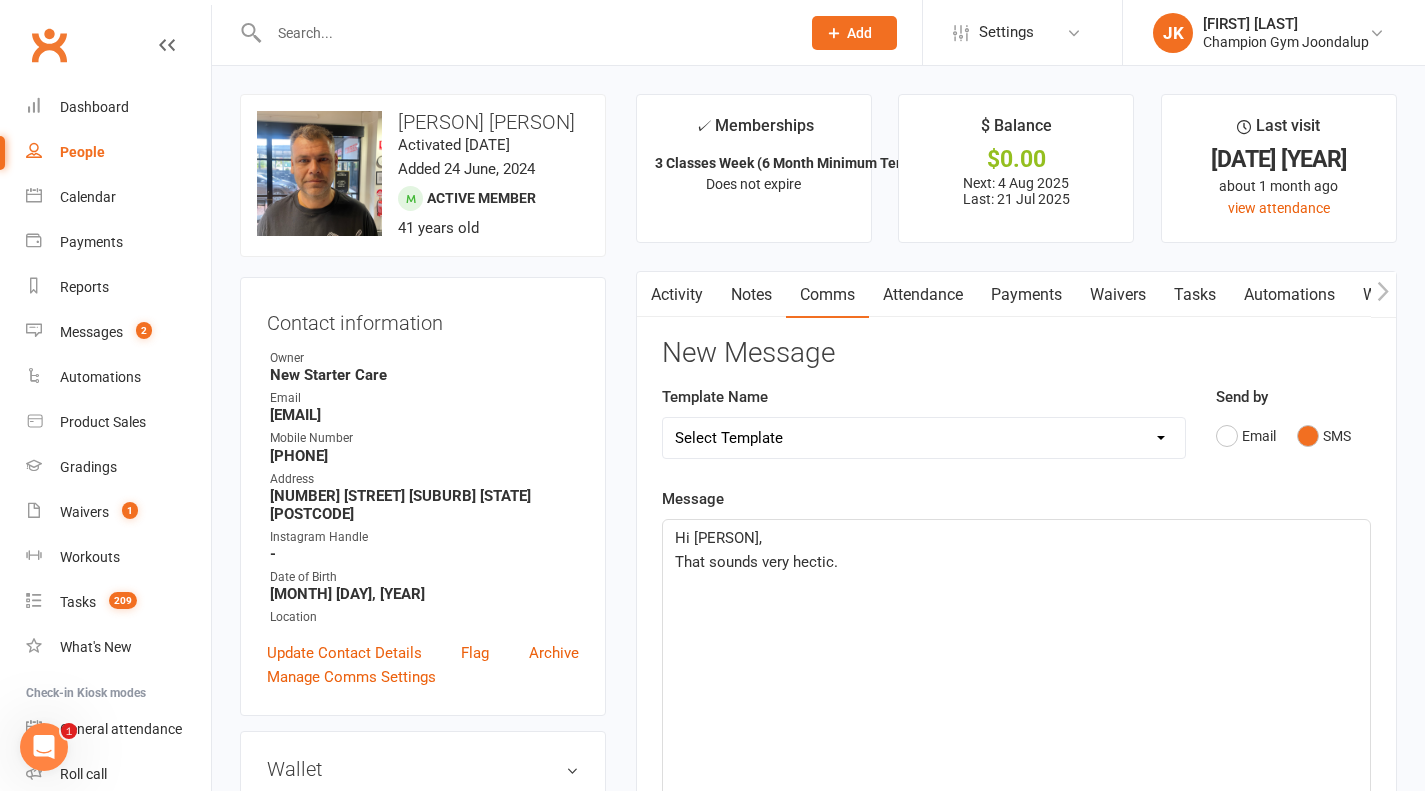 click on "Activity" at bounding box center (677, 295) 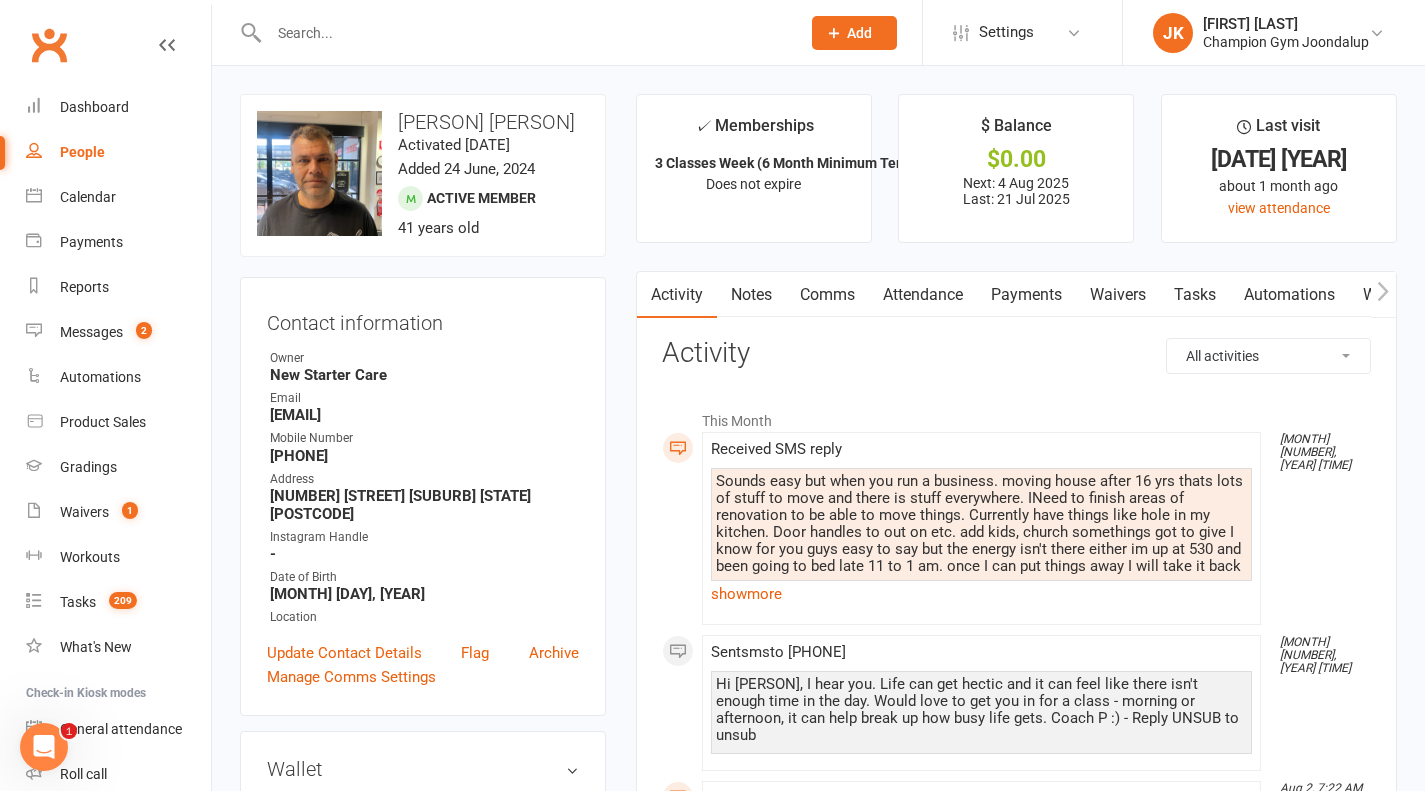click on "show  more" at bounding box center (981, 594) 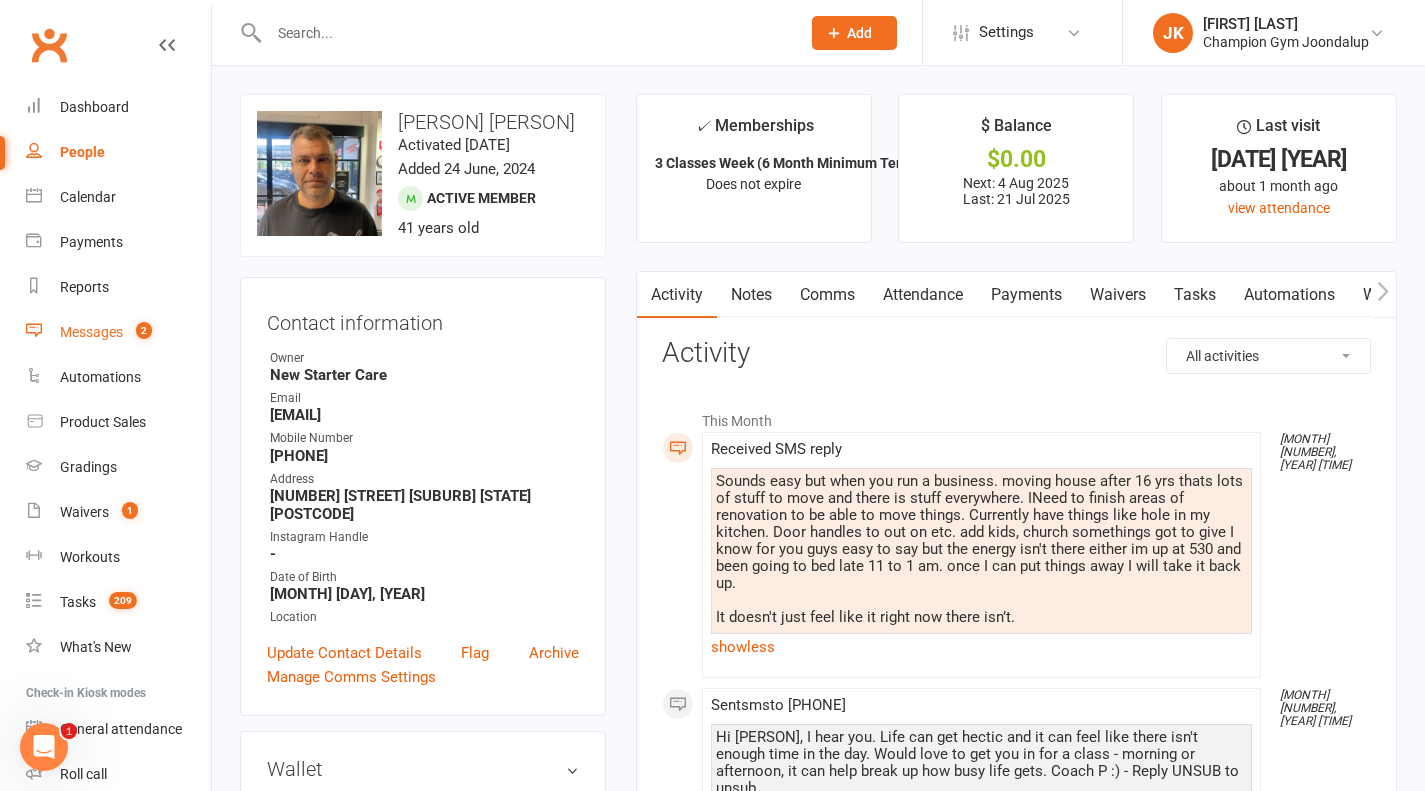 click on "Messages   2" at bounding box center (118, 332) 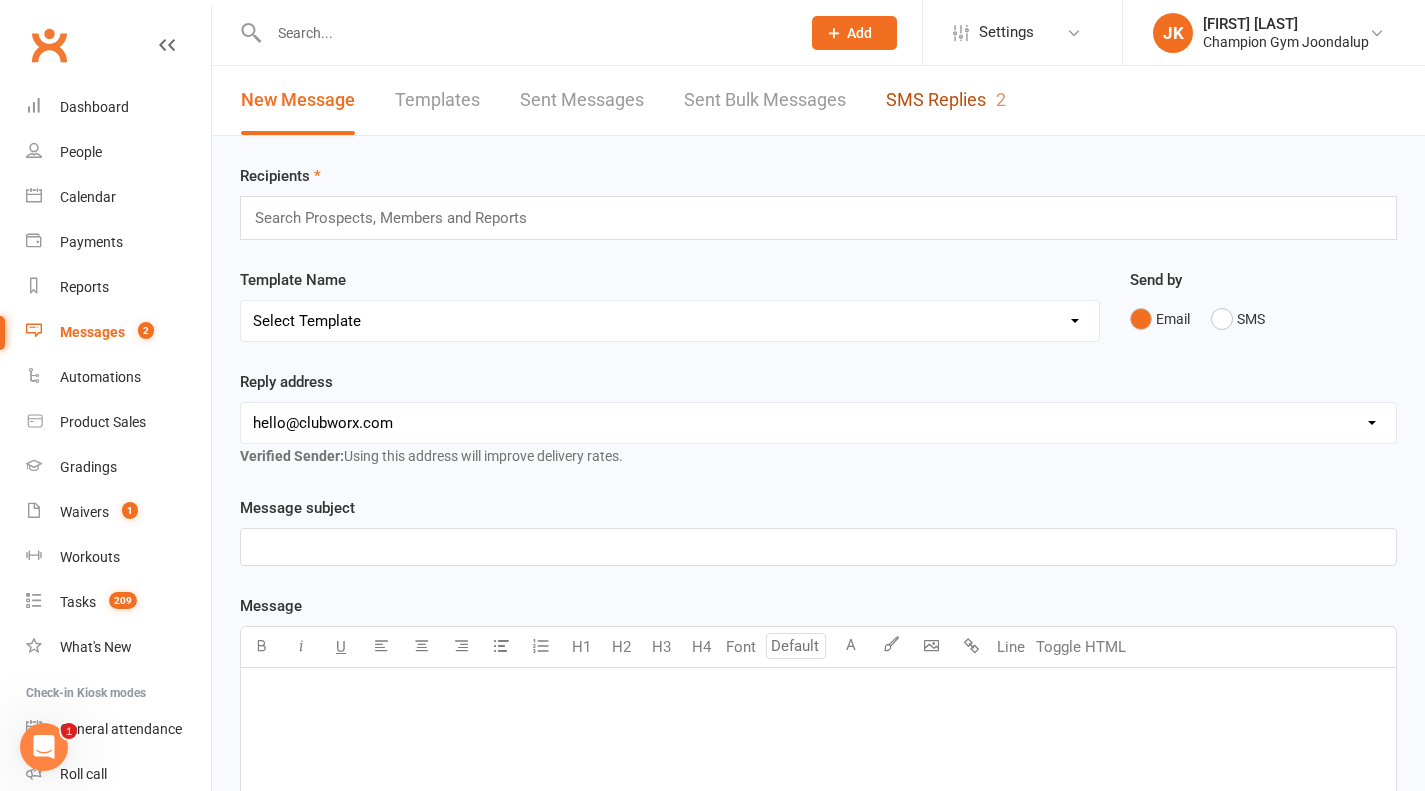 click on "SMS Replies  2" at bounding box center [946, 100] 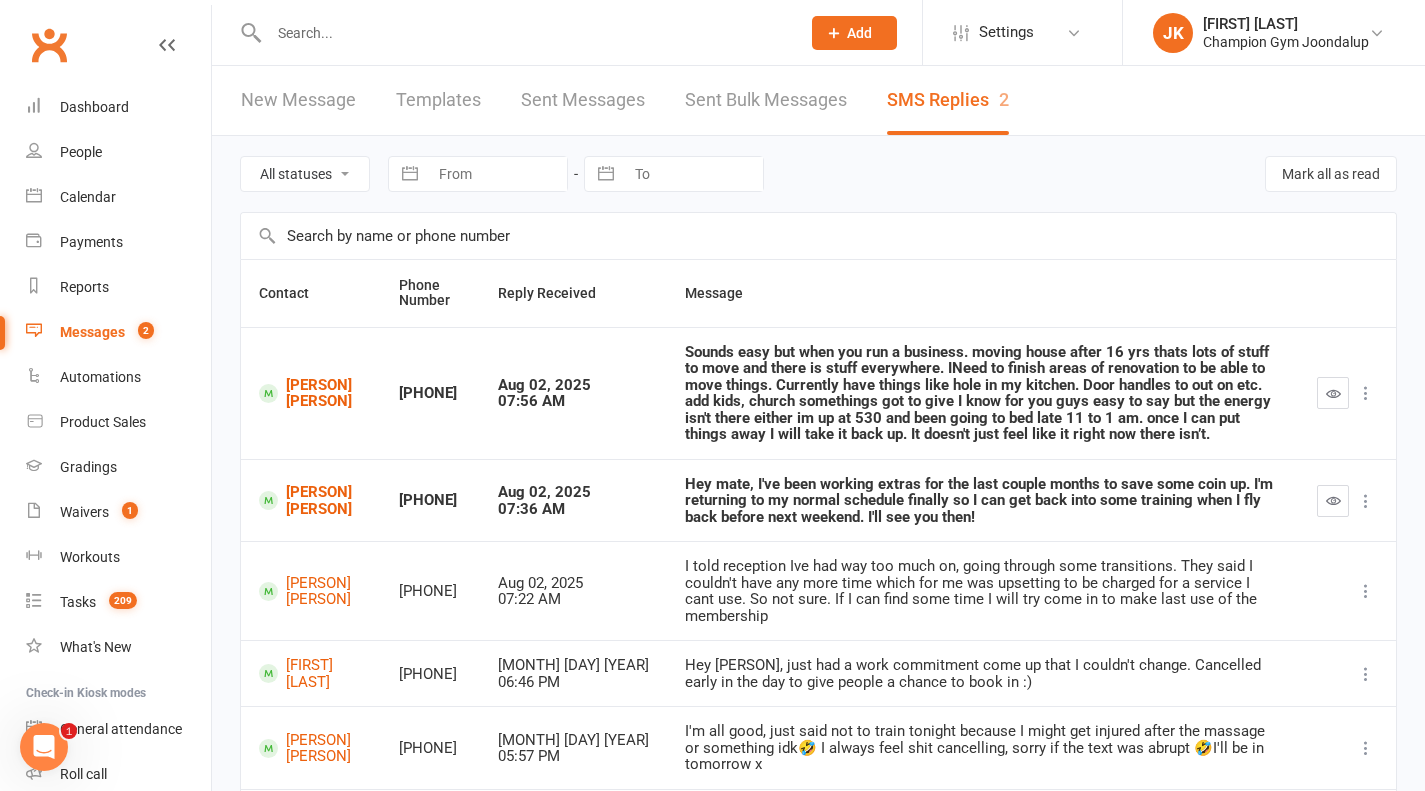 click at bounding box center (1366, 501) 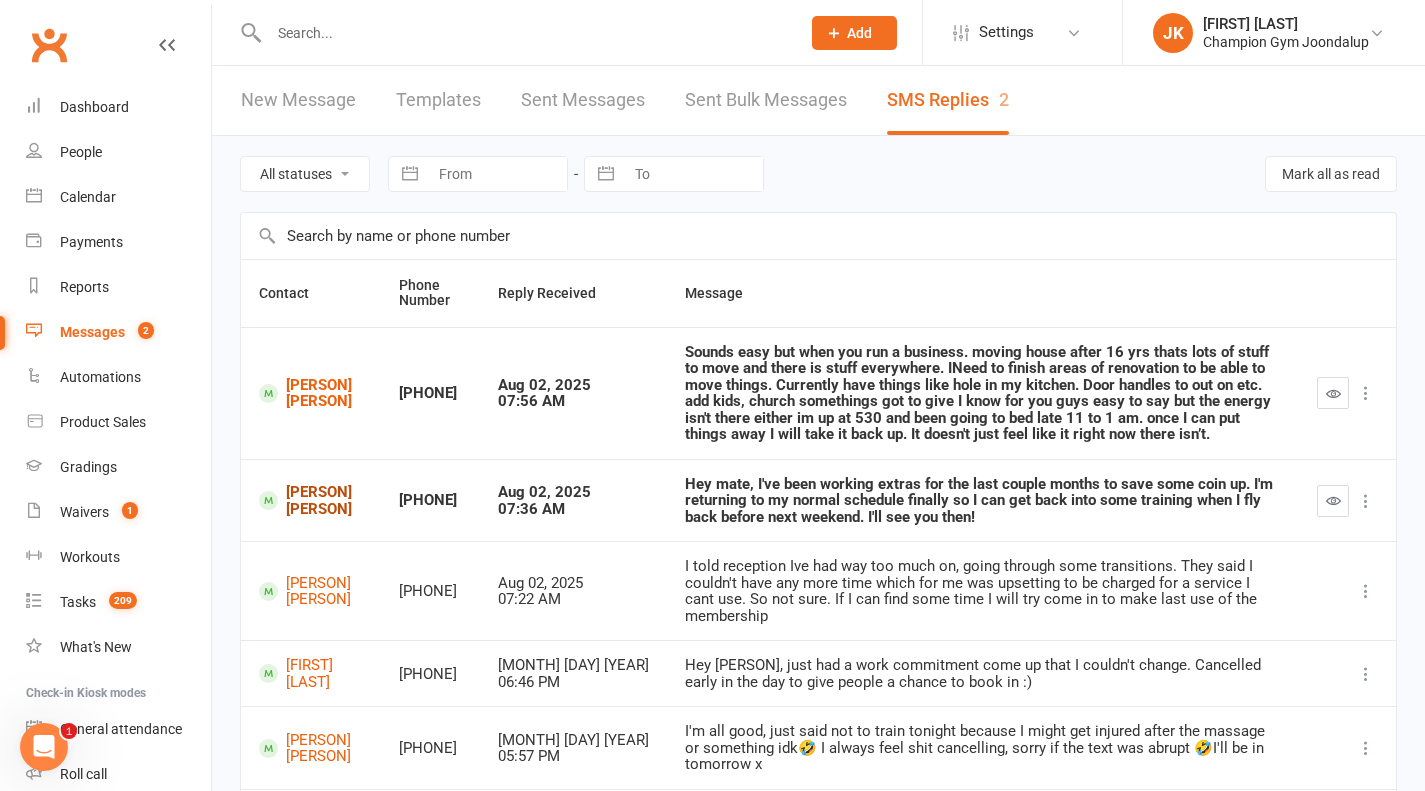 click on "[PERSON] [PERSON]" at bounding box center [311, 500] 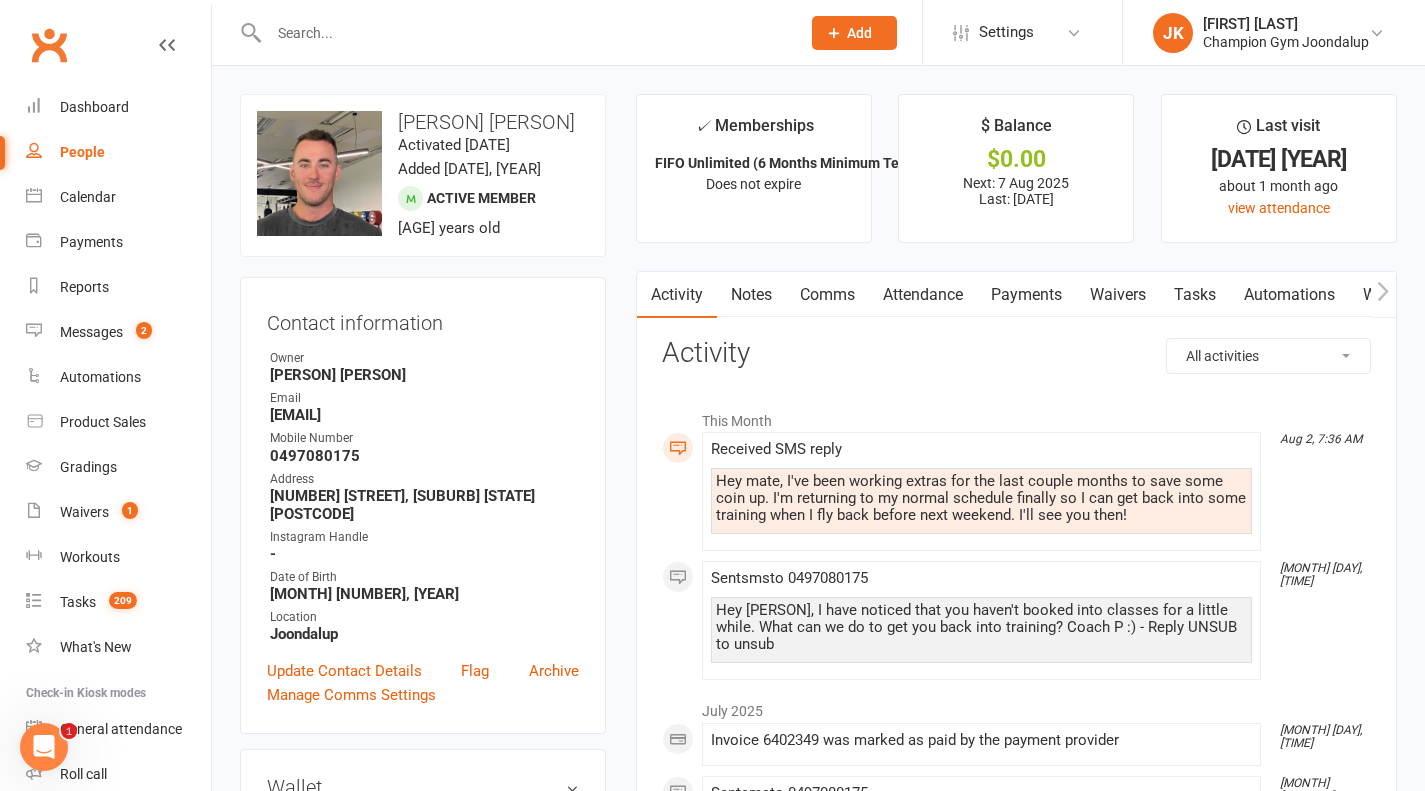 click on "Comms" at bounding box center [827, 295] 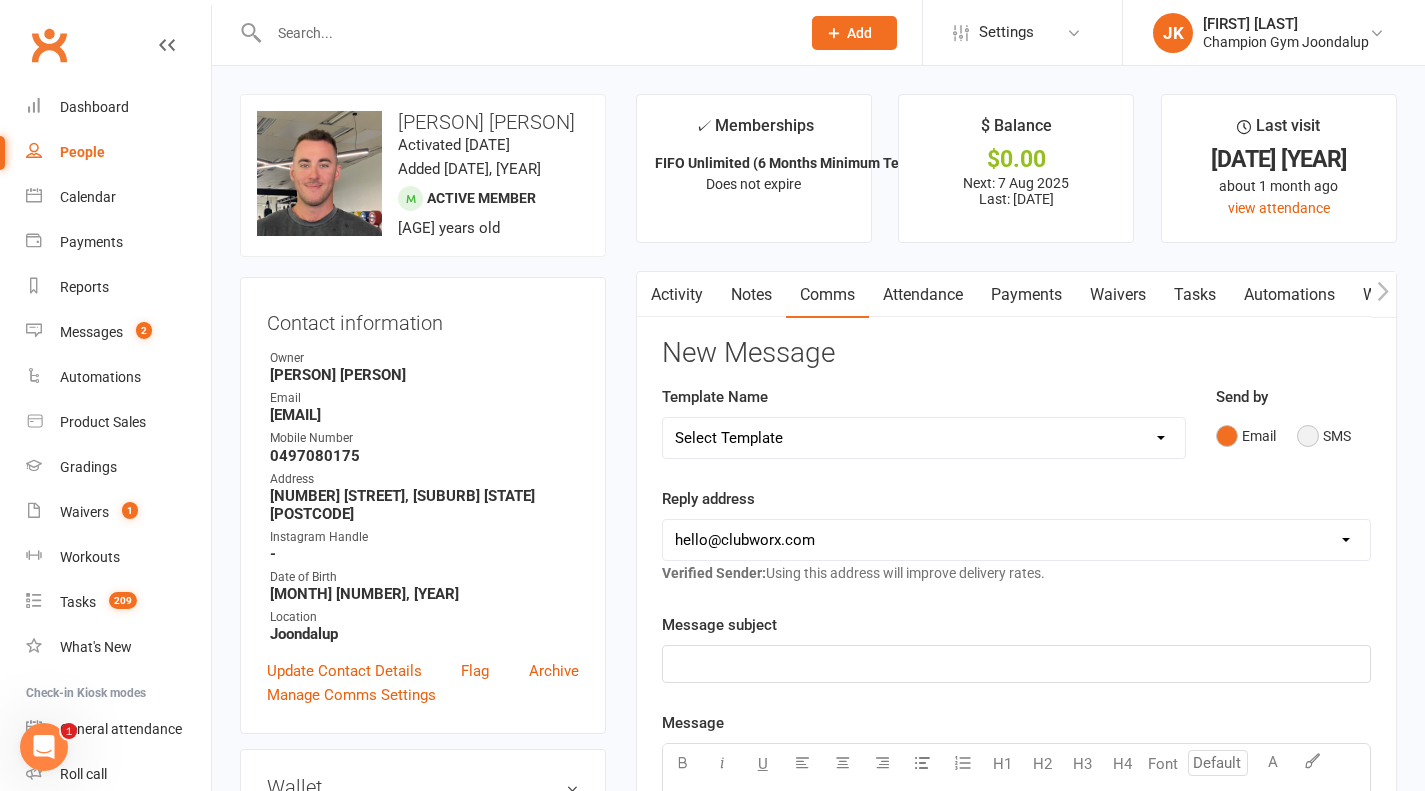 click on "SMS" at bounding box center (1324, 436) 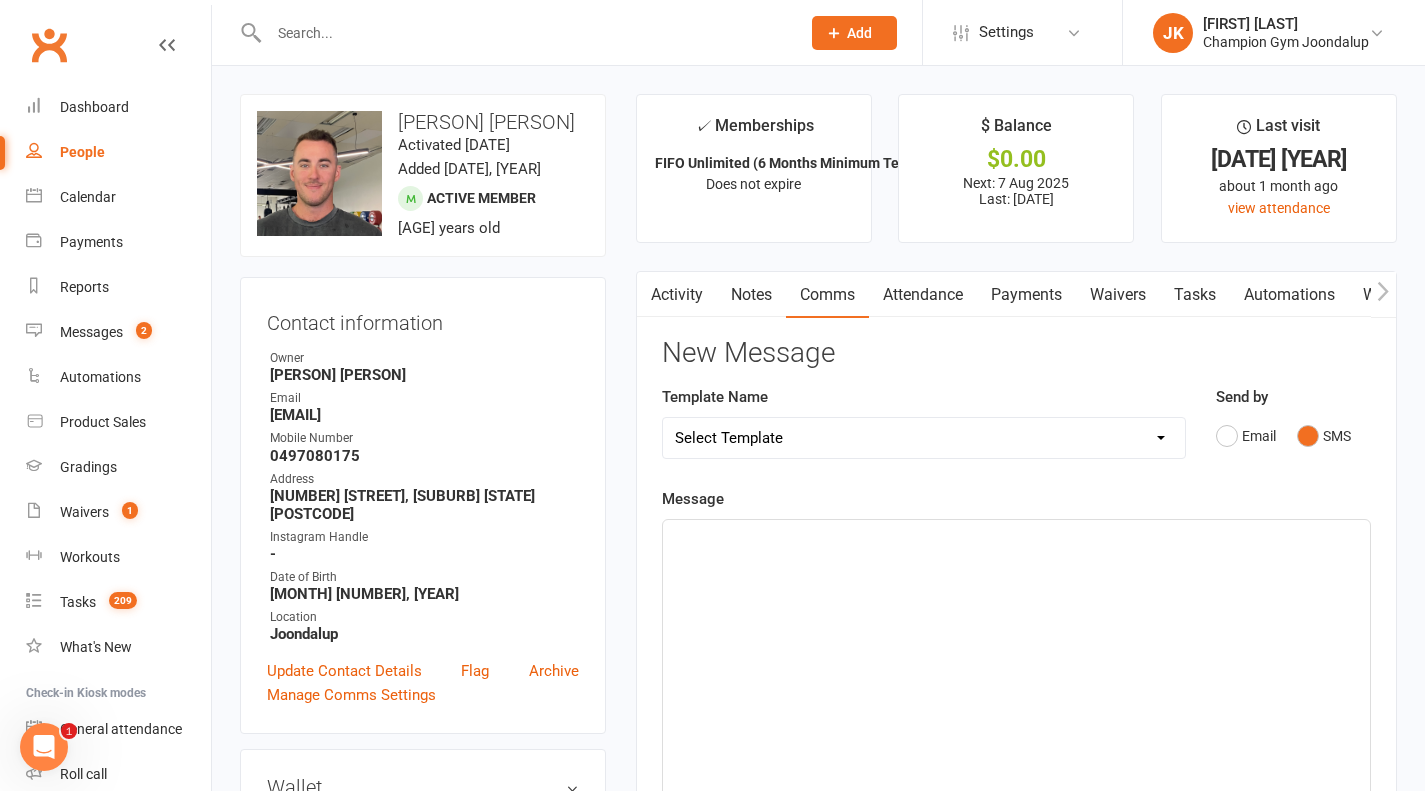 click on "﻿" 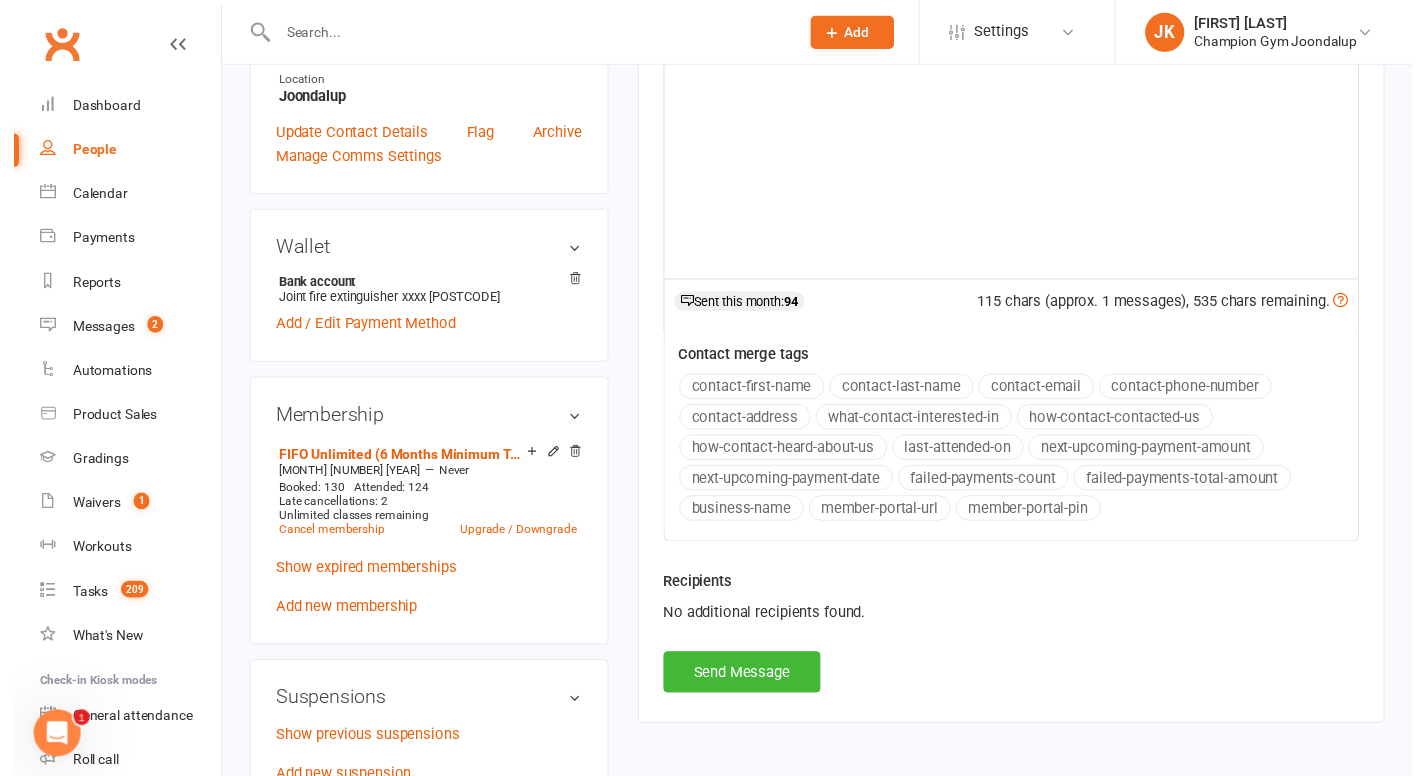 scroll, scrollTop: 549, scrollLeft: 0, axis: vertical 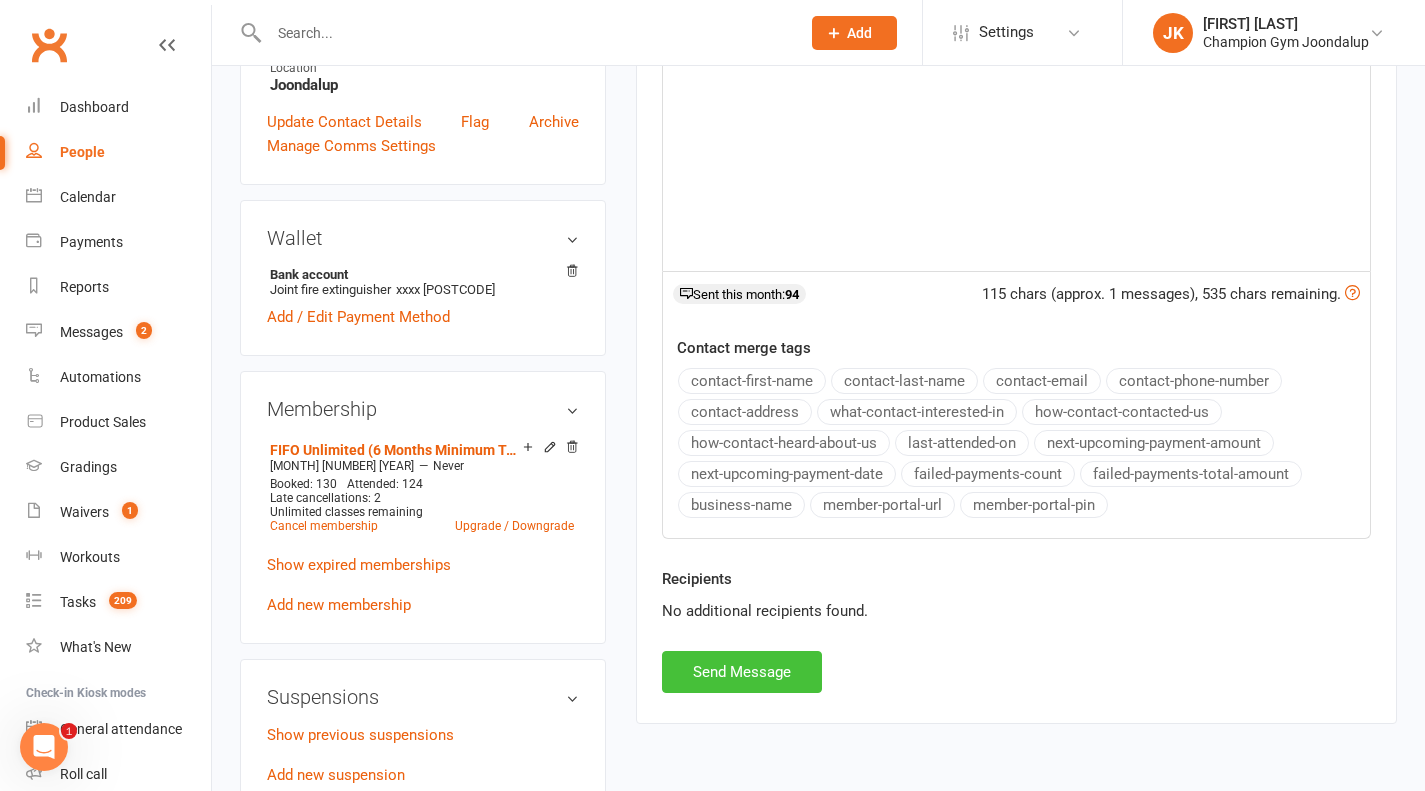 click on "Send Message" at bounding box center [742, 672] 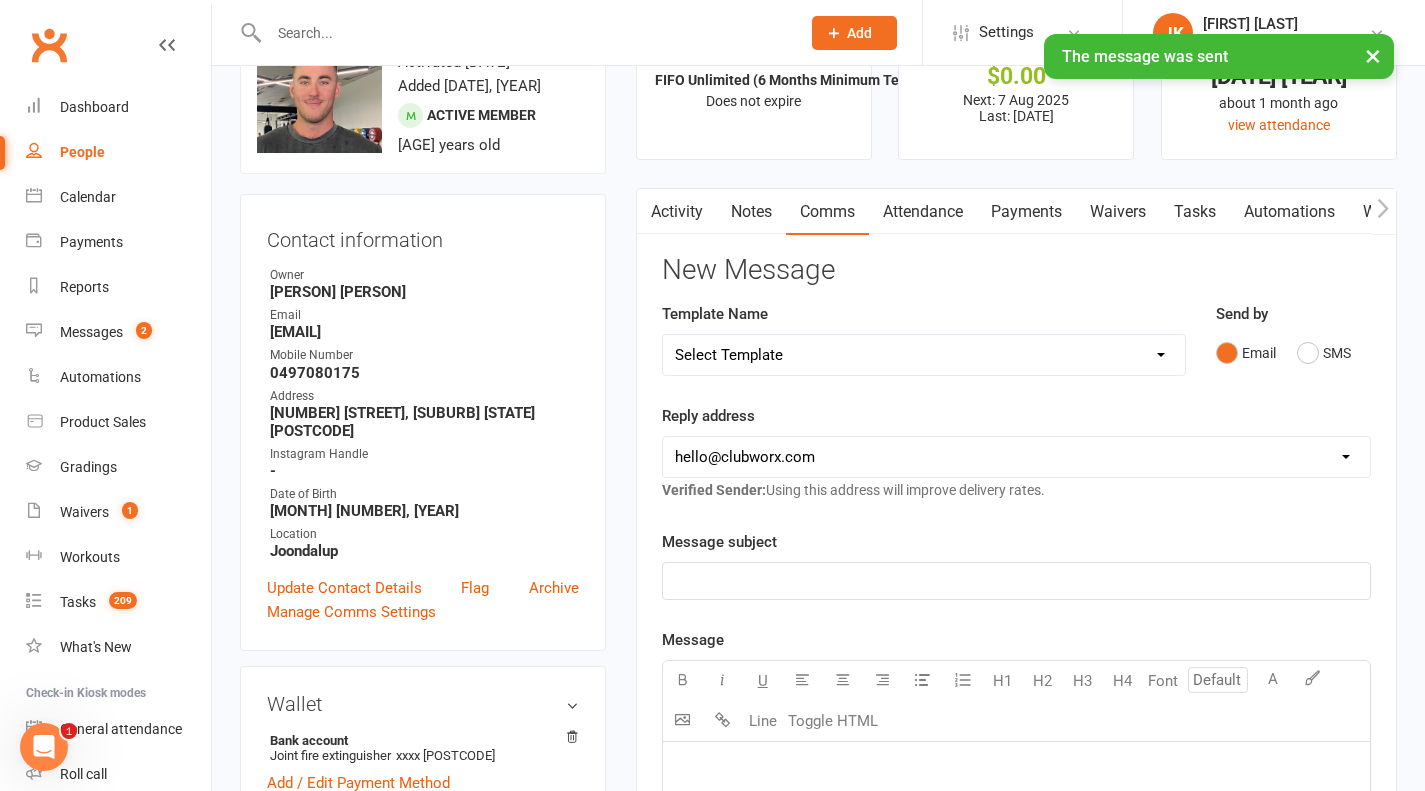 scroll, scrollTop: 0, scrollLeft: 0, axis: both 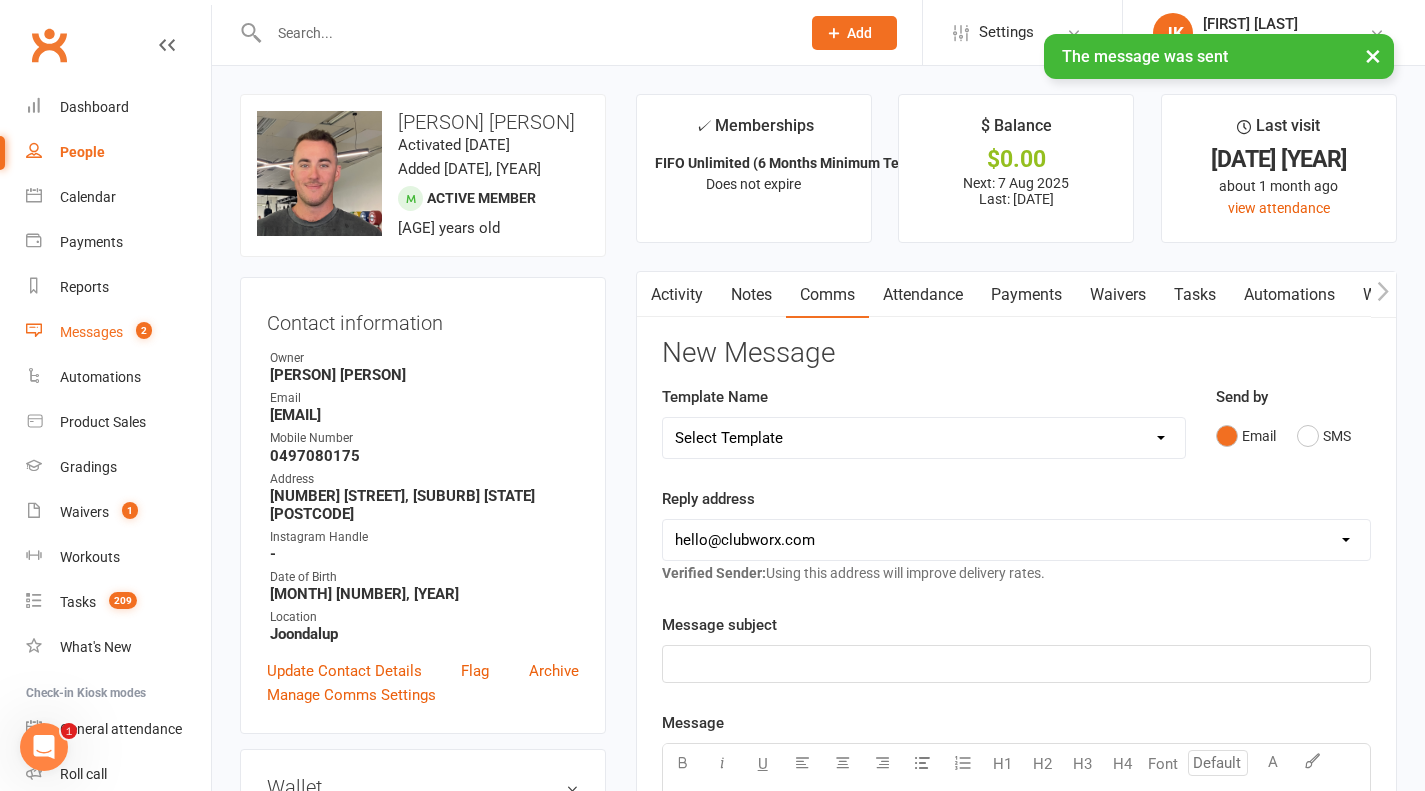 click at bounding box center (34, 330) 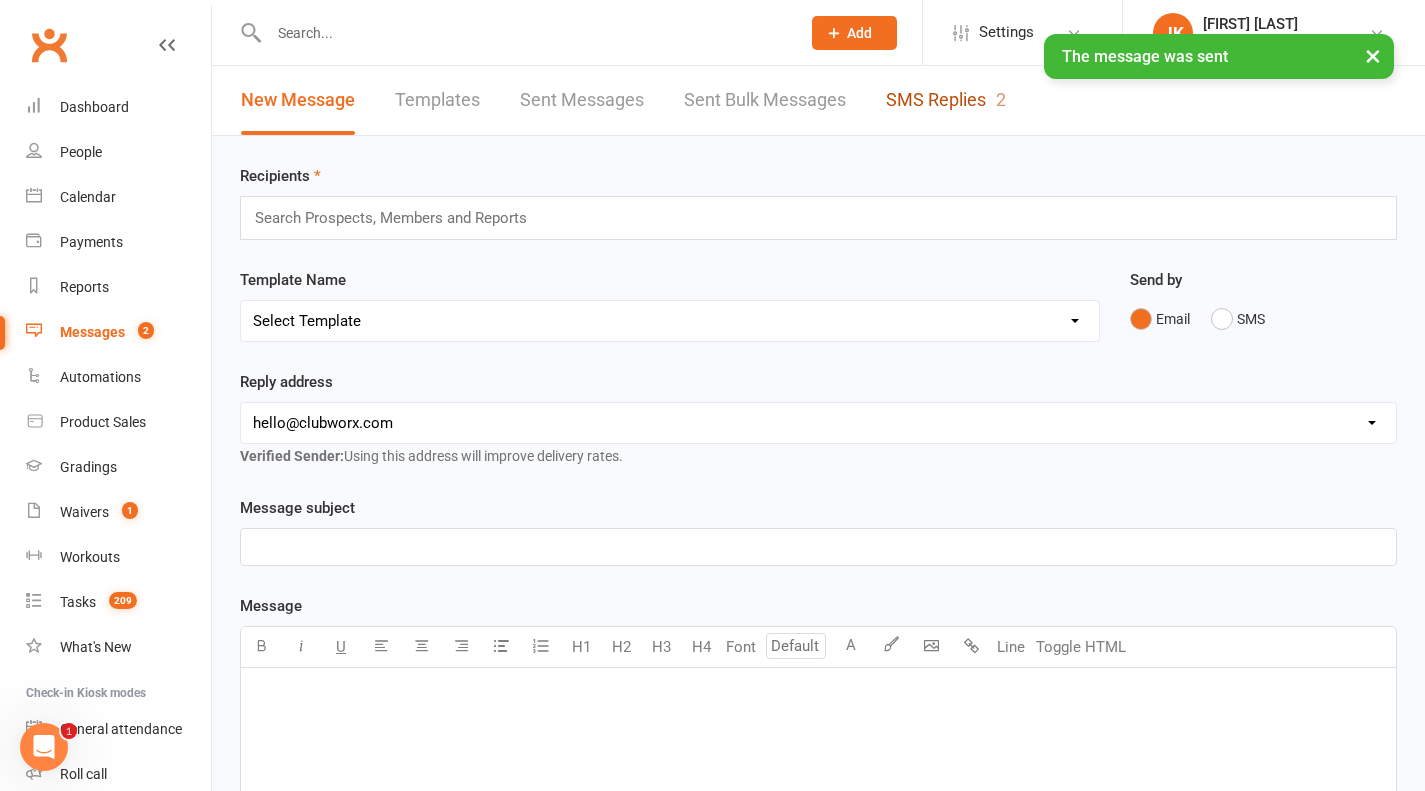 click on "SMS Replies  2" at bounding box center [946, 100] 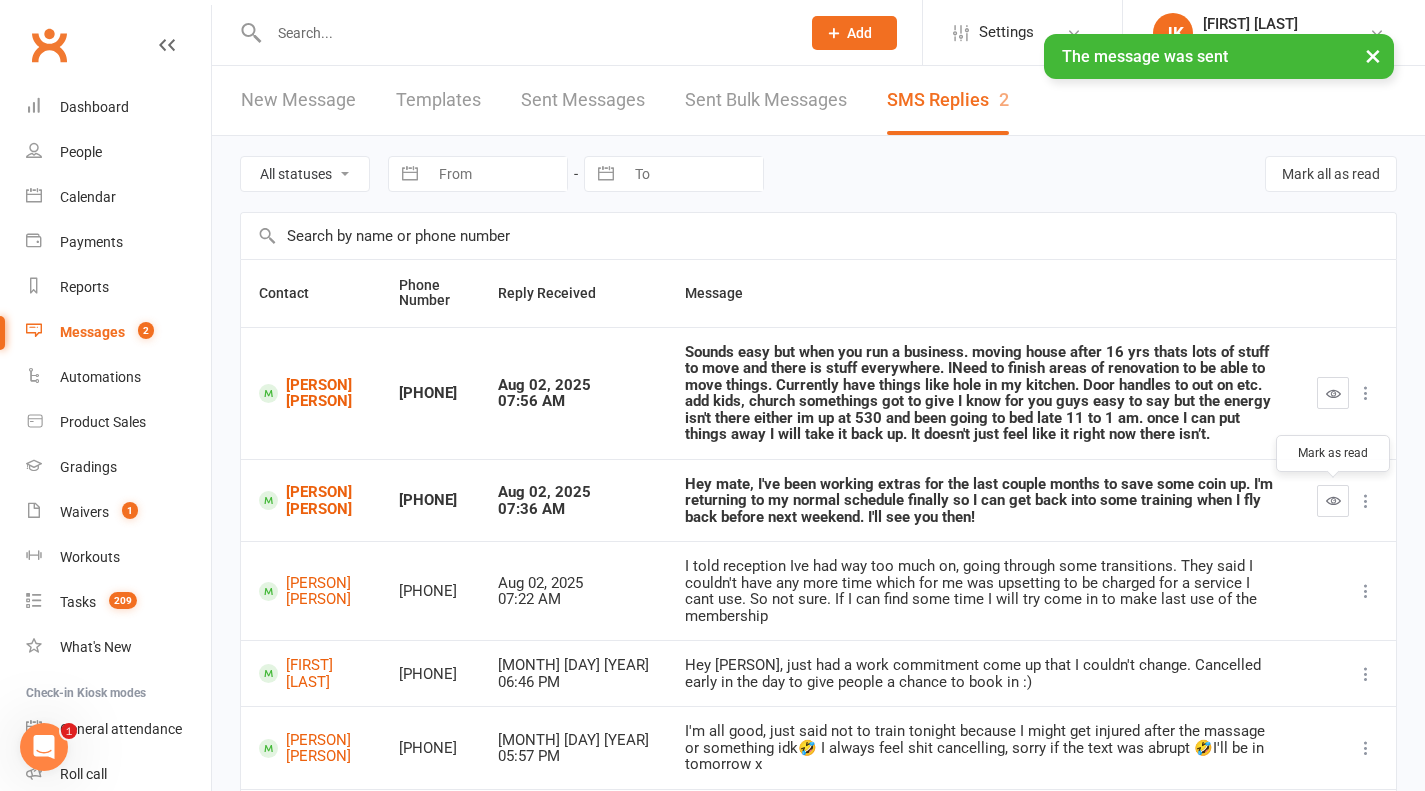 click at bounding box center [1333, 500] 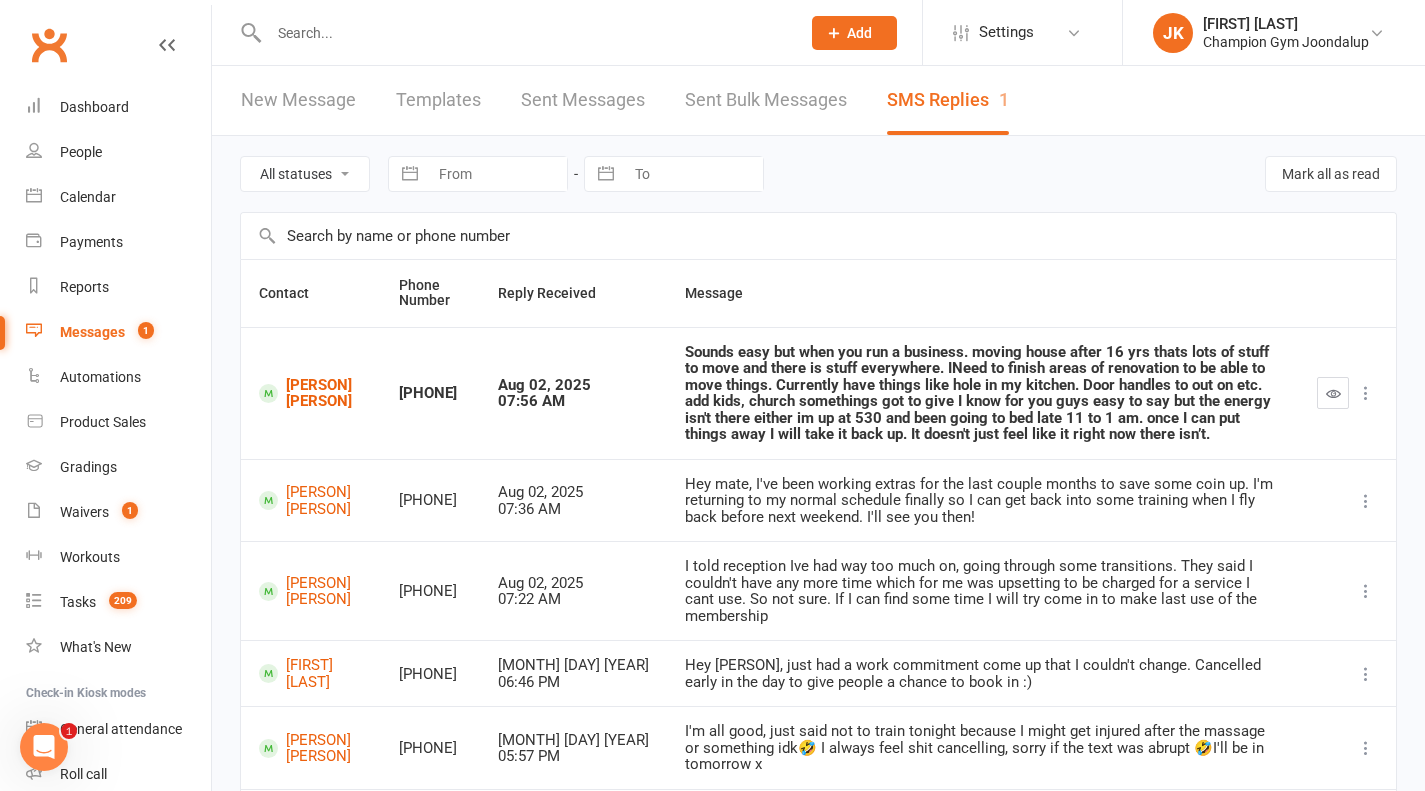 click at bounding box center [1366, 393] 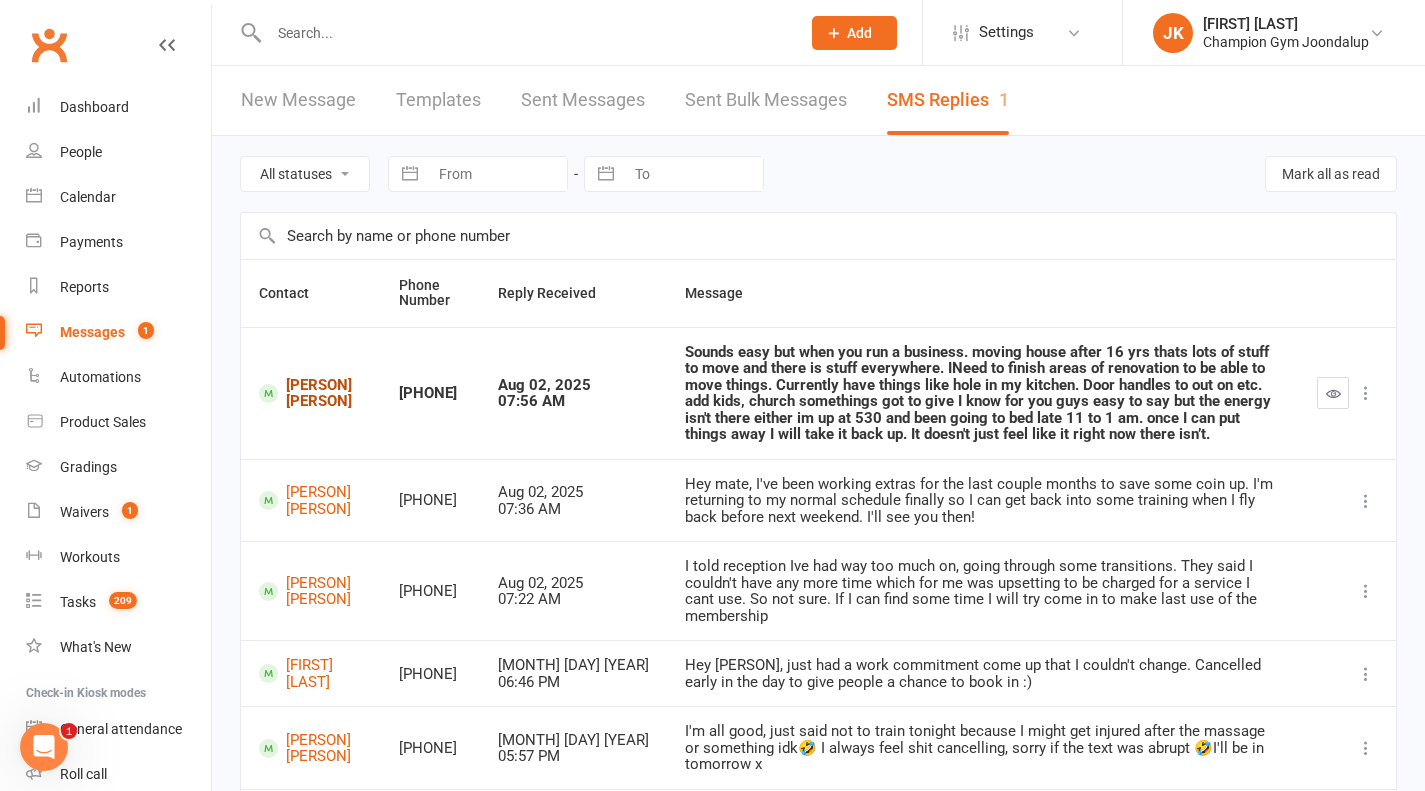 click on "[PERSON] [PERSON]" at bounding box center [311, 393] 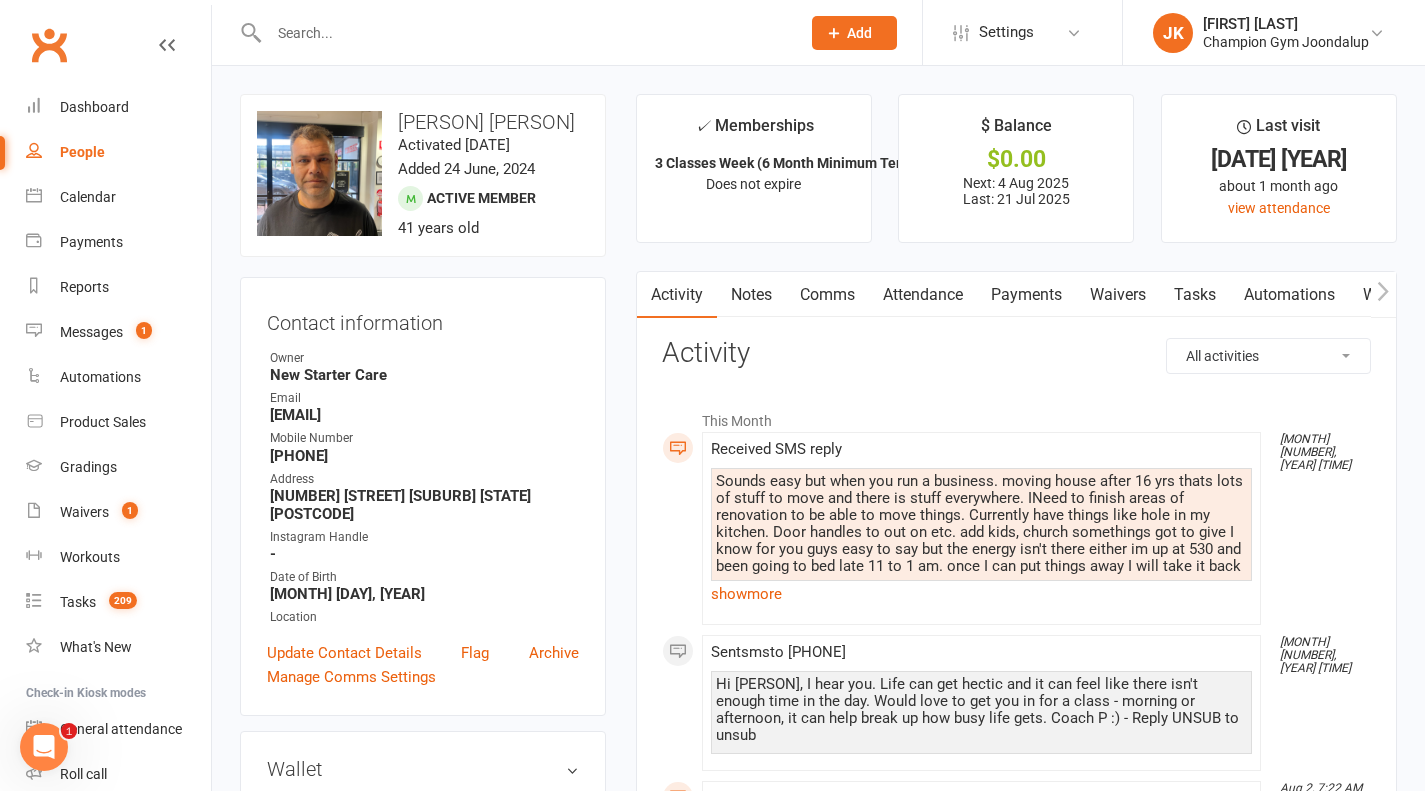 click on "Comms" at bounding box center (827, 295) 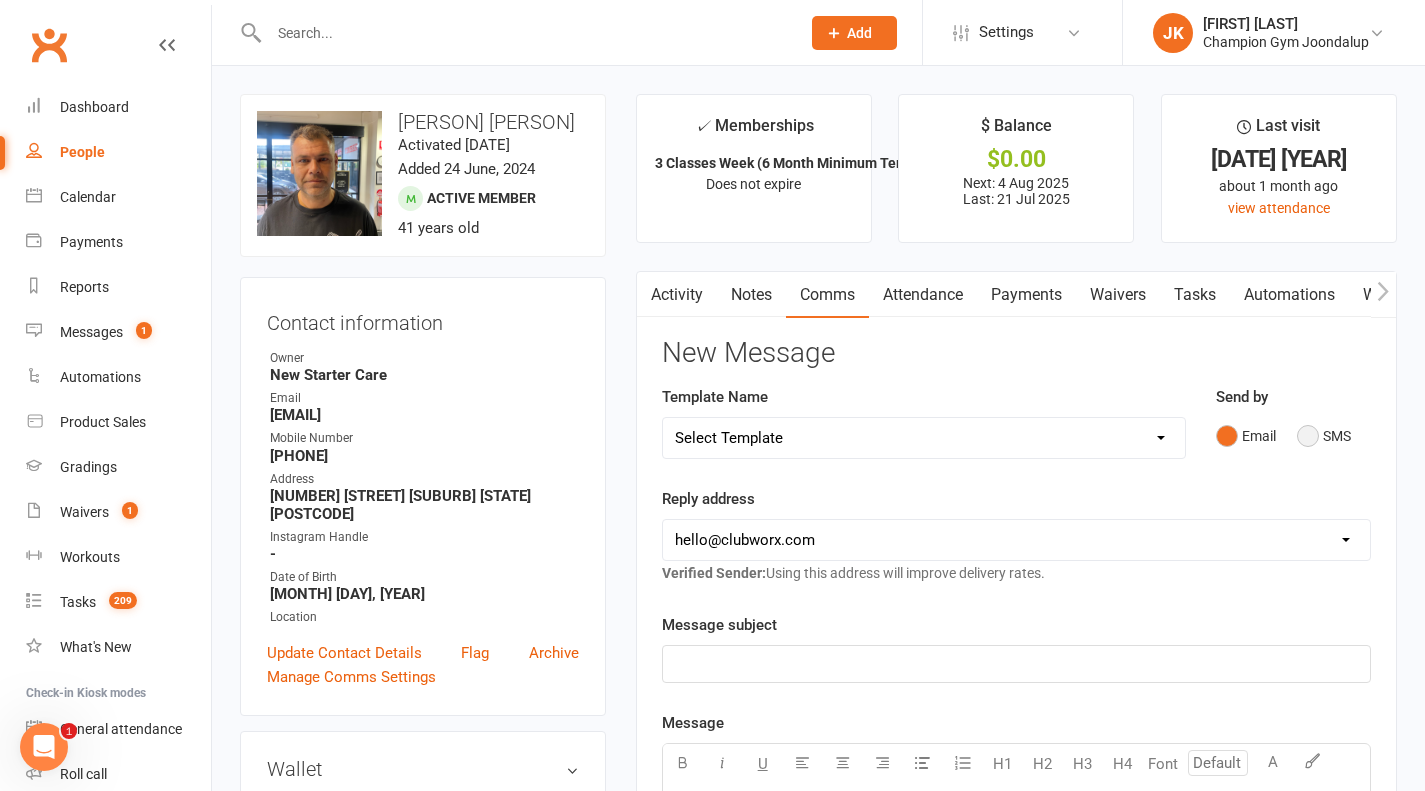 click on "SMS" at bounding box center (1324, 436) 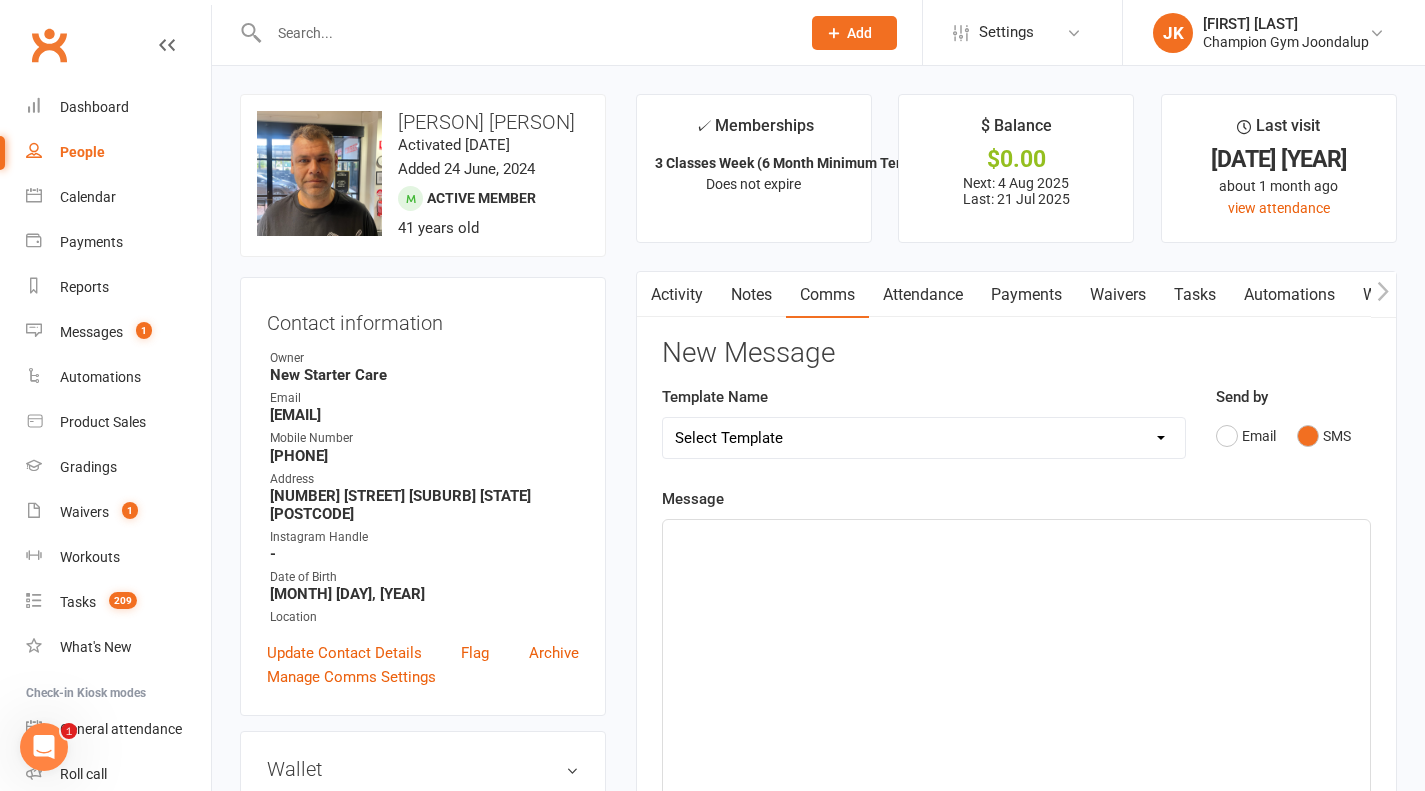 click on "﻿" 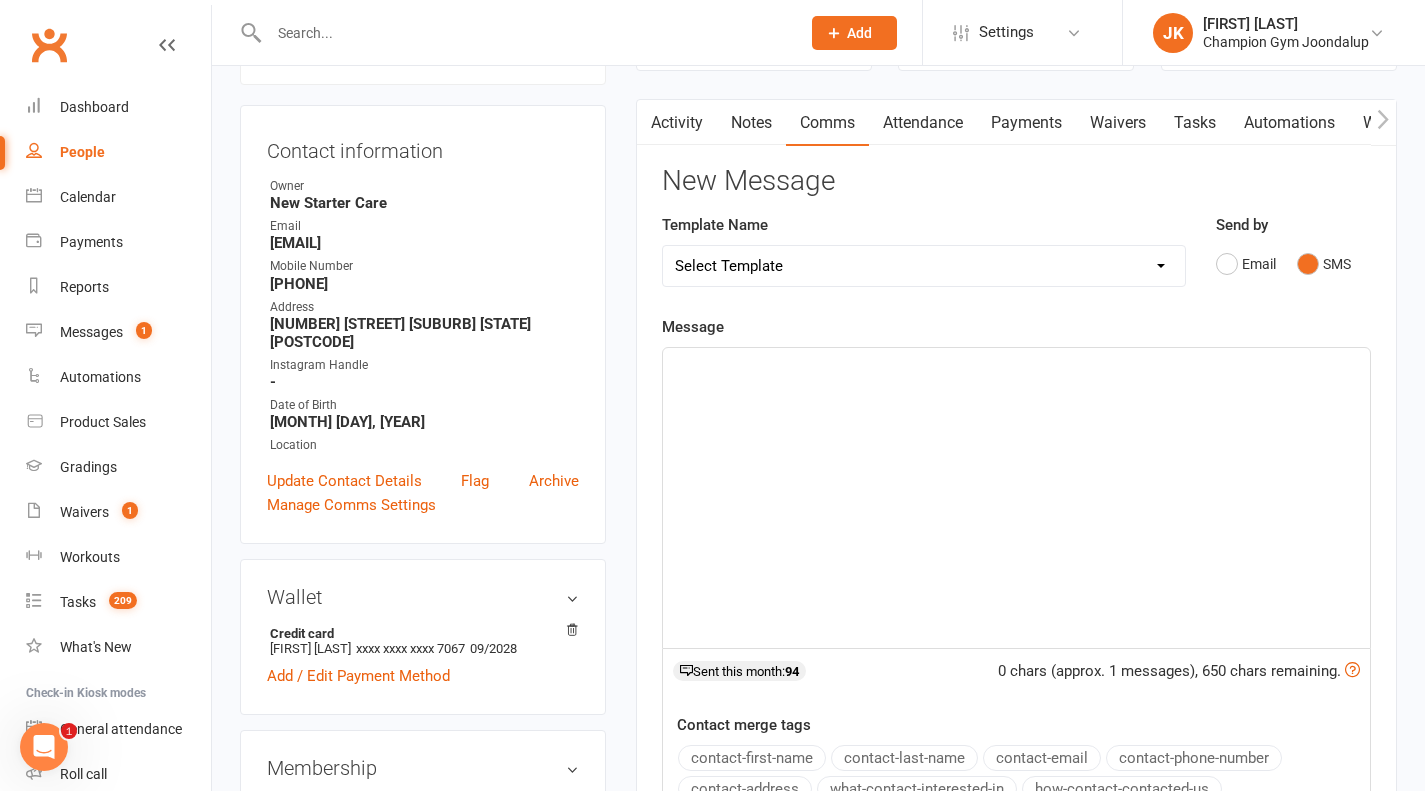 scroll, scrollTop: 173, scrollLeft: 0, axis: vertical 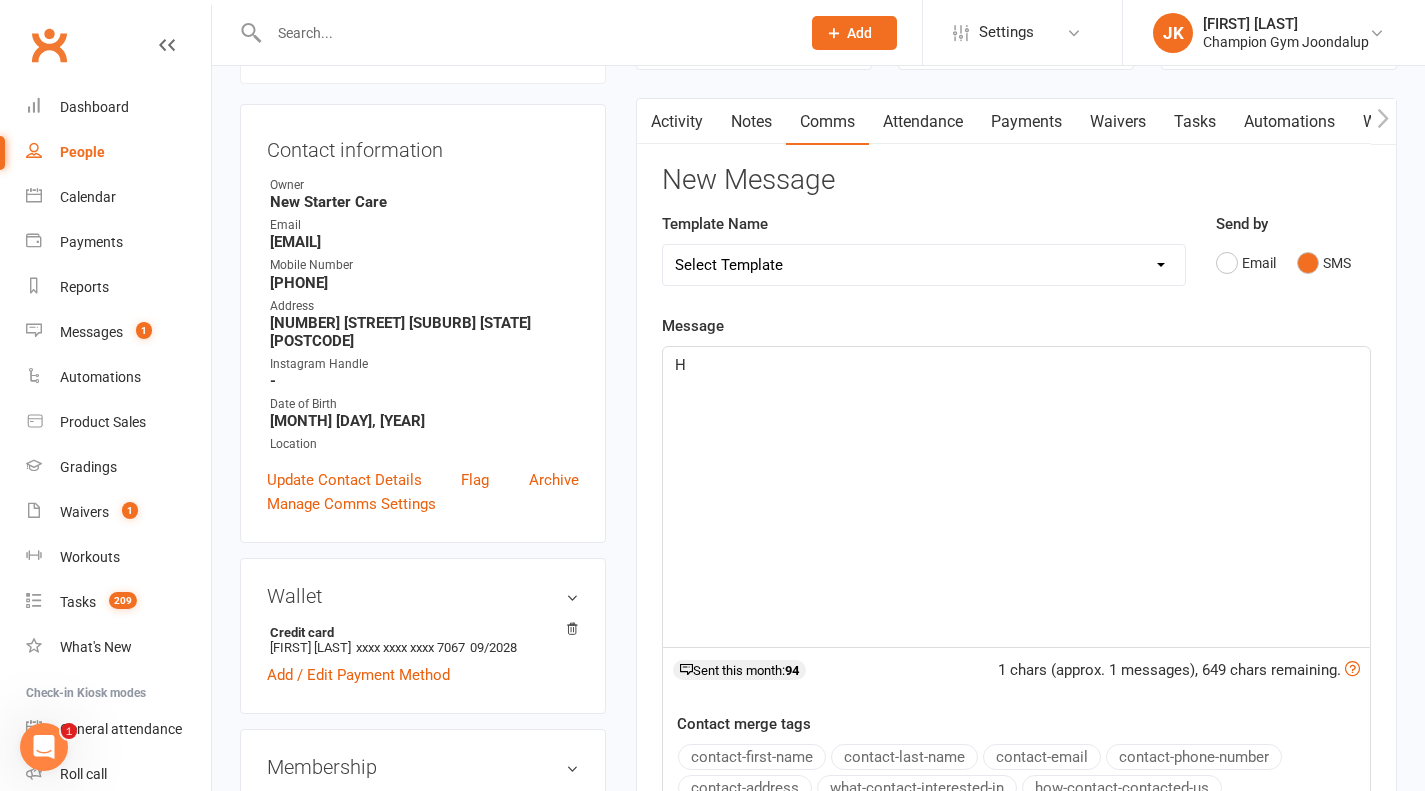 type 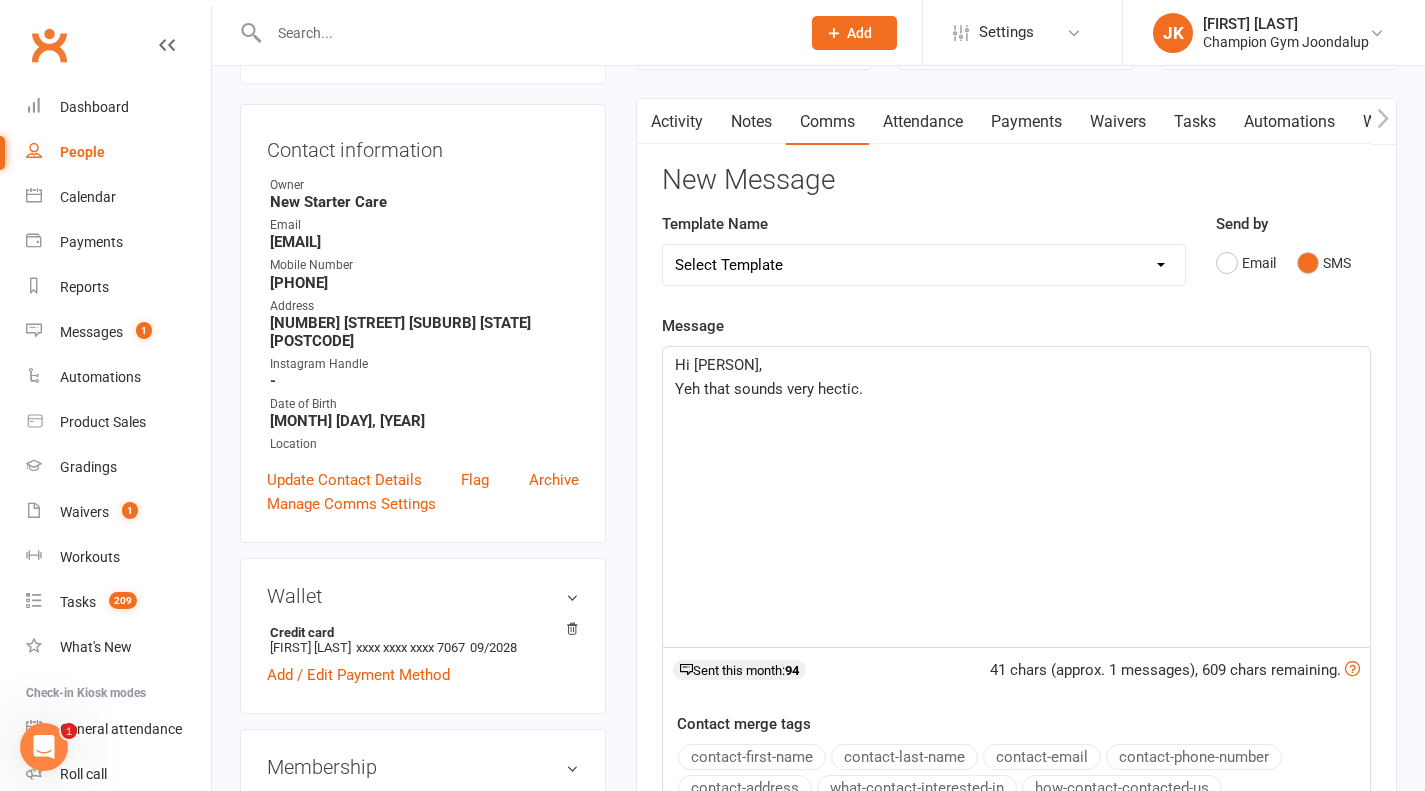 click on "Hi [PERSON],  Yeh that sounds very hectic." 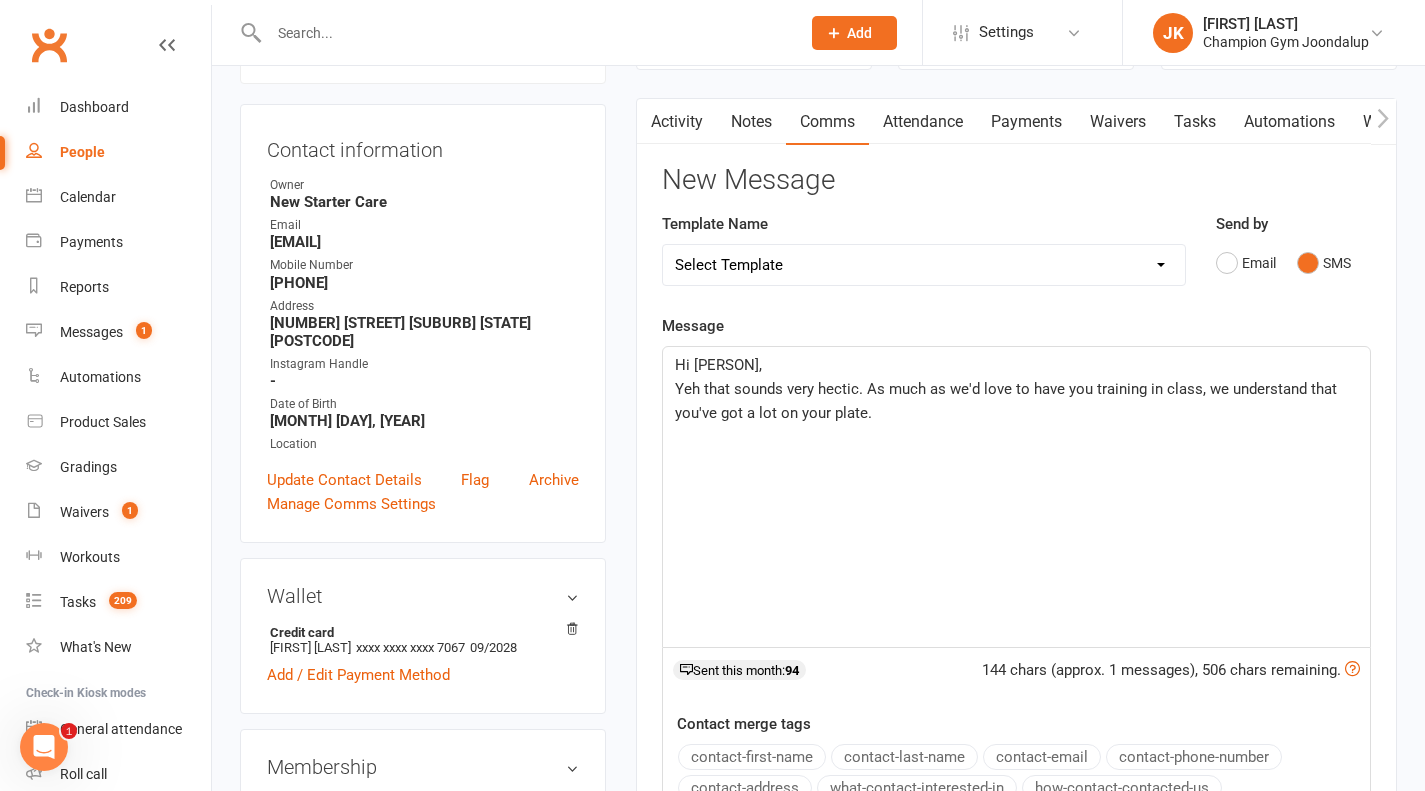 click on "Activity" at bounding box center (677, 122) 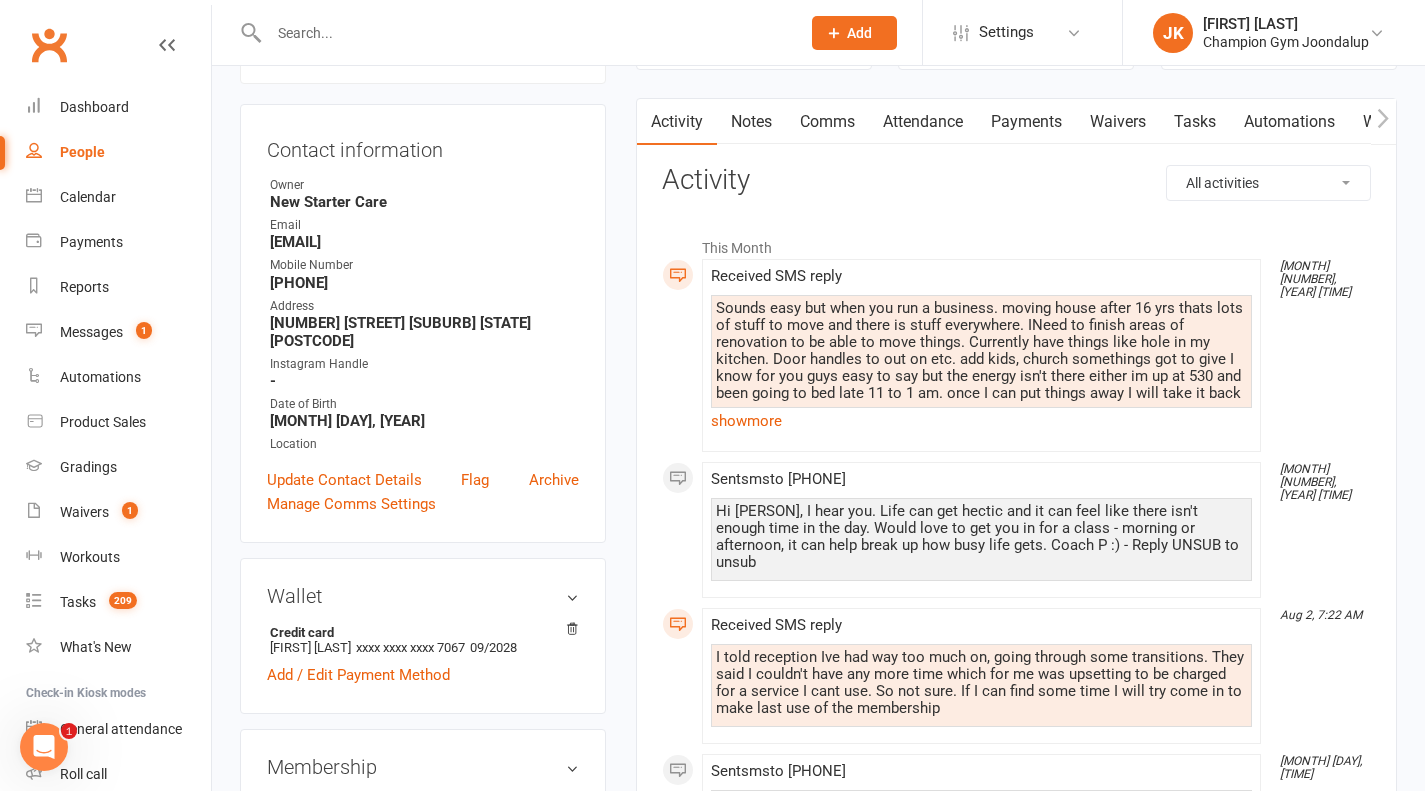 click on "show  more" at bounding box center (981, 421) 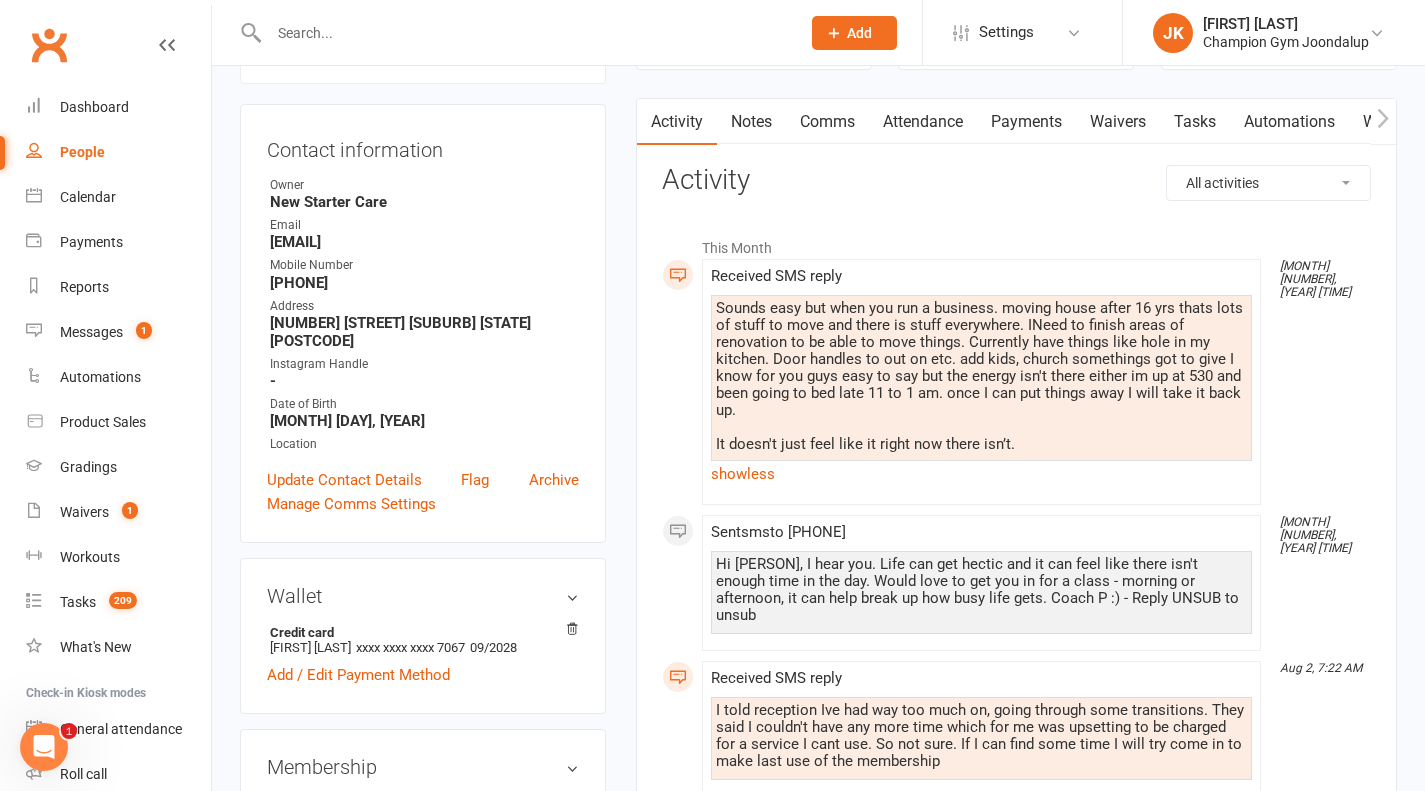 scroll, scrollTop: 128, scrollLeft: 0, axis: vertical 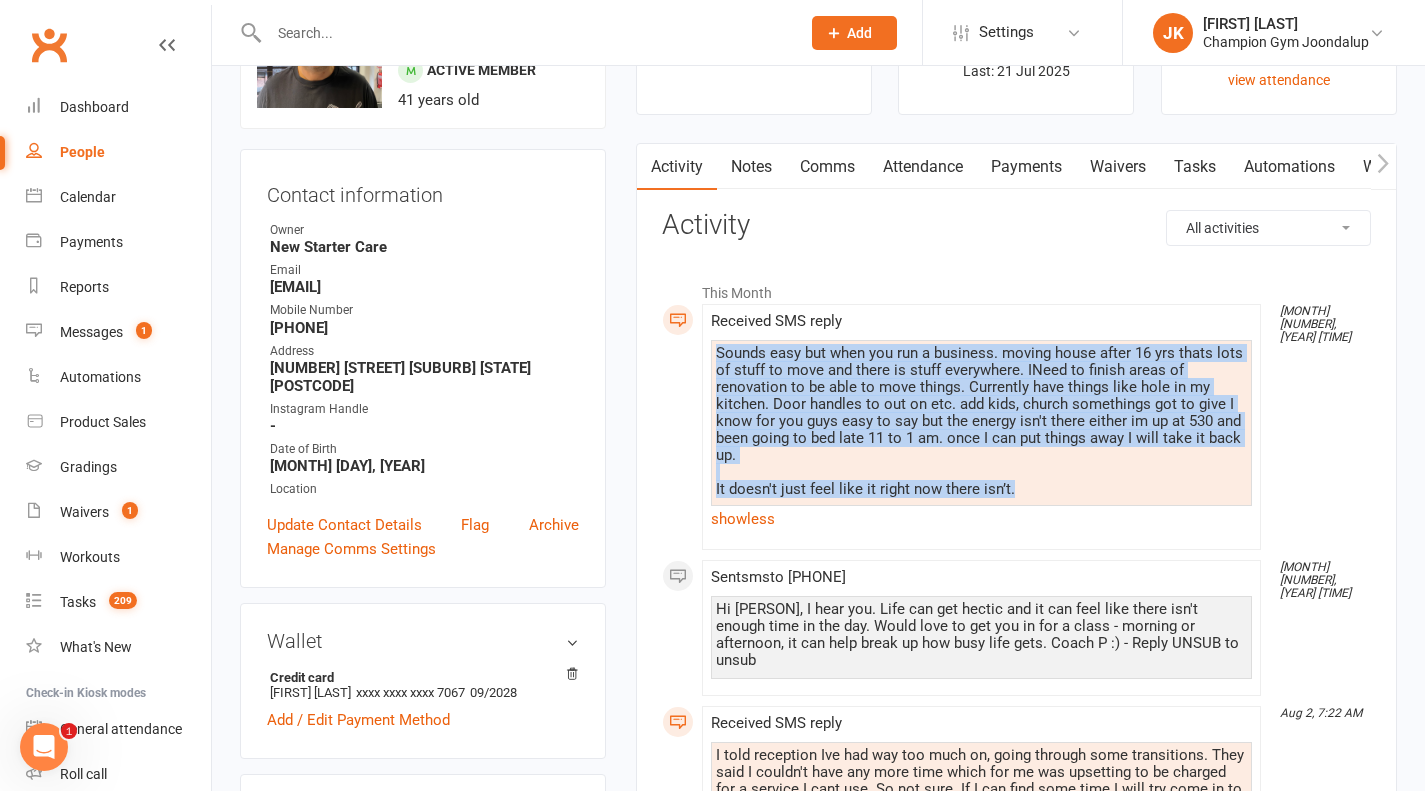 drag, startPoint x: 1016, startPoint y: 492, endPoint x: 713, endPoint y: 353, distance: 333.36166 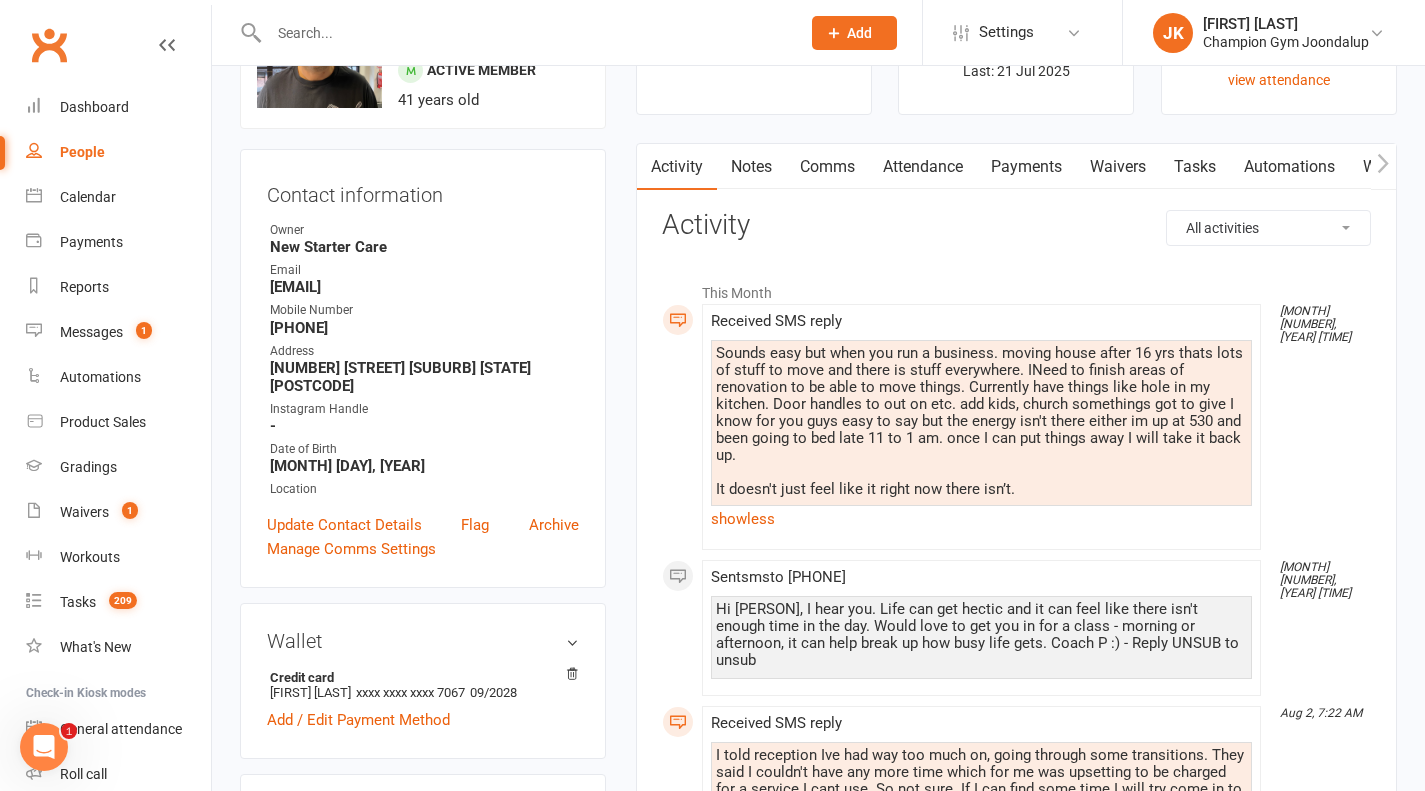 click on "All activities Bookings / Attendances Communications Notes Failed SMSes Gradings Members Memberships POS Sales Payments Credit Vouchers Prospects Reports Automations Tasks Waivers Workouts Kiosk Mode Consent Assessments Contact Flags Family Relationships Activity This Month [MONTH] [DAY], [TIME] Received SMS reply   Sounds easy but when you run a business. moving  house  after 16 yrs thats lots of stuff to move and there is stuff everywhere. INeed to finish areas of renovation to be able to move things. Currently have things like hole in my kitchen. Door handles to out on etc. add kids, church  somethings got to give I know for you guys easy to say but the energy isn't there either im up at 530 and been going to bed late  11 to 1 am. once I can put things away I will take it back up.  It doesn't just feel like it right now there isn’t.  show  less [MONTH] [DAY], [TIME]   Sent  sms  to   [PHONE]   [MONTH] [DAY], [TIME] Received SMS reply   [MONTH] [DAY], [TIME]   Sent  sms  to   [PHONE]   [MONTH] [YEAR] [MONTH] [DAY], [TIME]   Sent  sms" at bounding box center (1016, 1776) 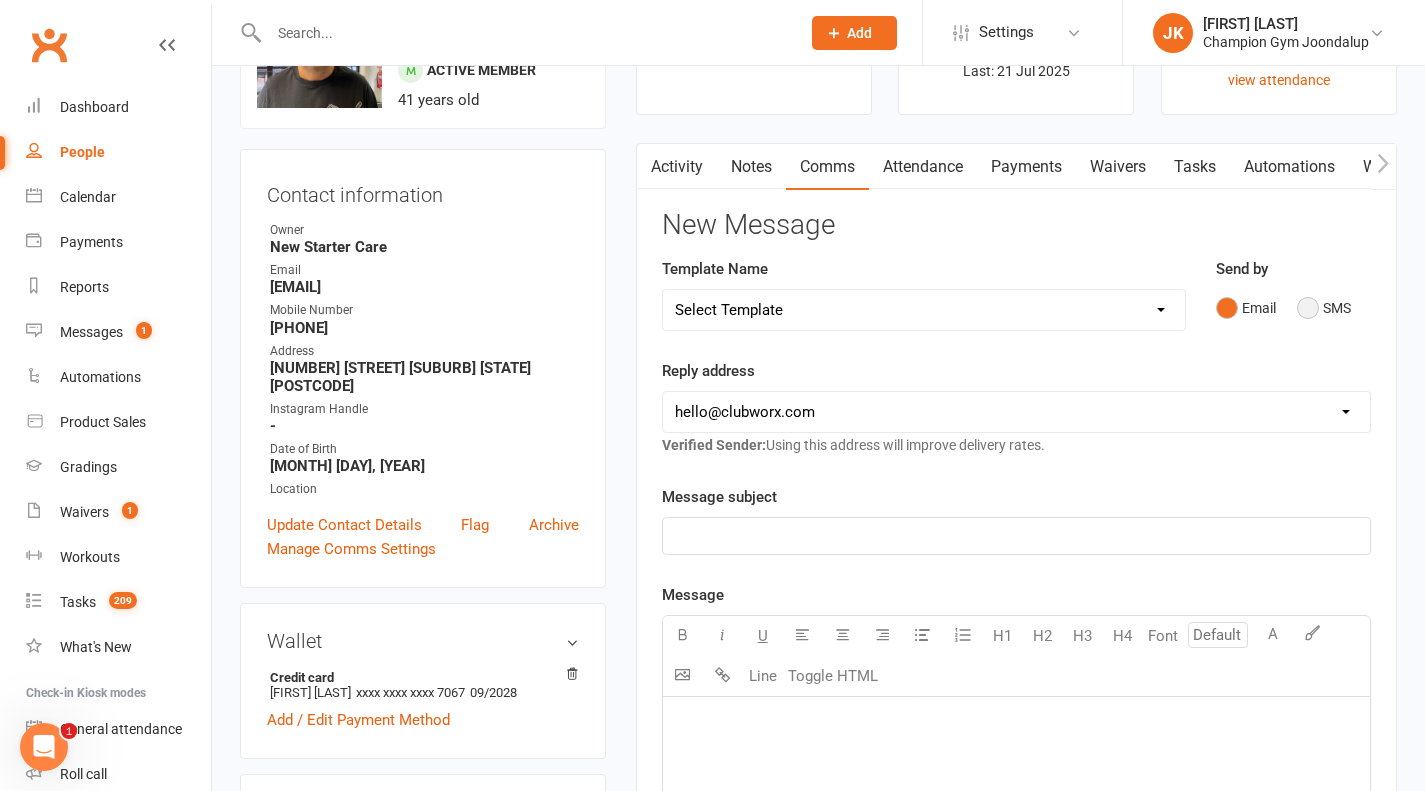 click on "SMS" at bounding box center [1324, 308] 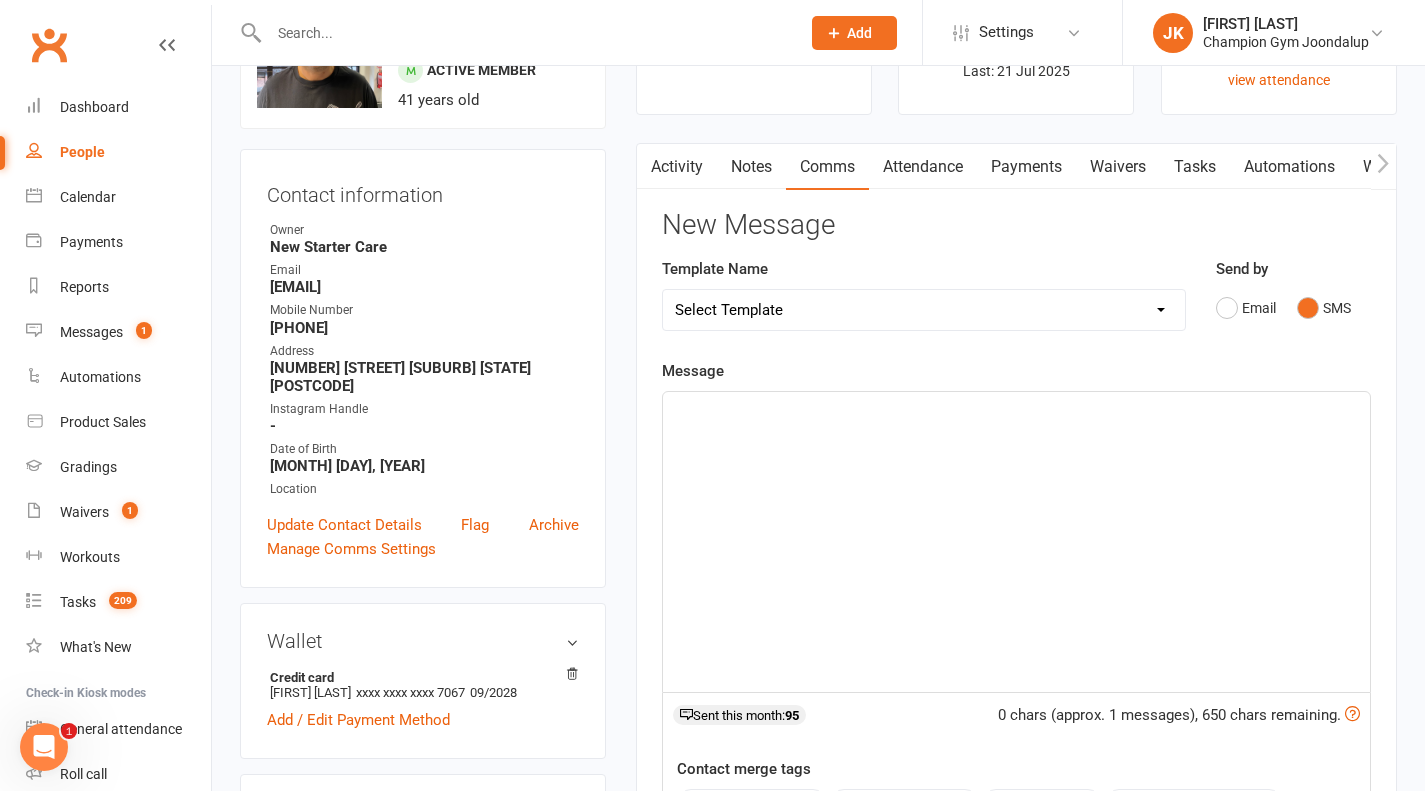 click on "﻿" 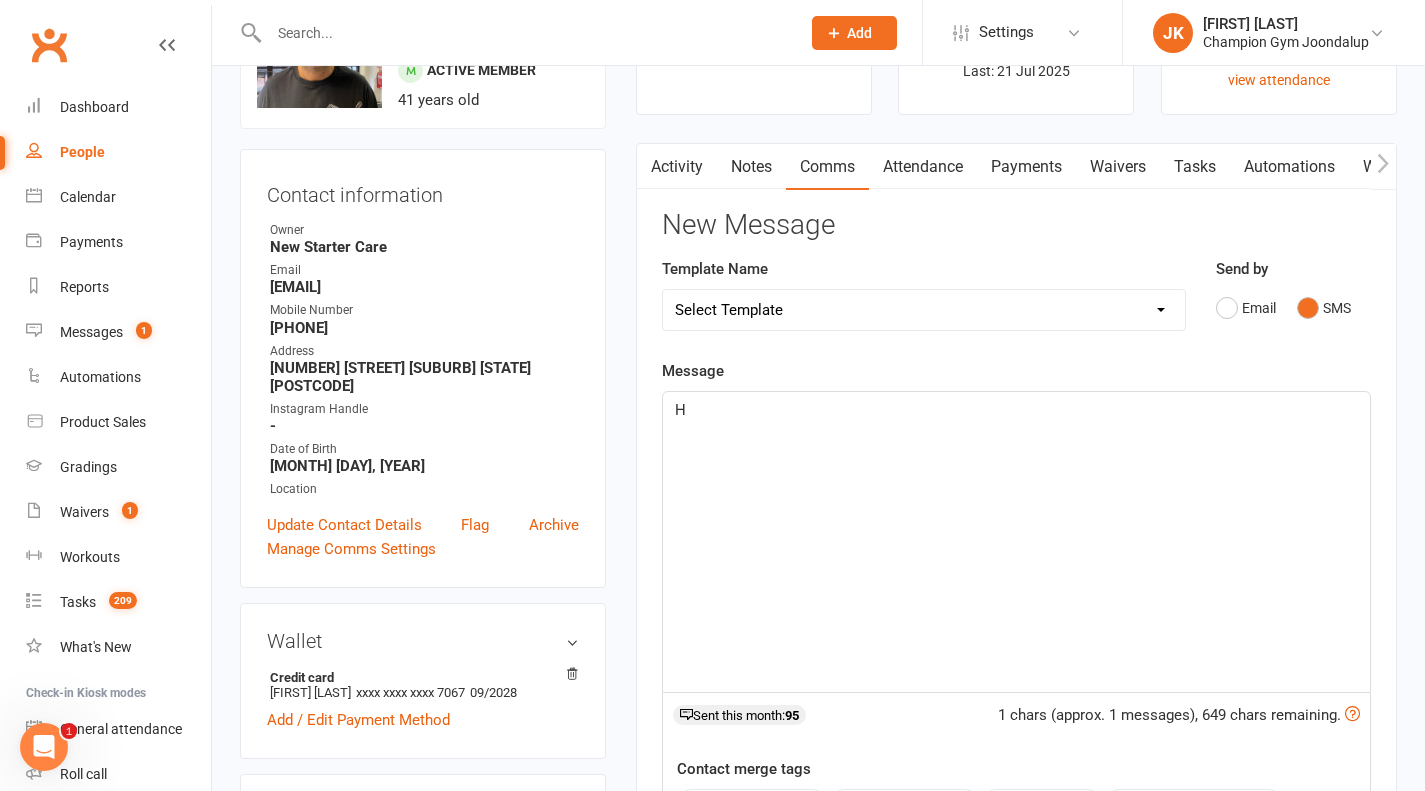 type 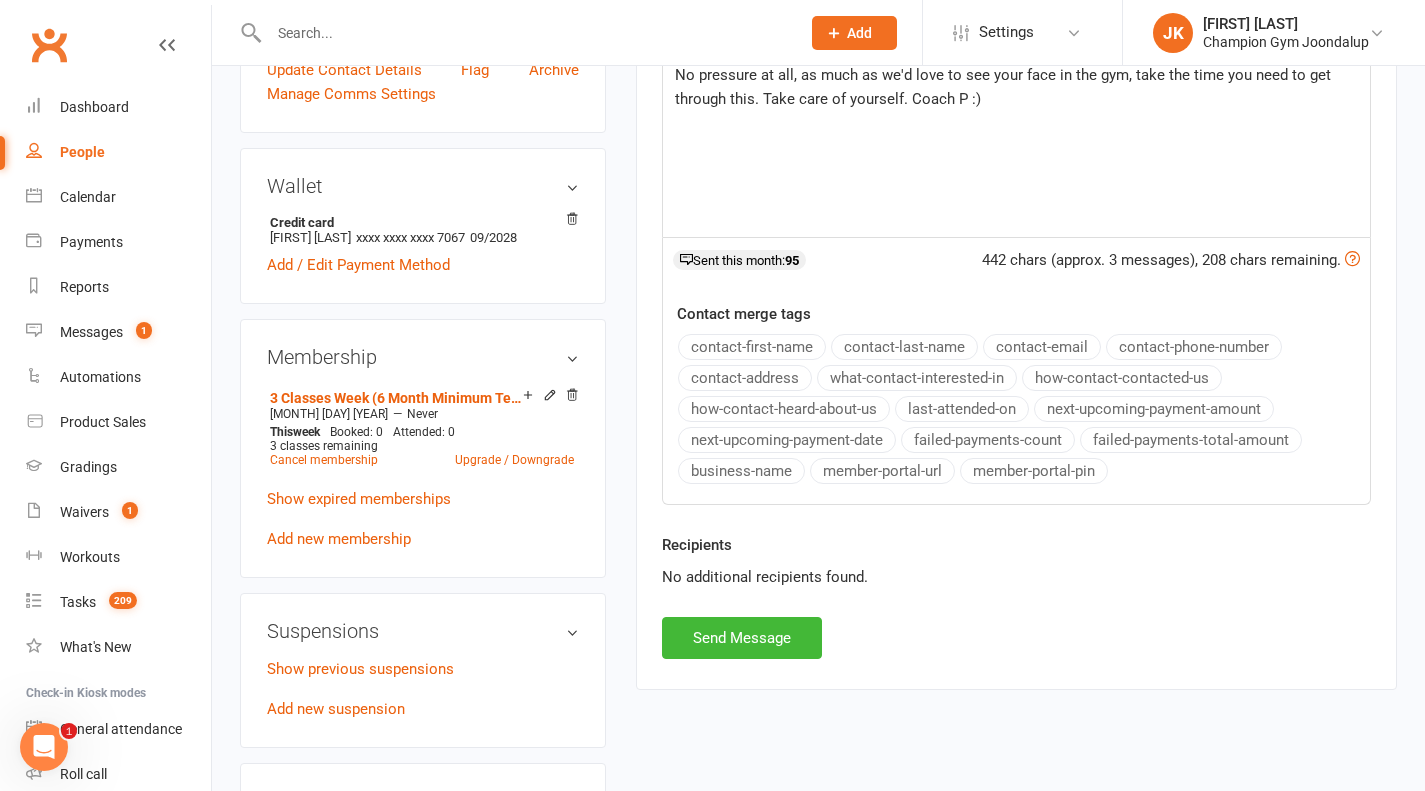 scroll, scrollTop: 526, scrollLeft: 0, axis: vertical 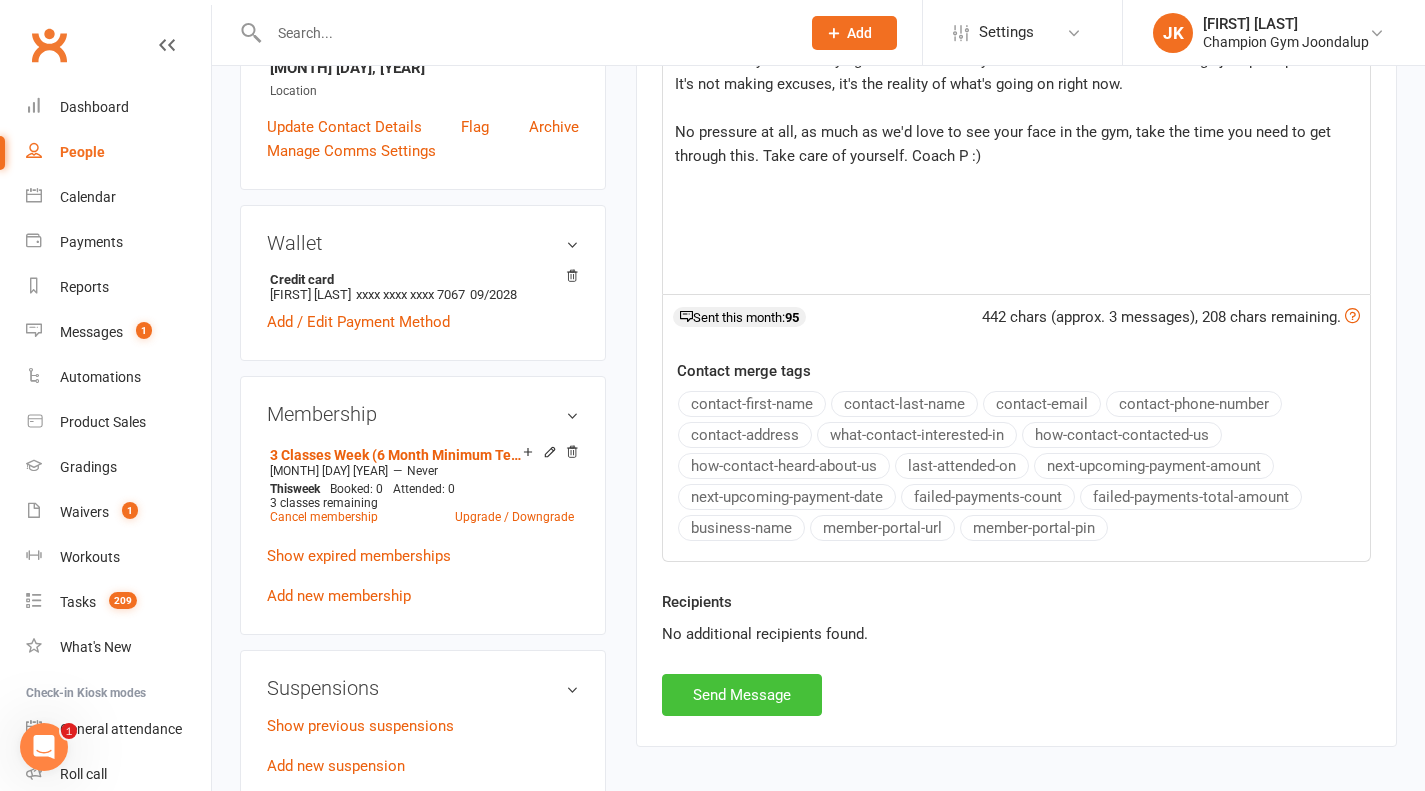 click on "Send Message" at bounding box center [742, 695] 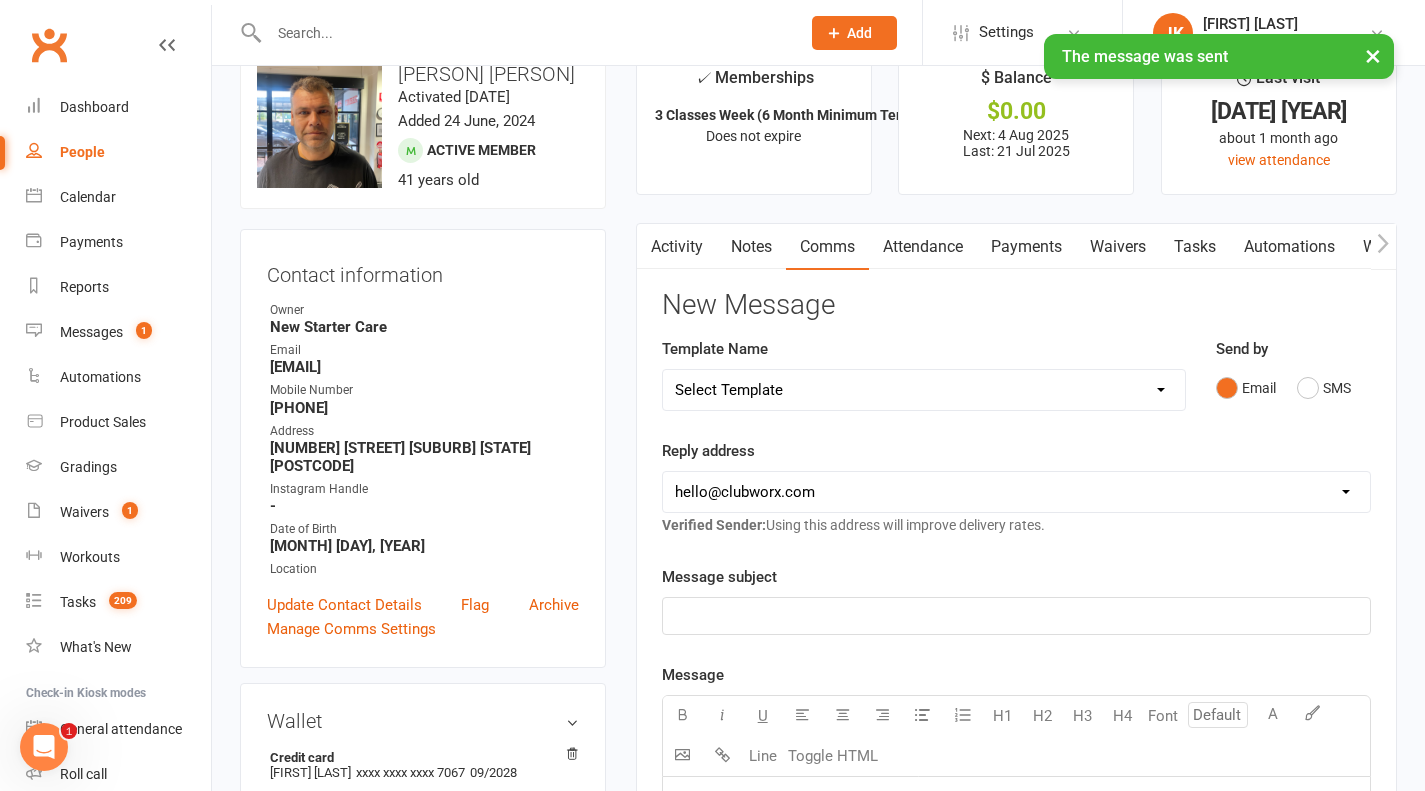 scroll, scrollTop: 0, scrollLeft: 0, axis: both 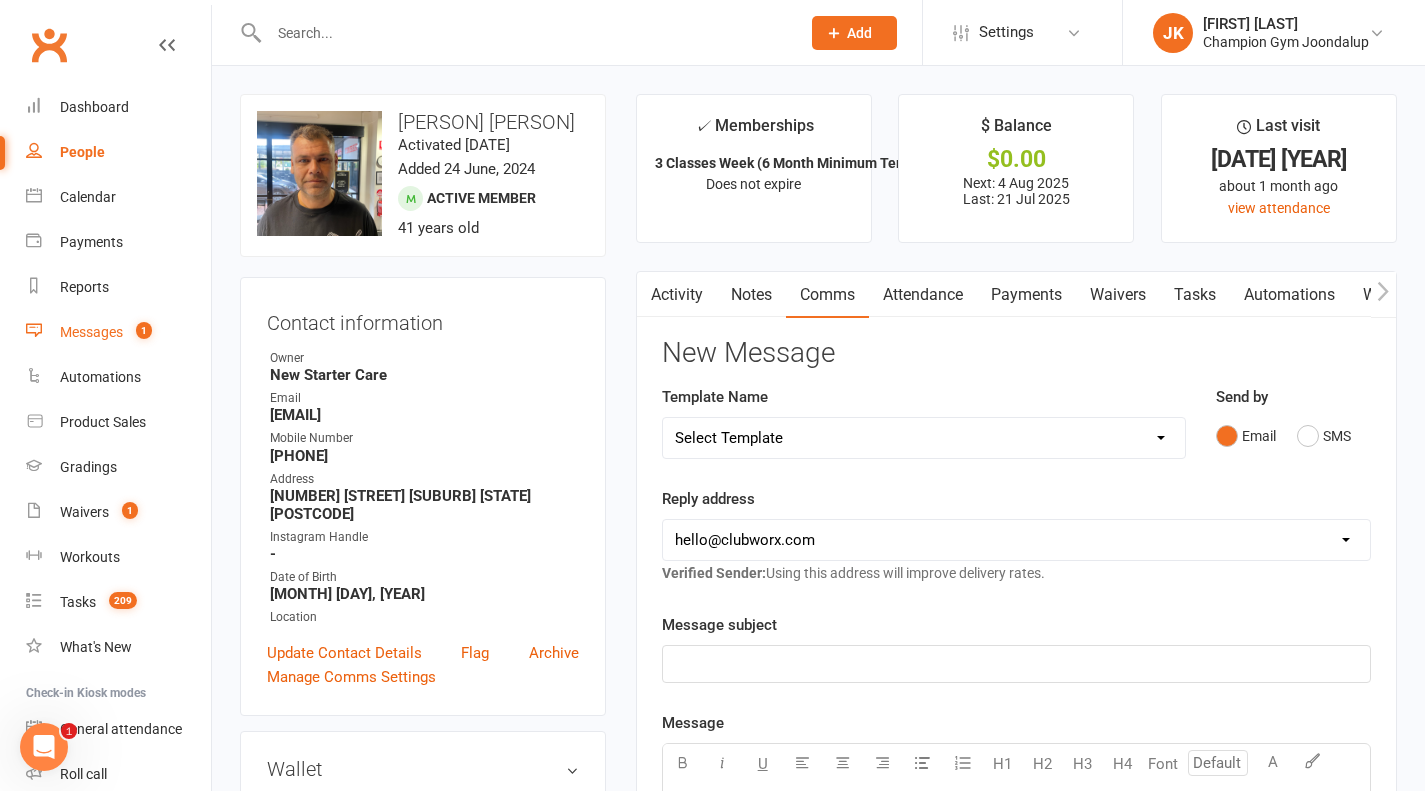 click on "Messages" at bounding box center [91, 332] 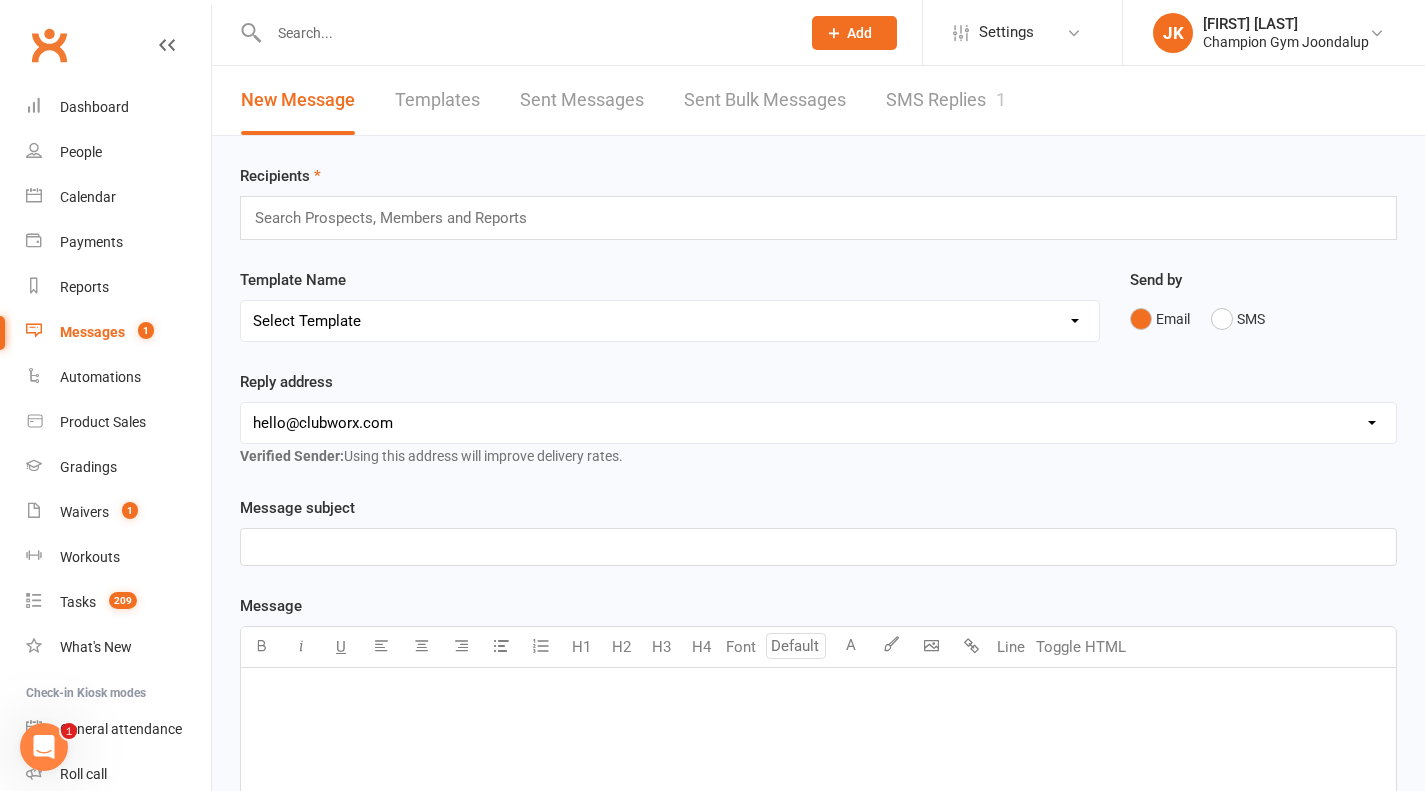 click on "SMS Replies  1" at bounding box center (946, 100) 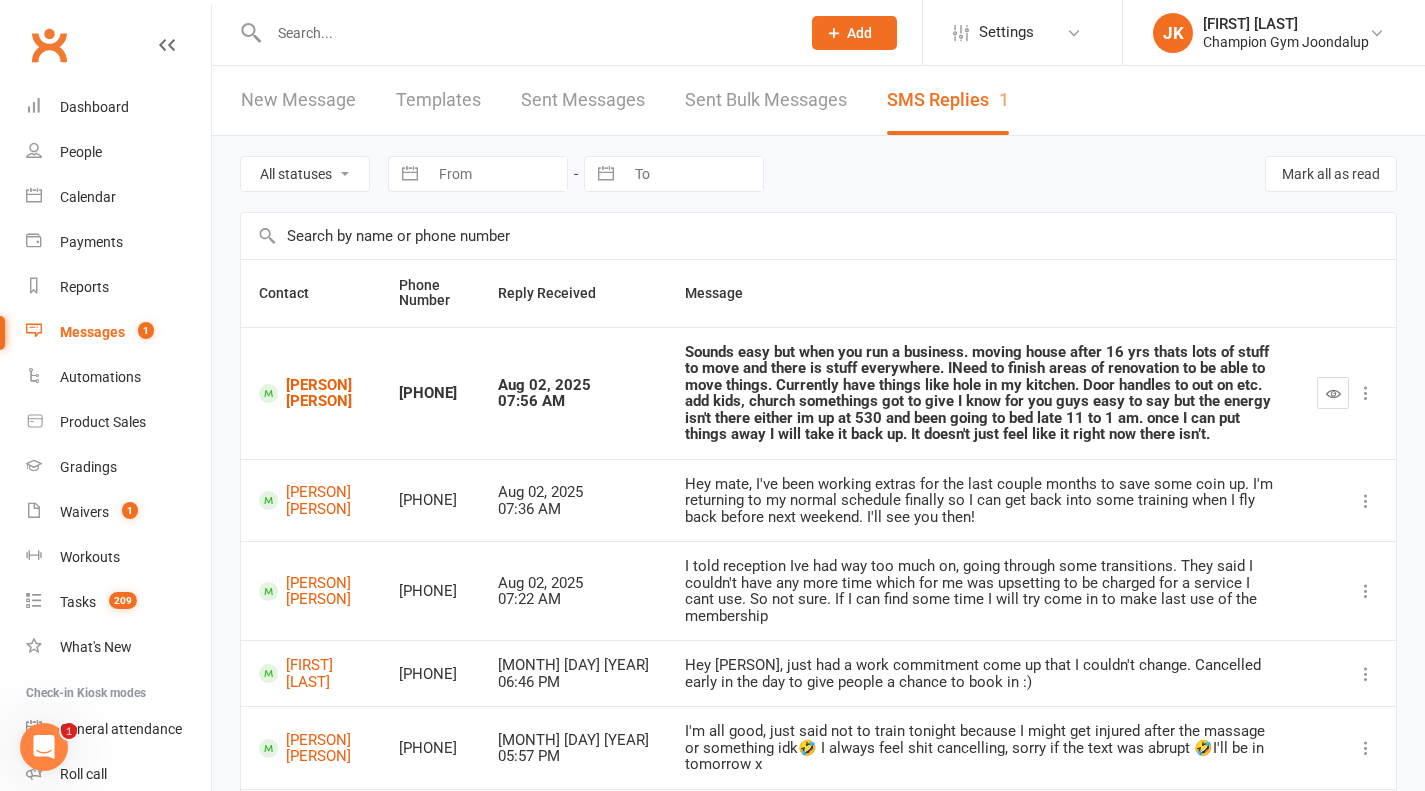 click at bounding box center [1333, 393] 